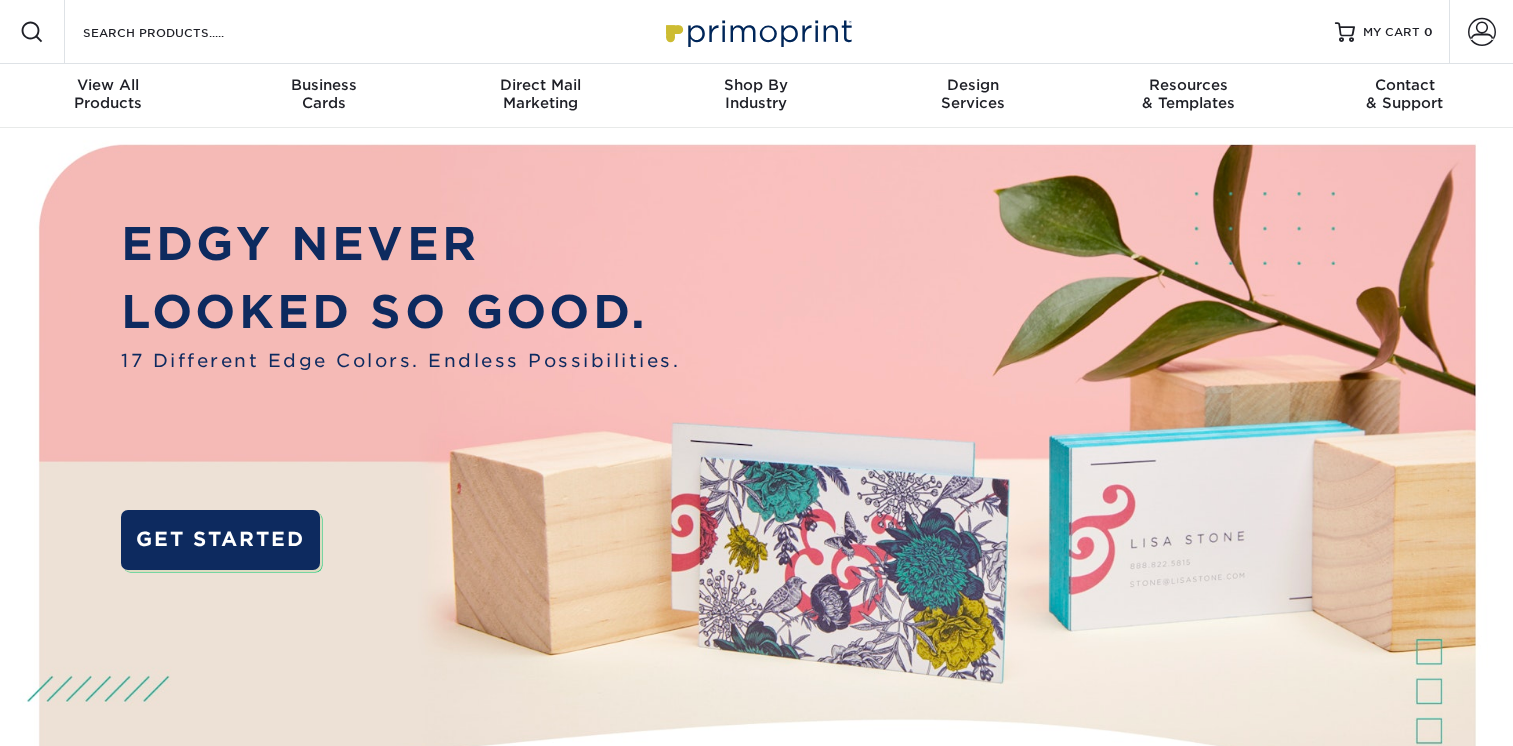 scroll, scrollTop: 0, scrollLeft: 0, axis: both 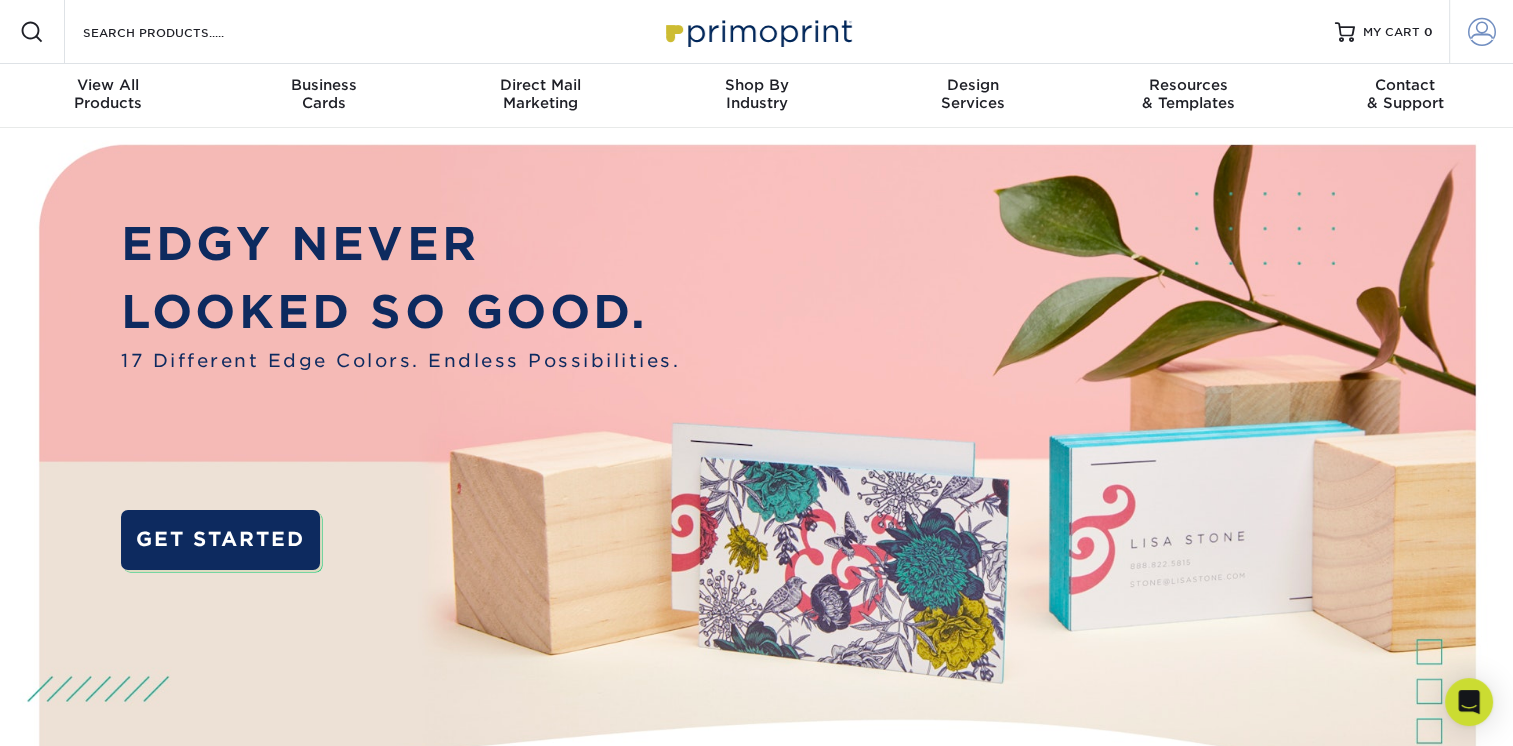 click at bounding box center (1482, 32) 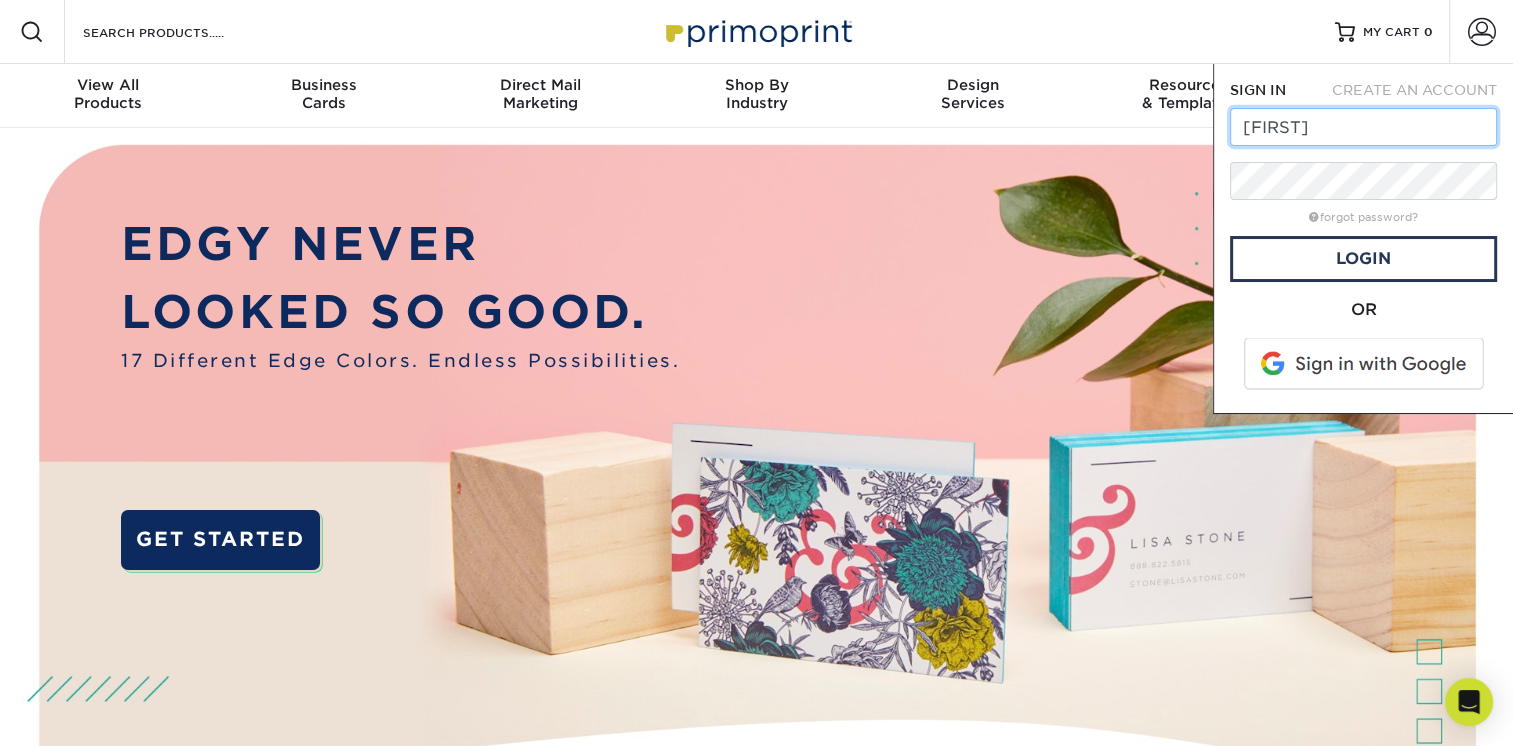 type on "chrisc@floridawindowanddoor.com" 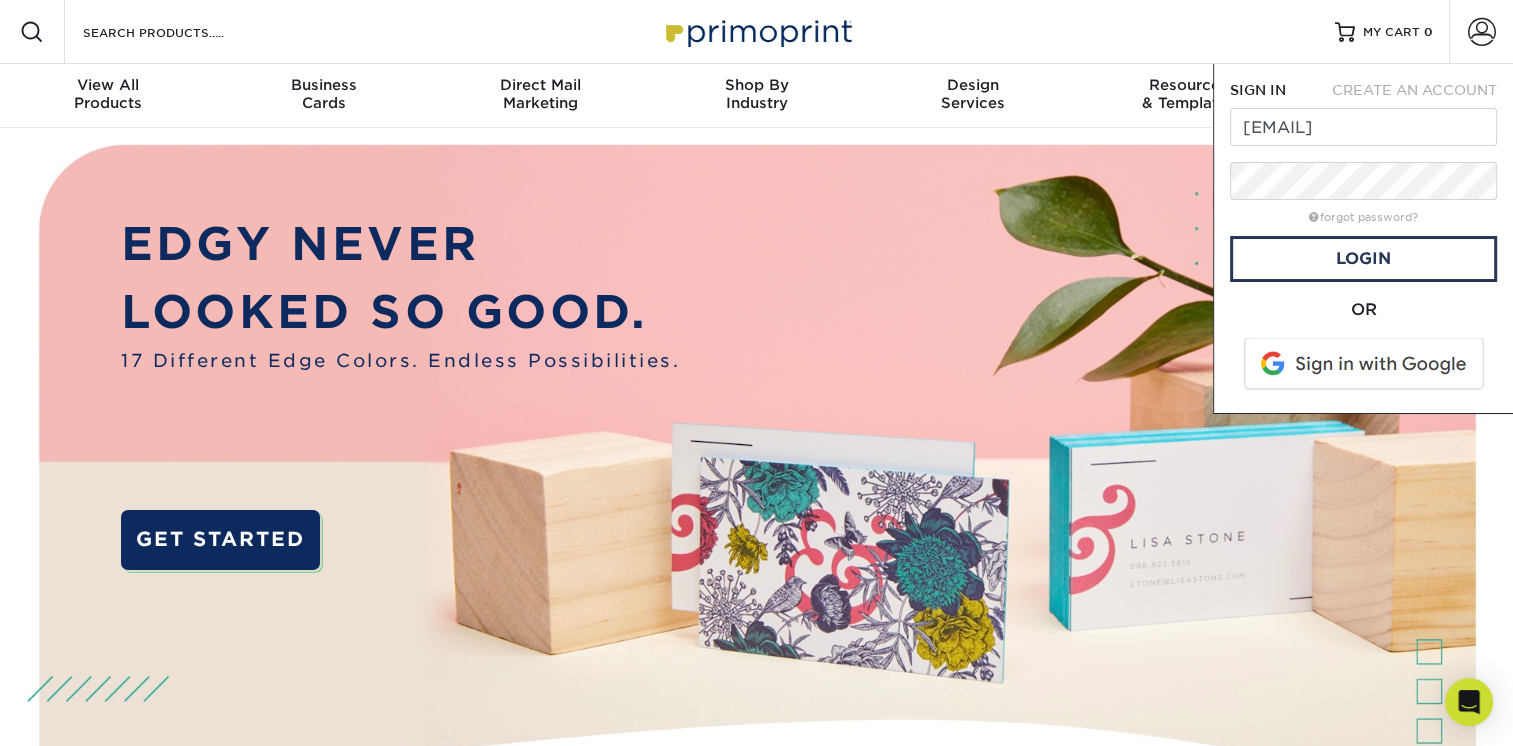 click on "SIGN IN
CREATE AN ACCOUNT
chrisc@floridawindowanddoor.com
forgot password?
All fields are required.
Login
OR" at bounding box center (1363, 238) 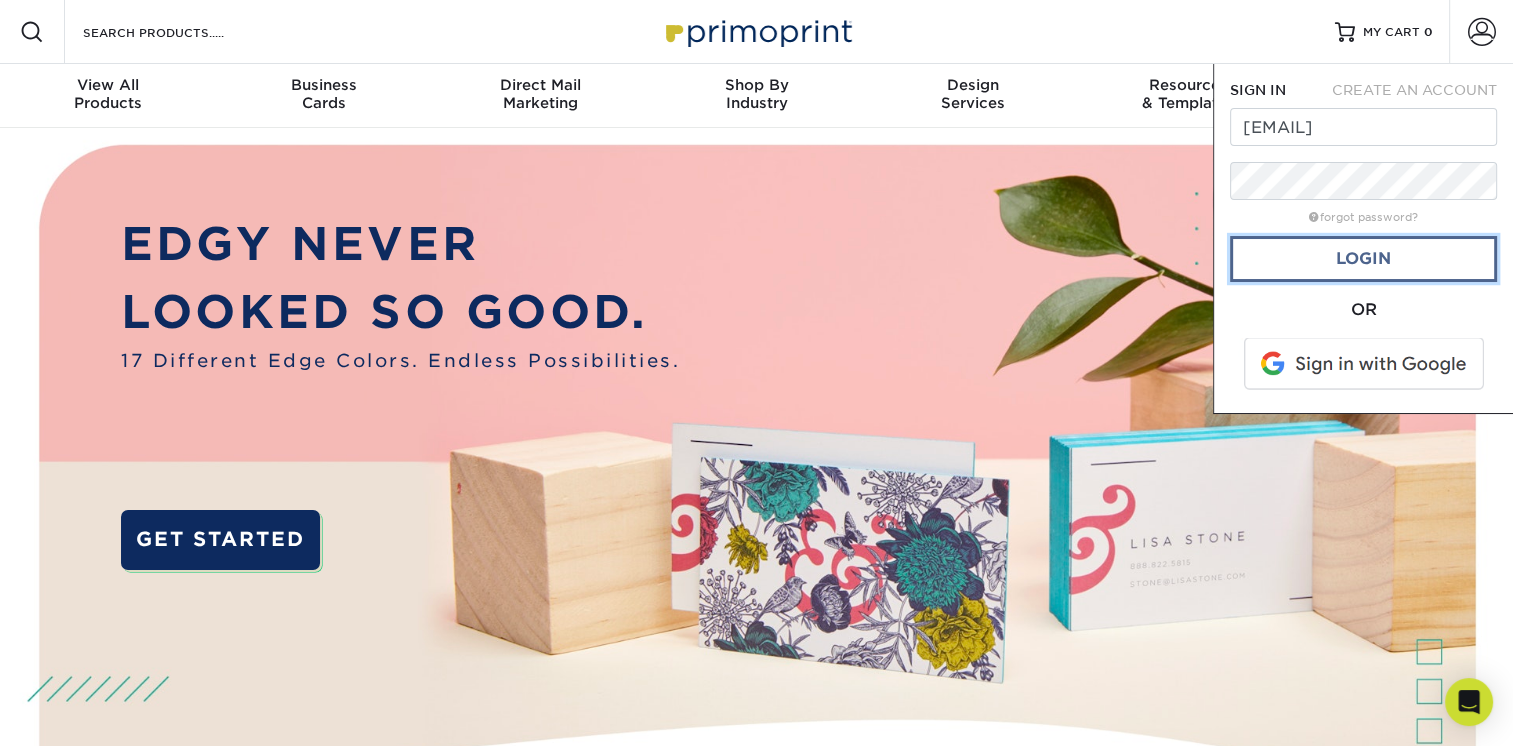 click on "Login" at bounding box center [1363, 259] 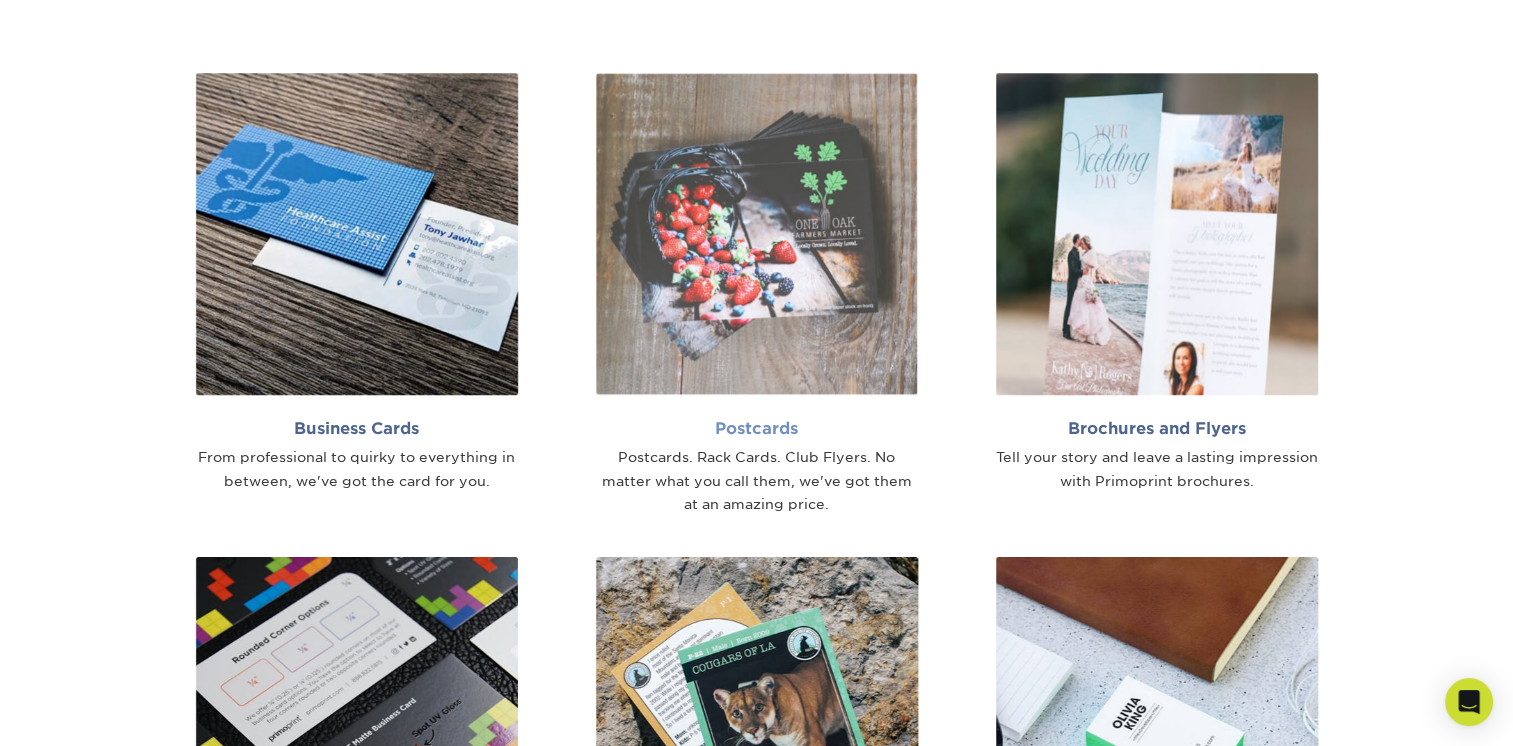 scroll, scrollTop: 1300, scrollLeft: 0, axis: vertical 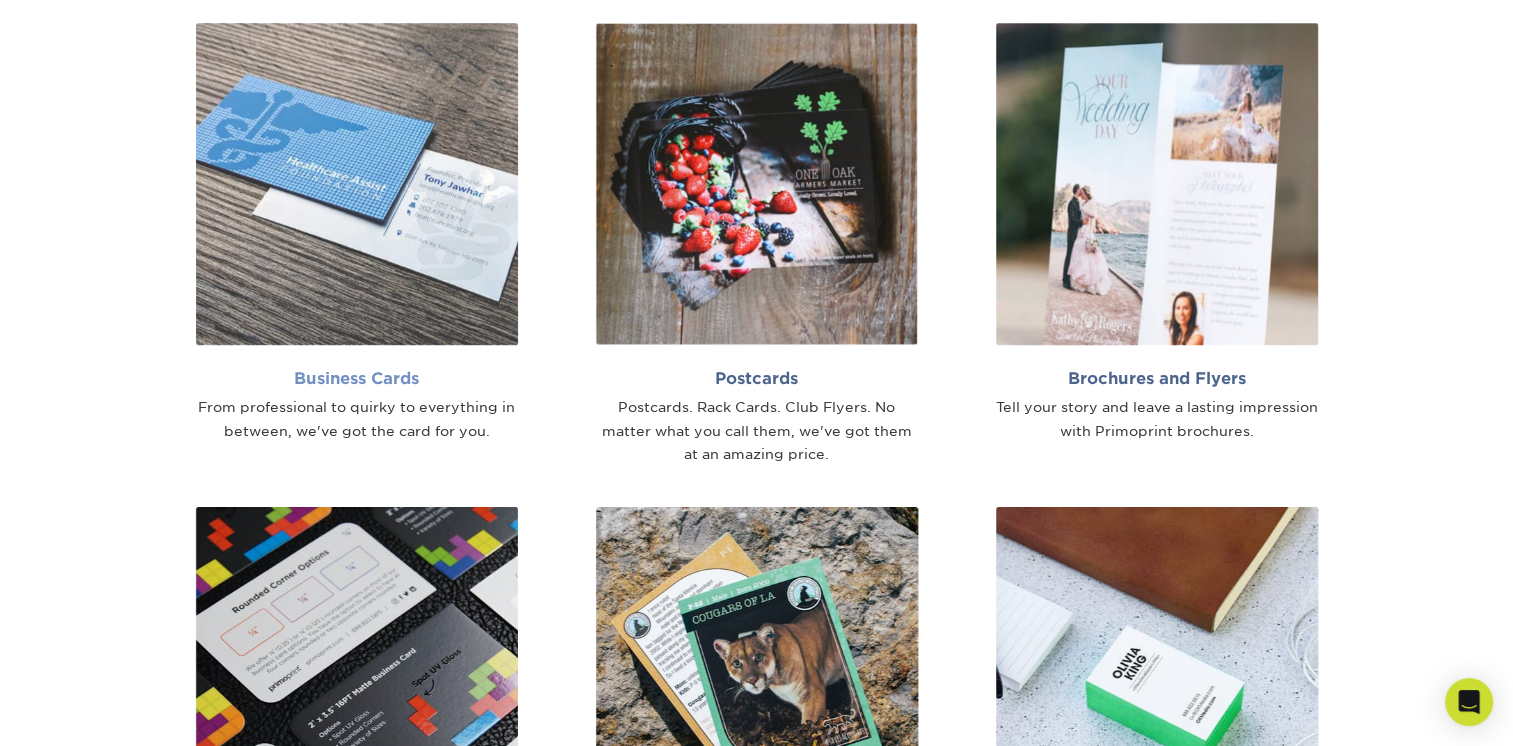 click at bounding box center [357, 184] 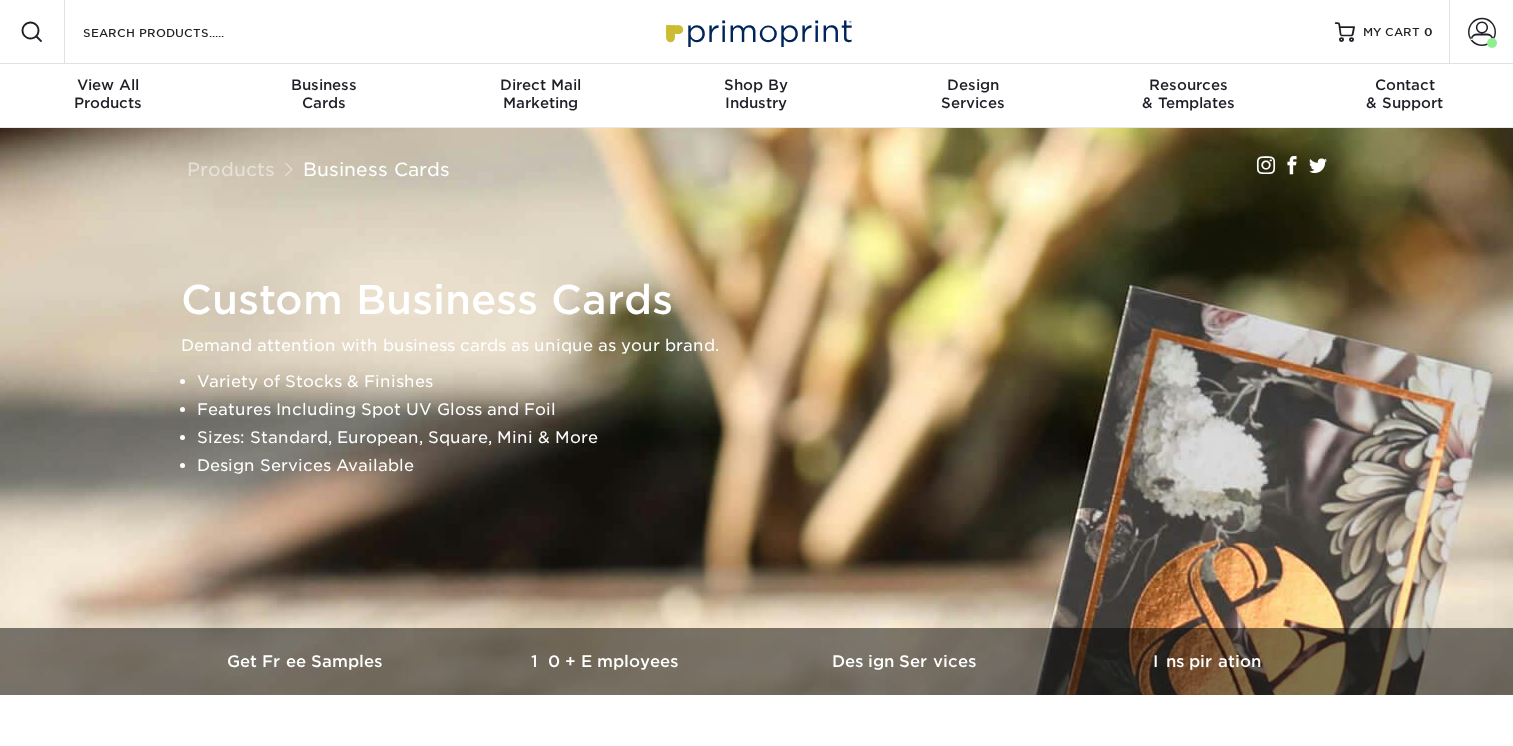 scroll, scrollTop: 0, scrollLeft: 0, axis: both 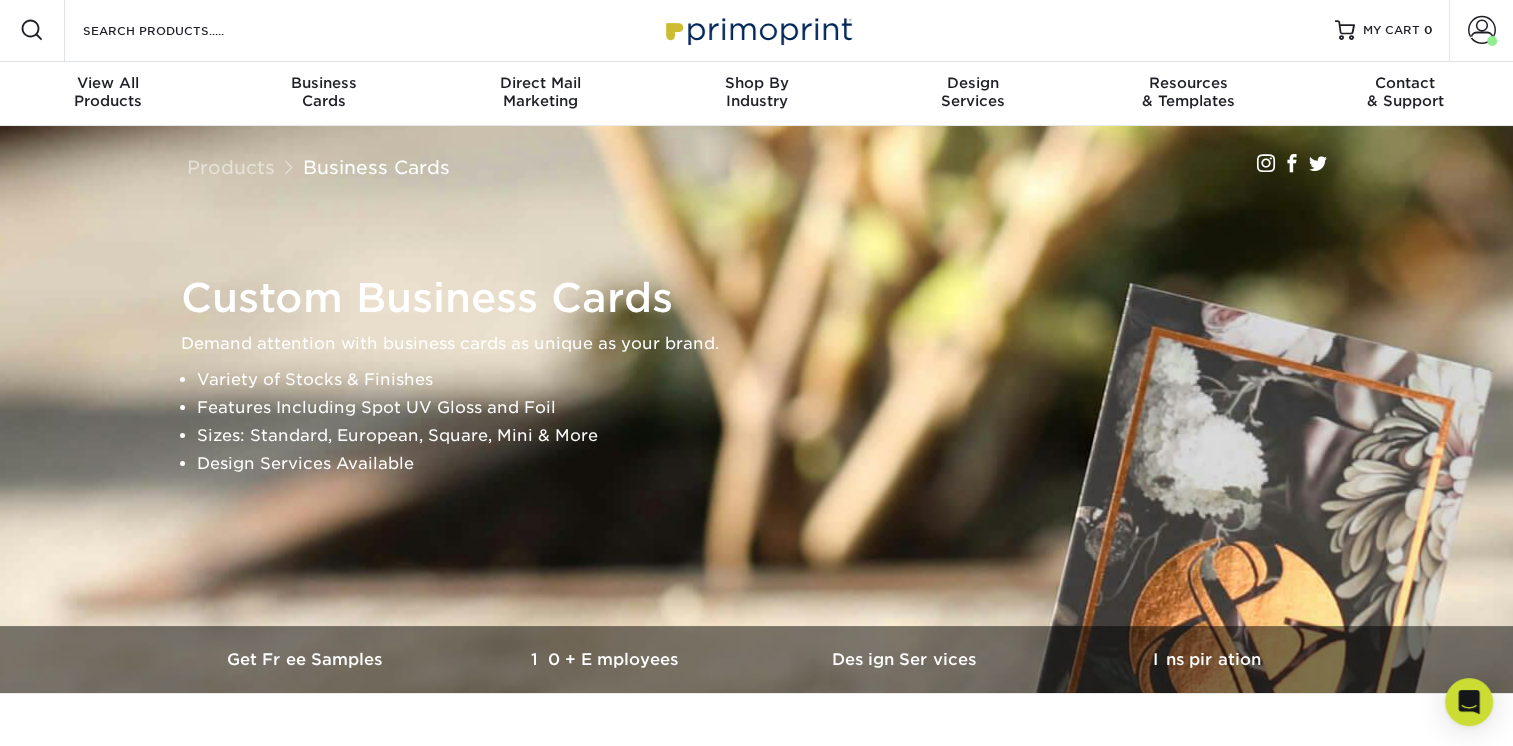 click at bounding box center [32, 30] 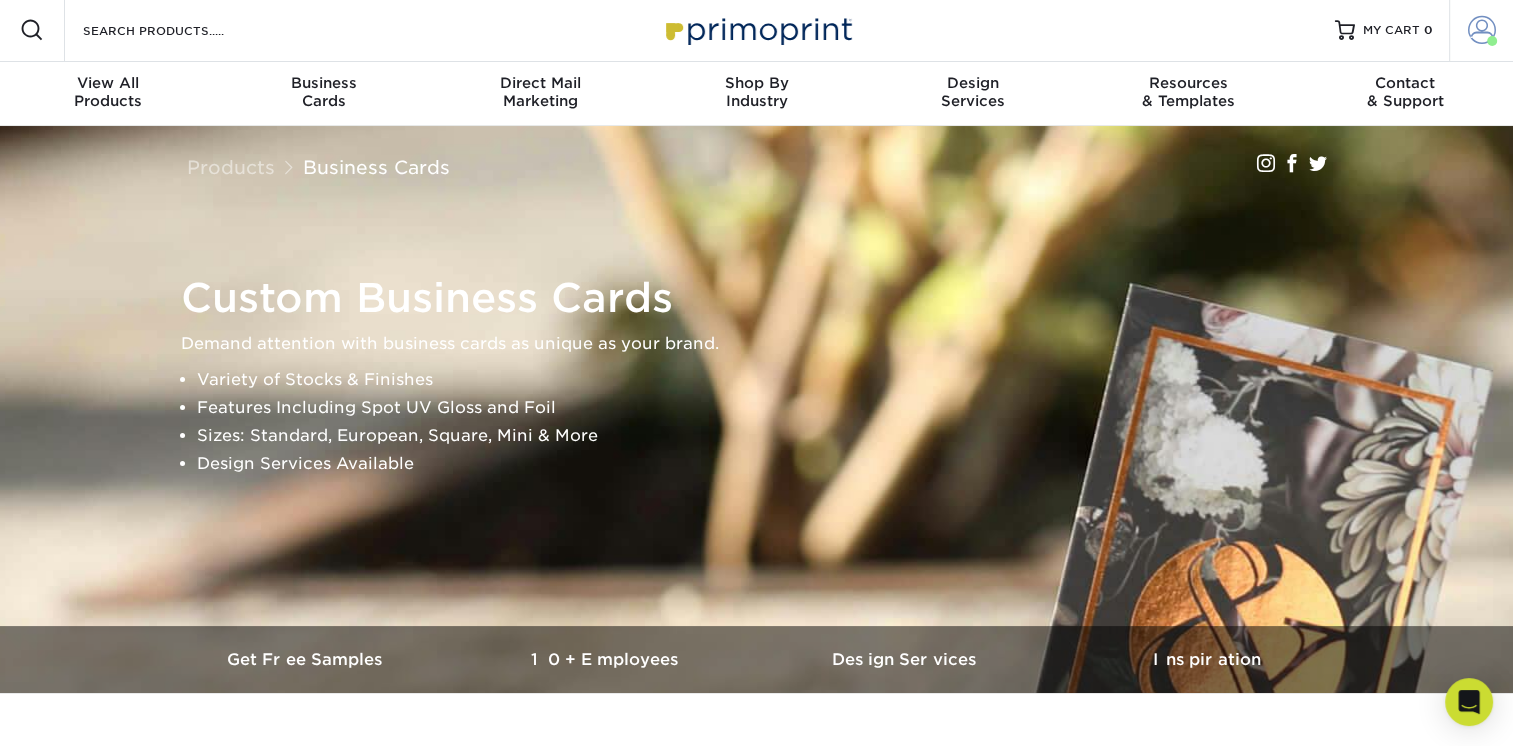 click at bounding box center (1482, 30) 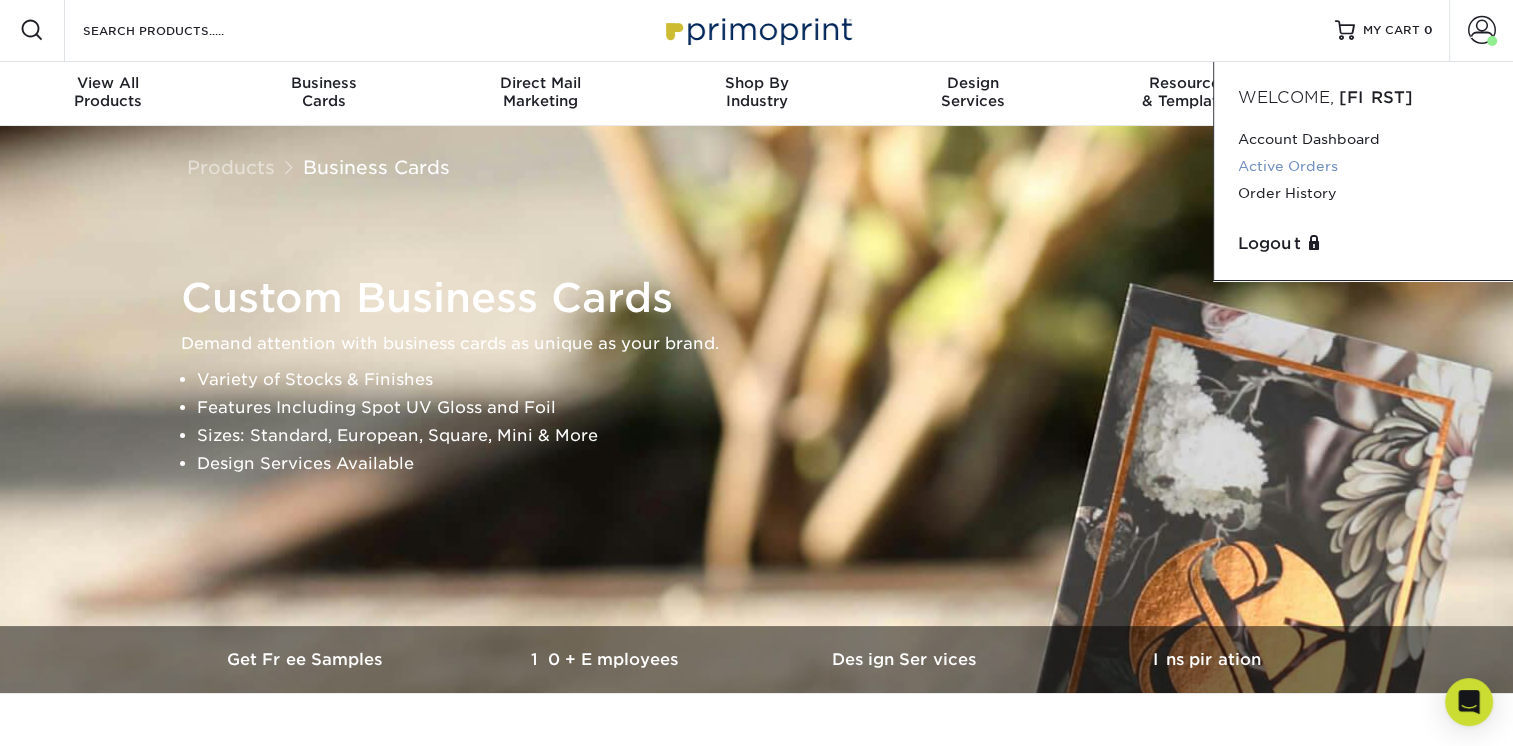 click on "Active Orders" at bounding box center [1363, 166] 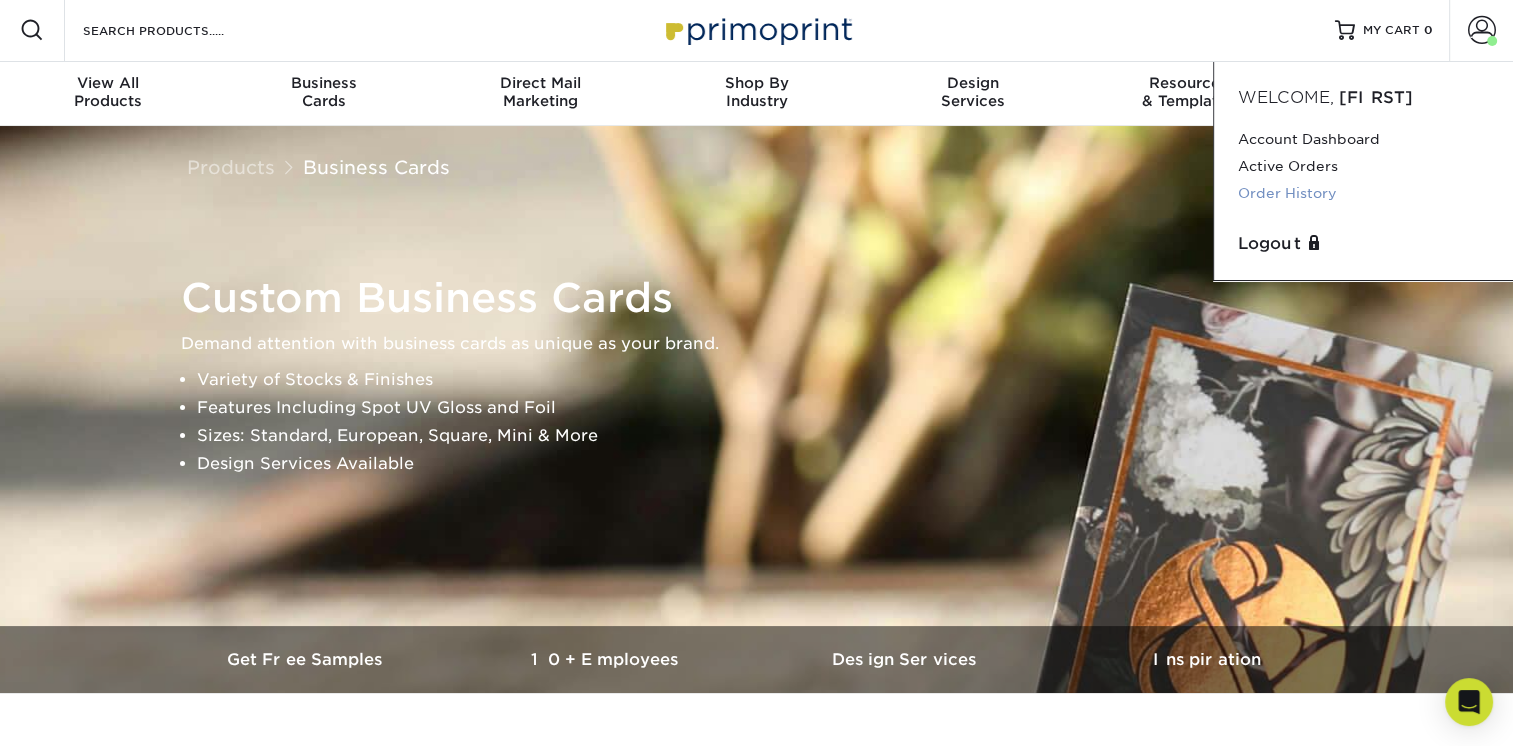 click on "Order History" at bounding box center (1363, 193) 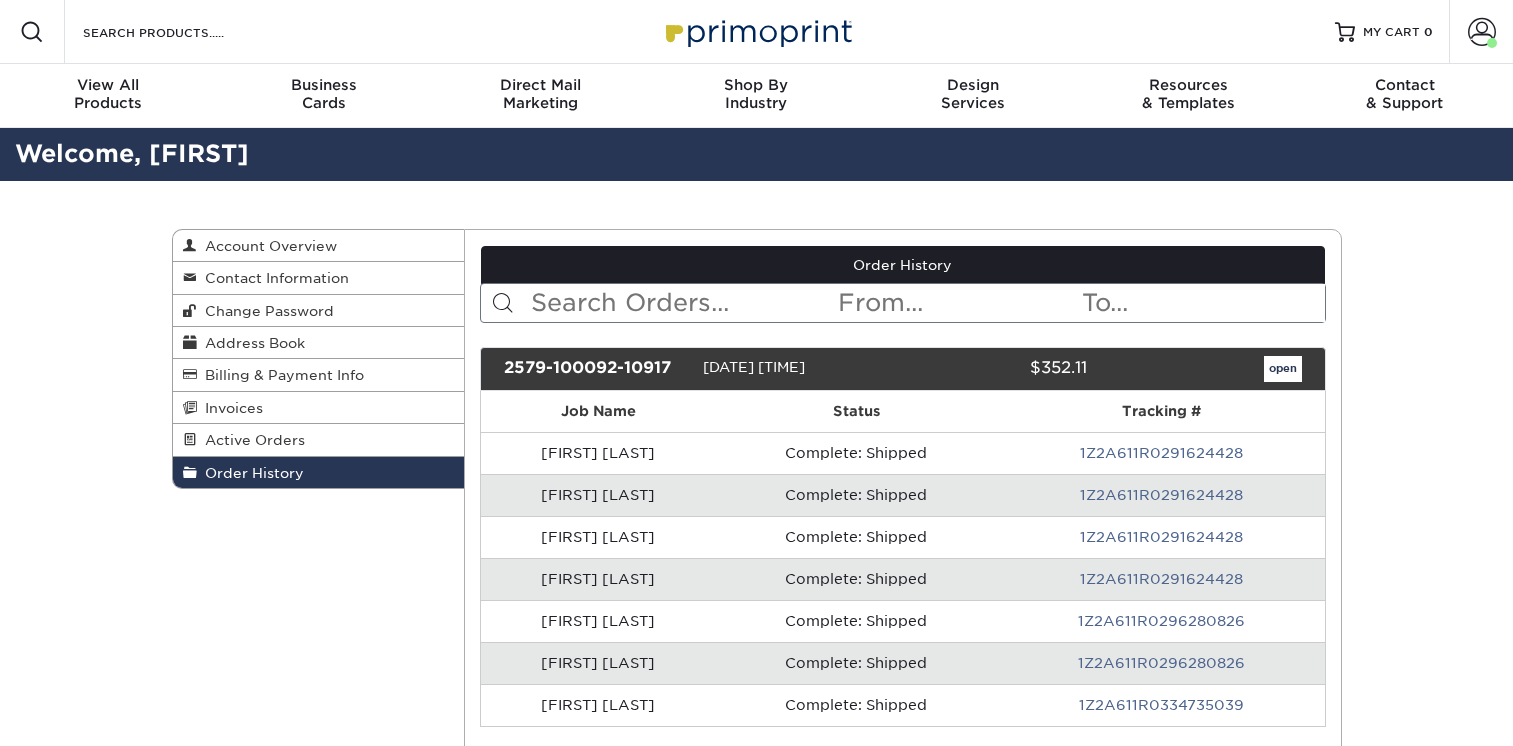 scroll, scrollTop: 0, scrollLeft: 0, axis: both 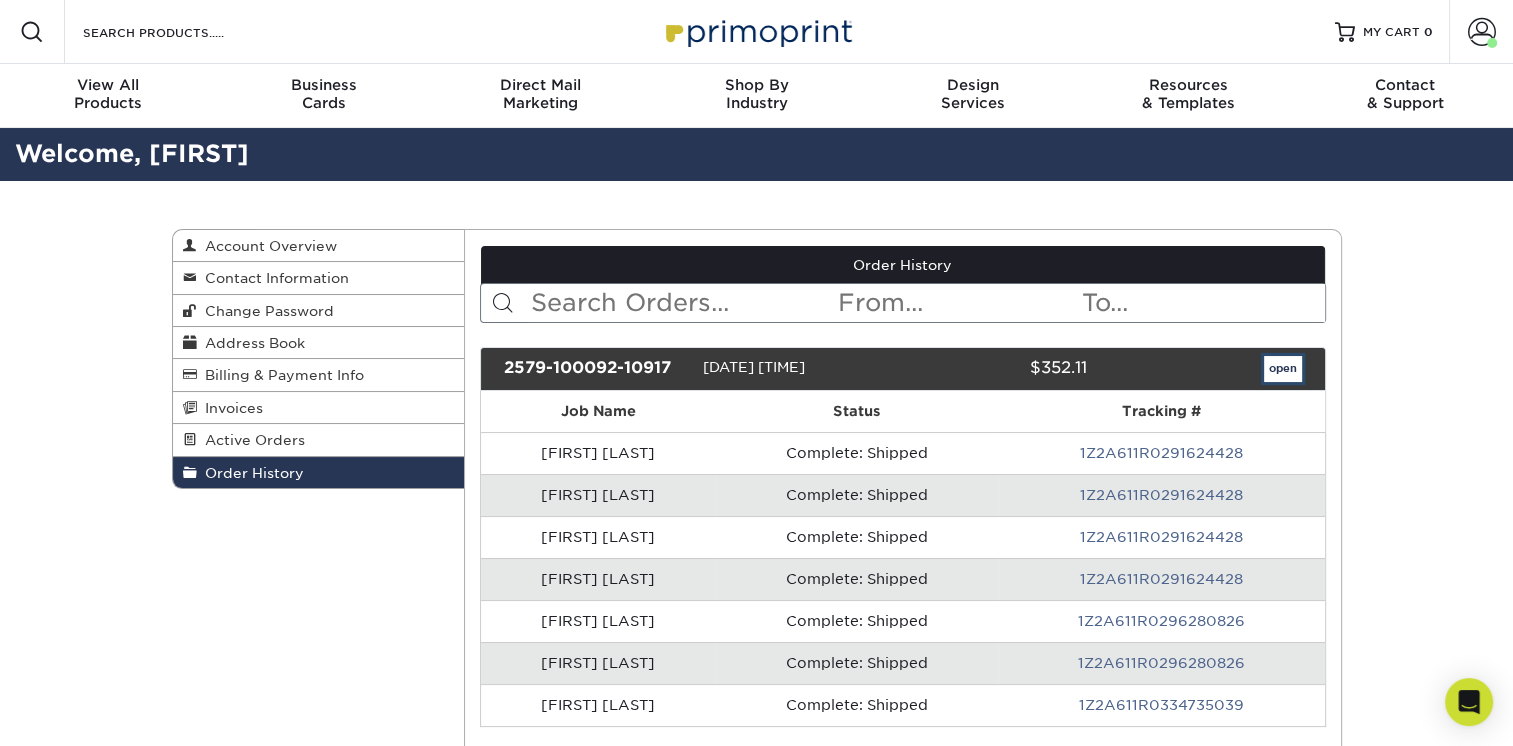 click on "open" at bounding box center [1283, 369] 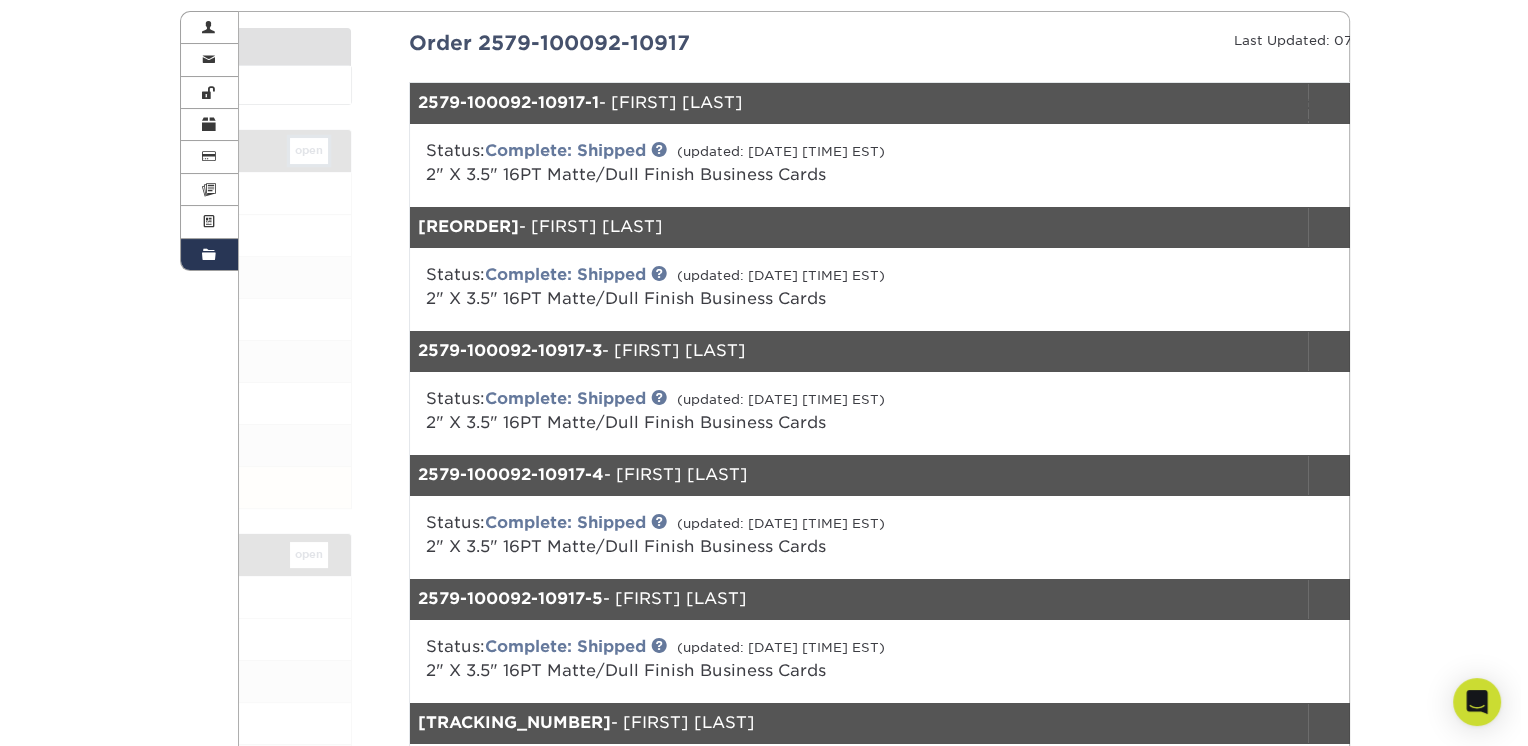 scroll, scrollTop: 200, scrollLeft: 0, axis: vertical 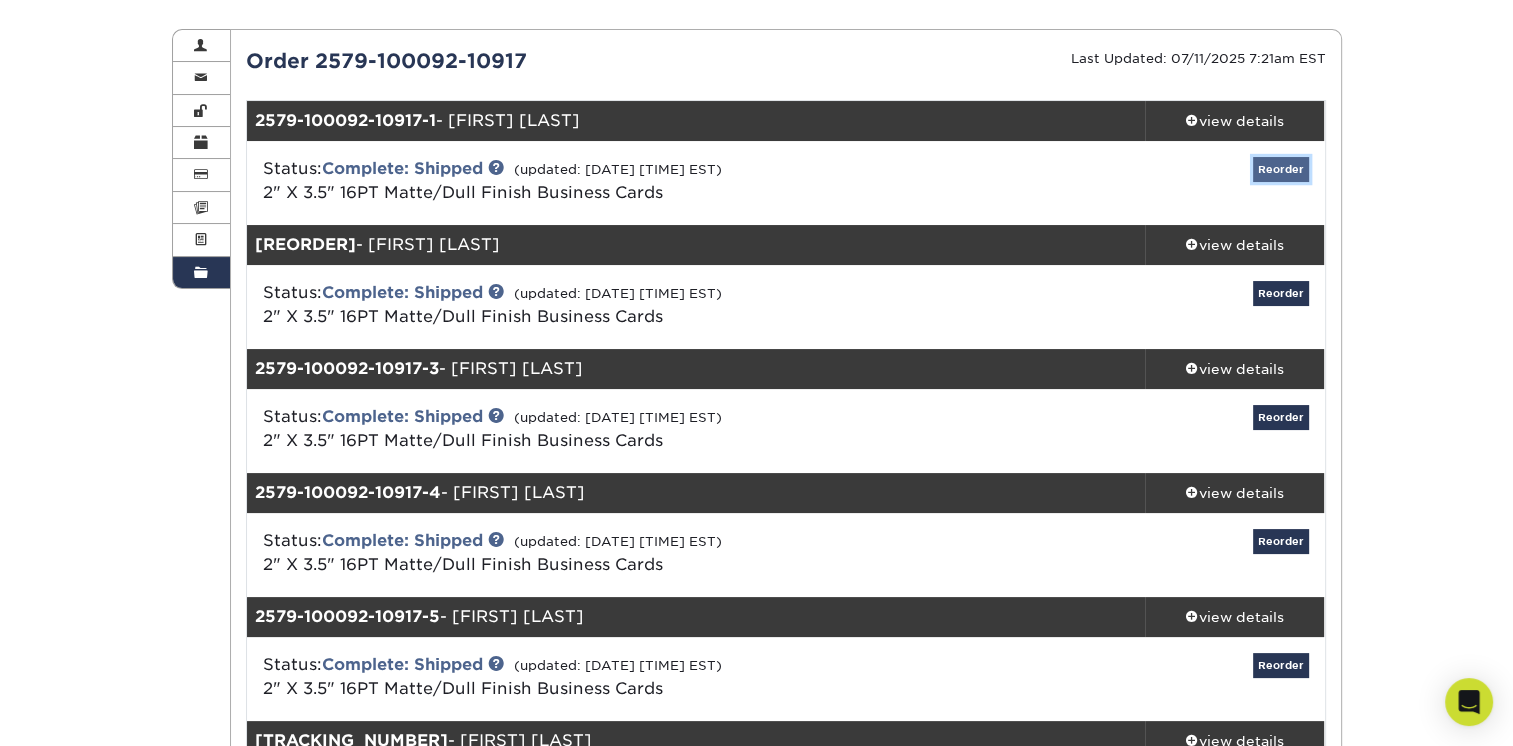click on "Reorder" at bounding box center (1281, 169) 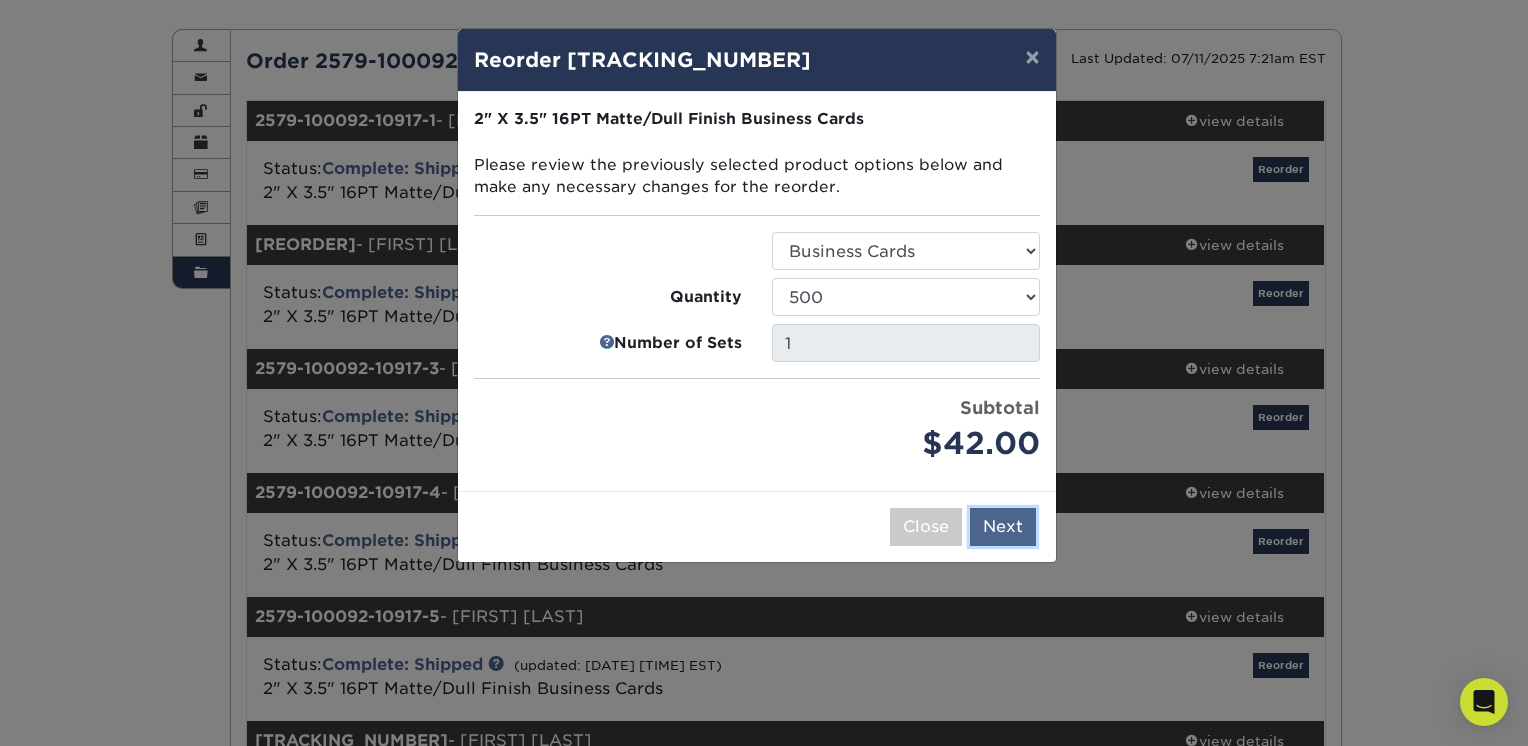 click on "Next" at bounding box center [1003, 527] 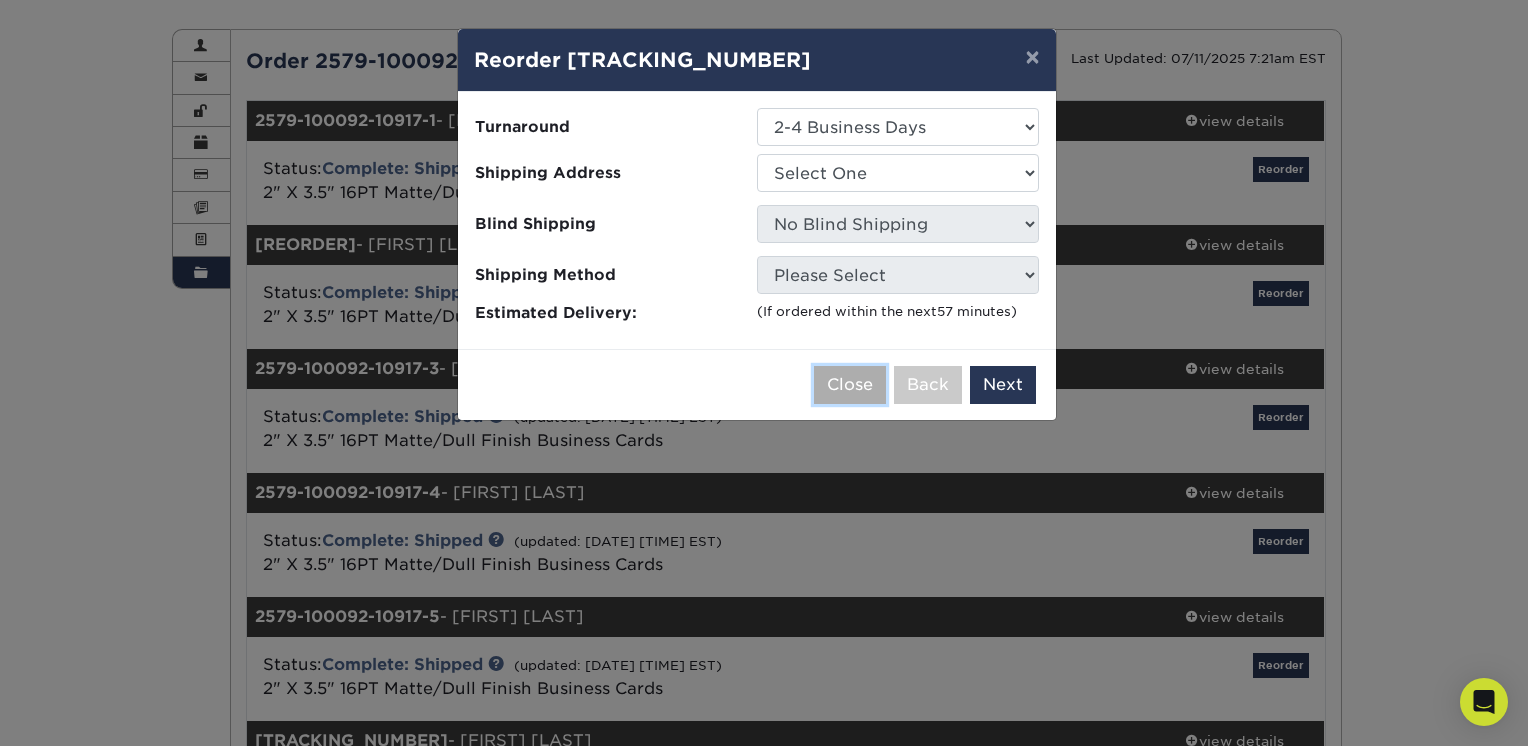 click on "Close" at bounding box center (850, 385) 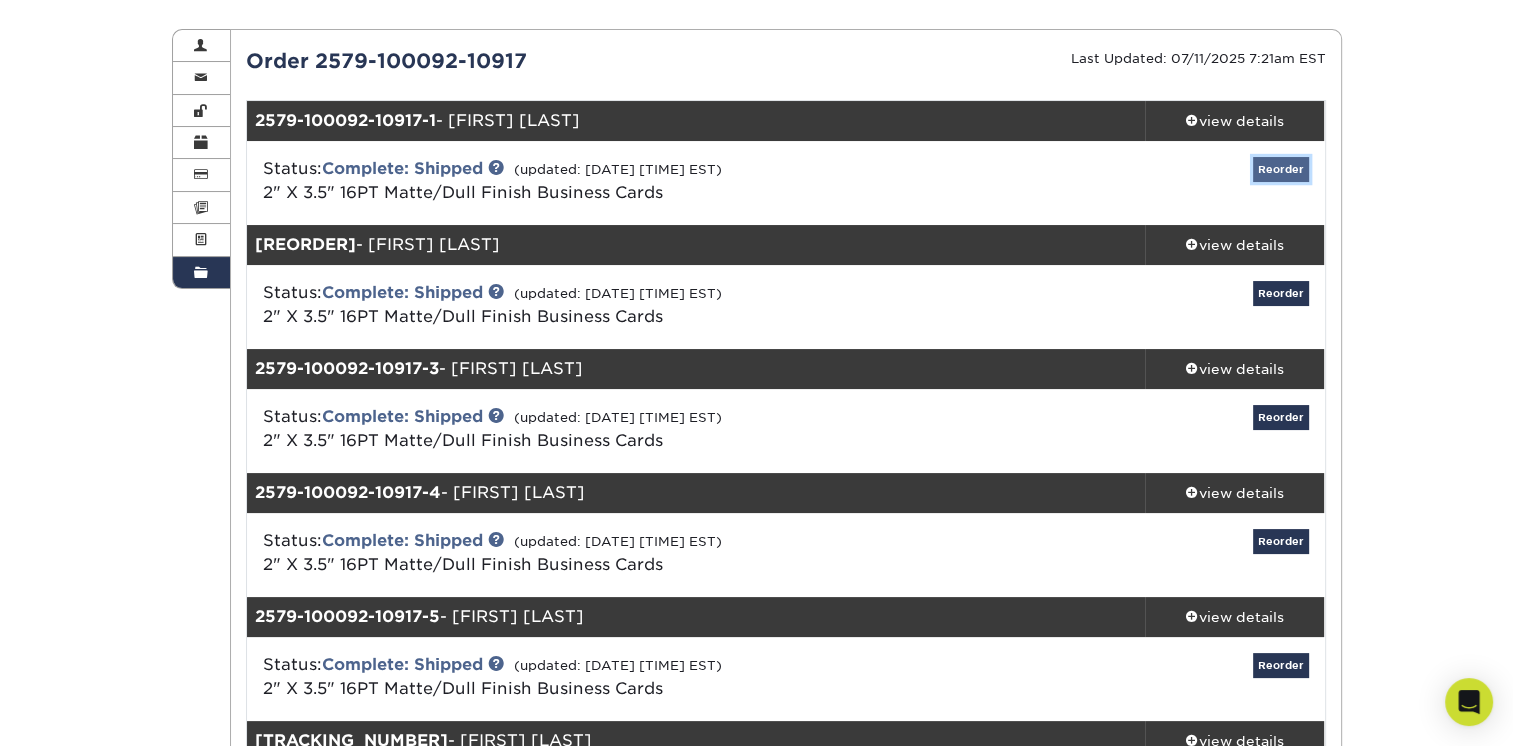 click on "Reorder" at bounding box center [1281, 169] 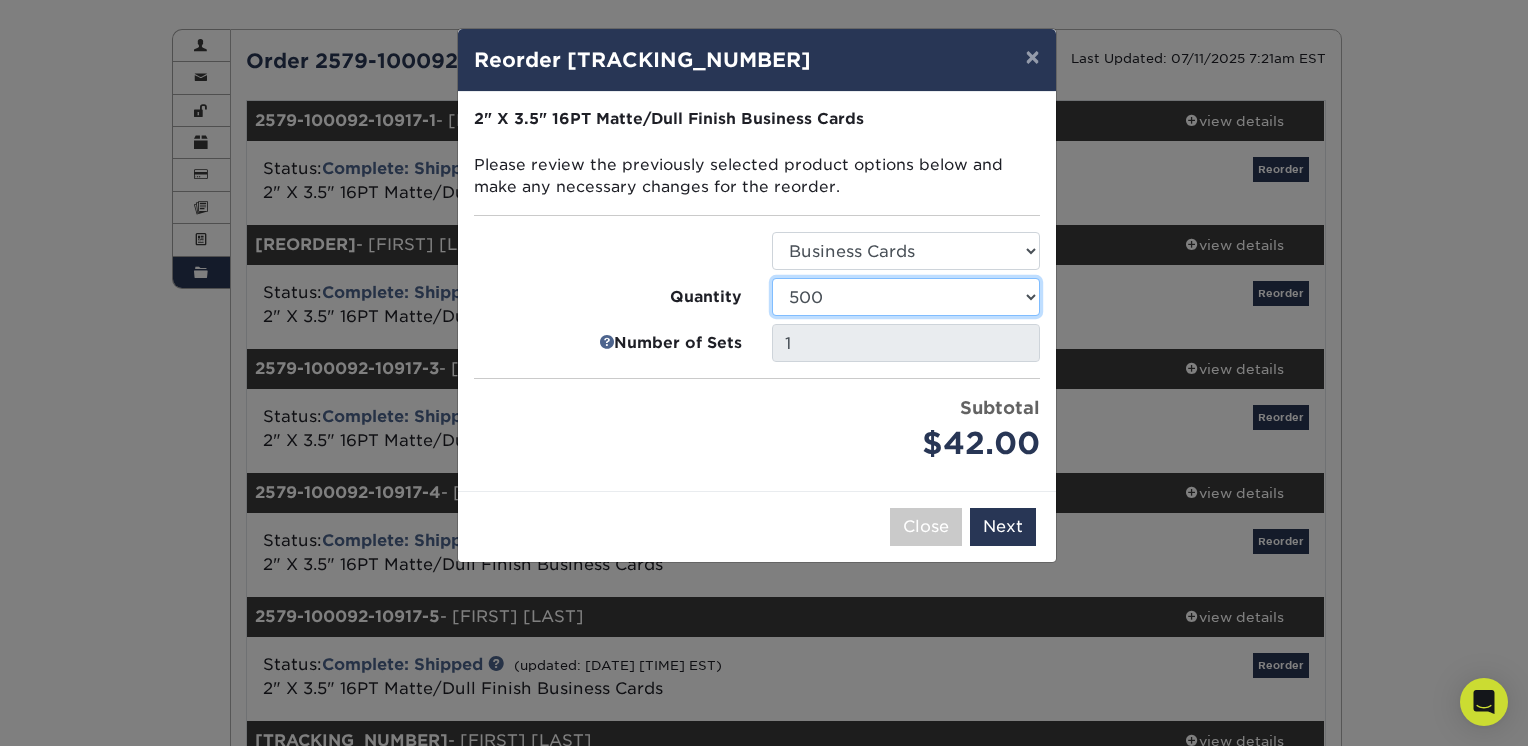 click on "100 250 500 1000 2500 5000 7500 10000 15000 20000 25000 30000 35000 40000 45000 50000 55000 60000 65000 70000 75000 80000 85000 90000 95000 100000" at bounding box center [906, 297] 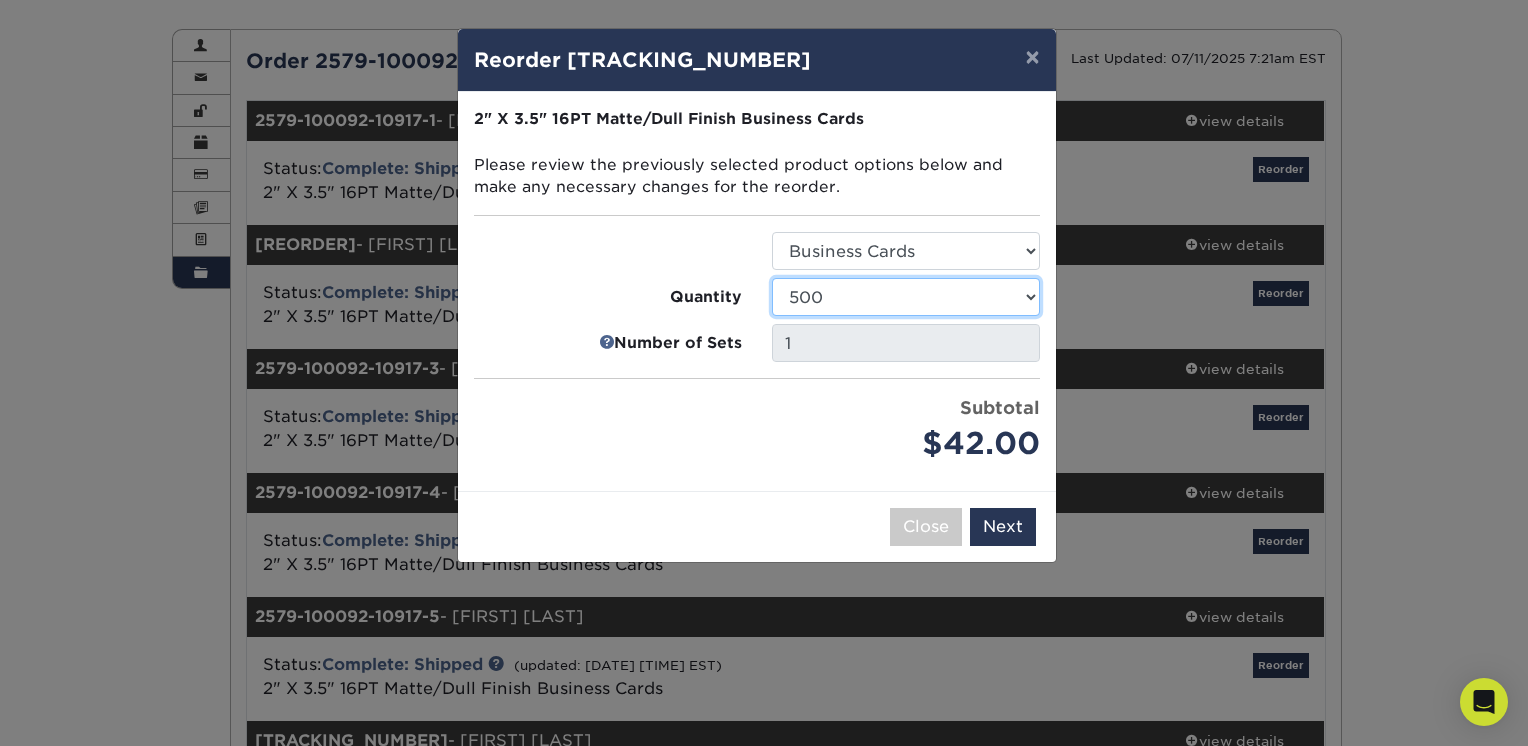click on "100 250 500 1000 2500 5000 7500 10000 15000 20000 25000 30000 35000 40000 45000 50000 55000 60000 65000 70000 75000 80000 85000 90000 95000 100000" at bounding box center (906, 297) 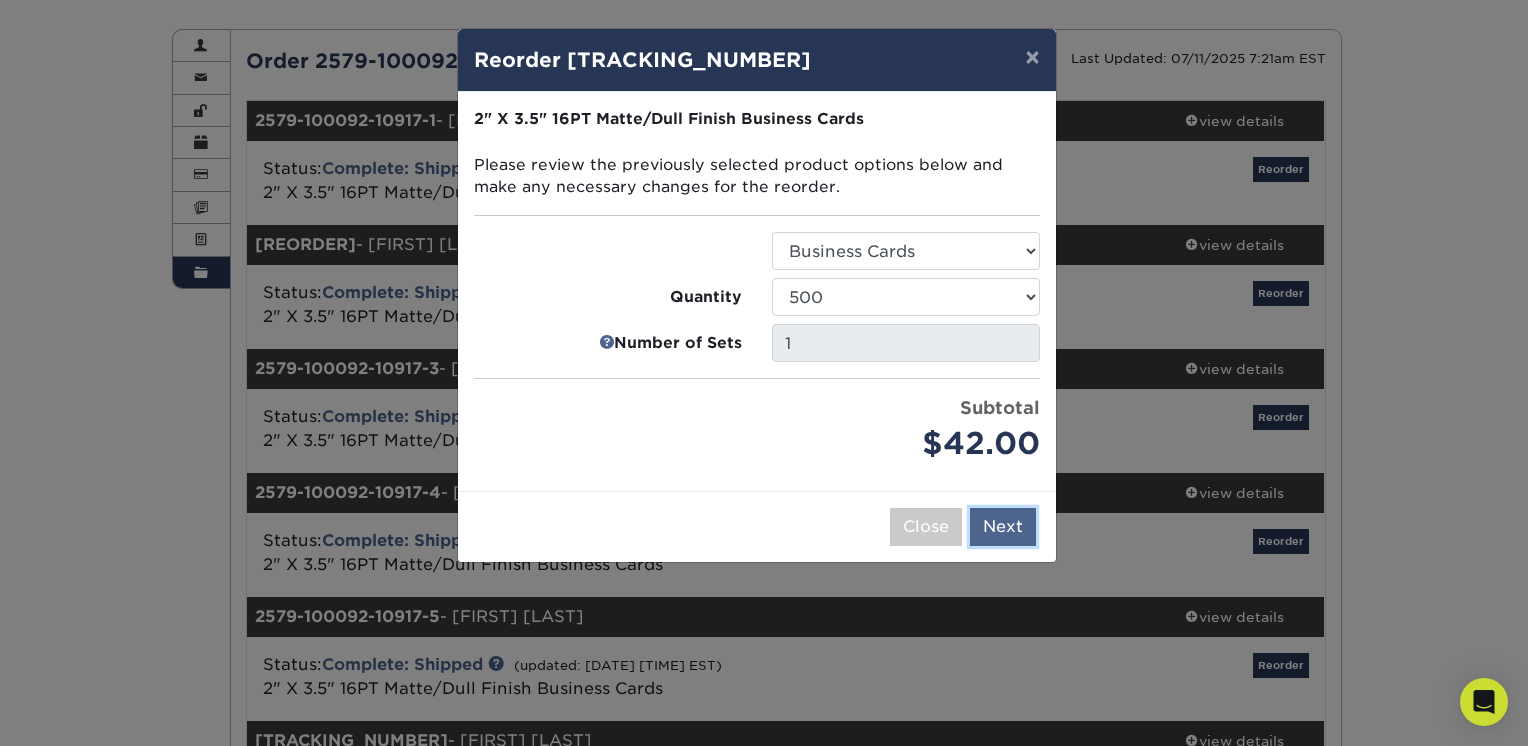 click on "Next" at bounding box center [1003, 527] 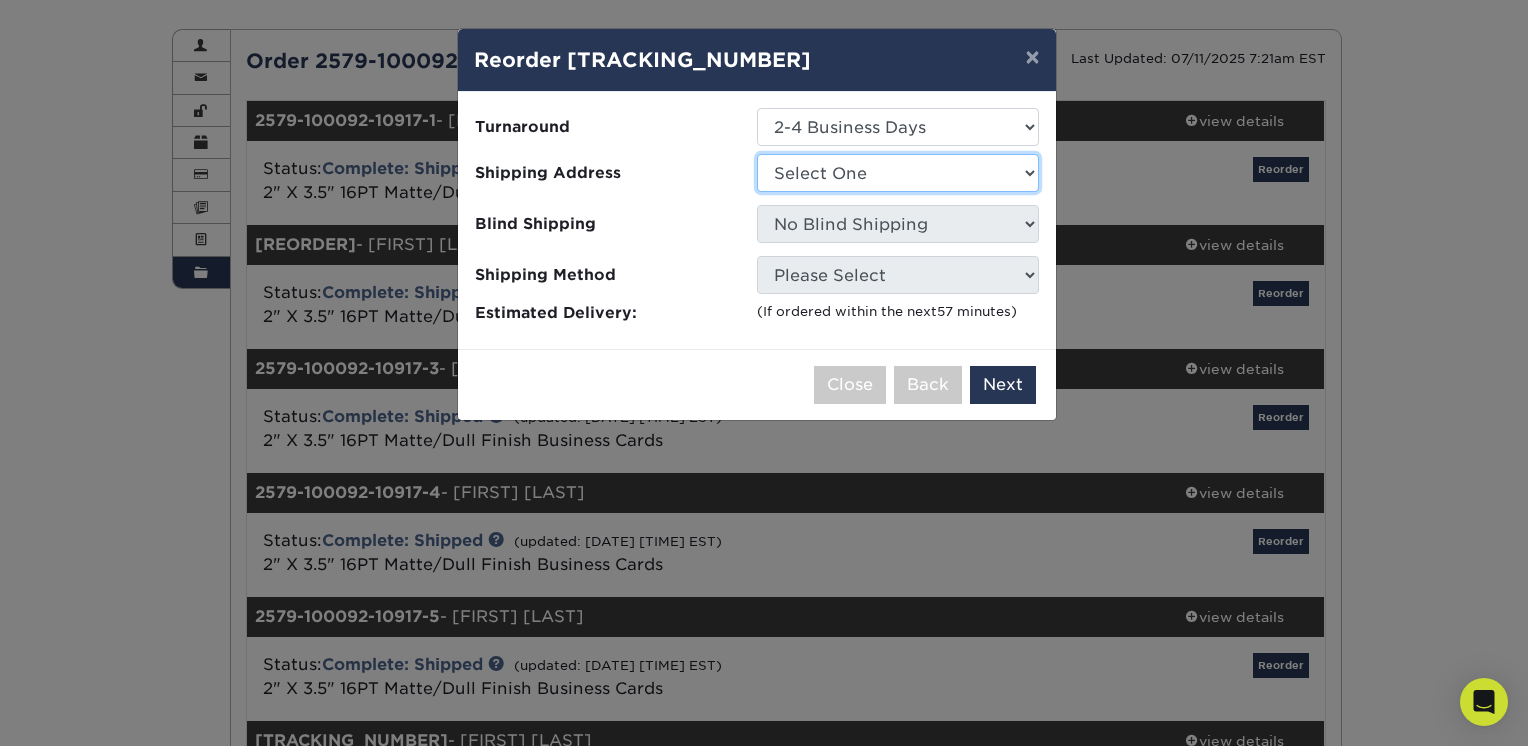 click on "Select One
Chris Cubbage
Daytona/New Smyrna
Florida Window & Door
Fort Myers  Orlando Palm Beach Tampa Vero Beach" at bounding box center [898, 173] 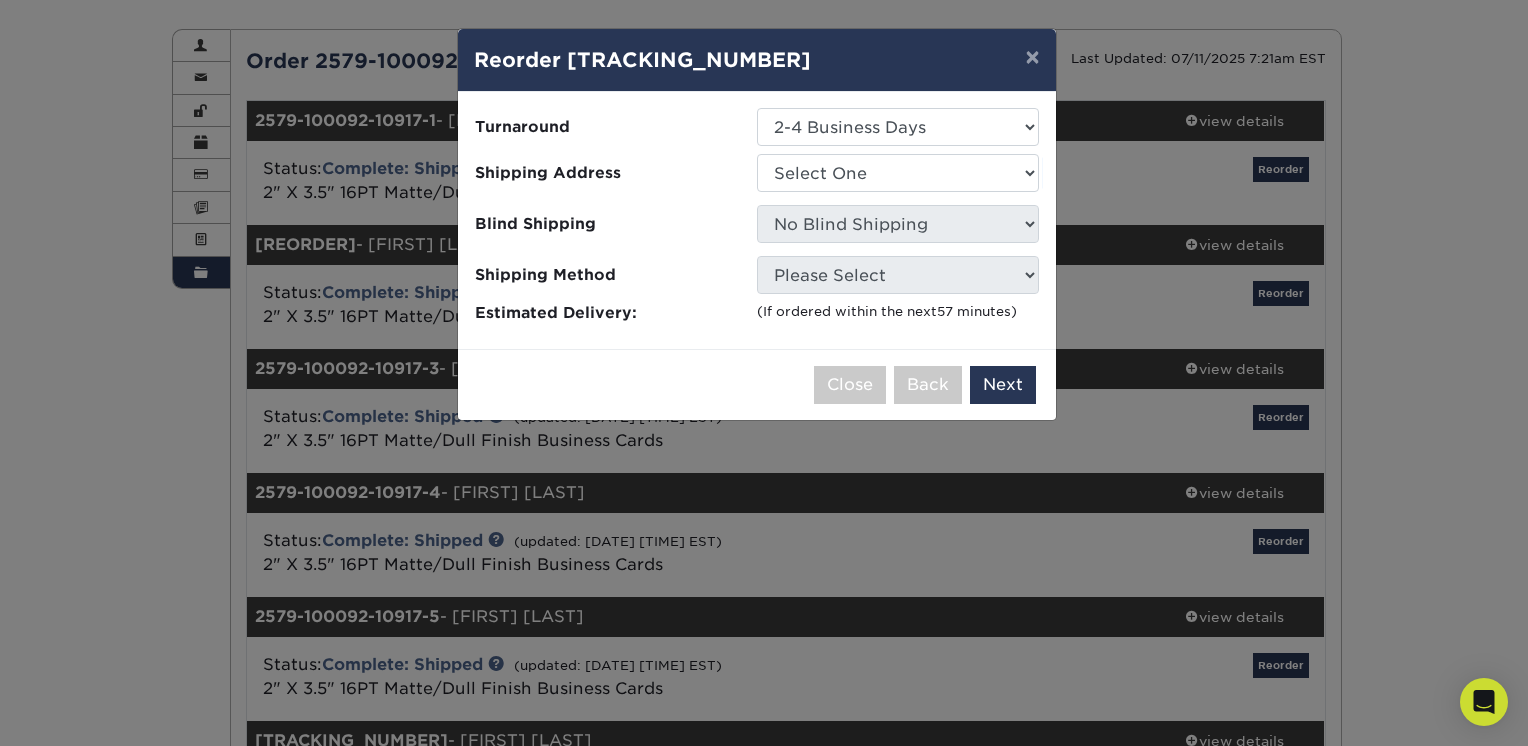 click on "Shipping Method" at bounding box center (616, 275) 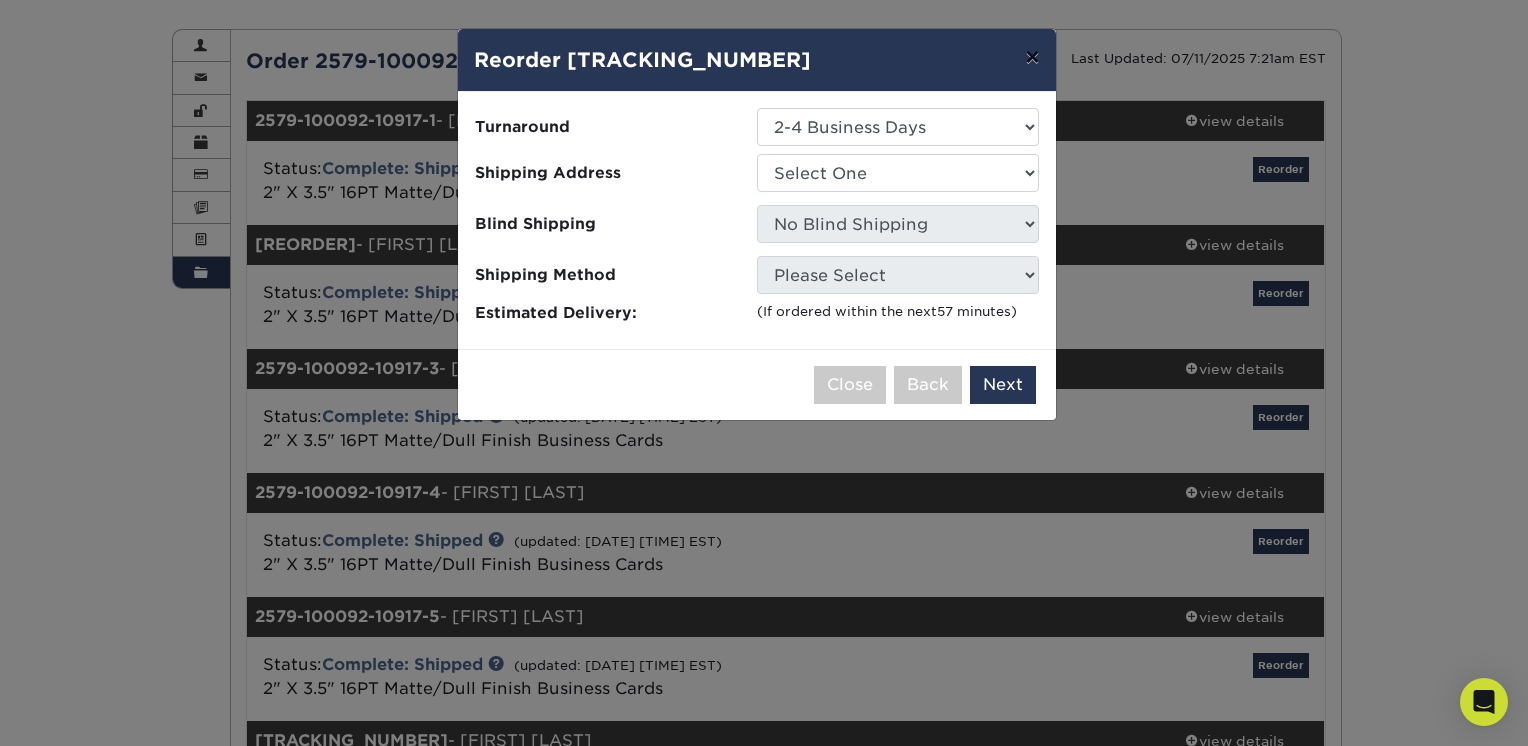 click on "×" at bounding box center [1032, 57] 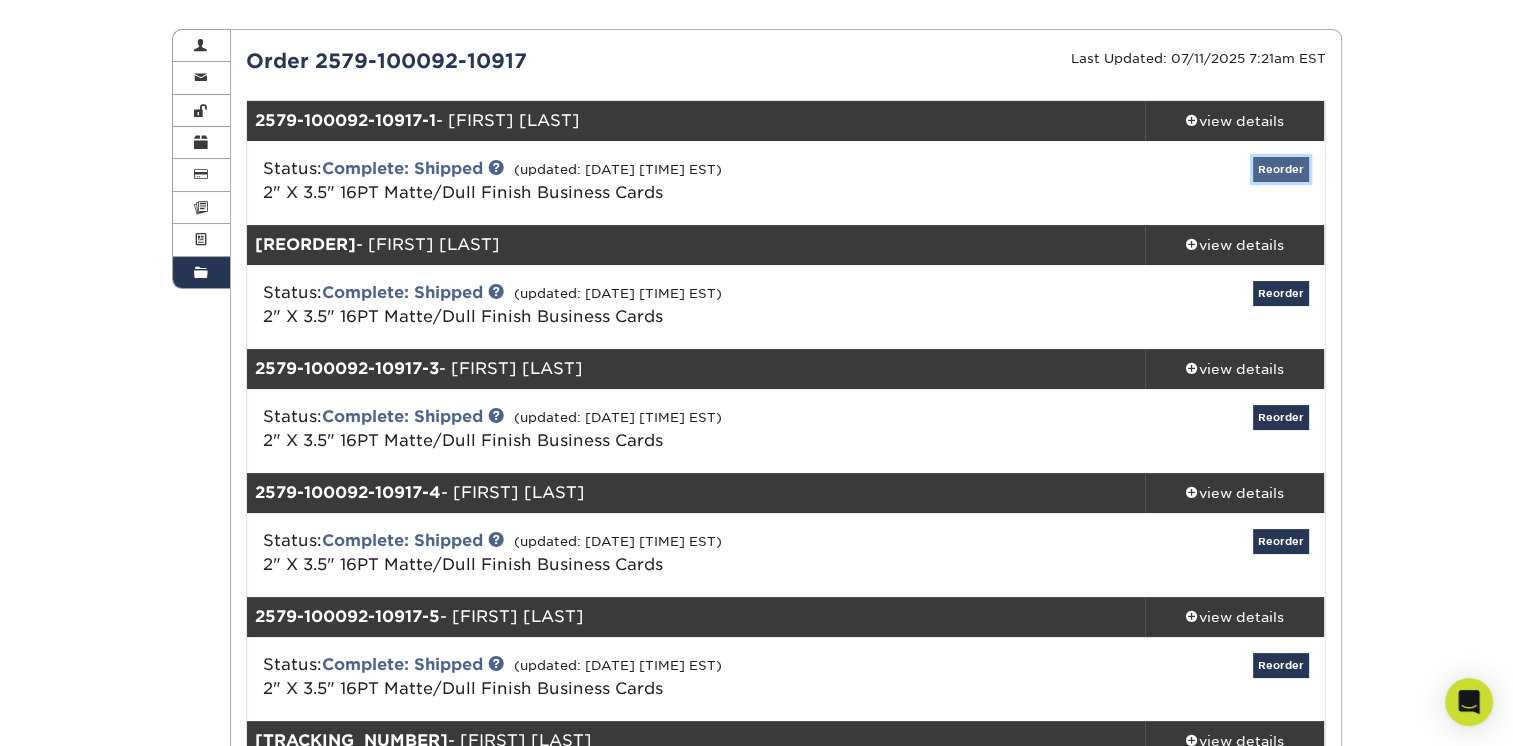 click on "Reorder" at bounding box center (1281, 169) 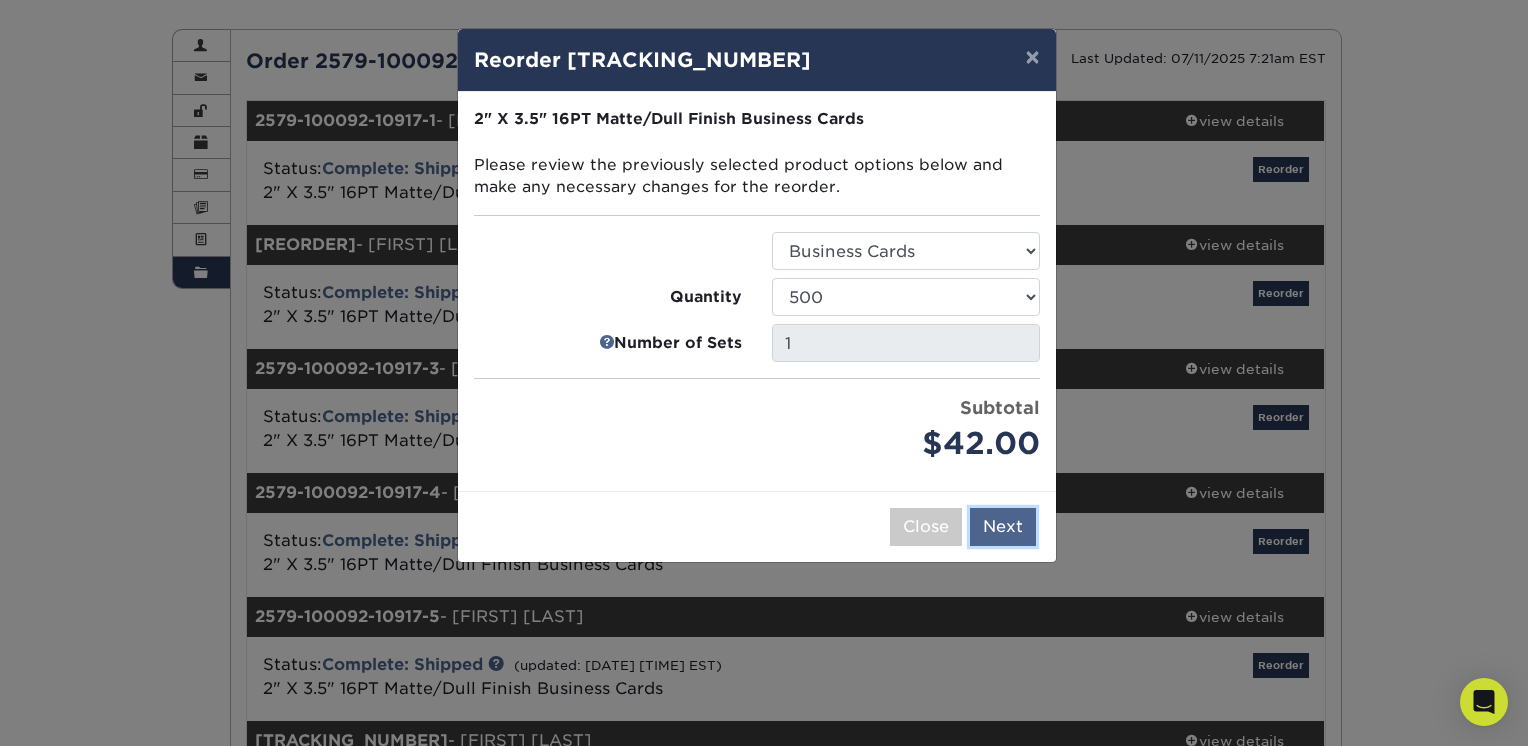 click on "Next" at bounding box center [1003, 527] 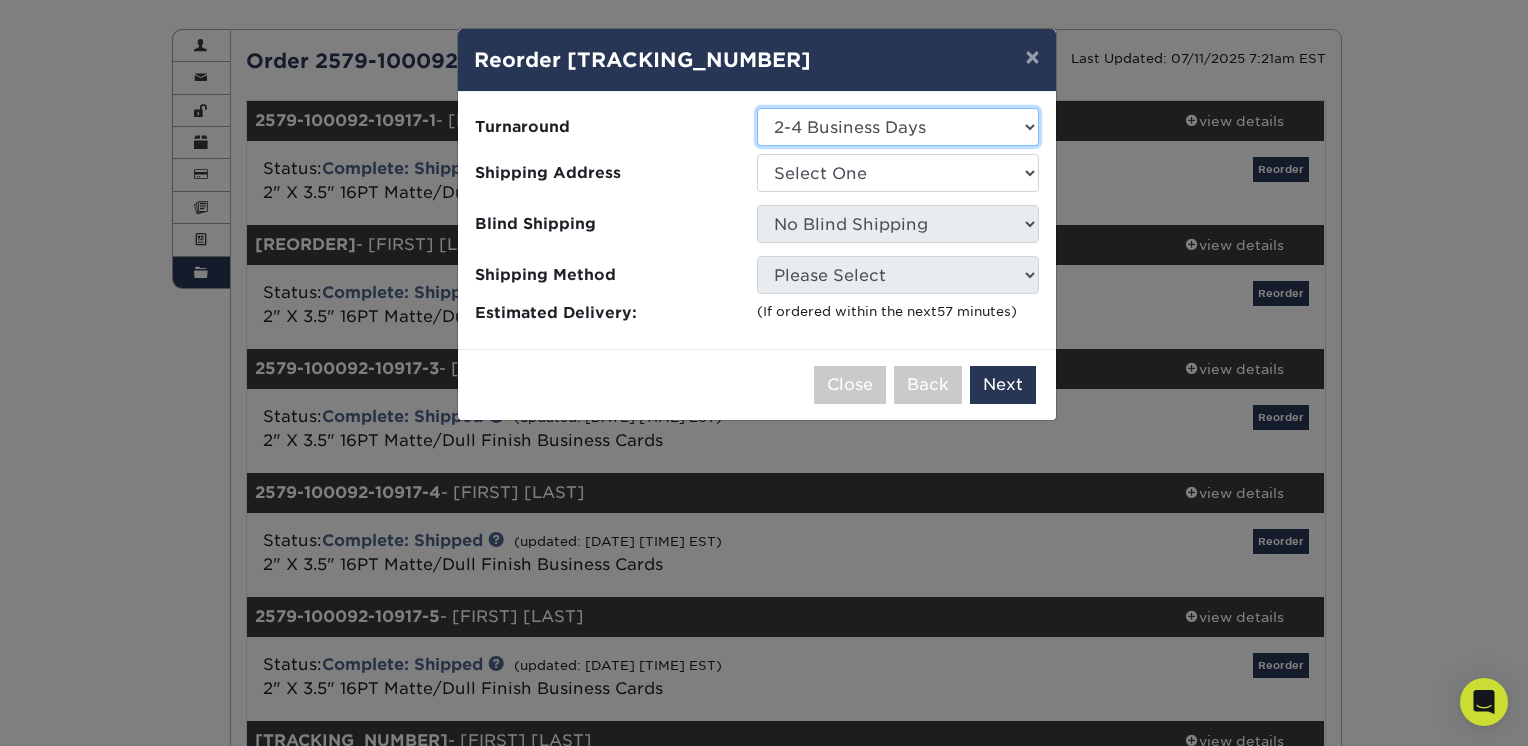 click on "Select One 2-4 Business Days 2 Day Next Business Day" at bounding box center (898, 127) 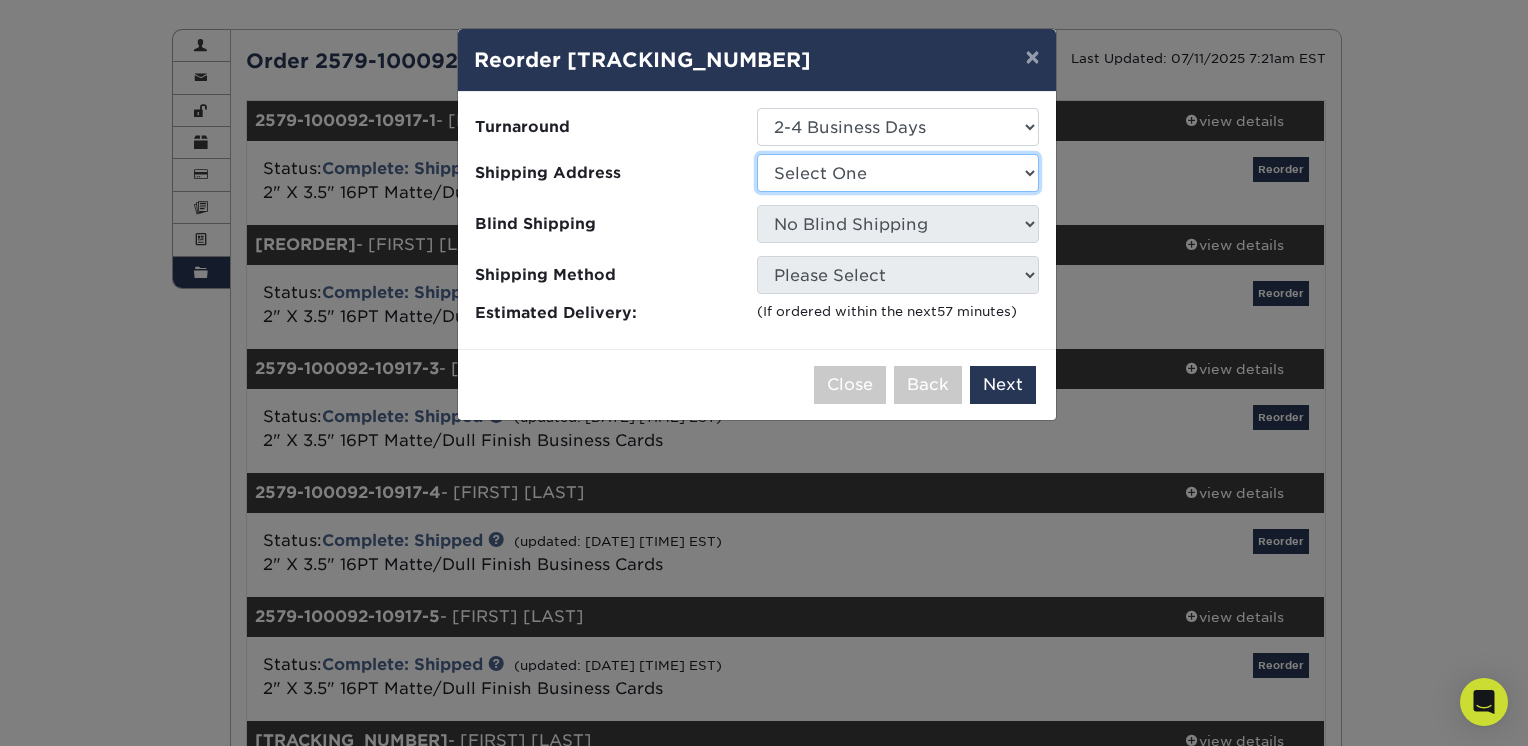 click on "Select One
Chris Cubbage
Daytona/New Smyrna
Florida Window & Door
Fort Myers  Orlando Palm Beach Tampa Vero Beach" at bounding box center [898, 173] 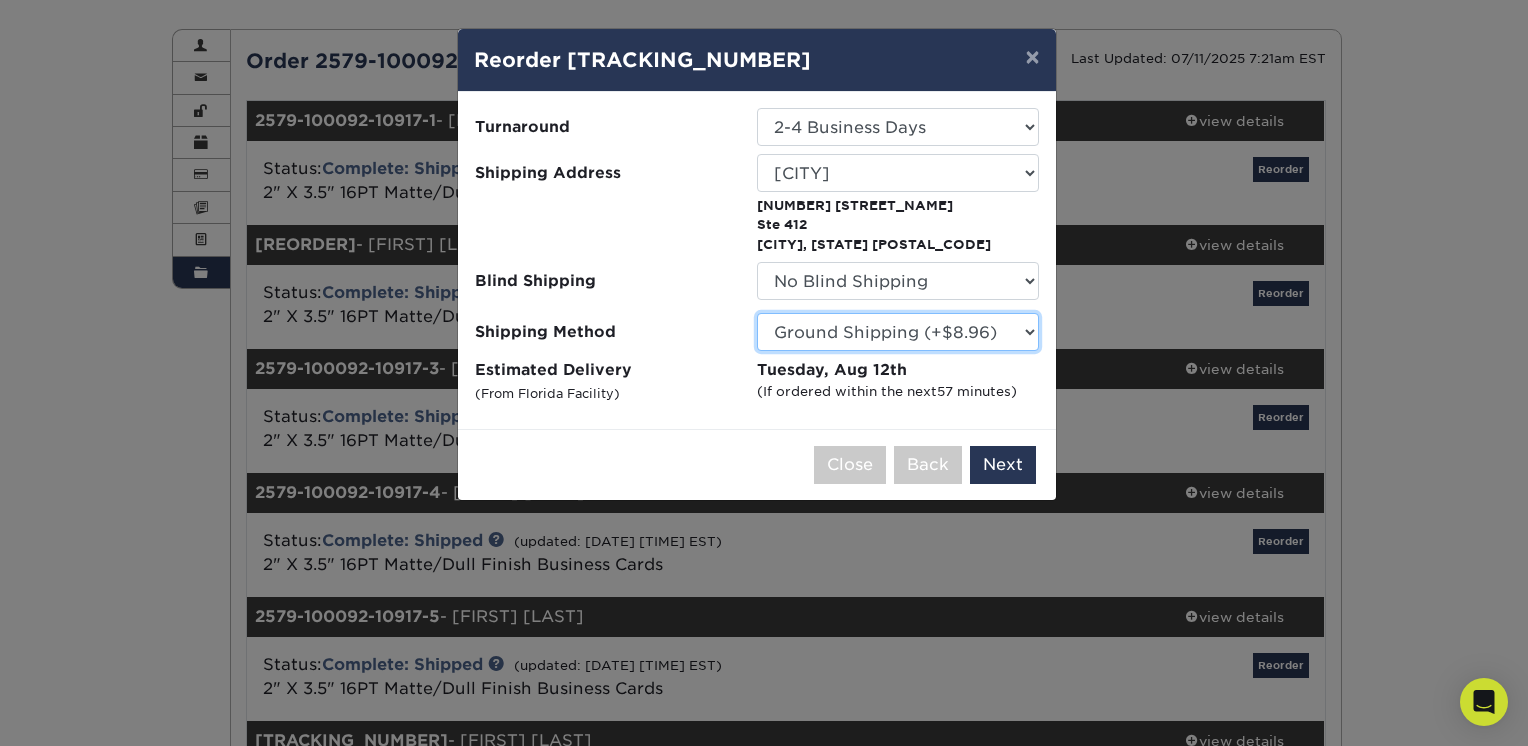 click on "Please Select Ground Shipping (+$8.96) 3 Day Shipping Service (+$15.39) 2 Day Air Shipping (+$15.86) Next Day Shipping by 5pm (+$18.33) Next Day Shipping by 12 noon (+$19.31) Next Day Air Early A.M. (+$100.54)" at bounding box center [898, 332] 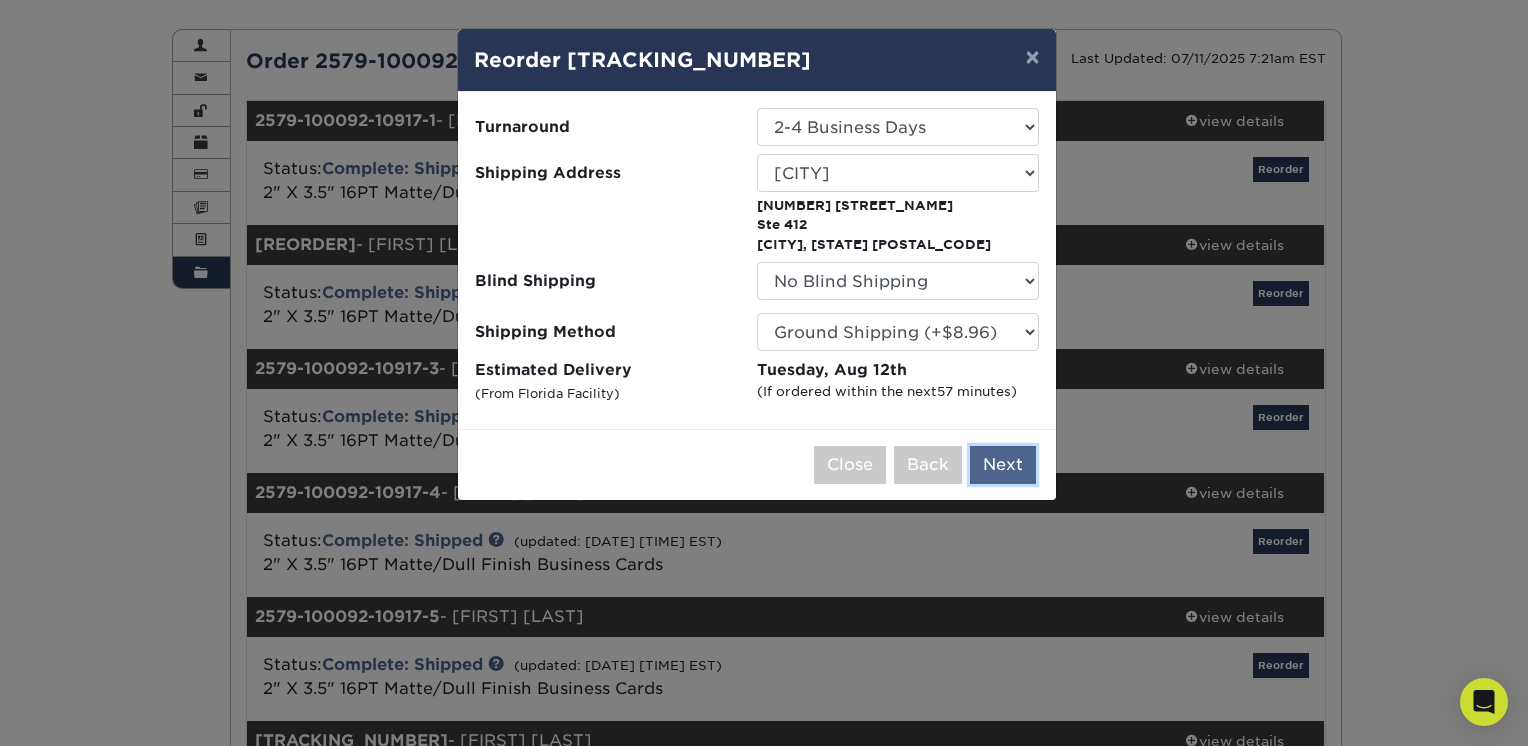click on "Next" at bounding box center [1003, 465] 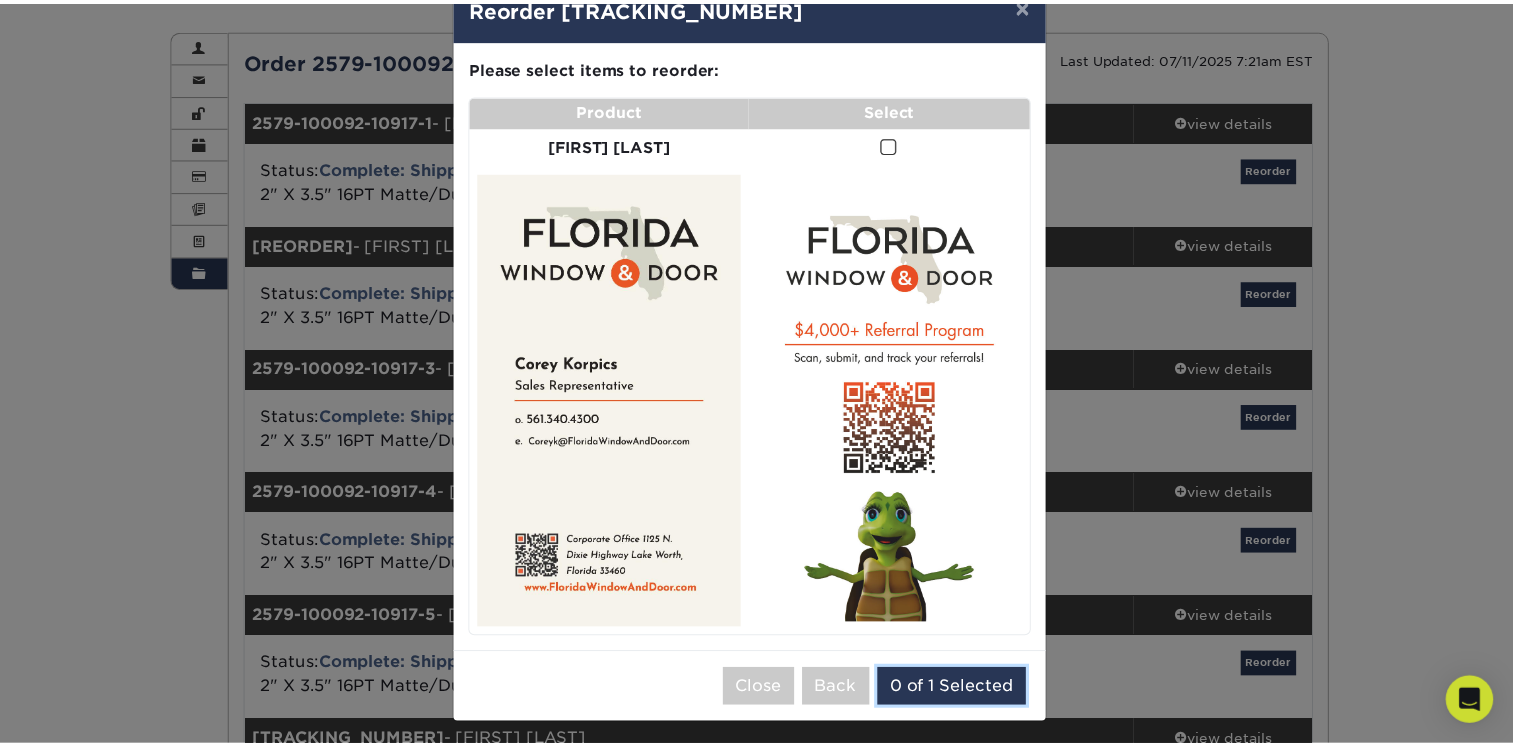 scroll, scrollTop: 56, scrollLeft: 0, axis: vertical 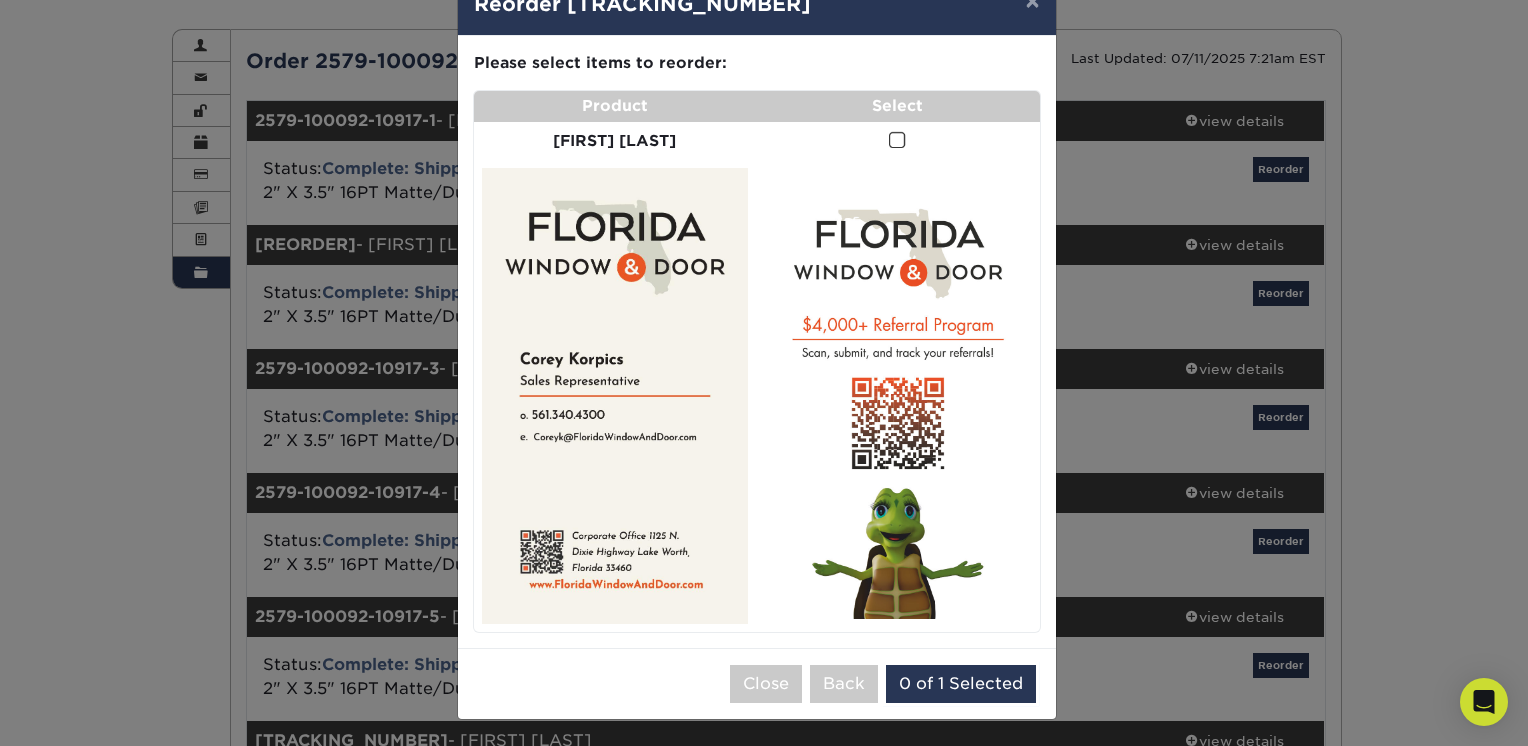click at bounding box center [897, 140] 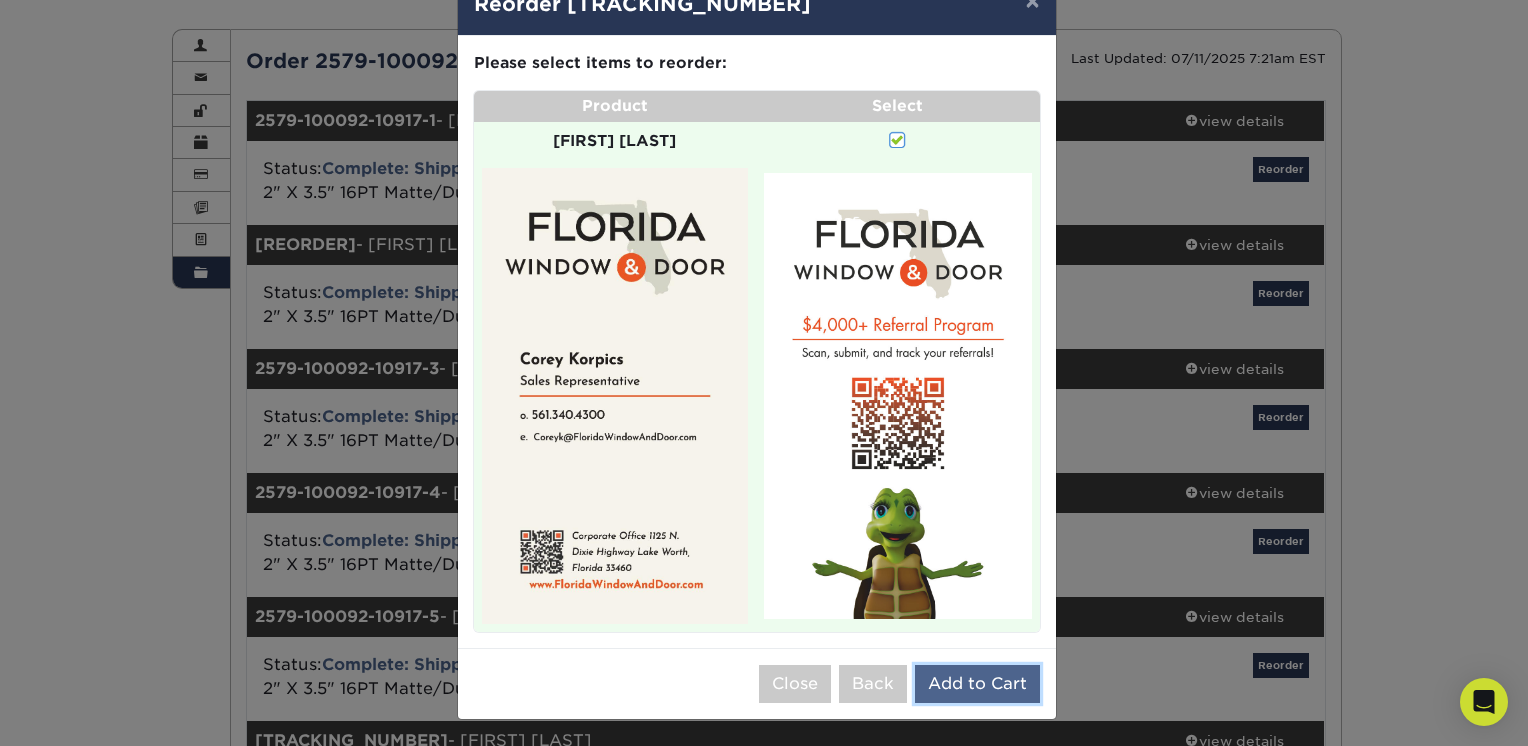 click on "Add to Cart" at bounding box center (977, 684) 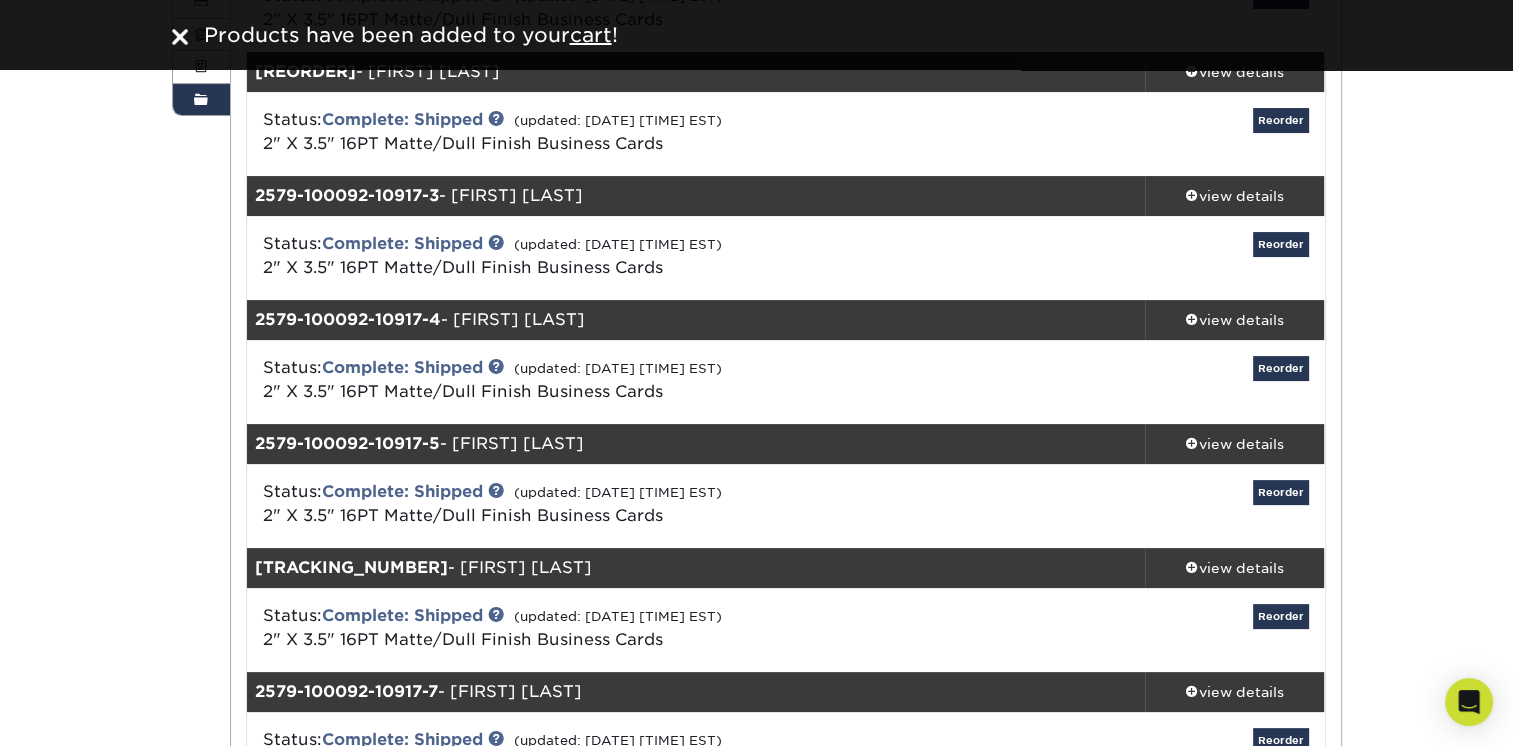 scroll, scrollTop: 0, scrollLeft: 0, axis: both 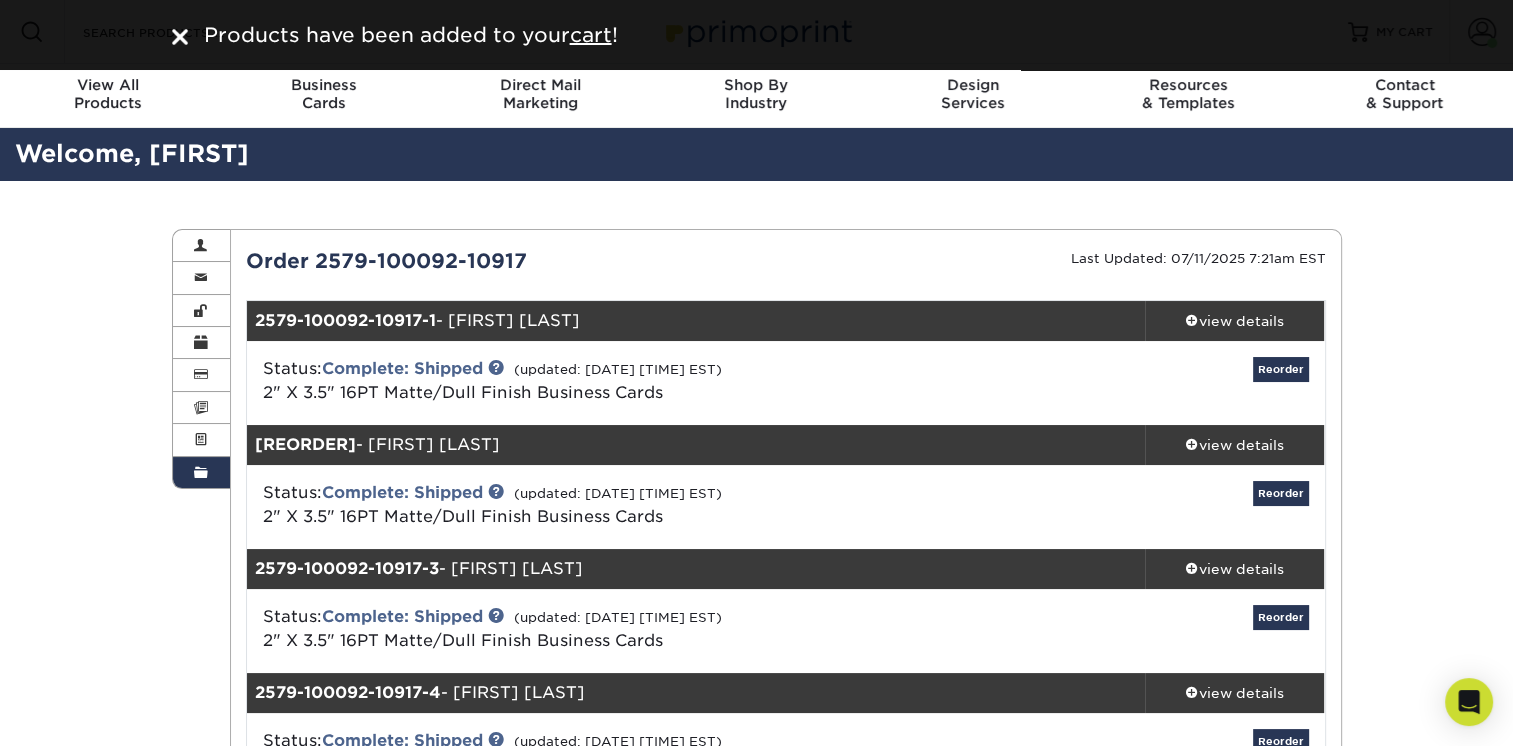 click on "Products have been added to your  cart !" at bounding box center (769, 35) 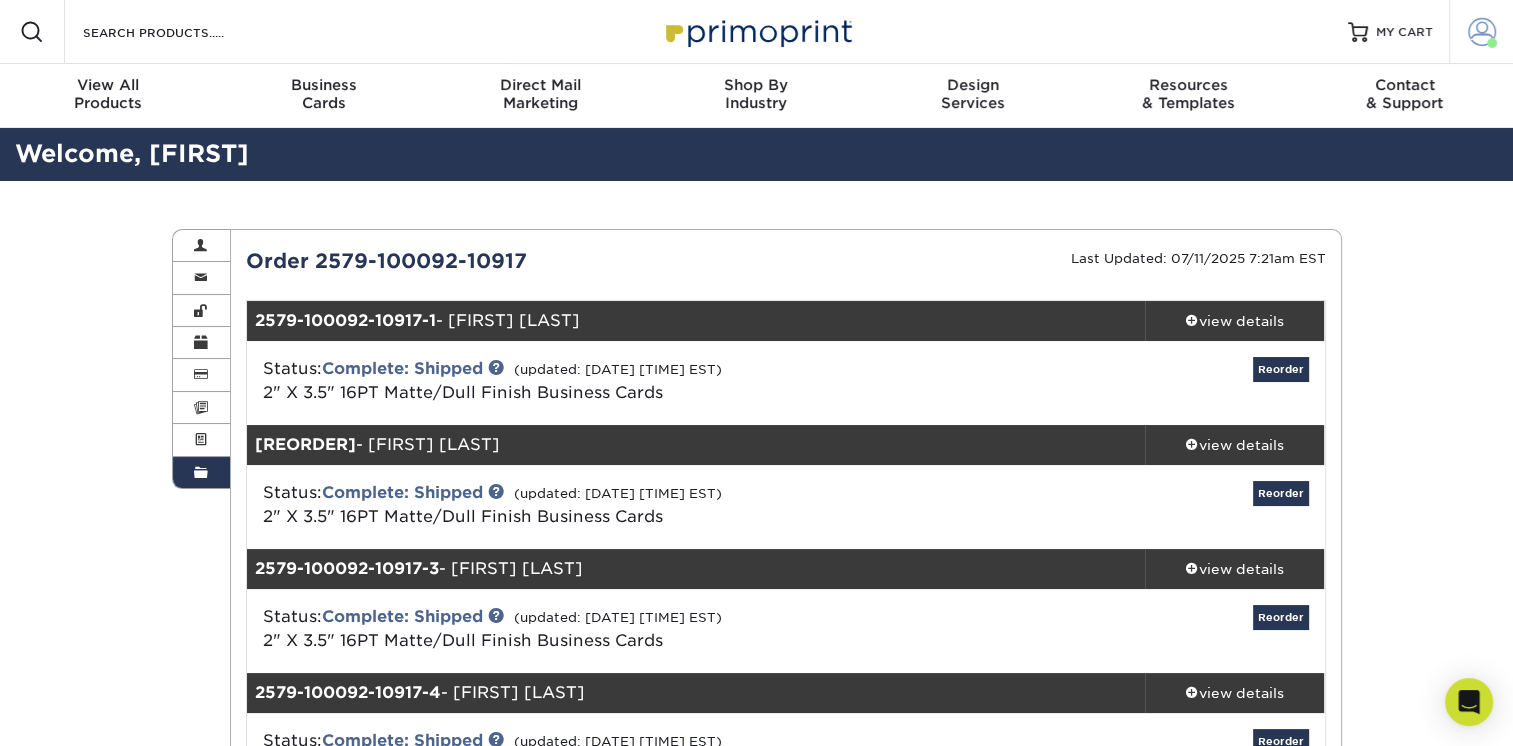 click at bounding box center [1482, 32] 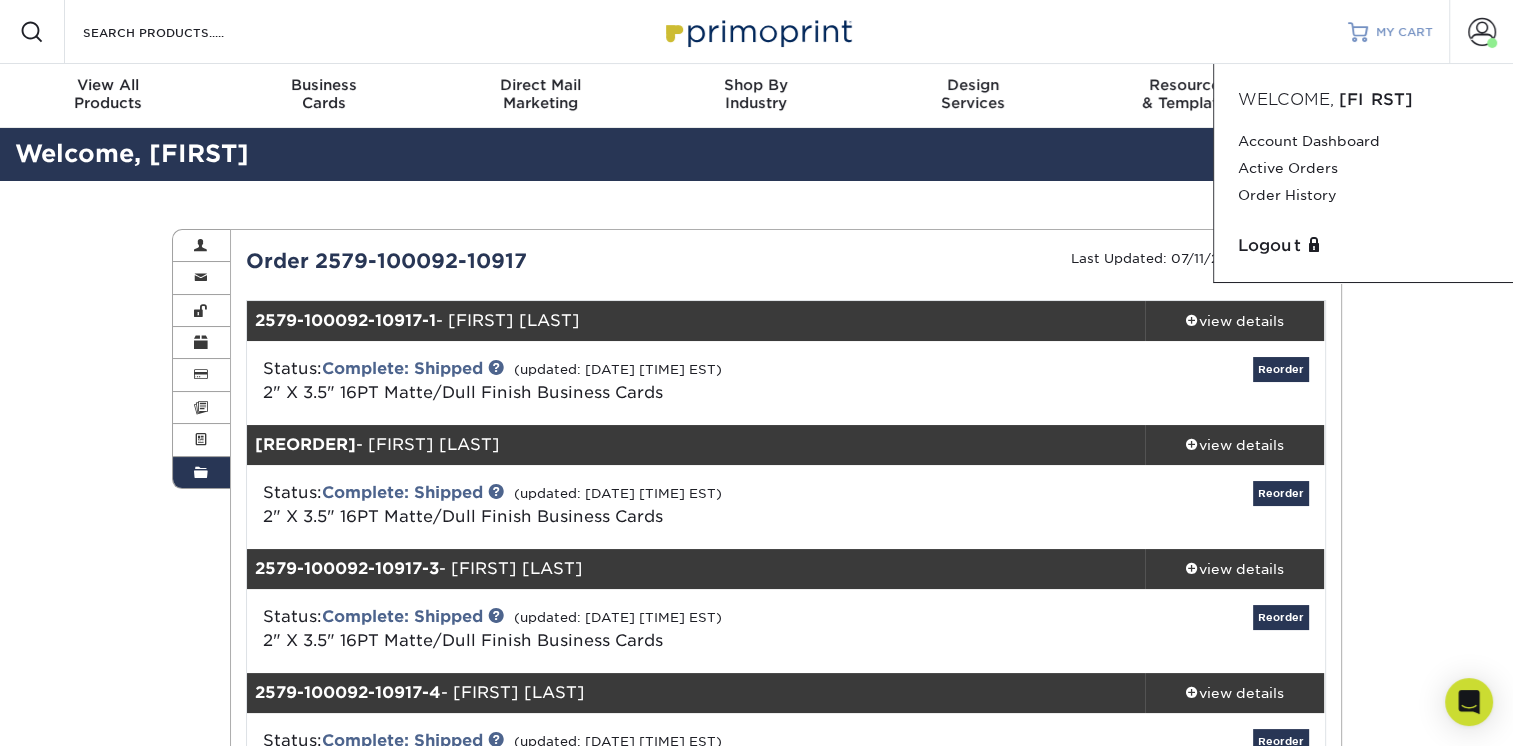 click on "MY CART" at bounding box center [1404, 32] 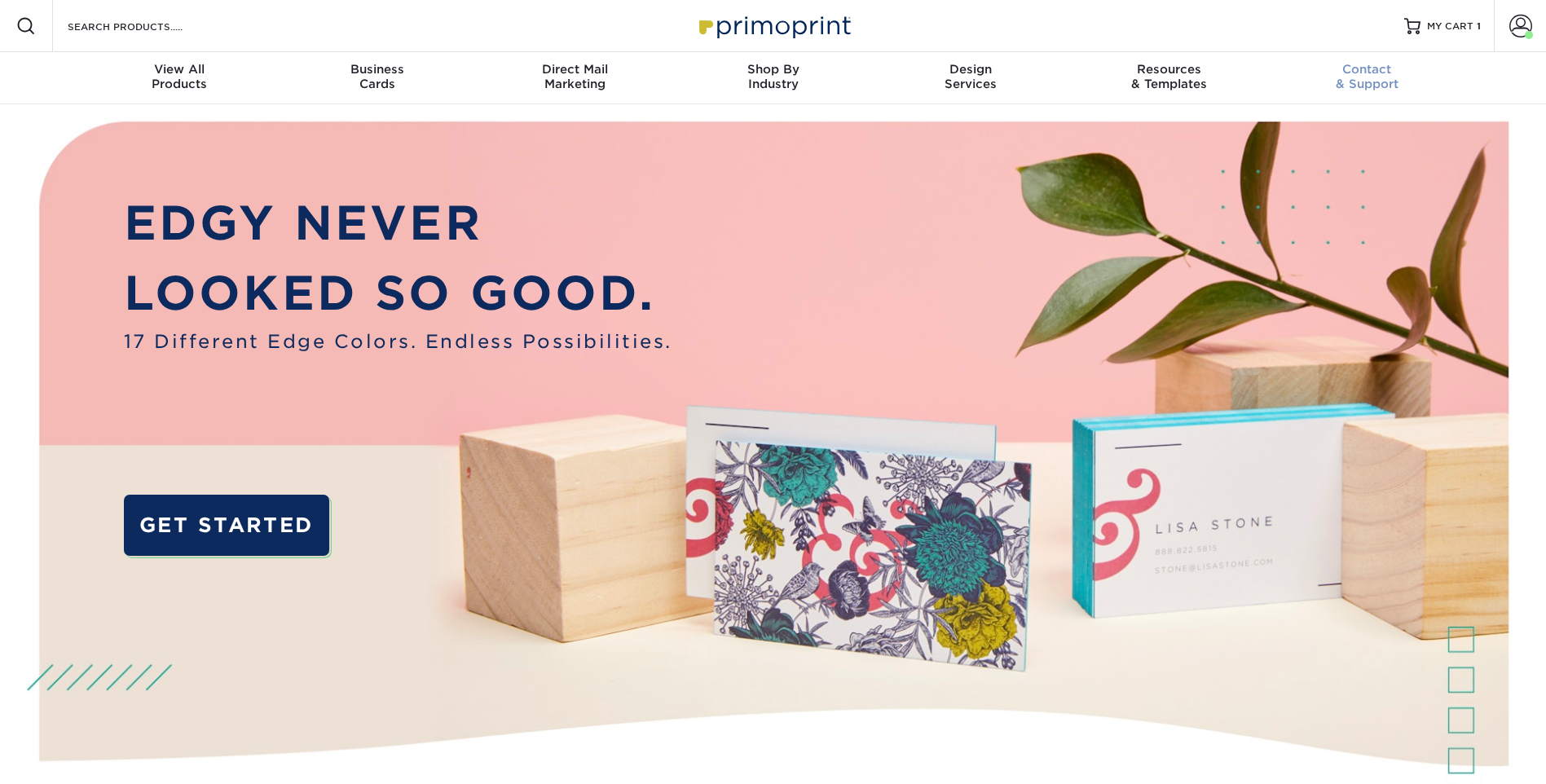 scroll, scrollTop: 0, scrollLeft: 0, axis: both 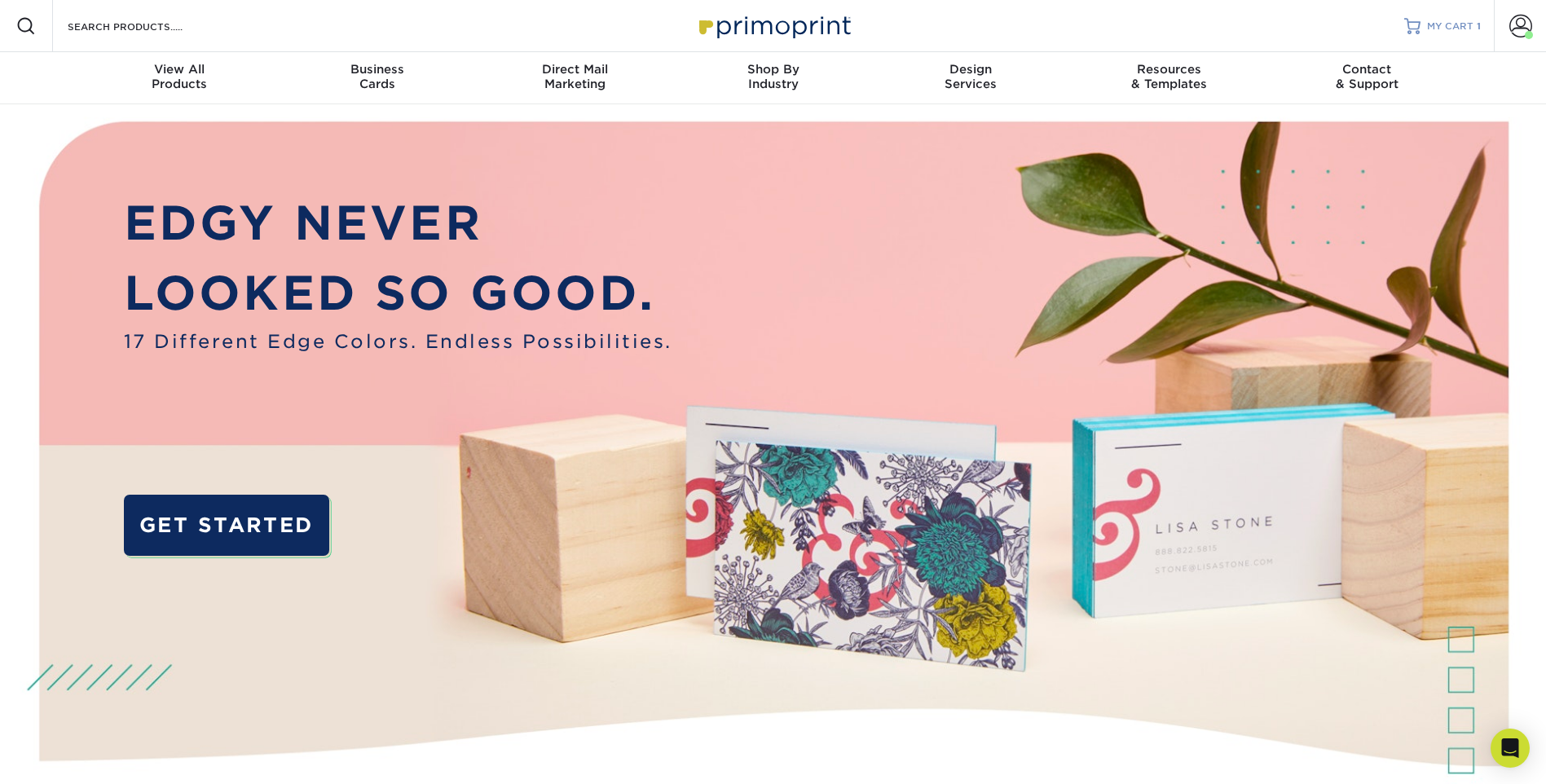 click on "MY CART" at bounding box center (1450, 26) 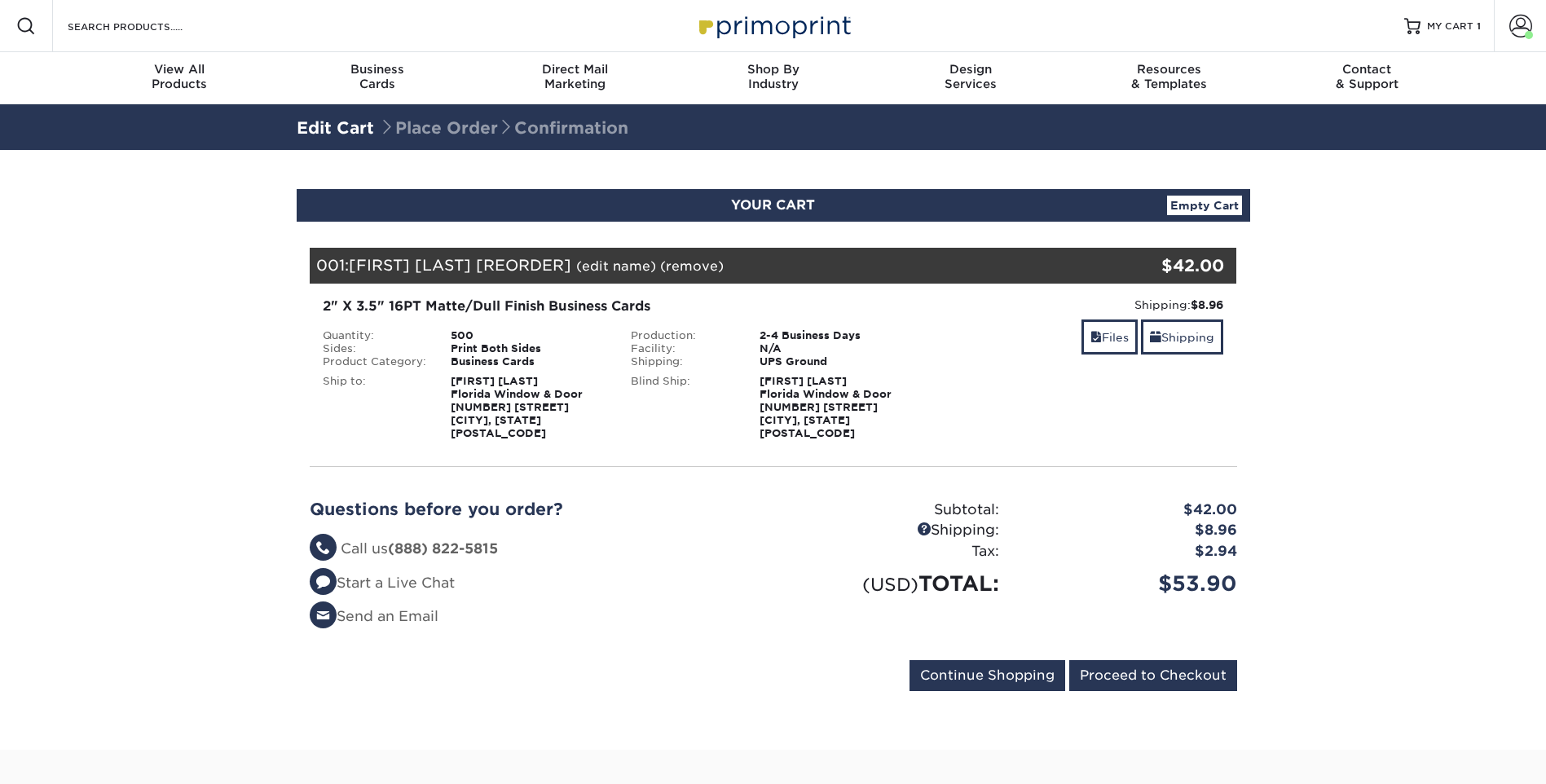 scroll, scrollTop: 0, scrollLeft: 0, axis: both 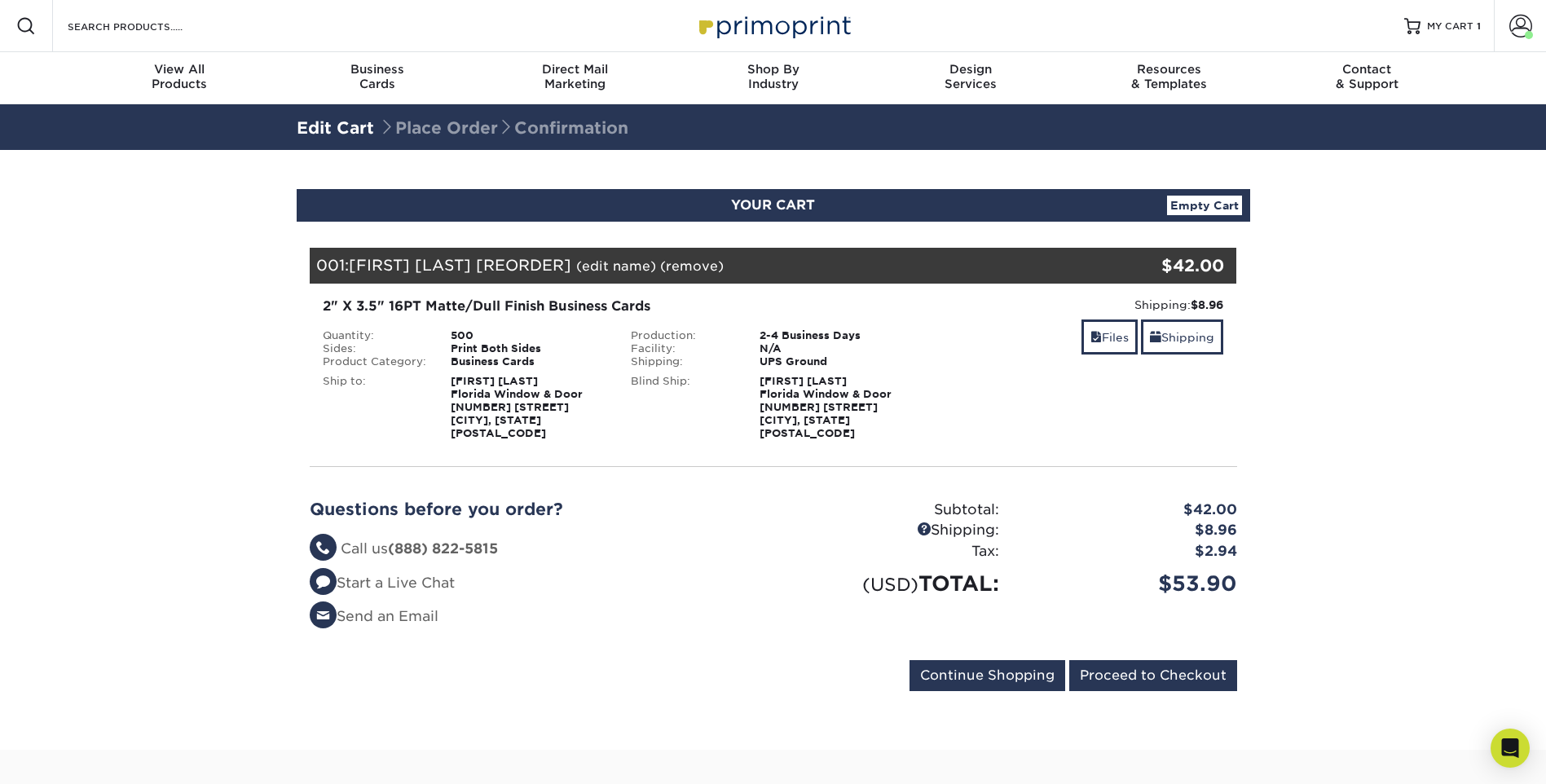 click on "[FIRST] [LAST] [REORDER]
(edit name)
(remove)
Are you sure  you want to remove this product ?
Yes
|  No" at bounding box center [696, 266] 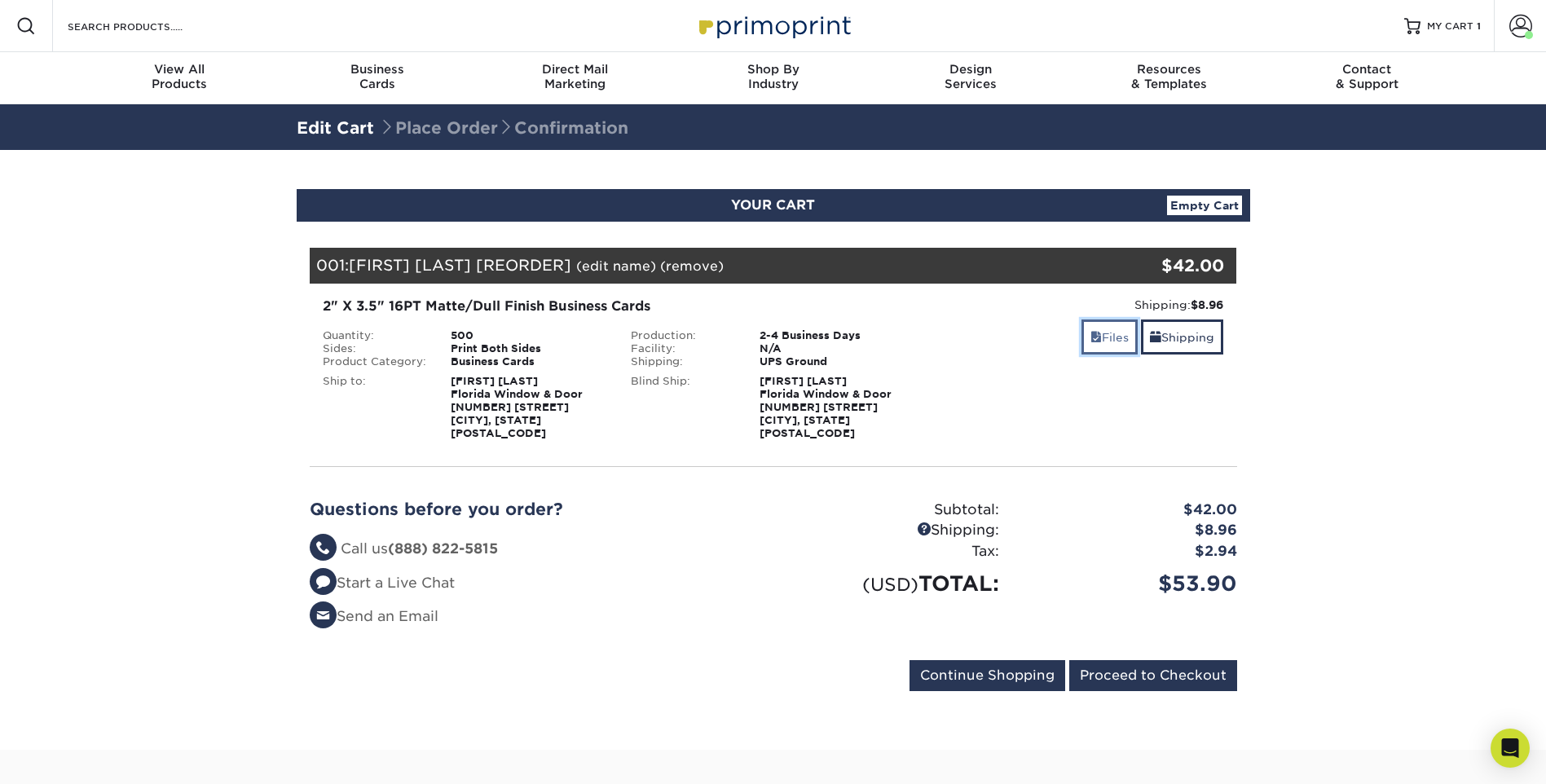 click on "Files" at bounding box center [1109, 337] 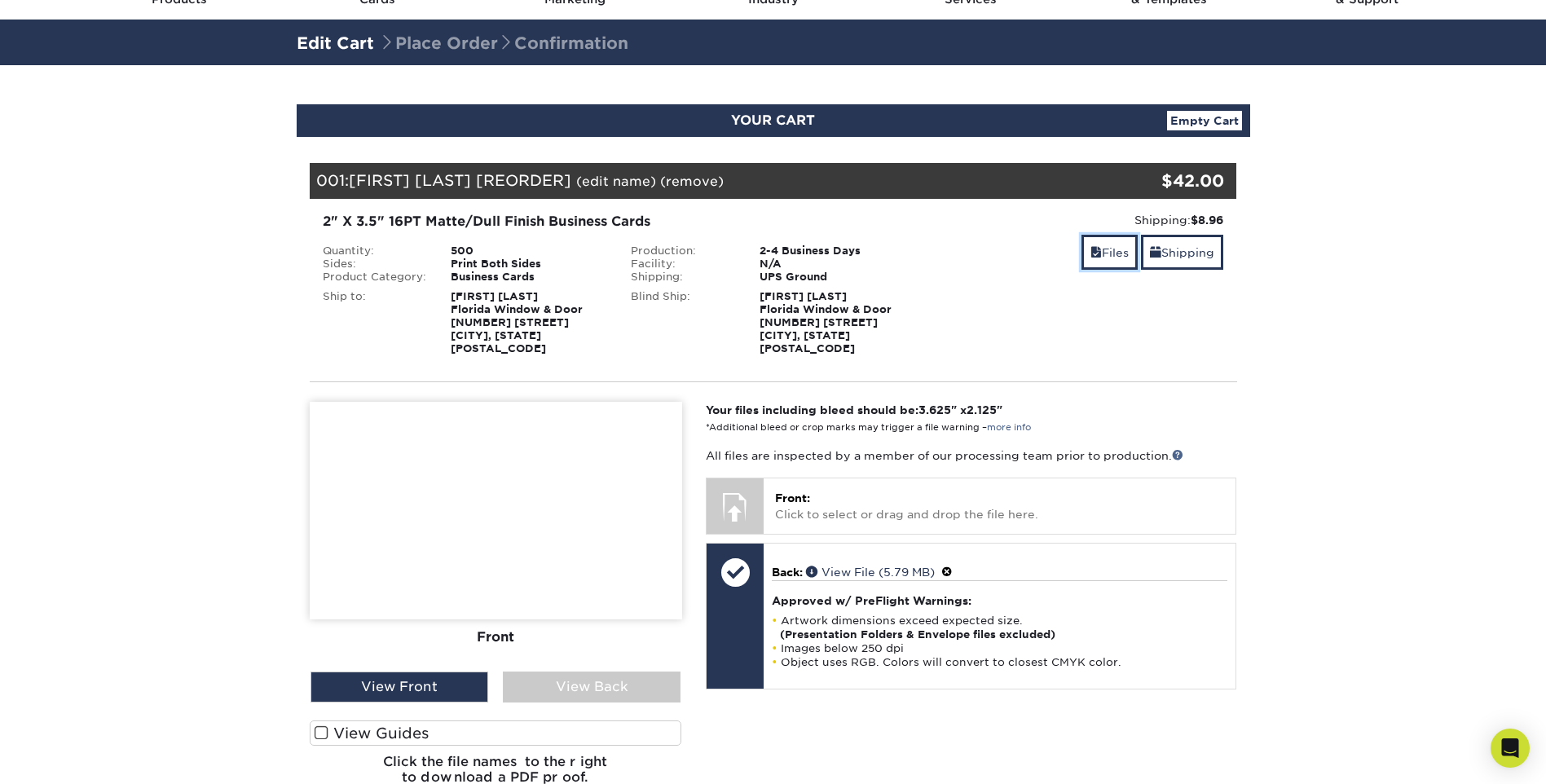 scroll, scrollTop: 163, scrollLeft: 0, axis: vertical 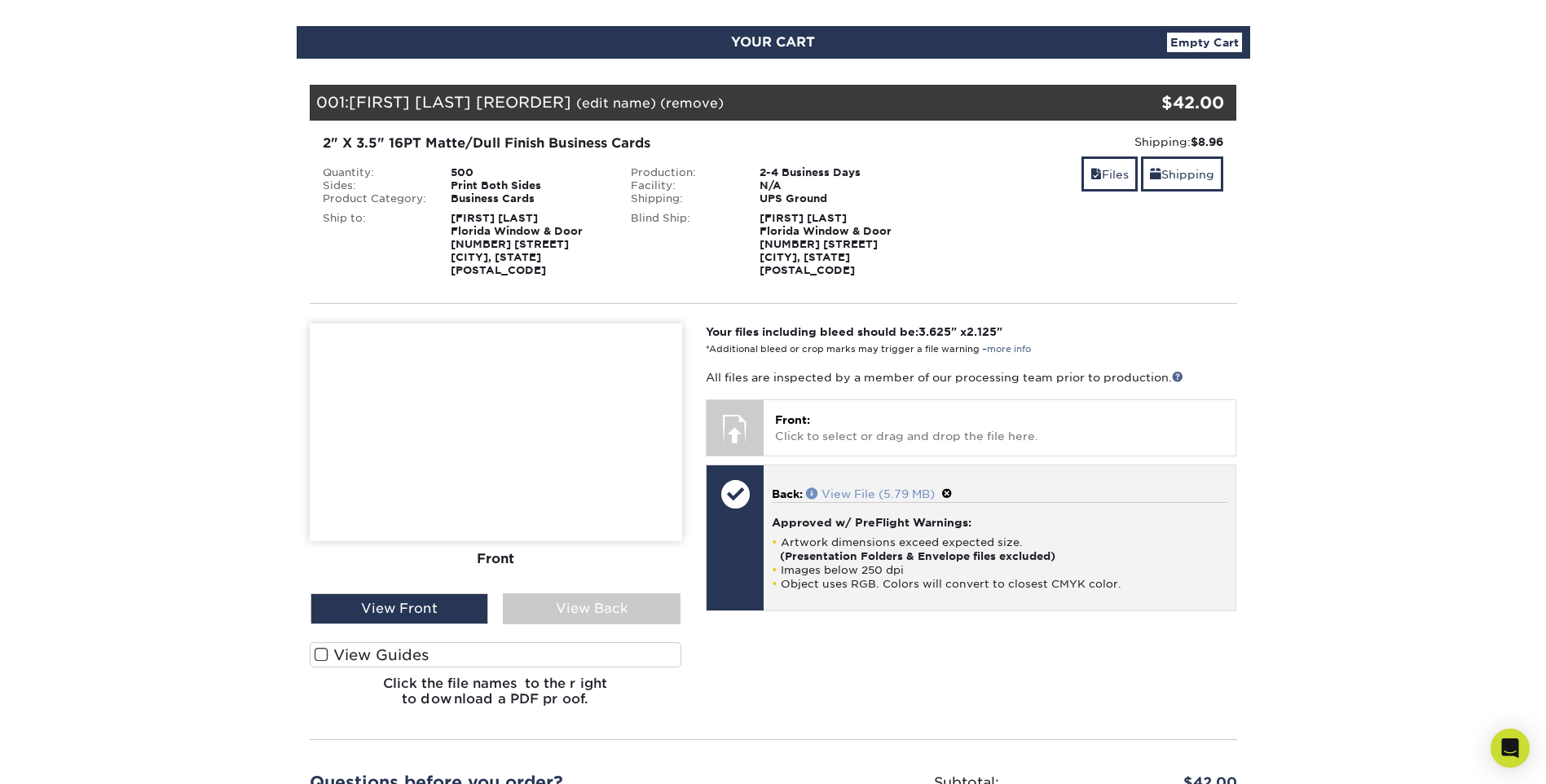 click on "View File (5.79 MB)" at bounding box center (870, 494) 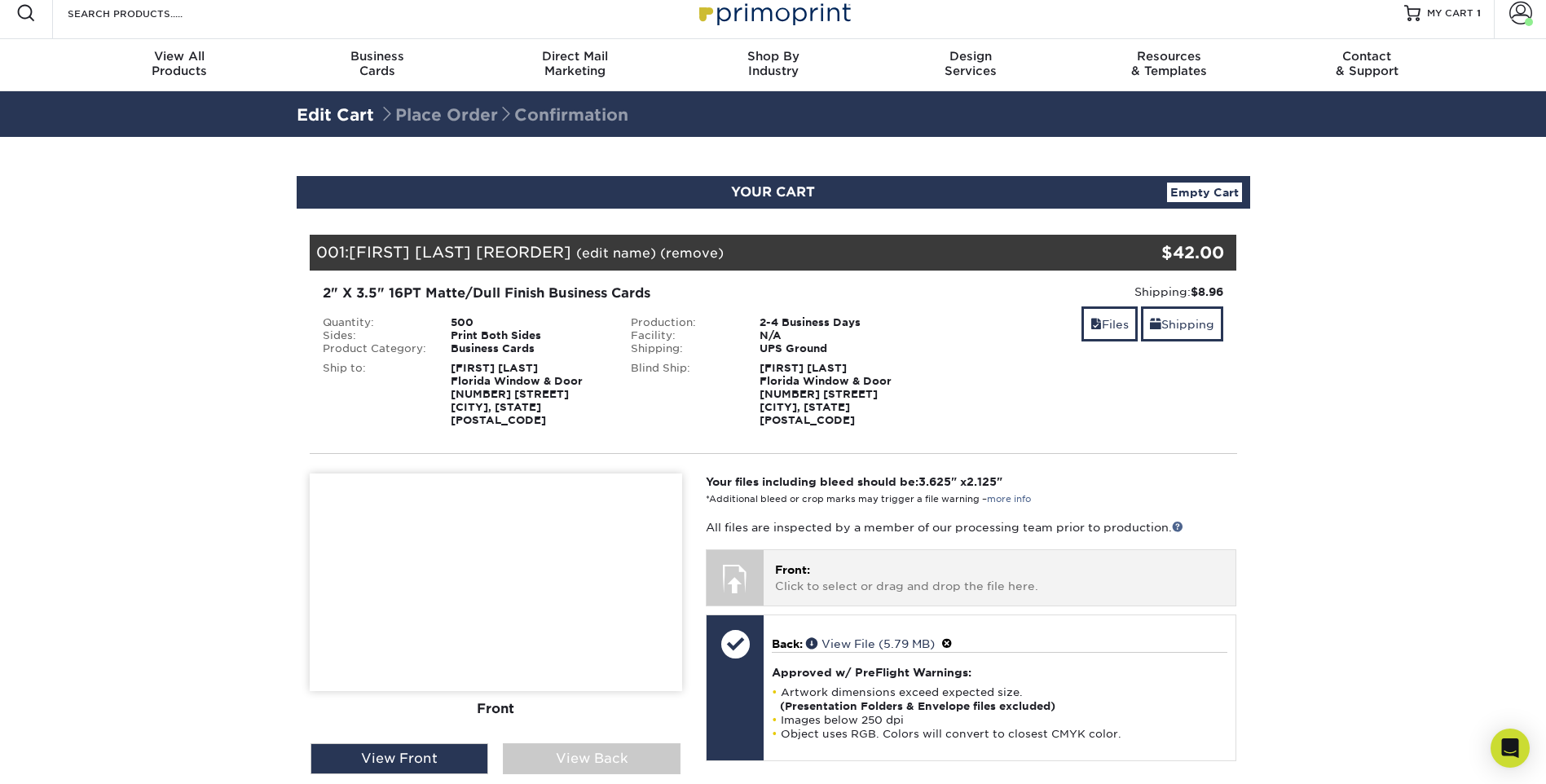 scroll, scrollTop: 0, scrollLeft: 0, axis: both 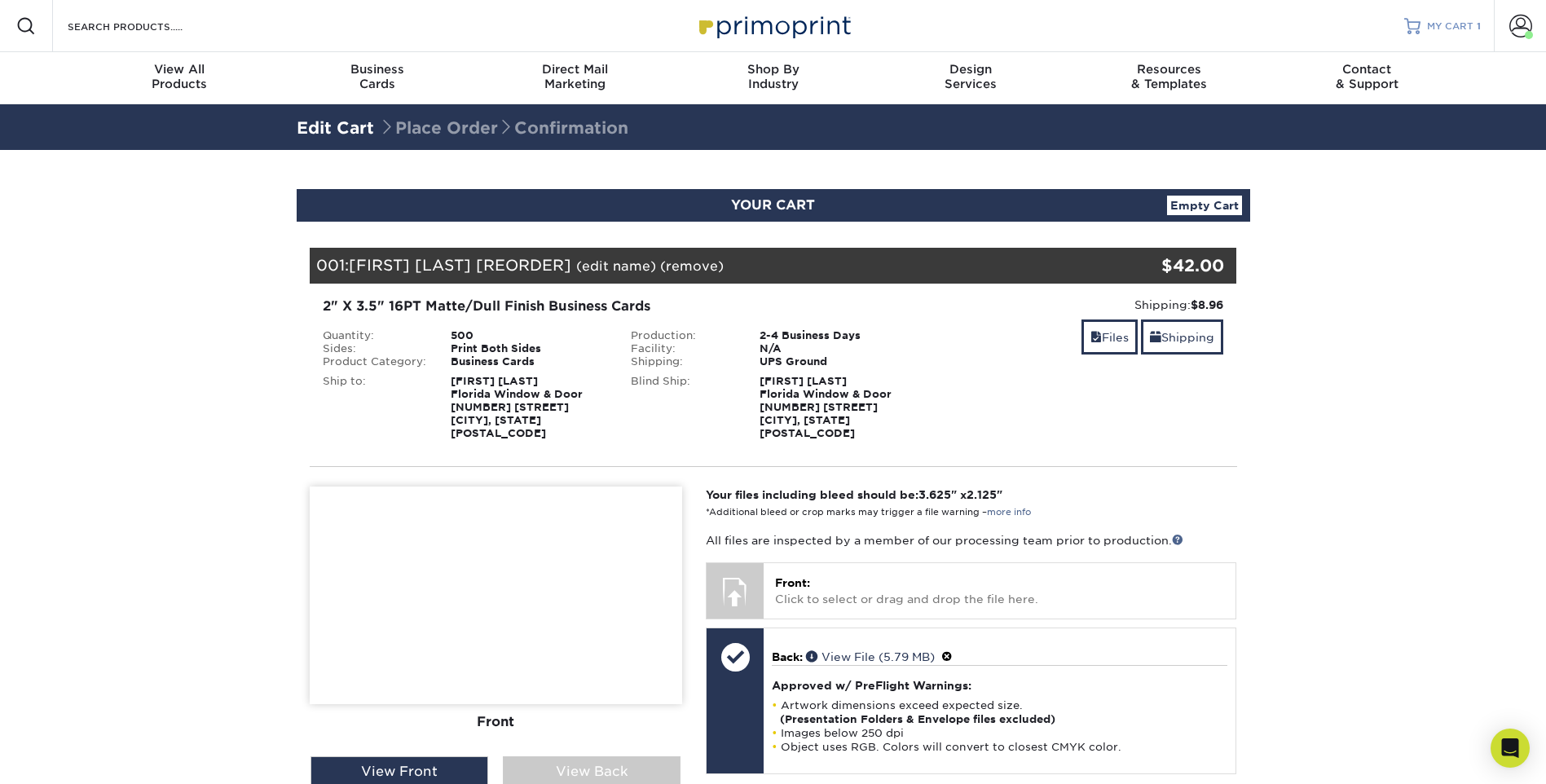 click on "MY CART" at bounding box center (1450, 26) 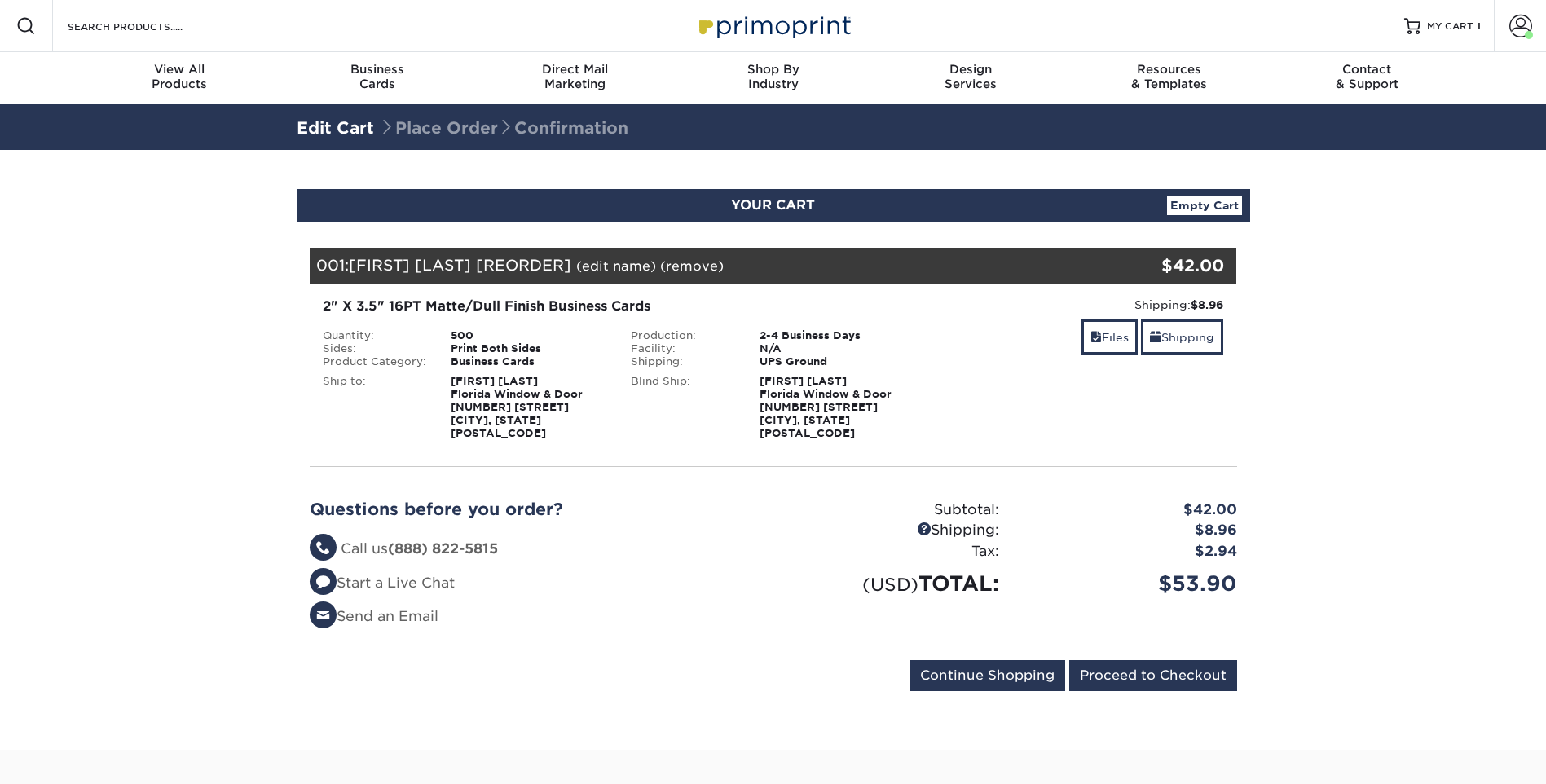 scroll, scrollTop: 0, scrollLeft: 0, axis: both 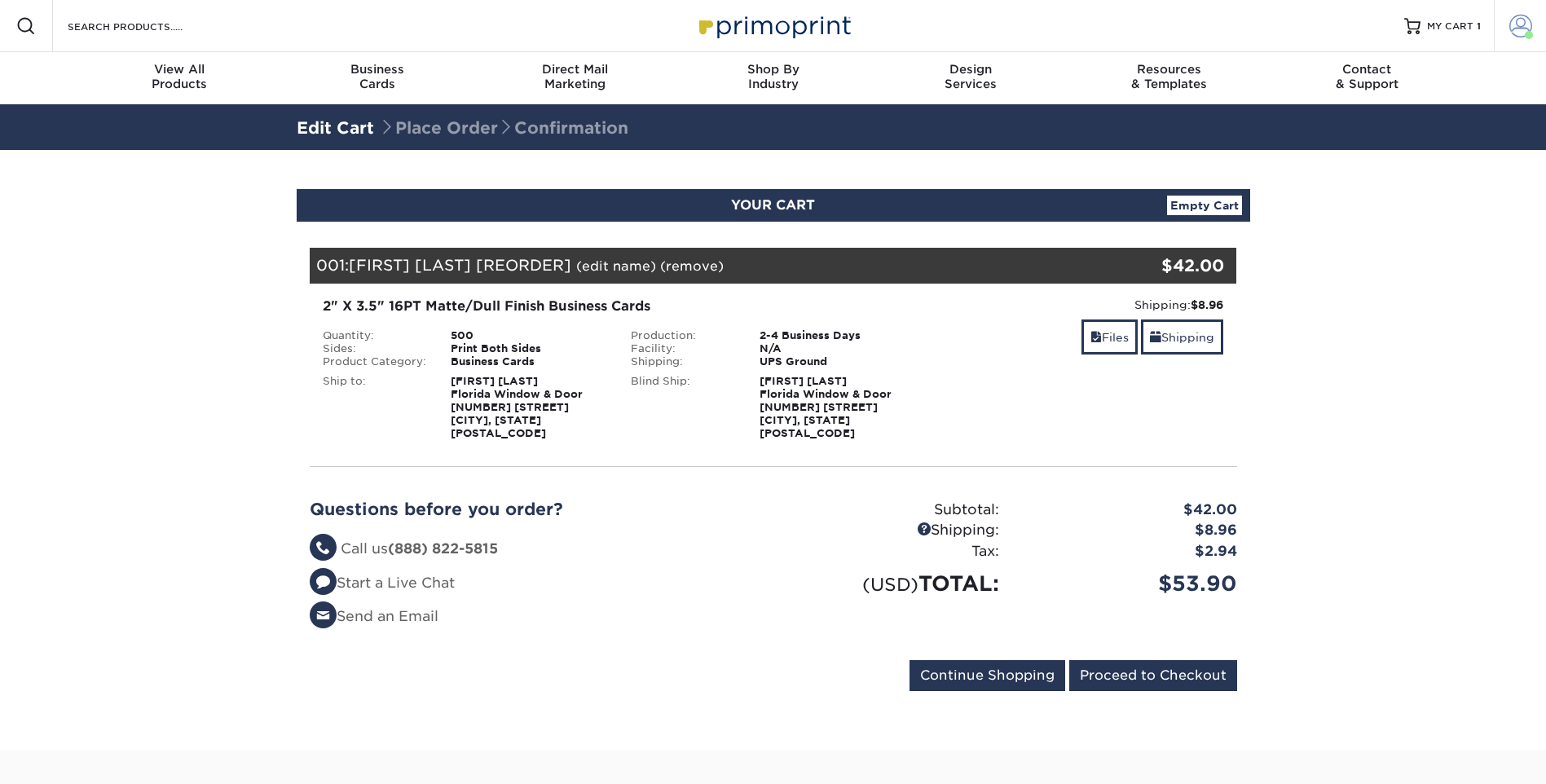 click at bounding box center (1521, 26) 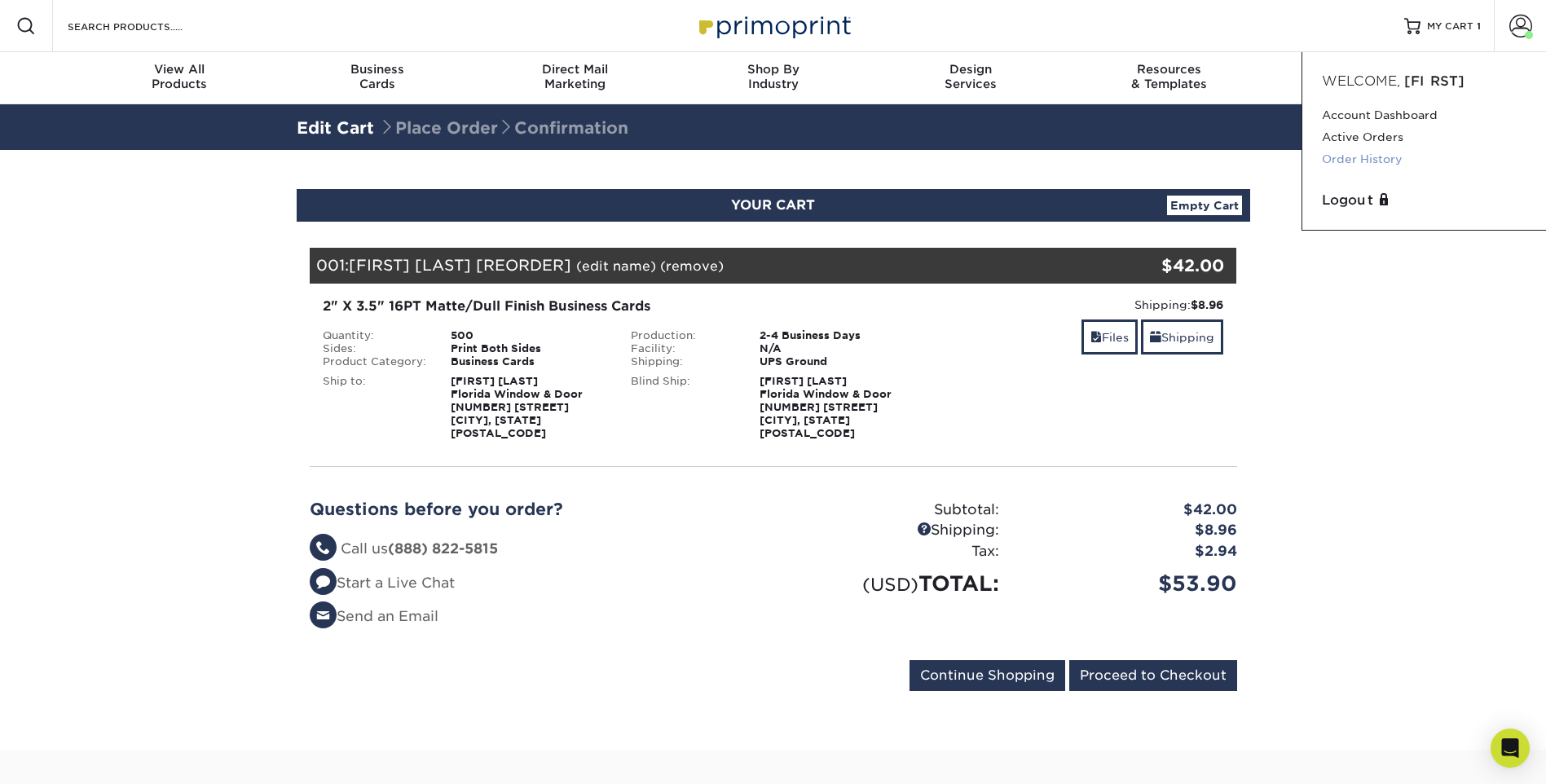 click on "Order History" at bounding box center (1424, 159) 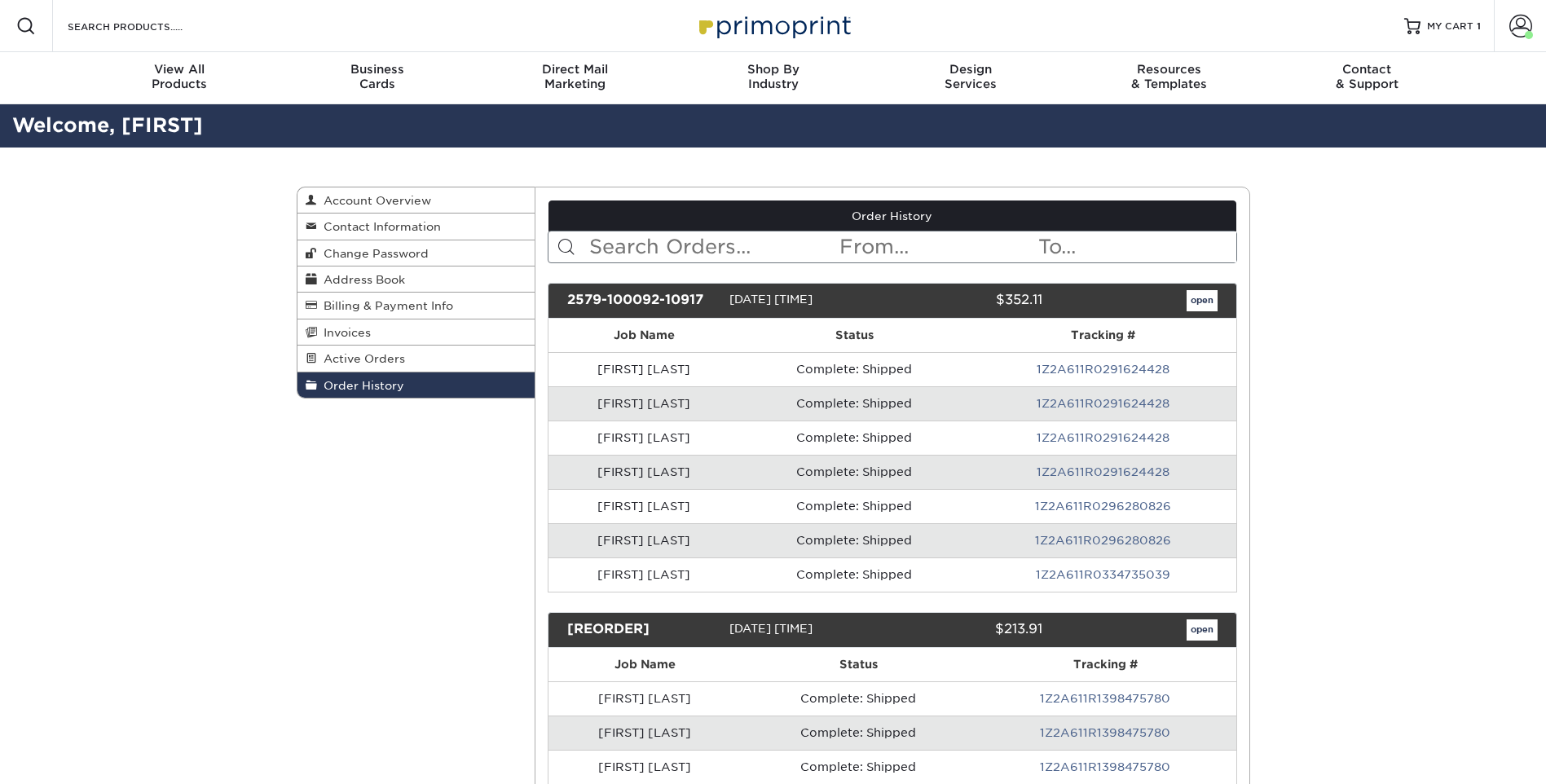 scroll, scrollTop: 0, scrollLeft: 0, axis: both 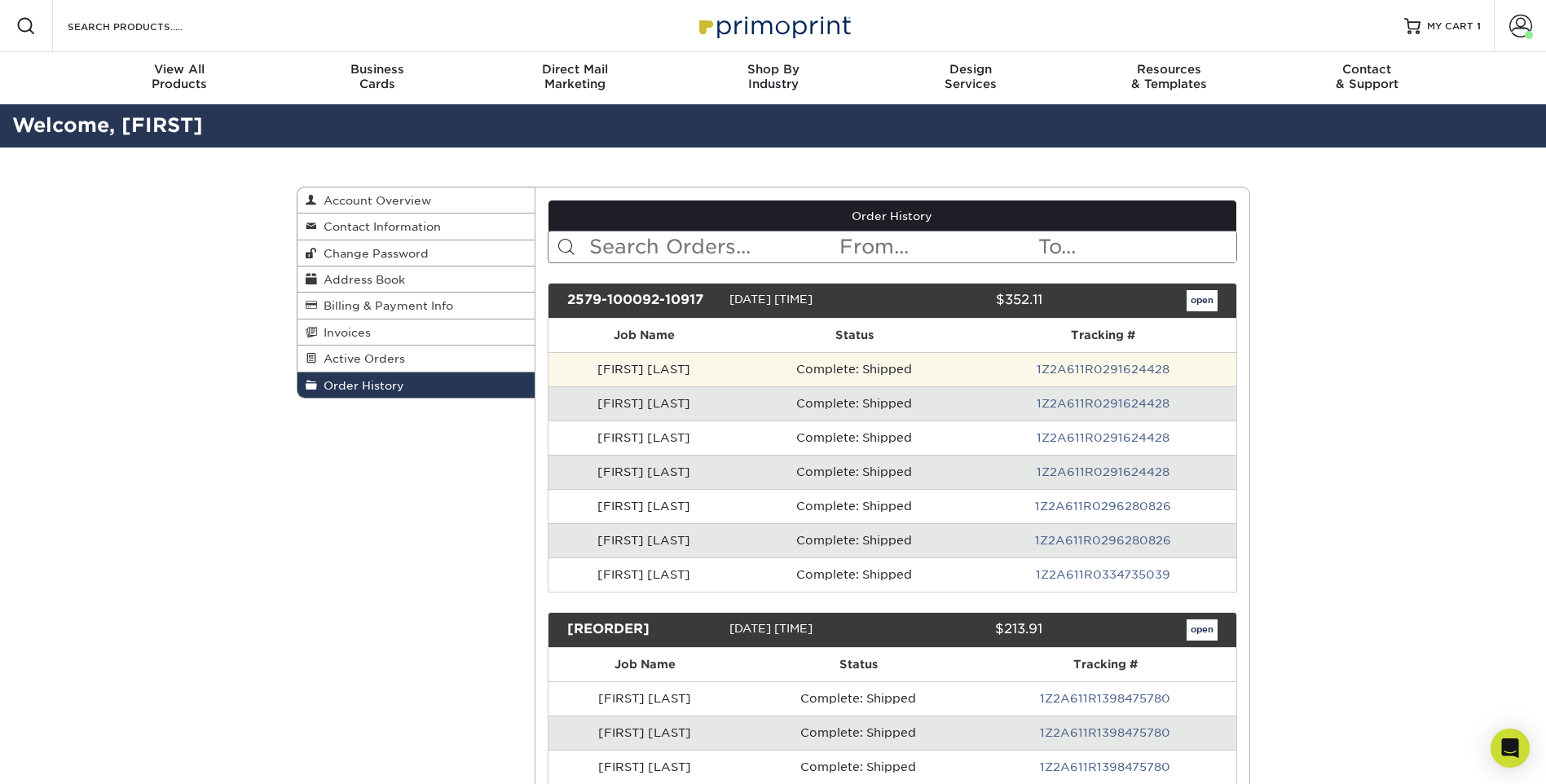 click on "Complete: Shipped" at bounding box center (854, 369) 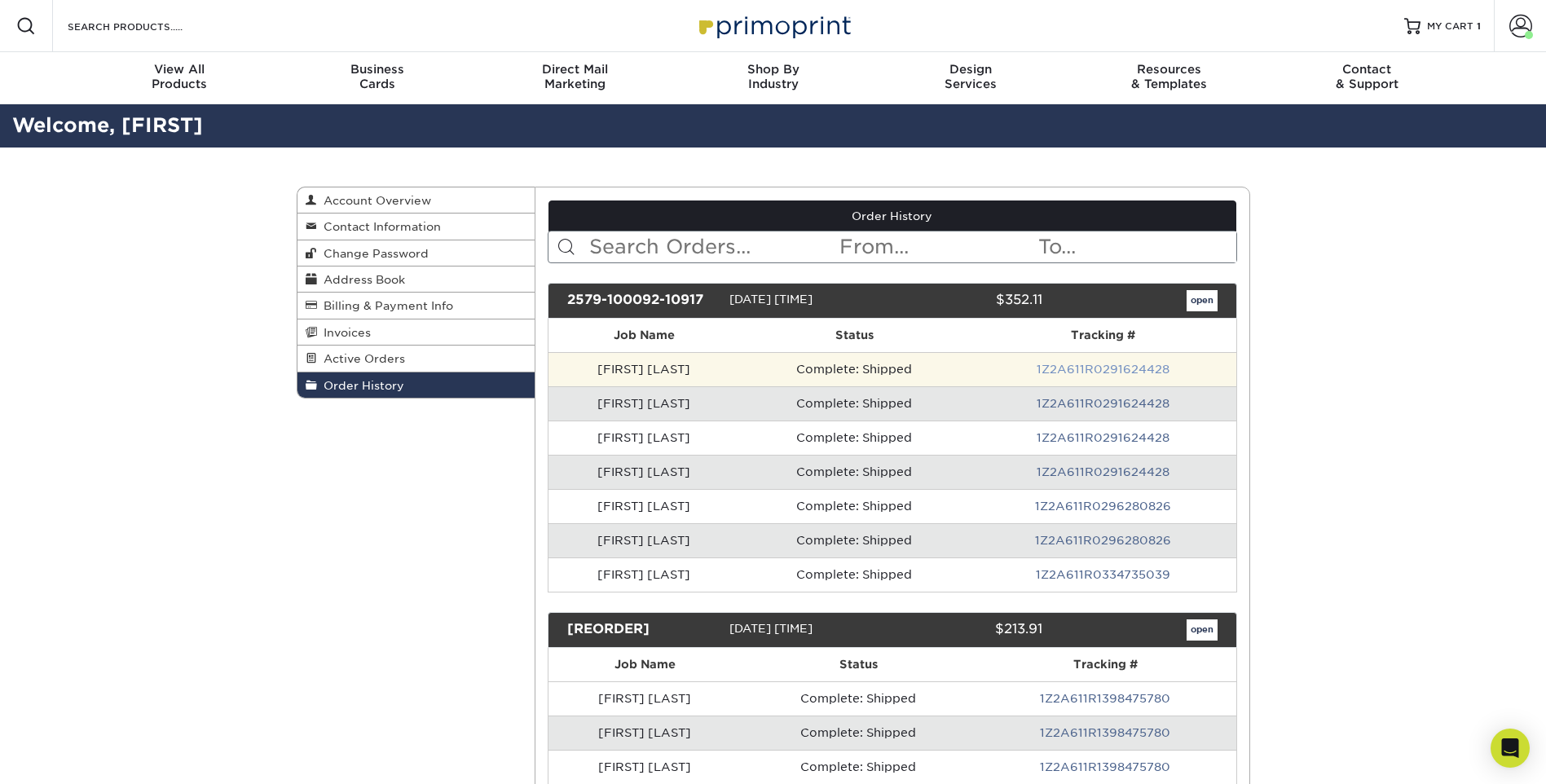 click on "1Z2A611R0291624428" at bounding box center [1103, 369] 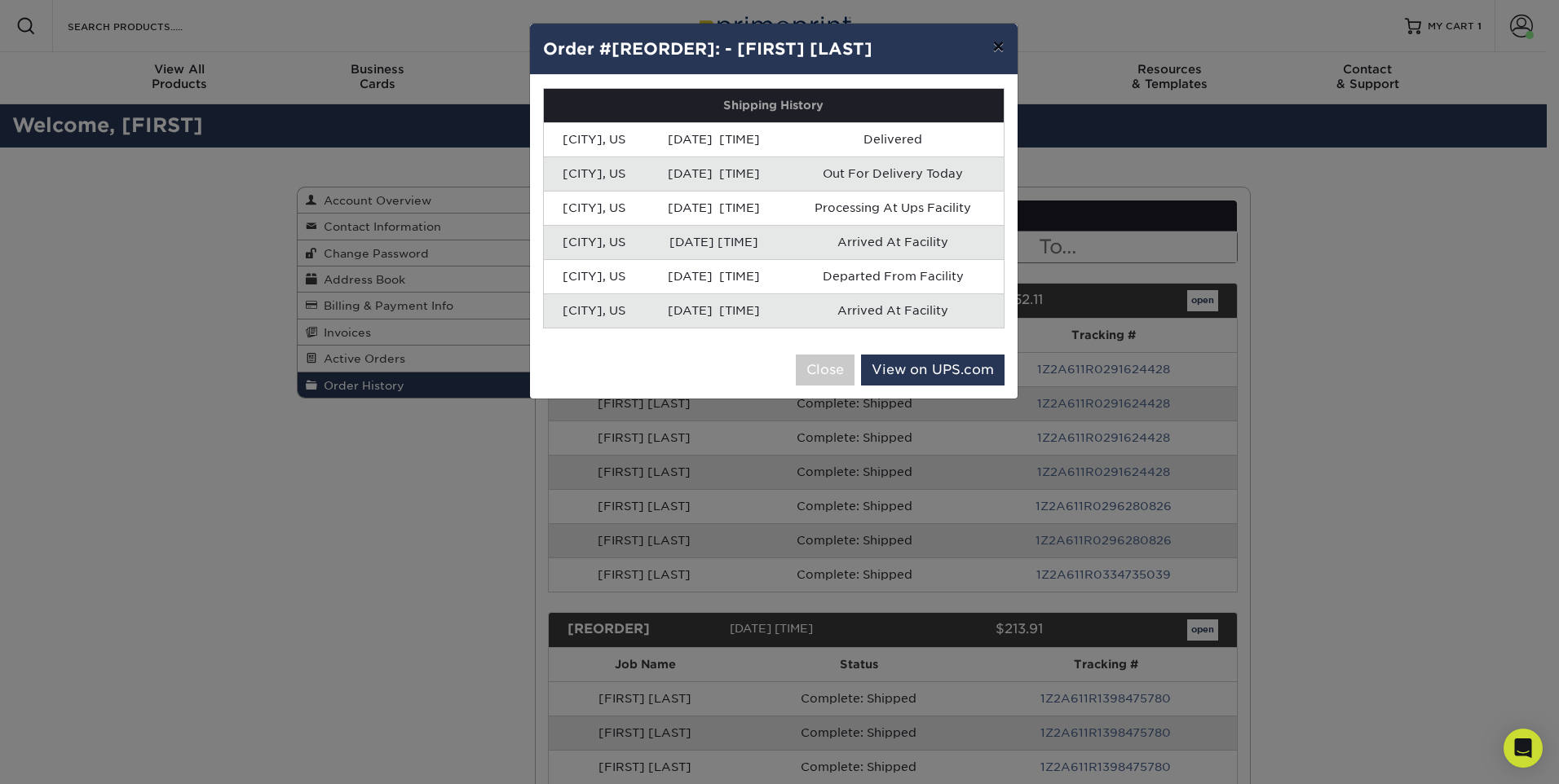 click on "×" at bounding box center [998, 46] 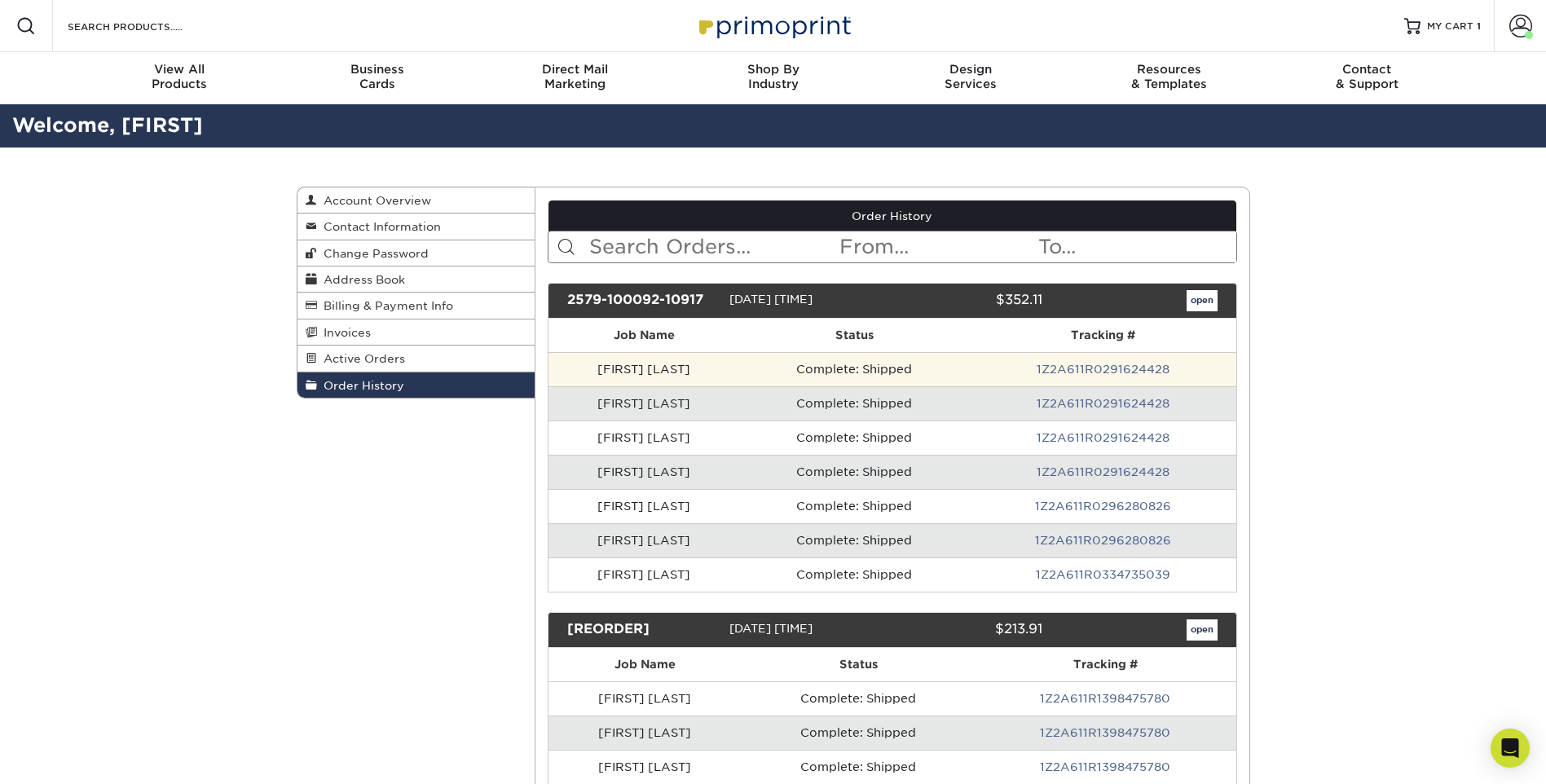 click on "[FIRST] [LAST]" at bounding box center [644, 369] 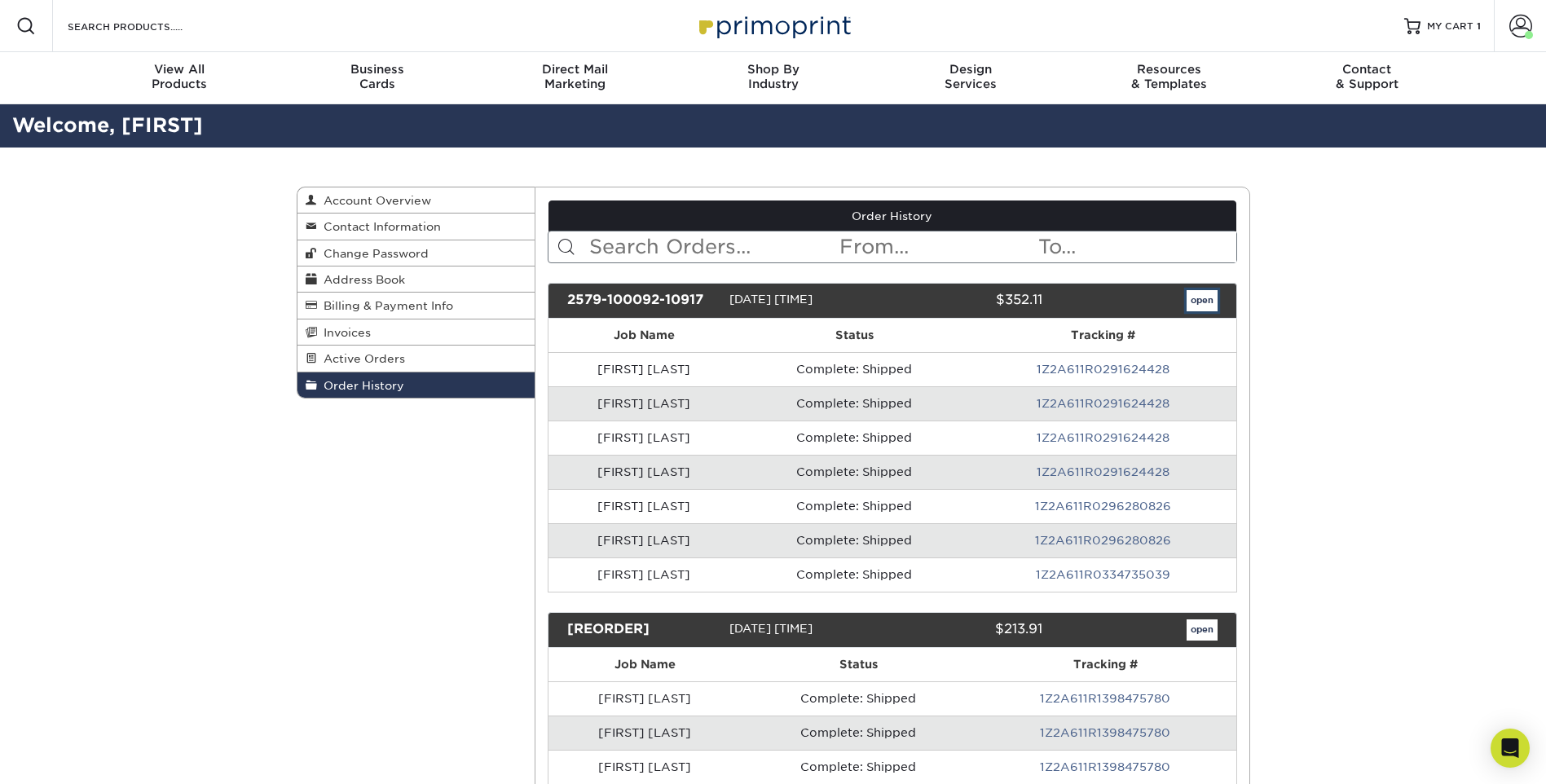 click on "open" at bounding box center [1202, 301] 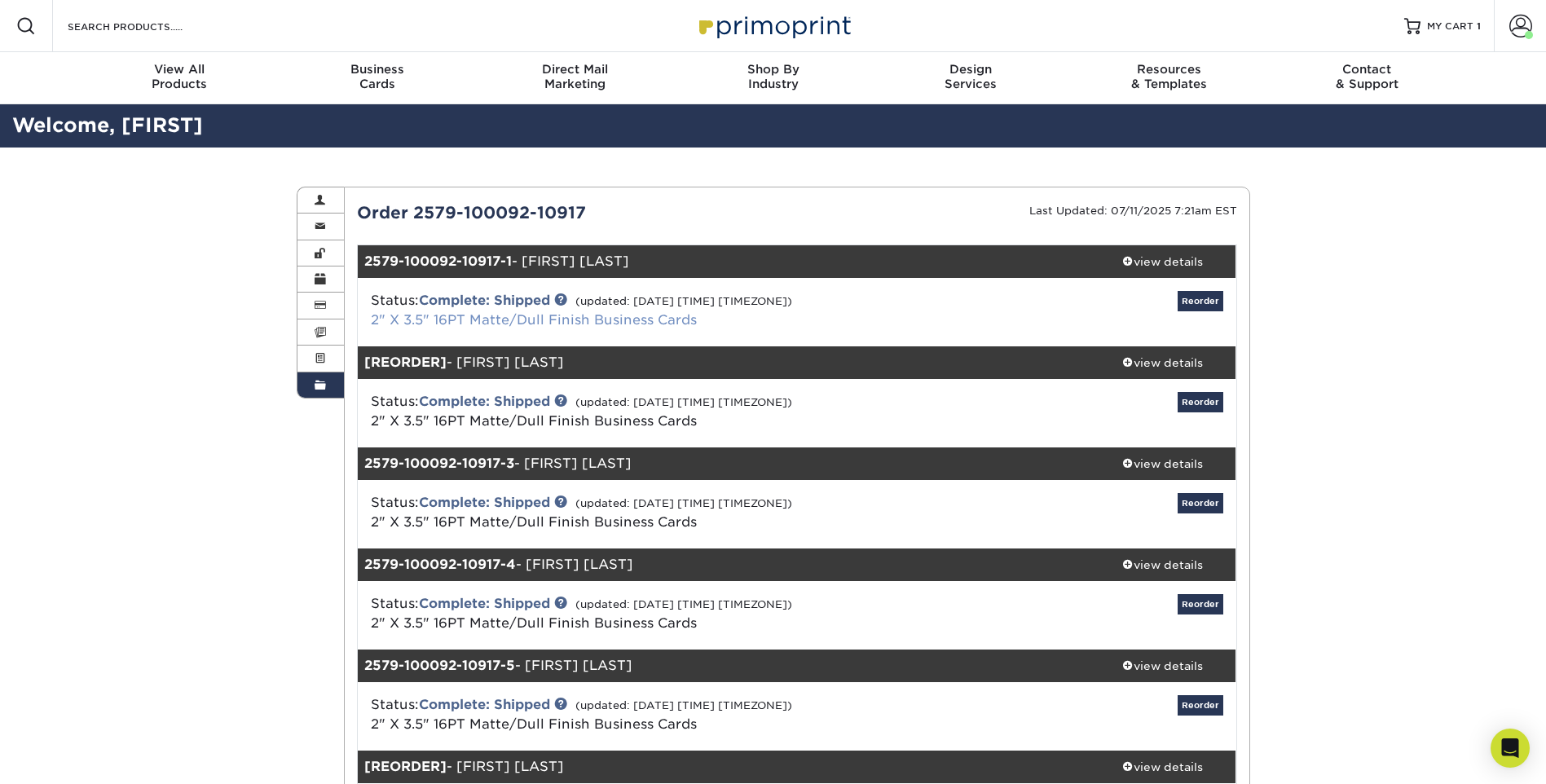 click on "2" X 3.5" 16PT Matte/Dull Finish Business Cards" at bounding box center [534, 319] 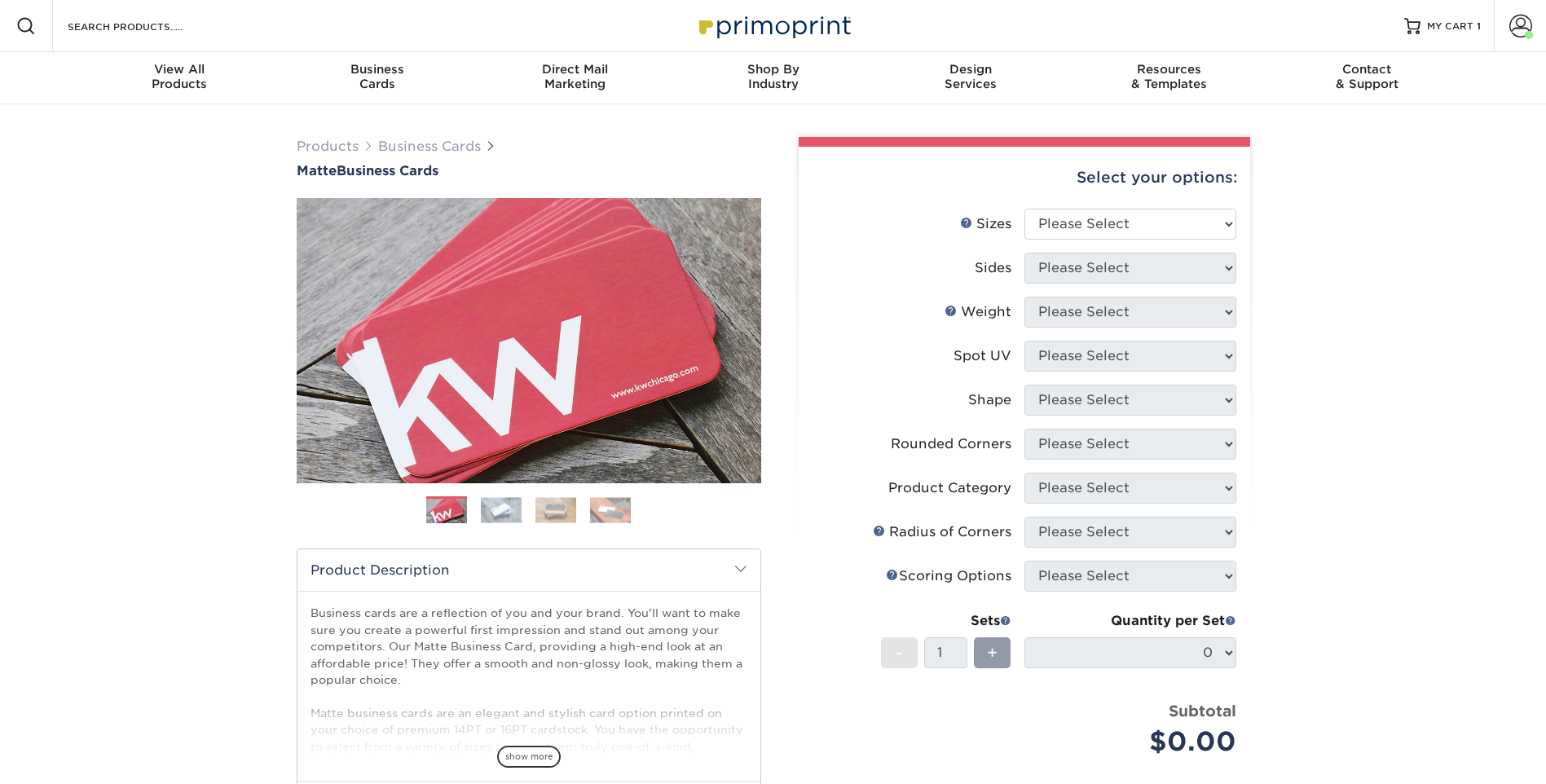scroll, scrollTop: 0, scrollLeft: 0, axis: both 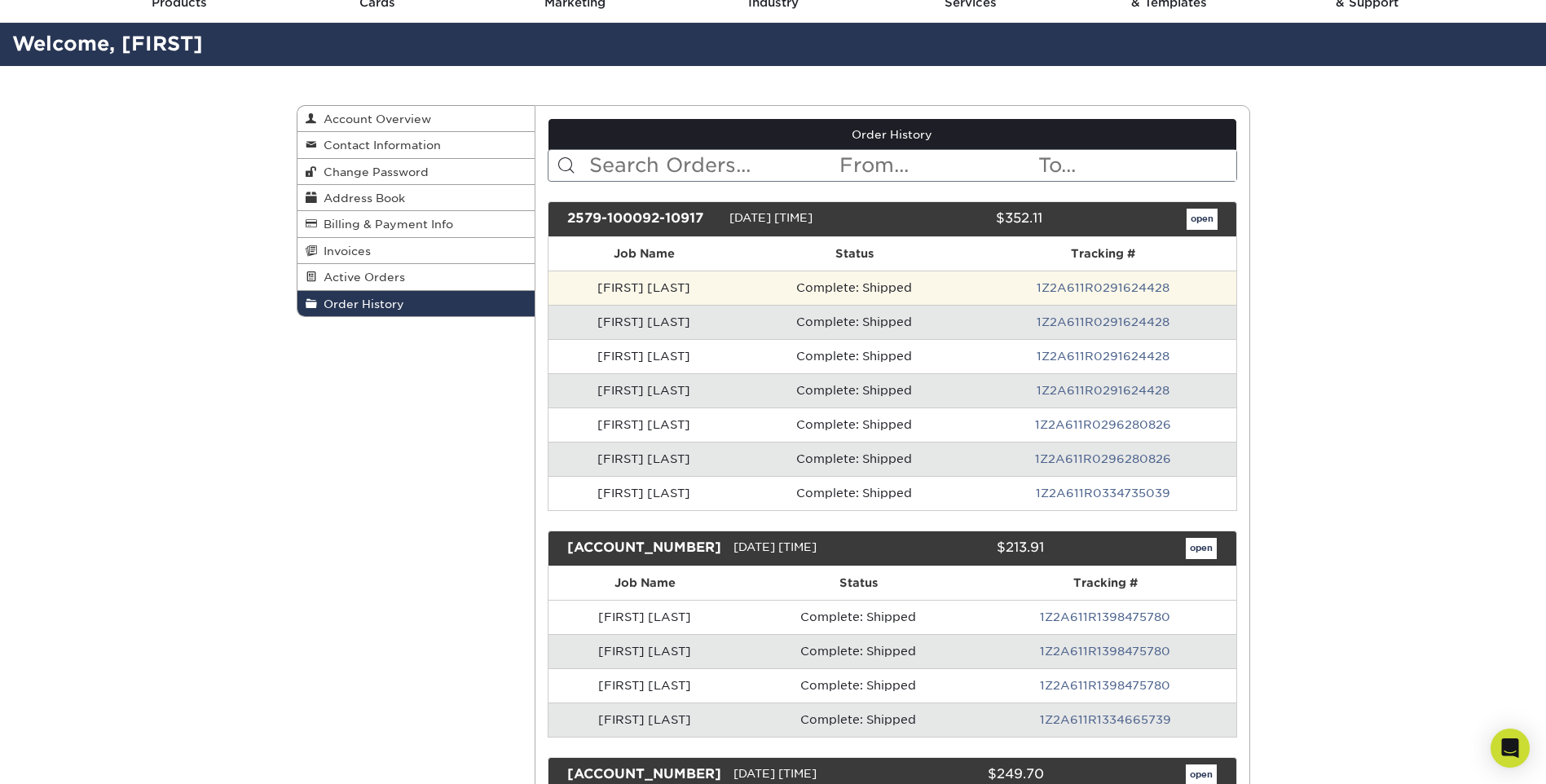 click on "Dustin Jones" at bounding box center [644, 288] 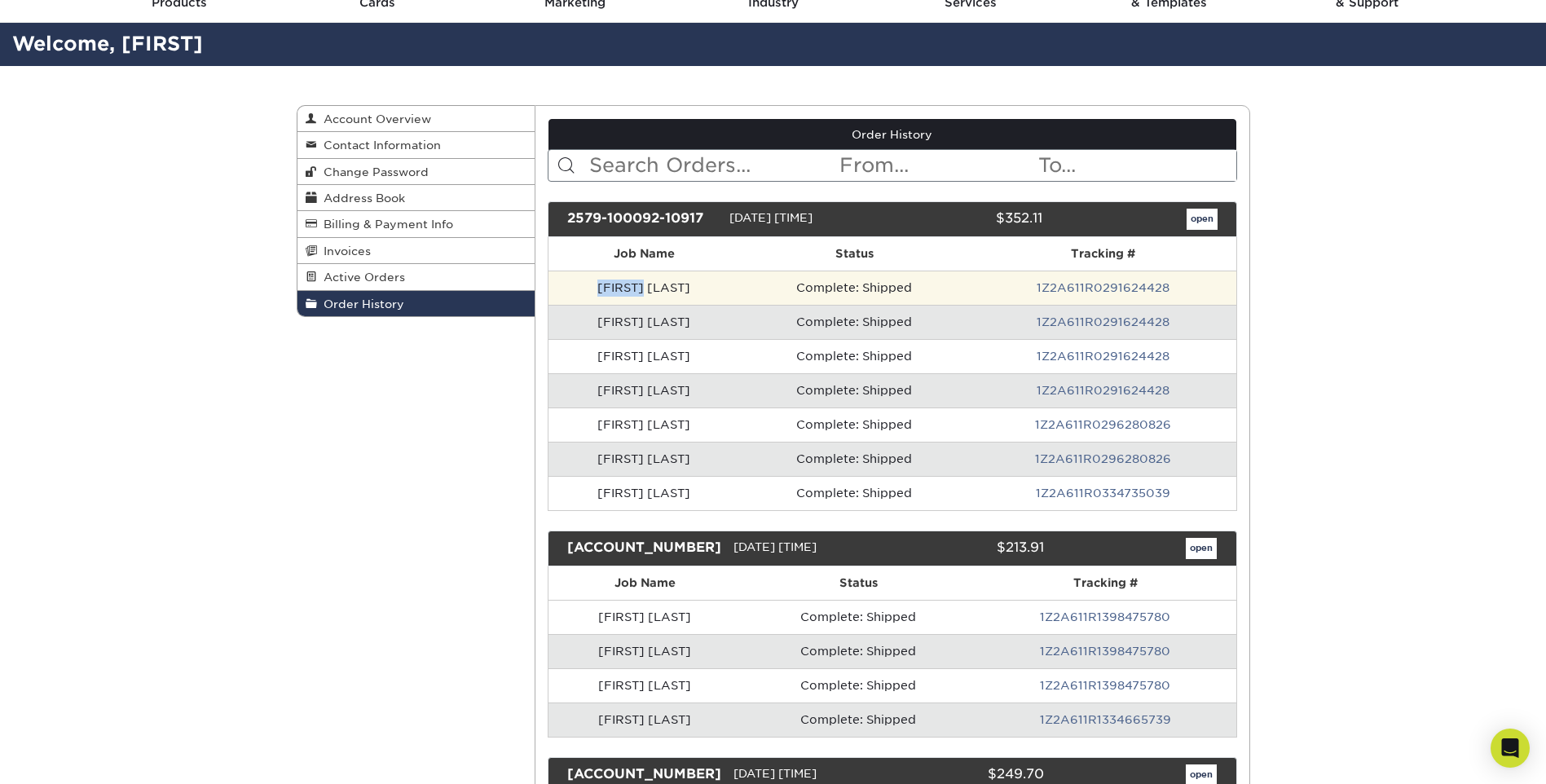 click on "Dustin Jones" at bounding box center (644, 288) 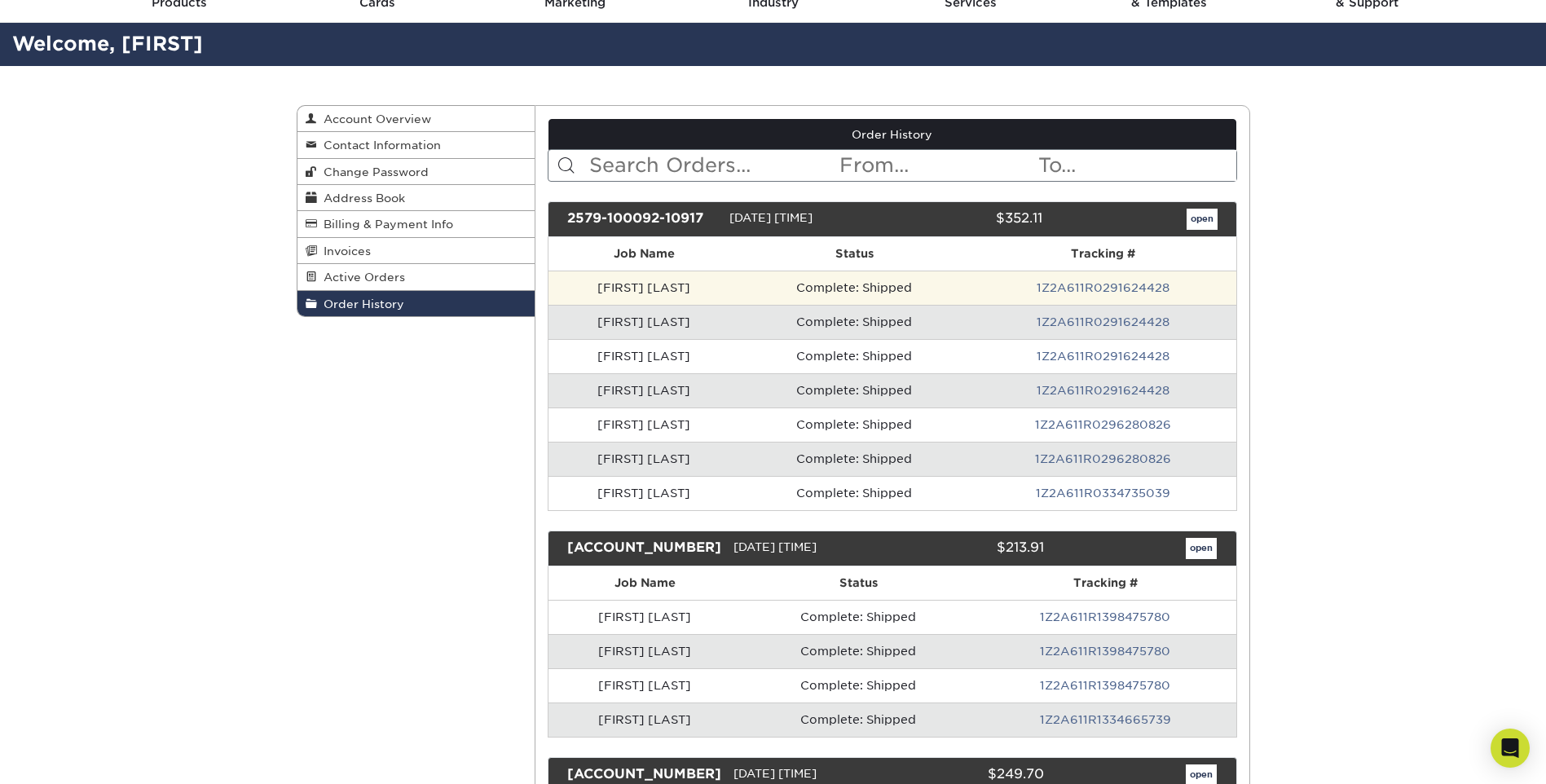 drag, startPoint x: 644, startPoint y: 288, endPoint x: 770, endPoint y: 286, distance: 126.01587 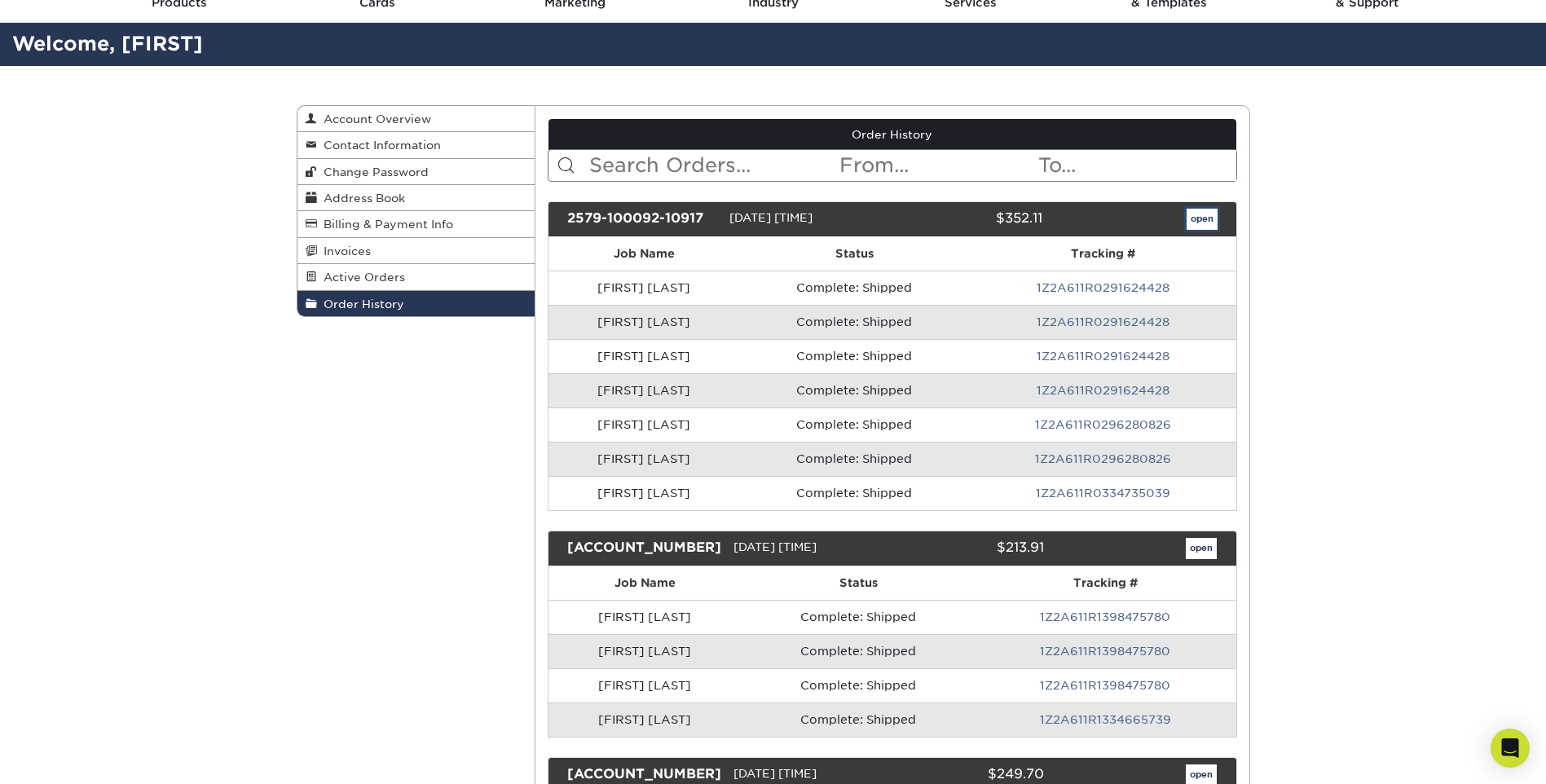 click on "open" at bounding box center [1202, 219] 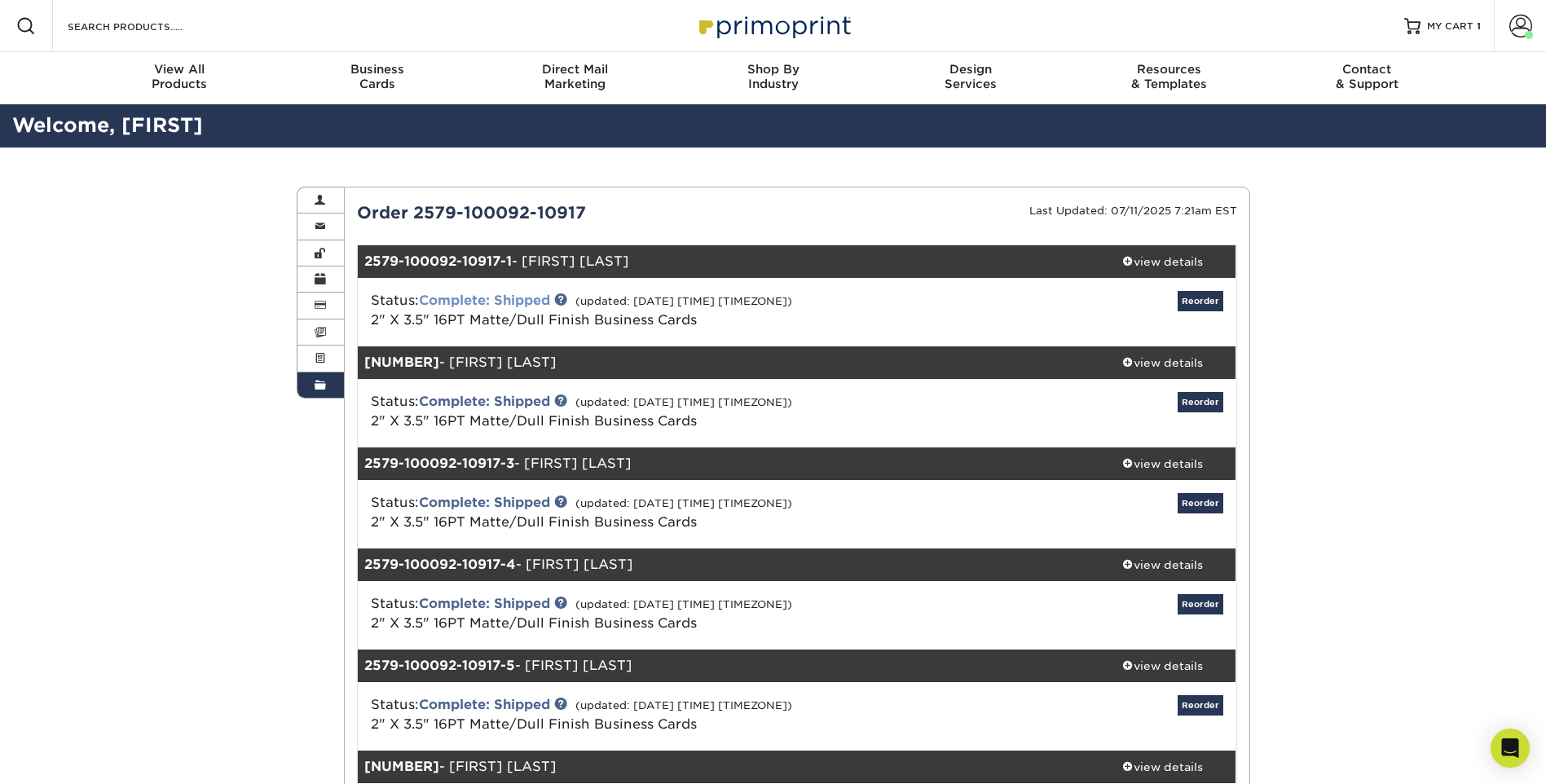 click on "Complete: Shipped" at bounding box center (484, 300) 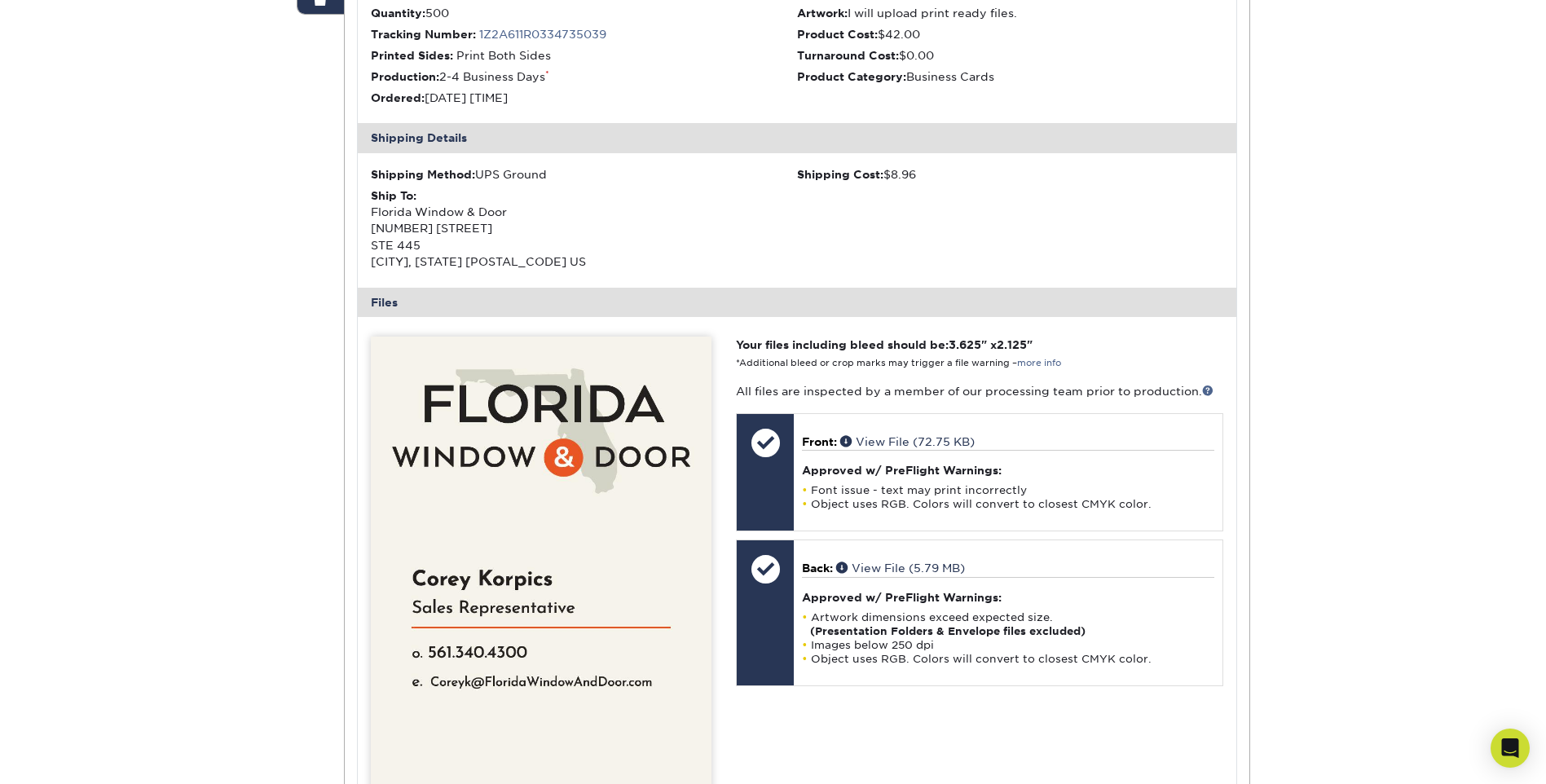 scroll, scrollTop: 407, scrollLeft: 0, axis: vertical 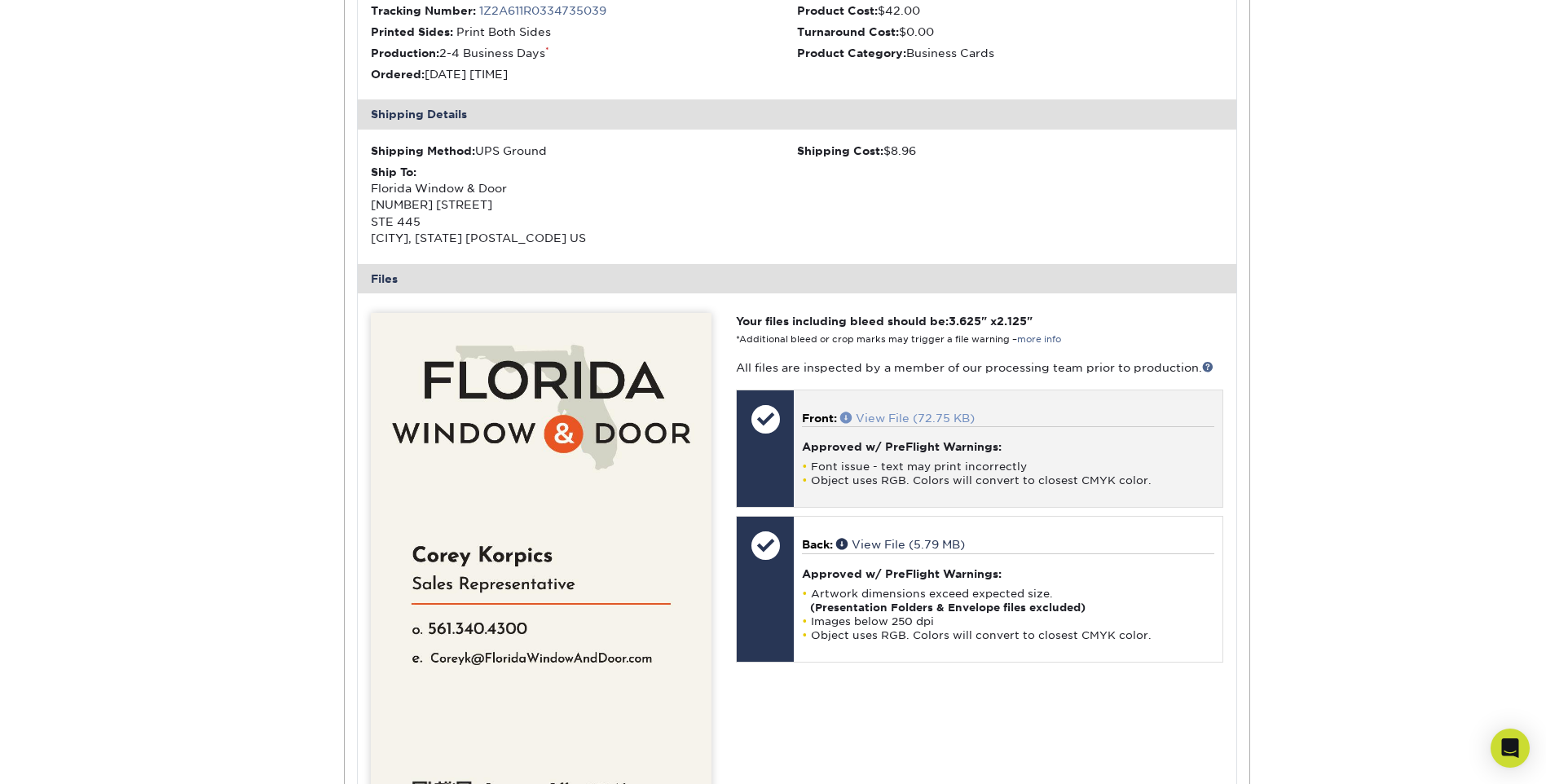 click on "View File (72.75 KB)" at bounding box center [907, 418] 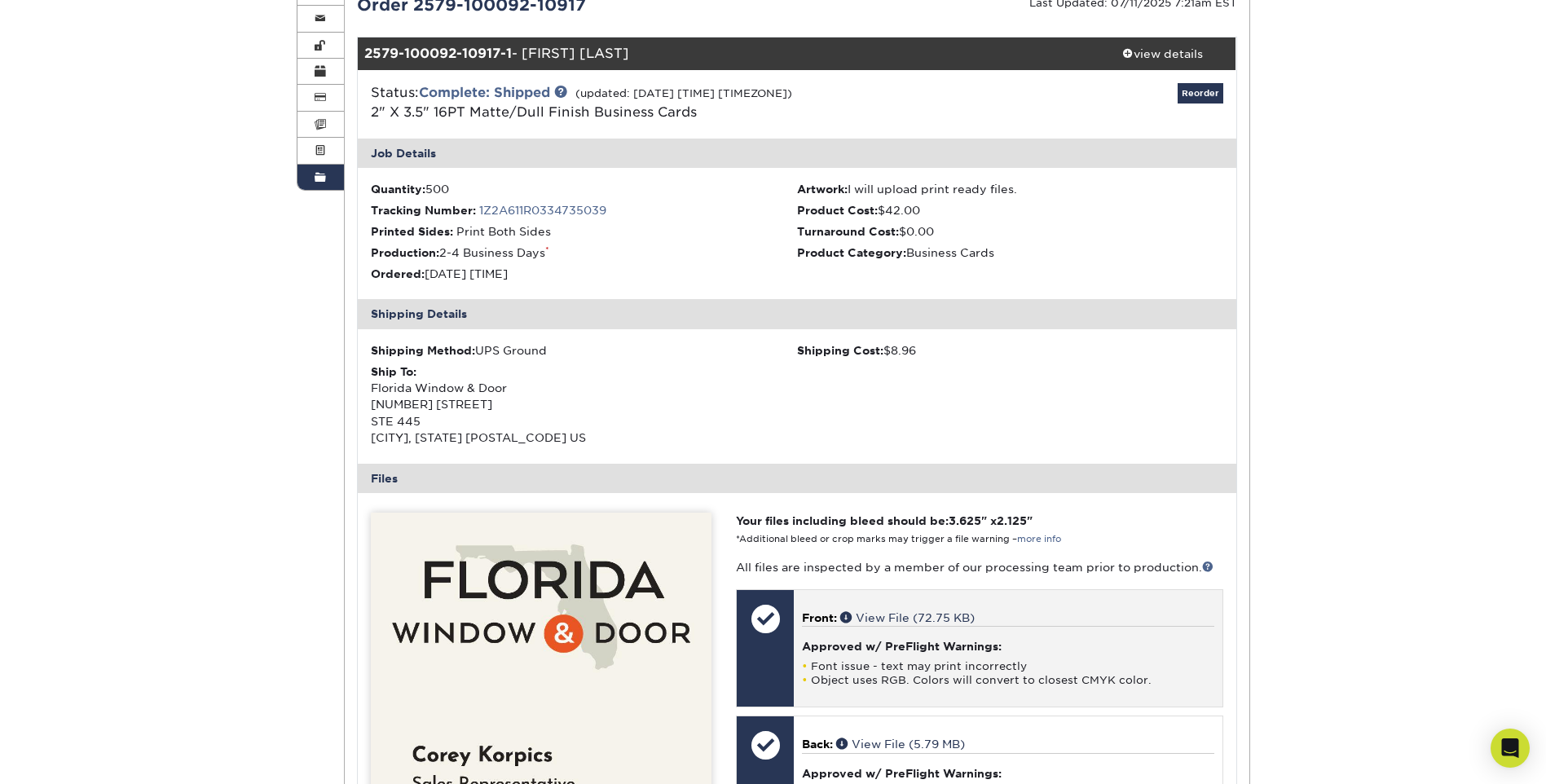 scroll, scrollTop: 0, scrollLeft: 0, axis: both 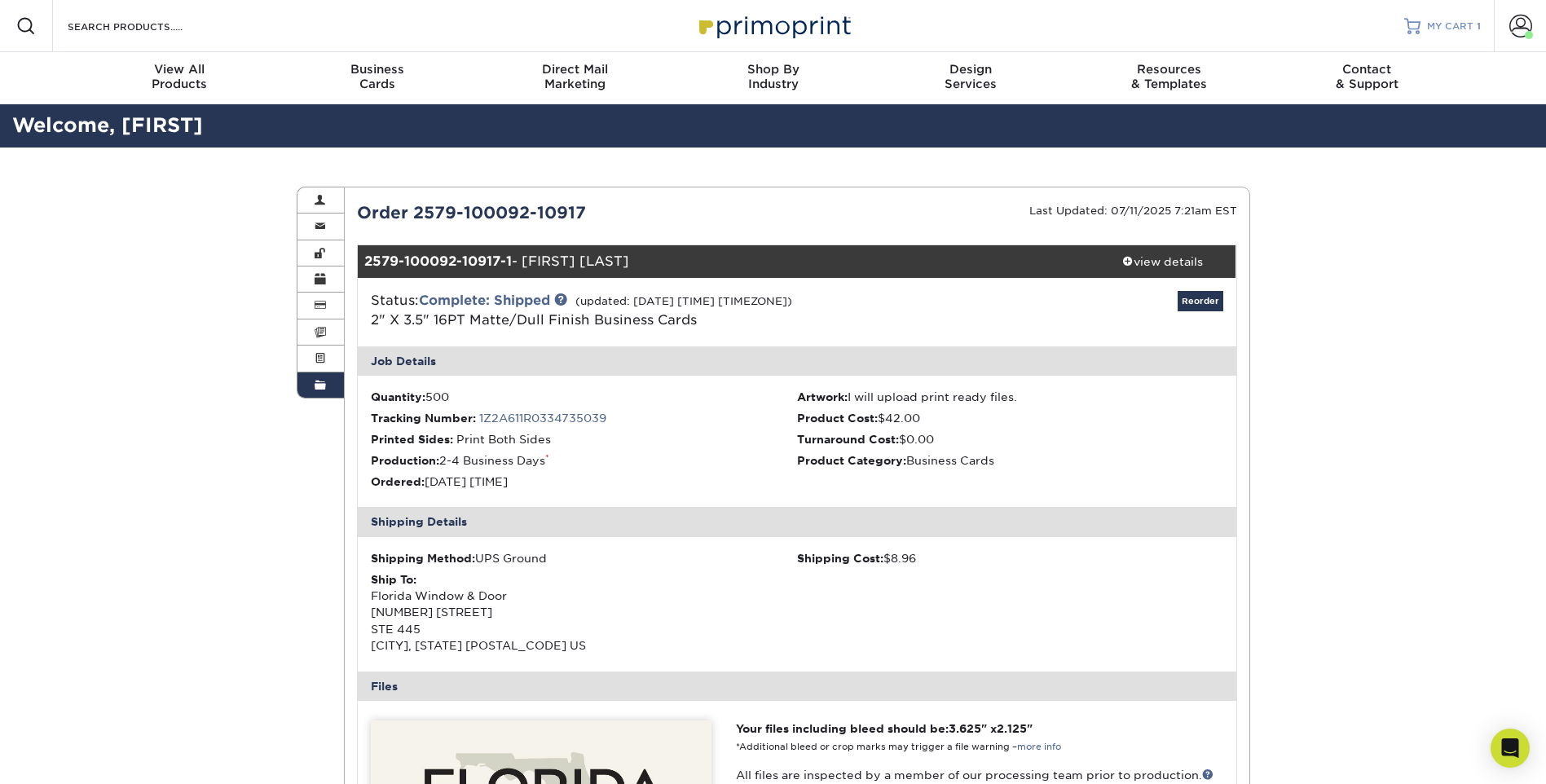 click on "MY CART" at bounding box center (1450, 26) 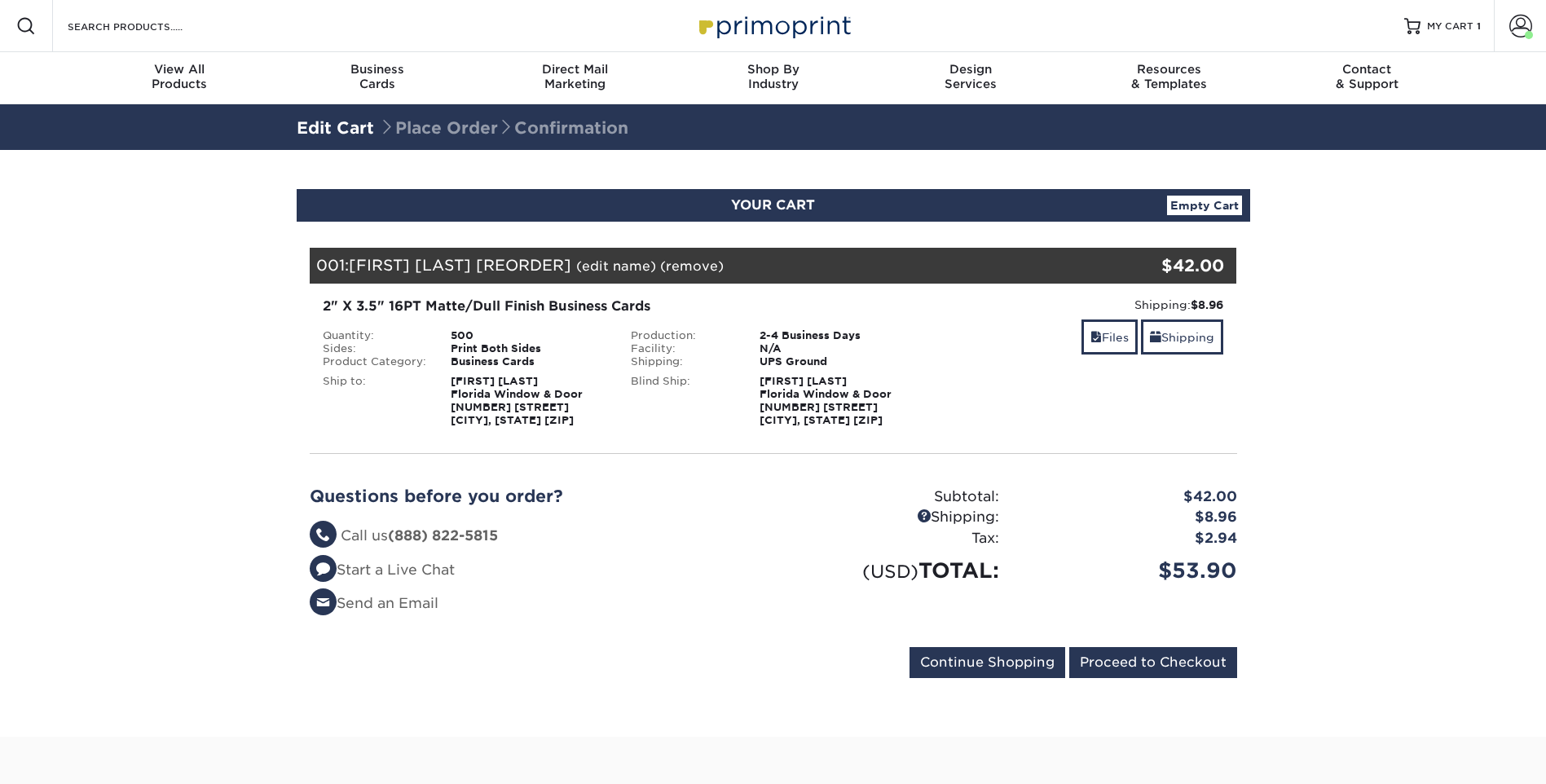 scroll, scrollTop: 0, scrollLeft: 0, axis: both 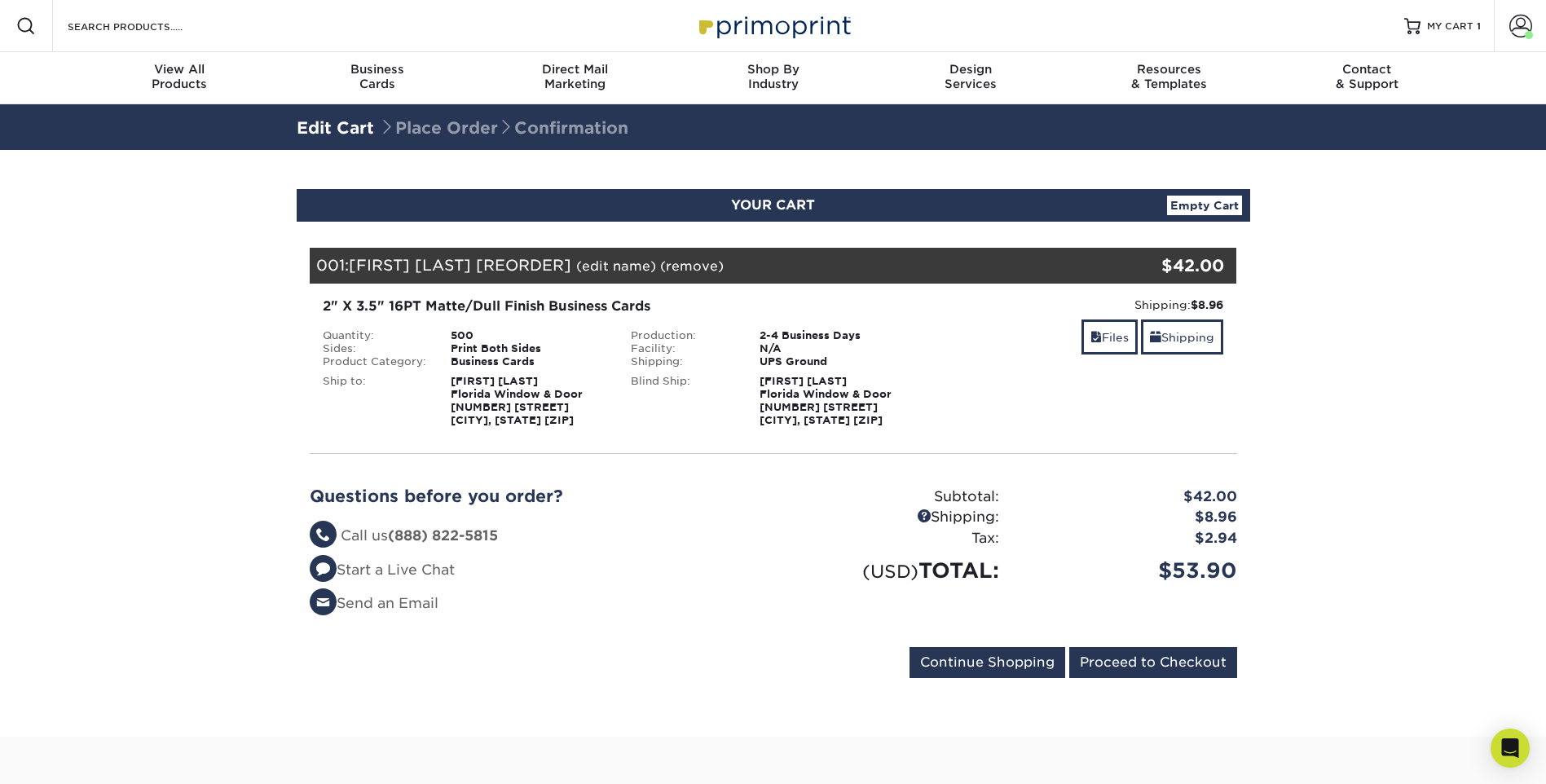 click on "[FIRST] [LAST] [REORDER]" at bounding box center [460, 265] 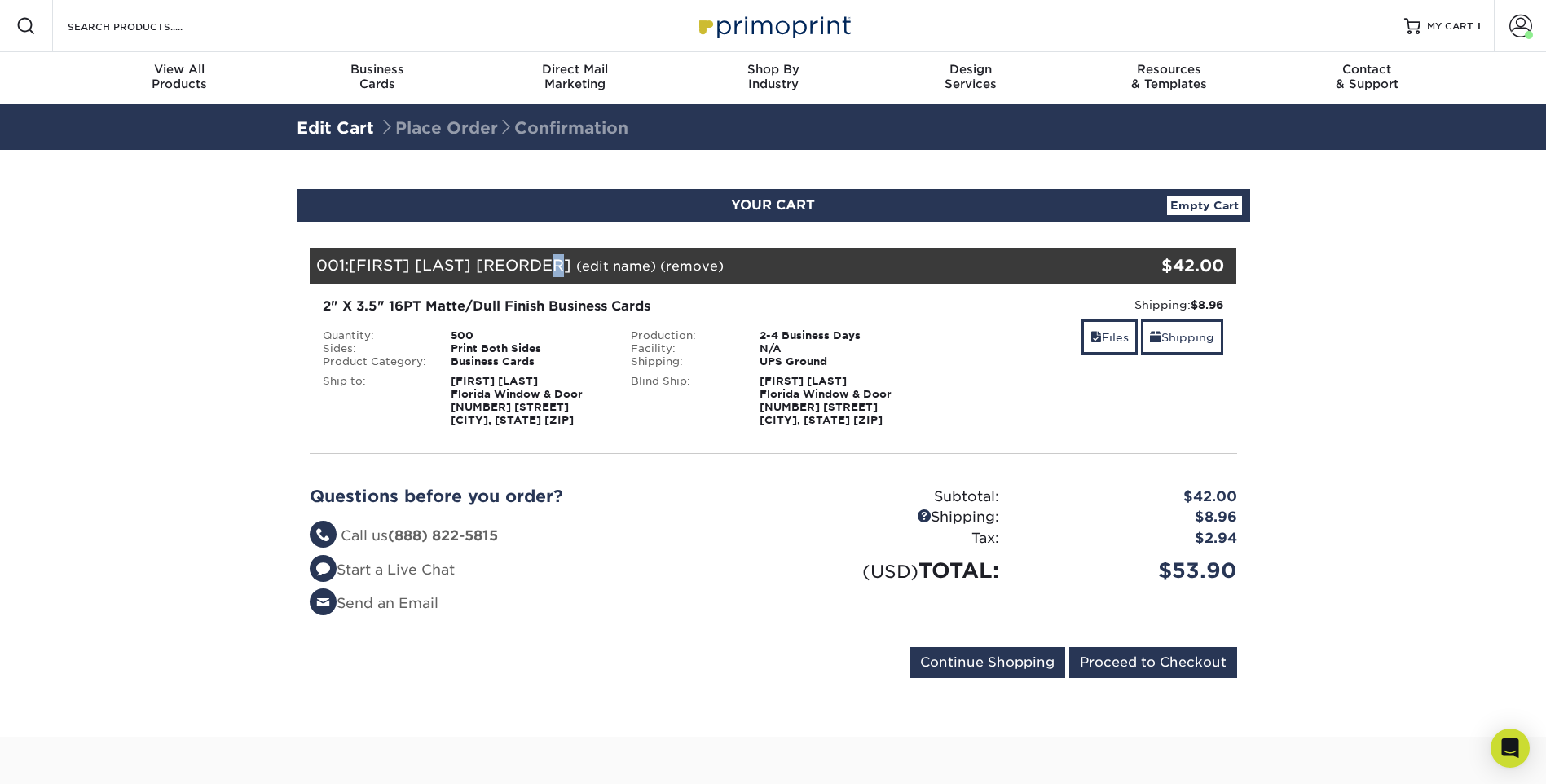 click on "[FIRST] [LAST] [REORDER]" at bounding box center [460, 265] 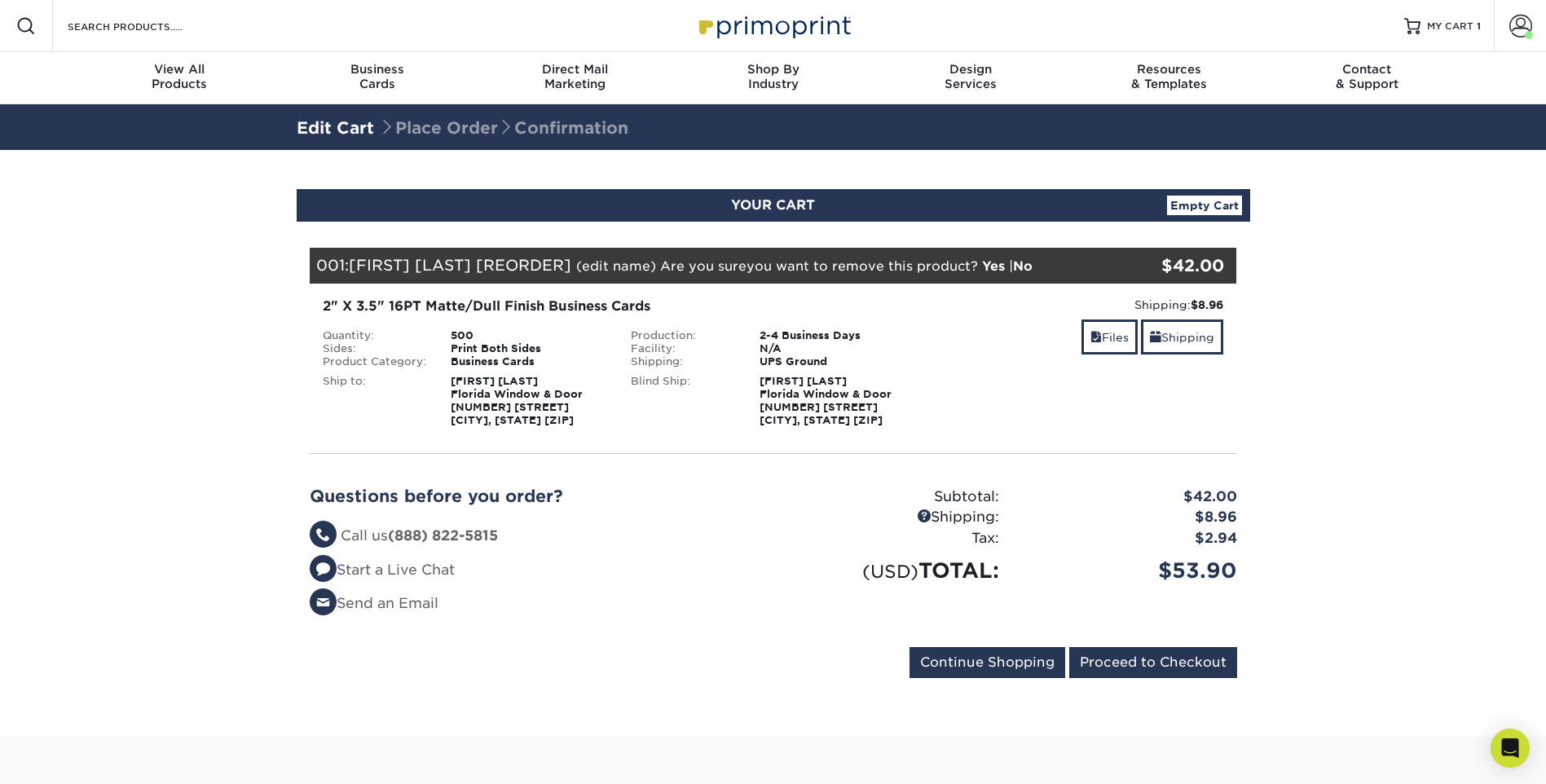click on "Chris Cubbage                                                         Florida Window & Door                                                         1125 N Dixie Hwy                                                                                                                                                                         Lake Worth, FL 33460" at bounding box center (837, 401) 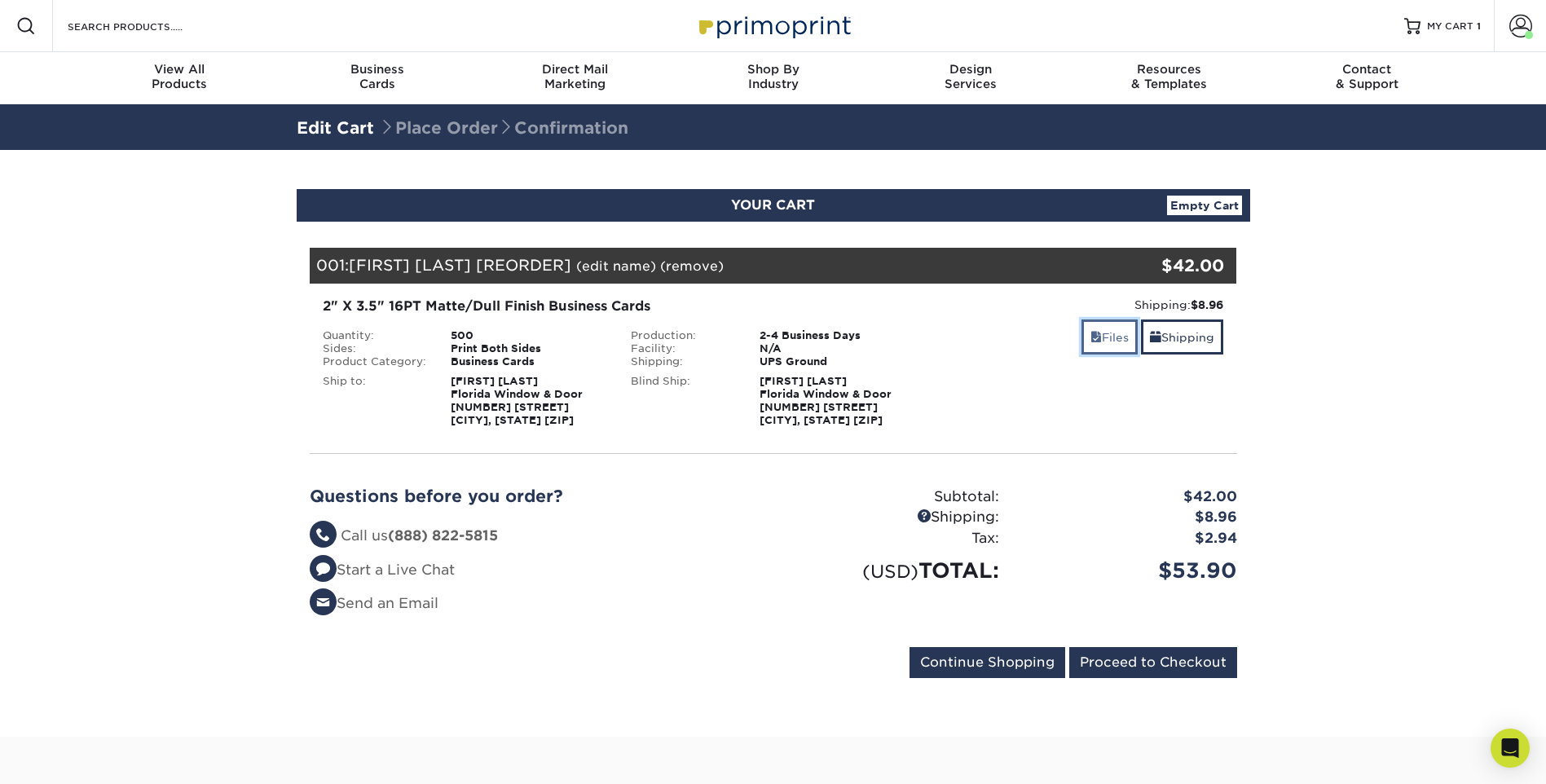 click on "Files" at bounding box center (1109, 337) 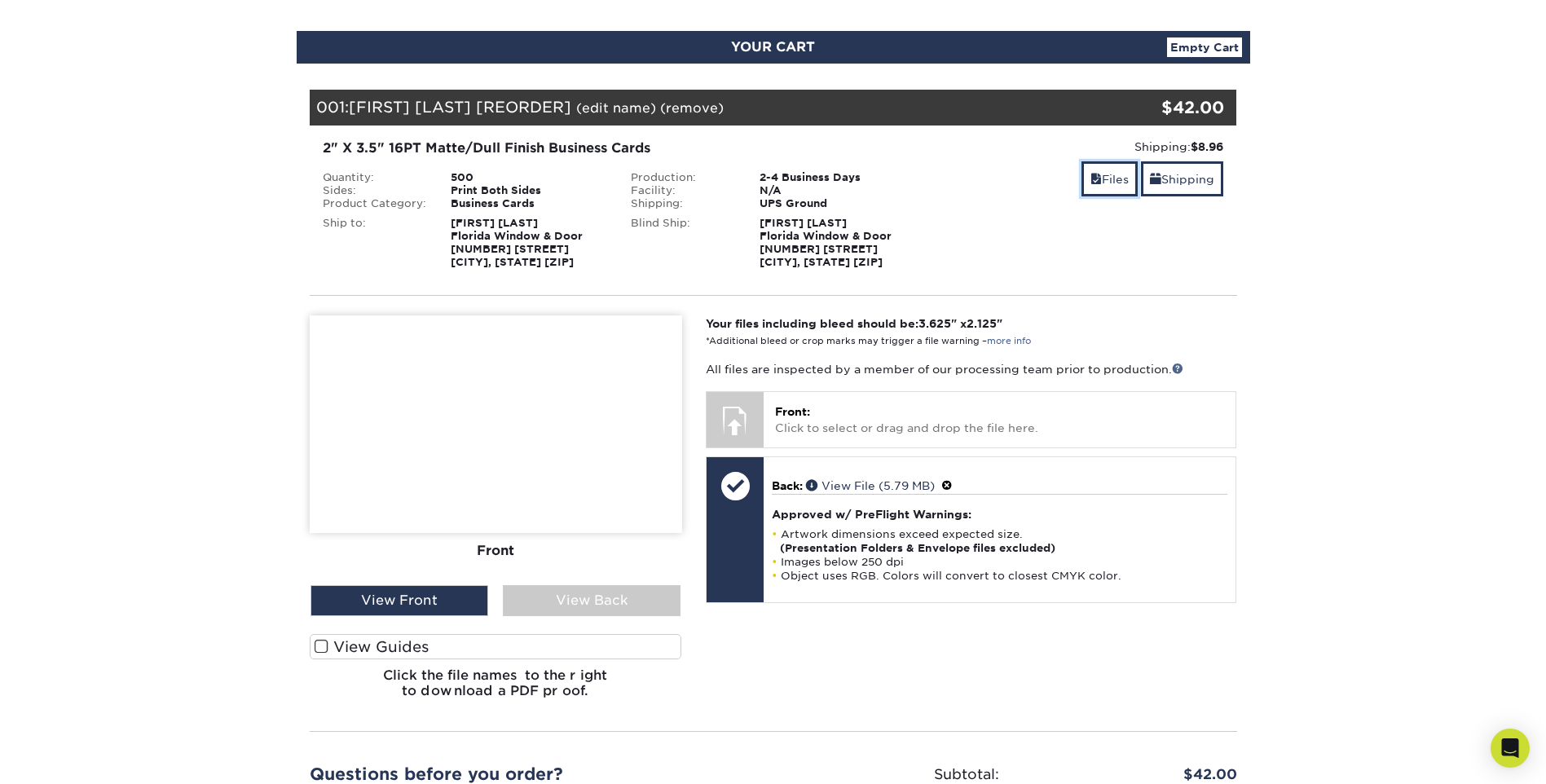 scroll, scrollTop: 163, scrollLeft: 0, axis: vertical 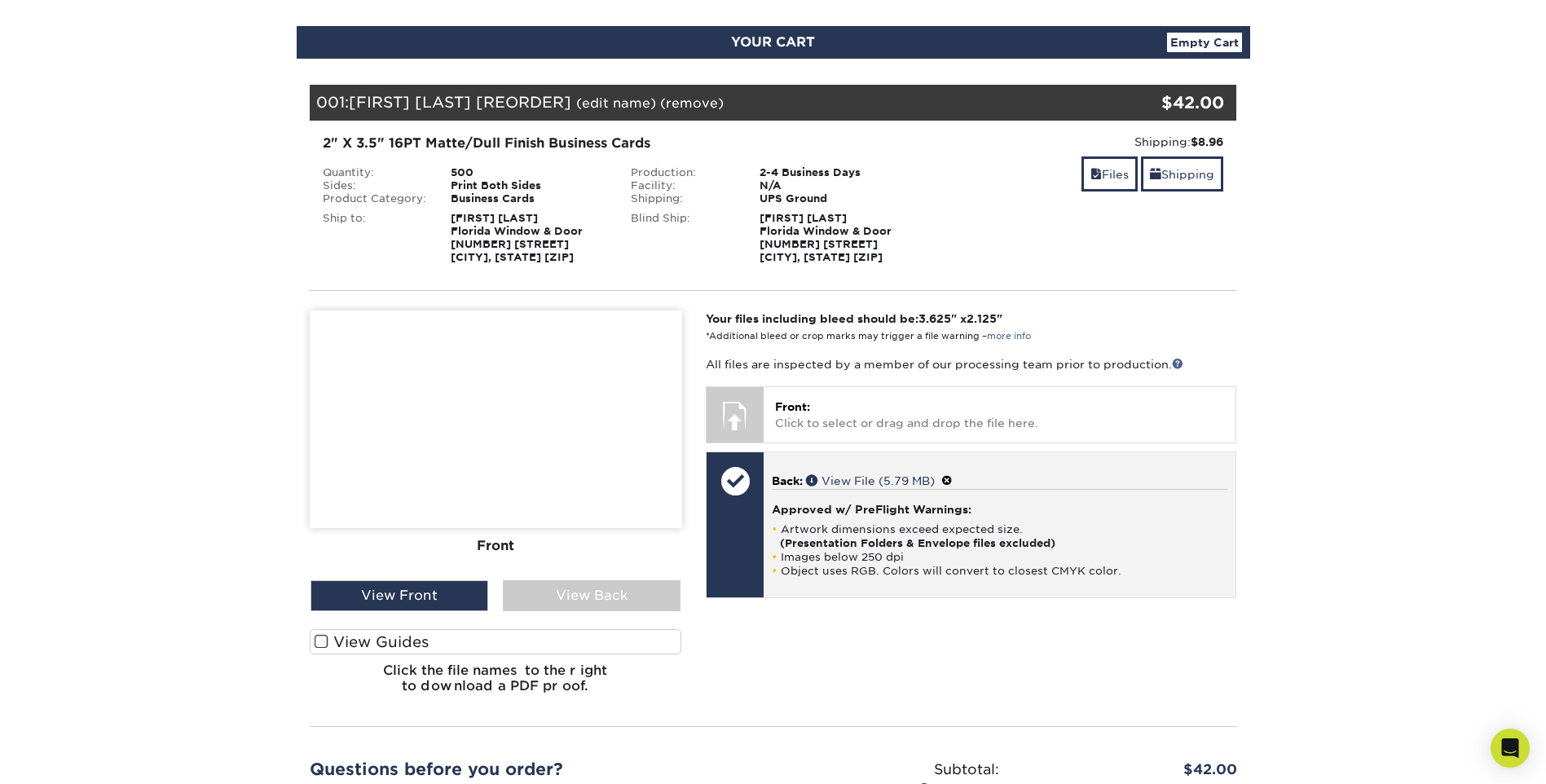 click at bounding box center [947, 481] 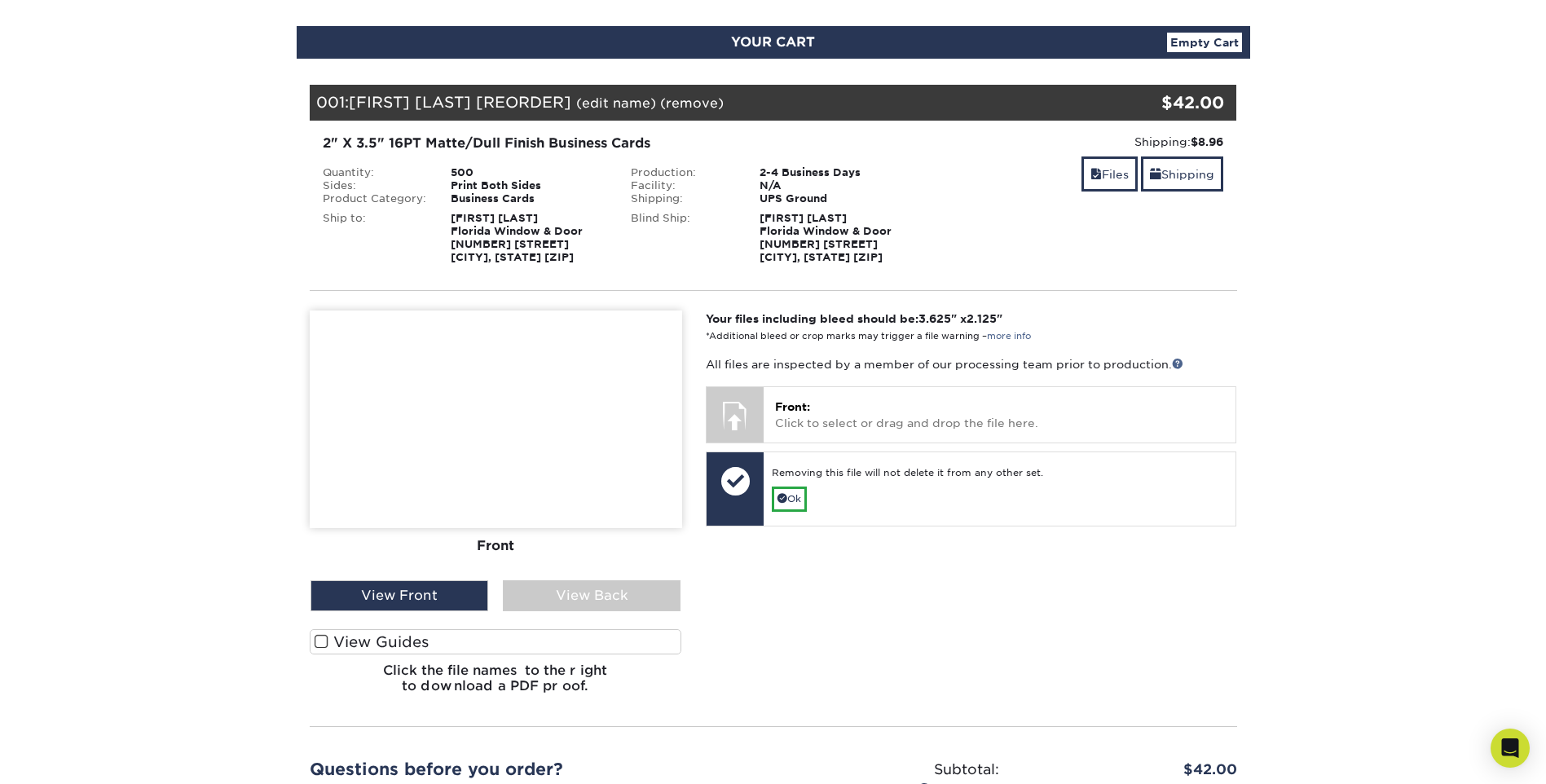 click on "Your files including bleed should be:  3.625 " x  2.125 "
*Additional bleed or crop marks may trigger a file warning –  more info
All files are inspected by a member of our processing team prior to production.
Front: Click to select or drag and drop the file here.
Choose file
Front:   valery-bcd-front.tiff
0%
Front:    front-set1.pdf" at bounding box center (971, 509) 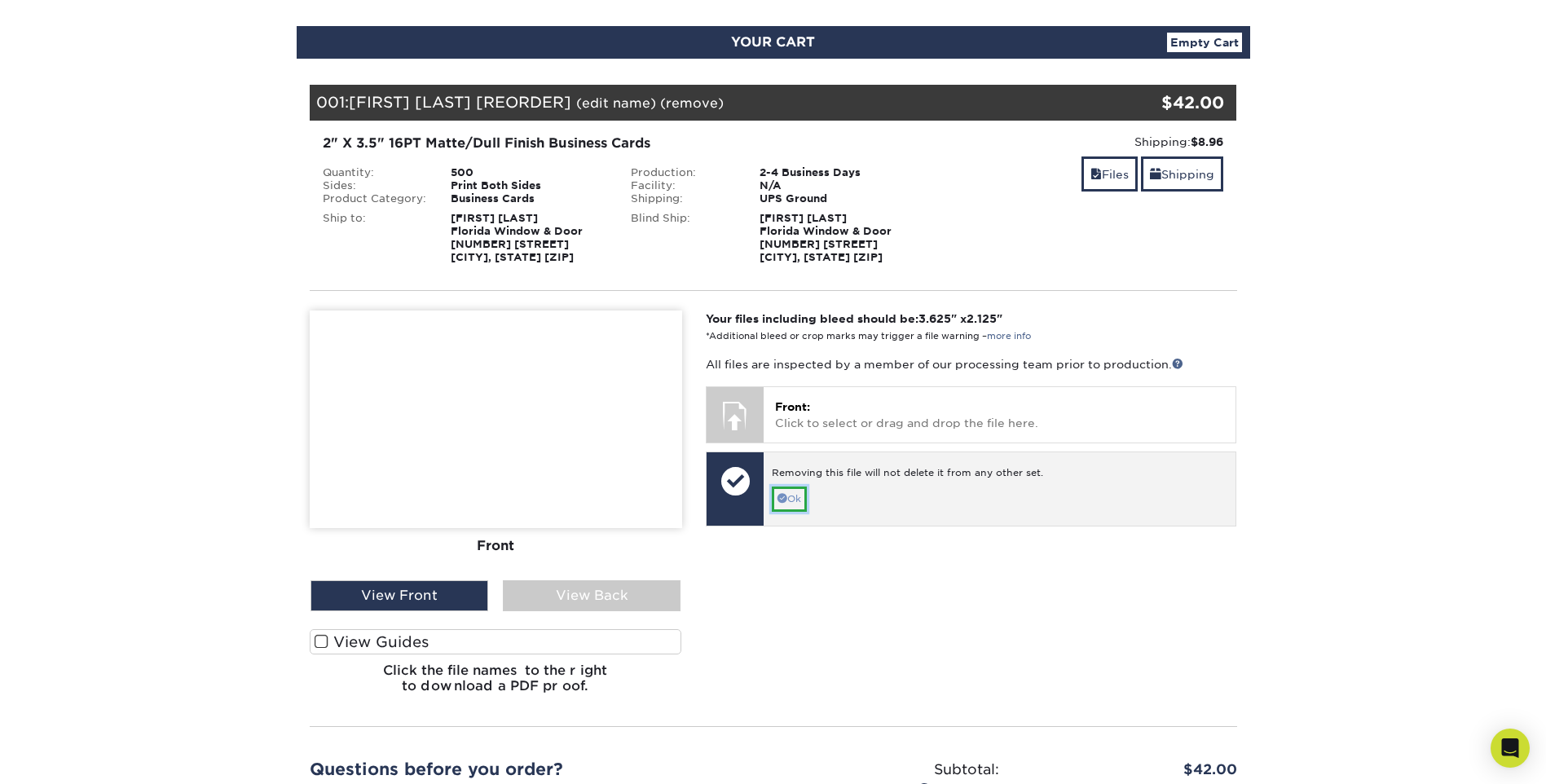 click at bounding box center [782, 498] 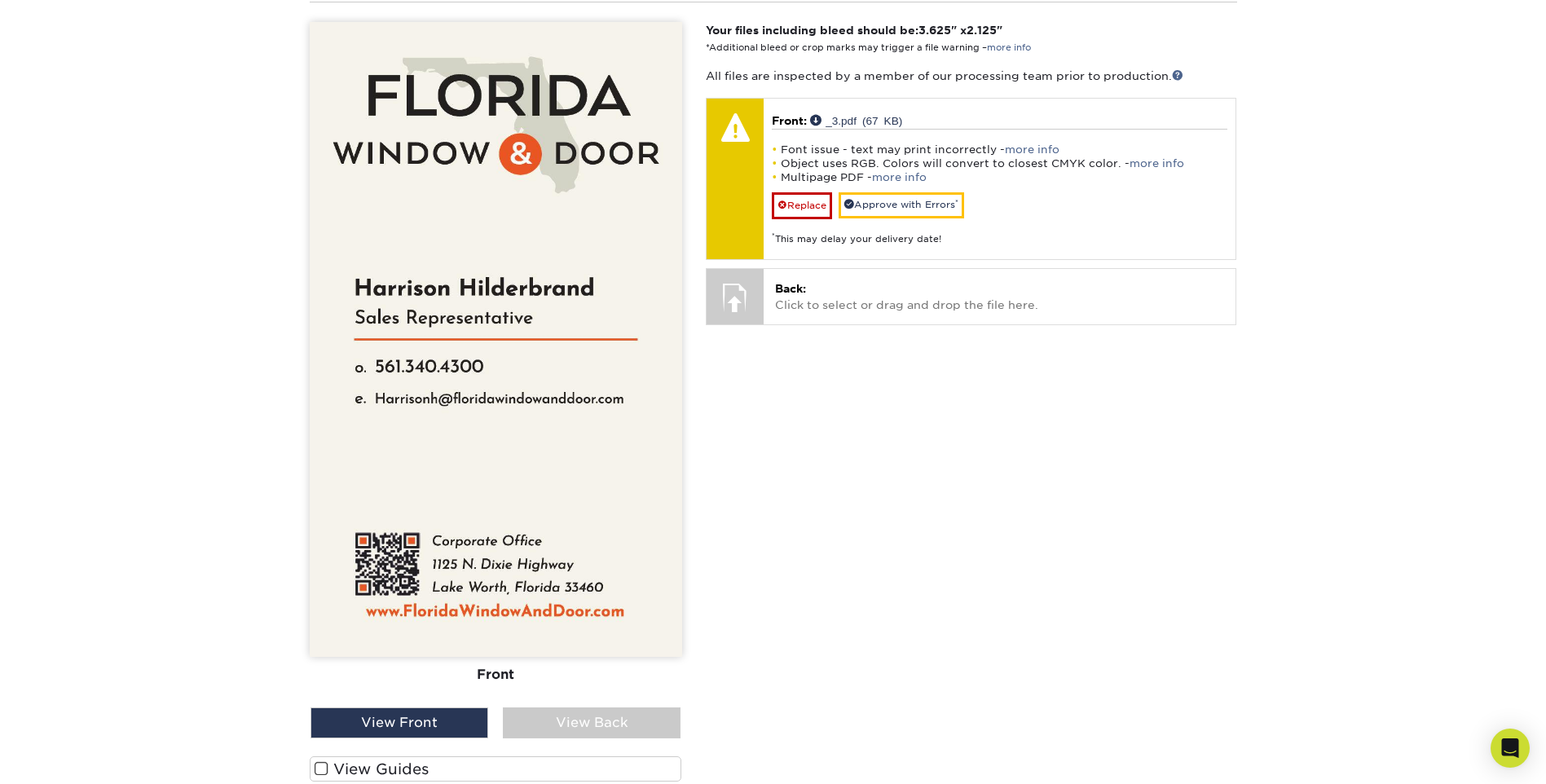scroll, scrollTop: 407, scrollLeft: 0, axis: vertical 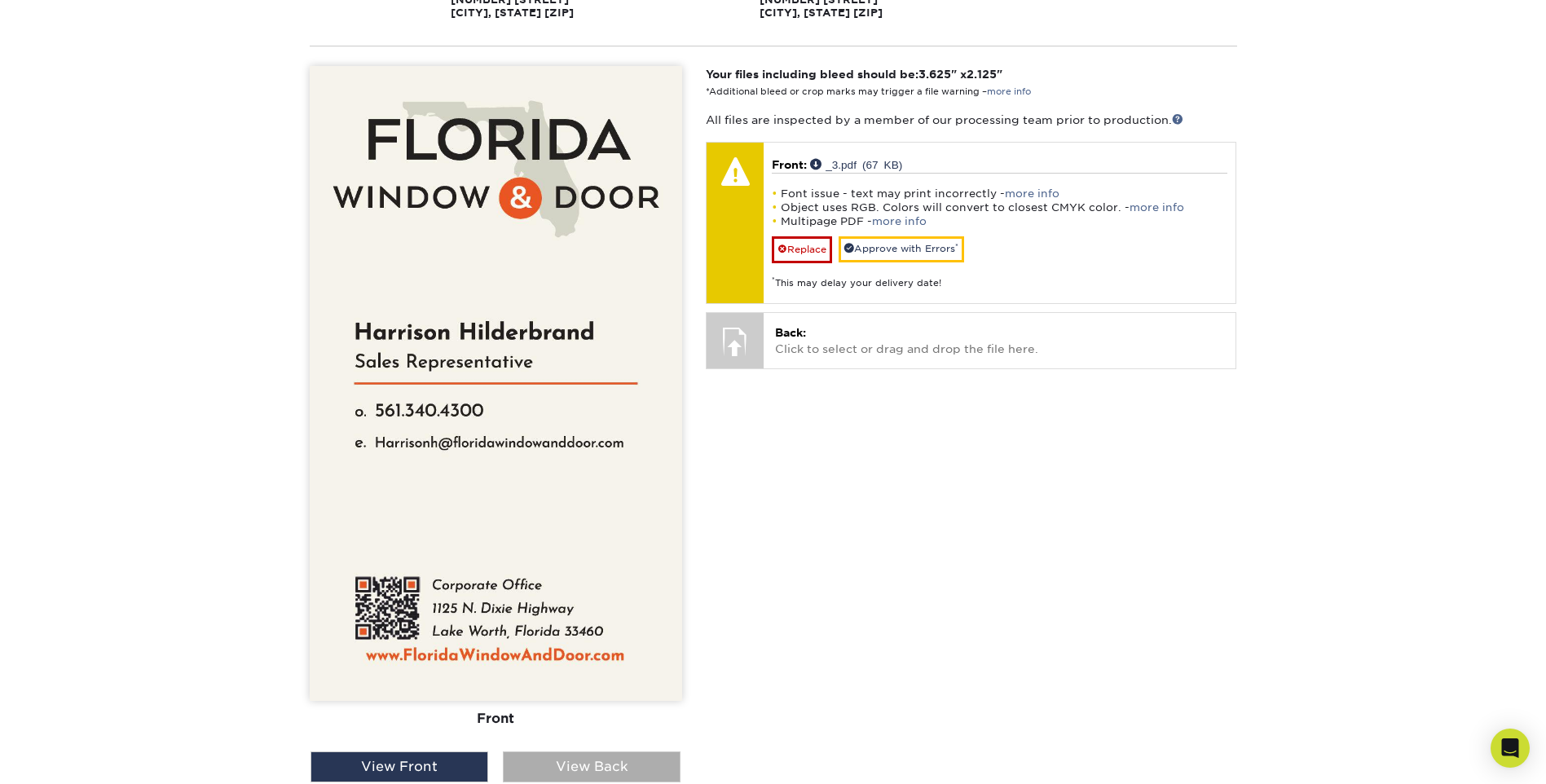 click on "View Back" at bounding box center (592, 767) 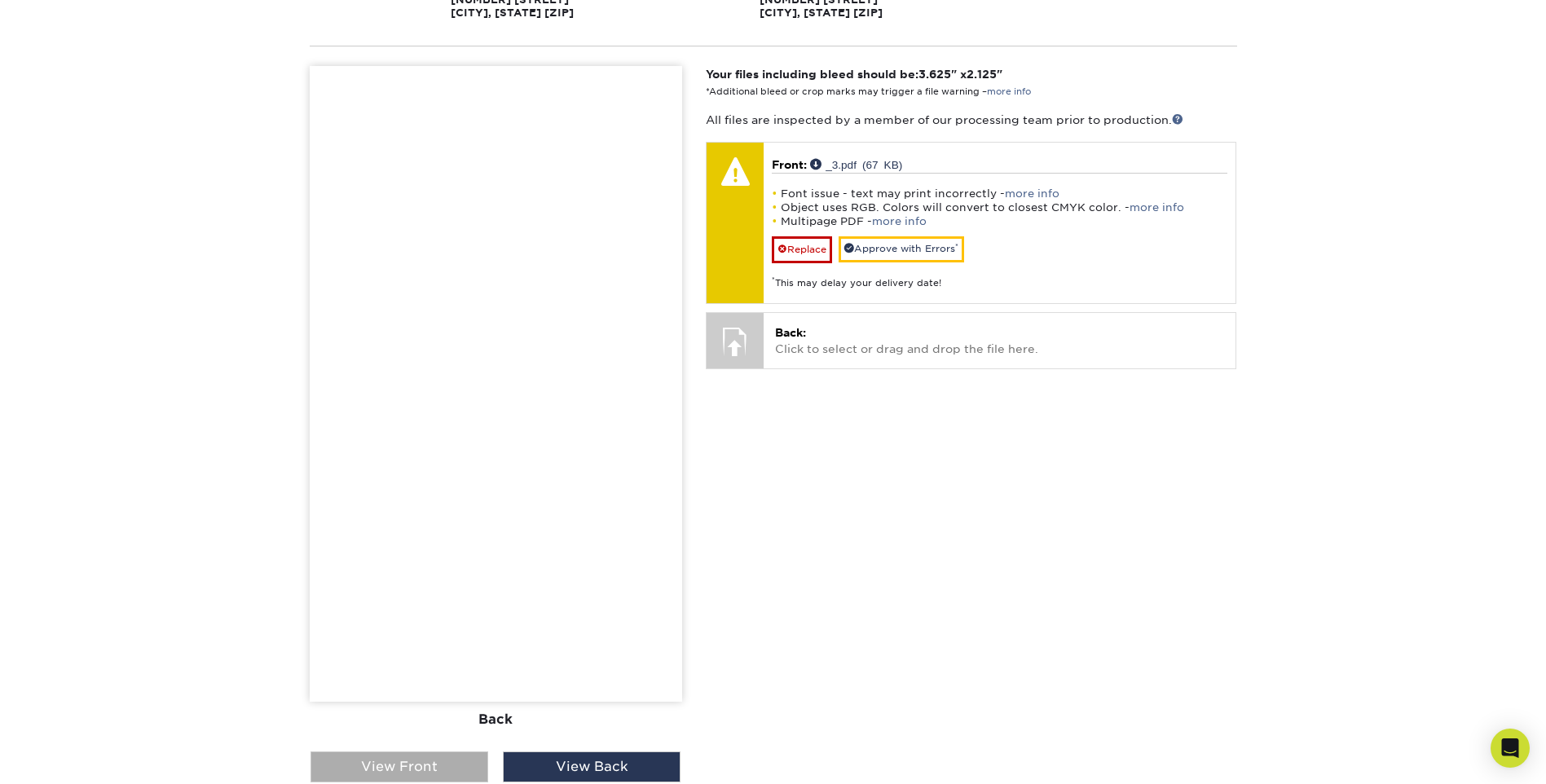 click on "View Front" at bounding box center (399, 767) 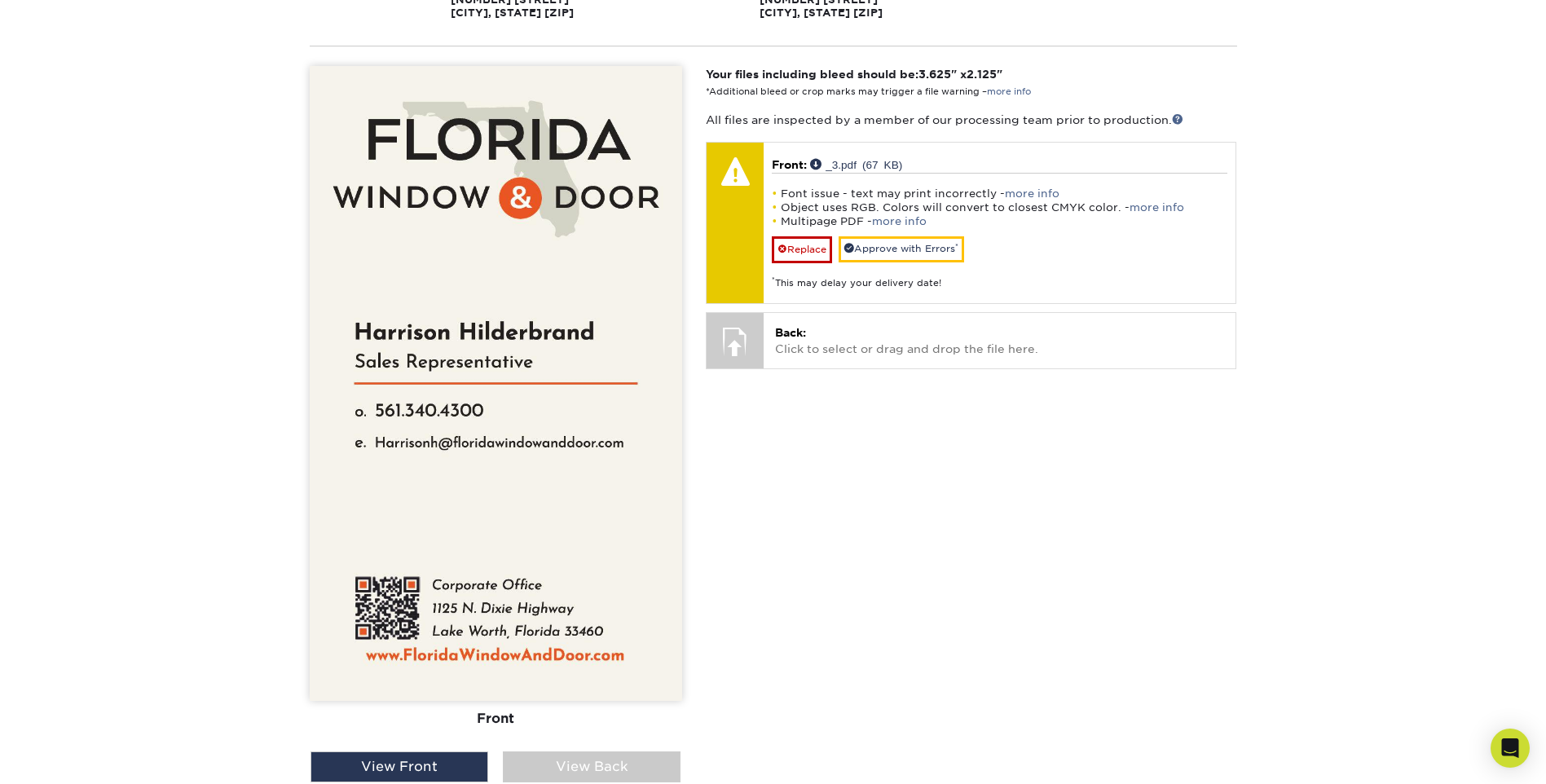 scroll, scrollTop: 0, scrollLeft: 0, axis: both 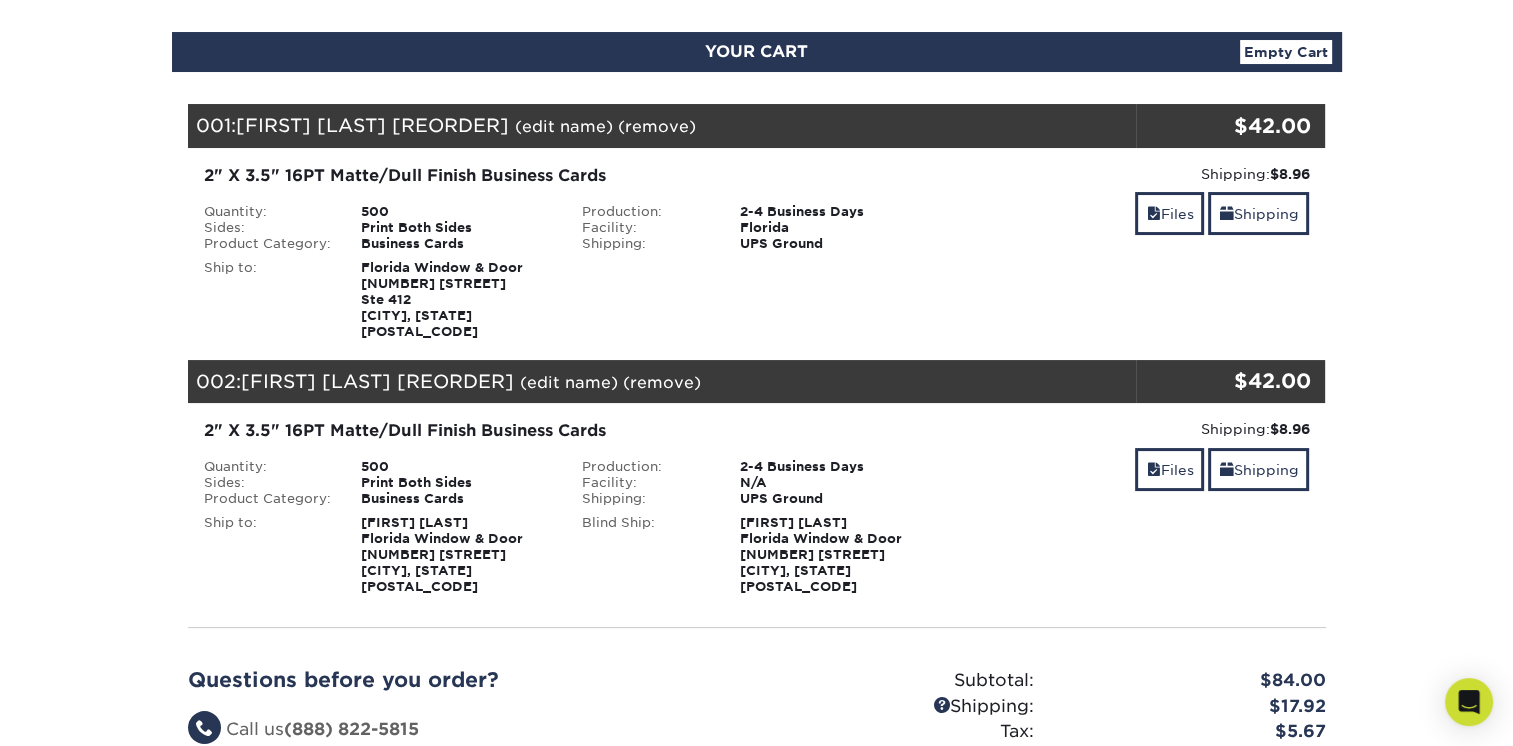 click on "(remove)" at bounding box center [662, 382] 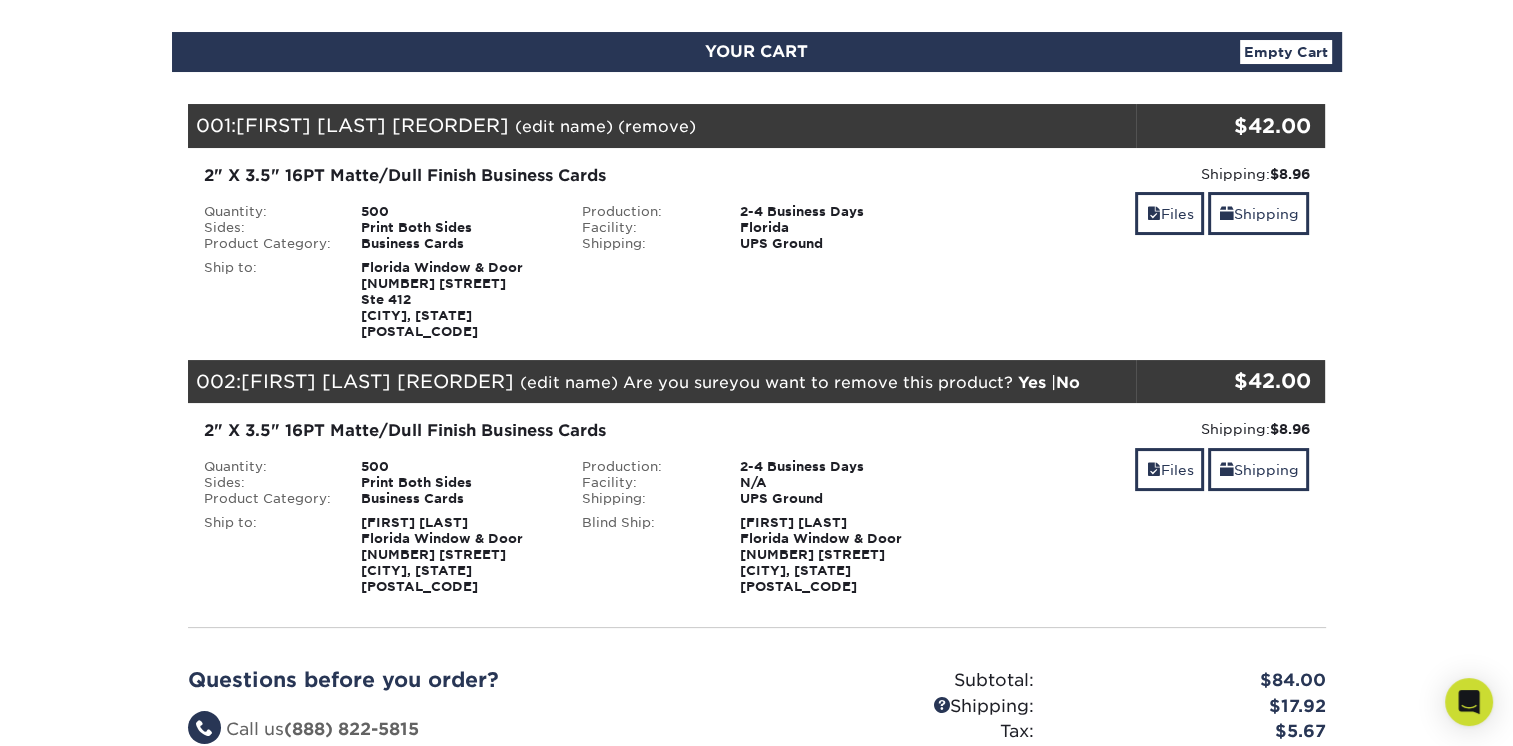 click on "Yes" at bounding box center [1032, 382] 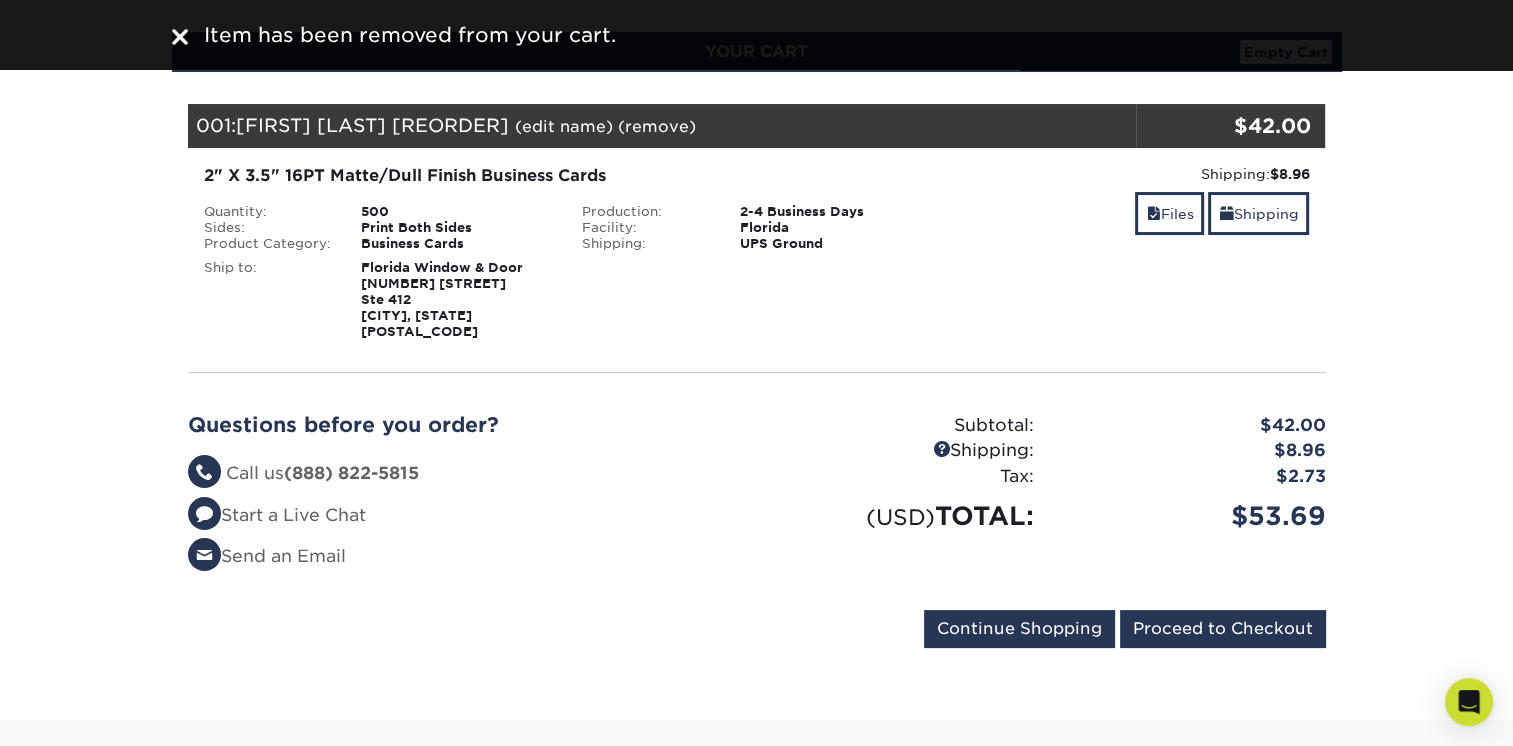 click on "(edit name)" at bounding box center (564, 126) 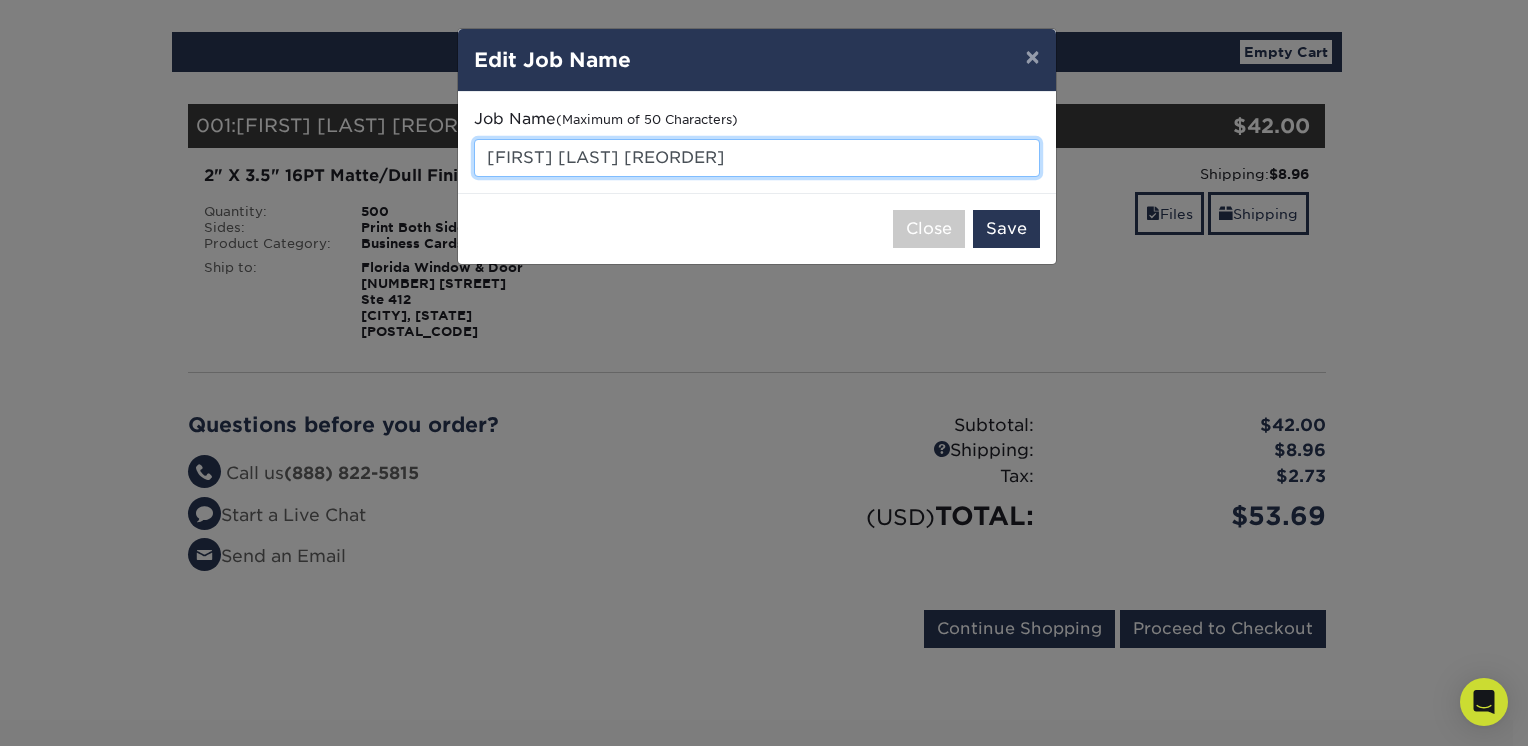 click on "[FIRST] [LAST] [REORDER]" at bounding box center (757, 158) 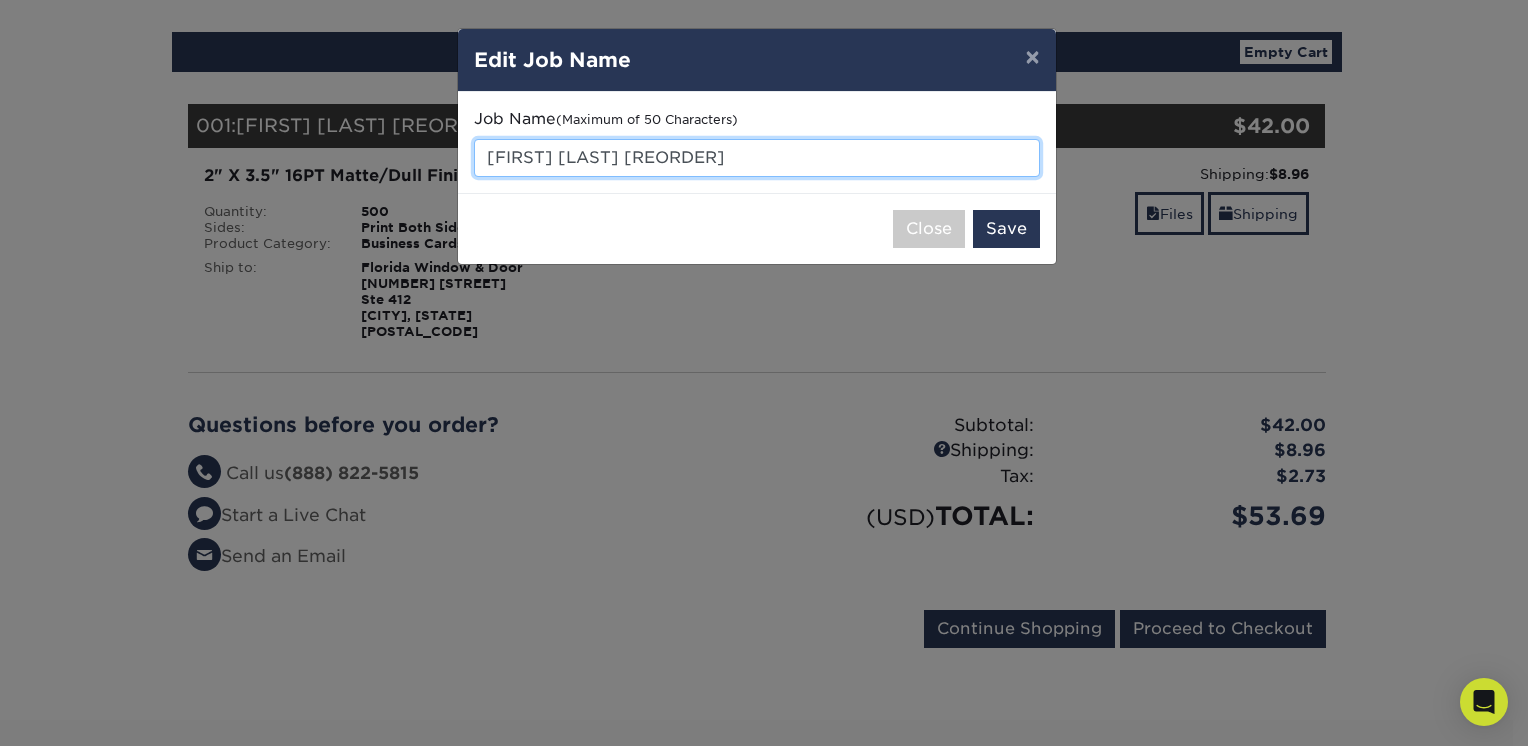 click on "[FIRST] [LAST] [REORDER]" at bounding box center [757, 158] 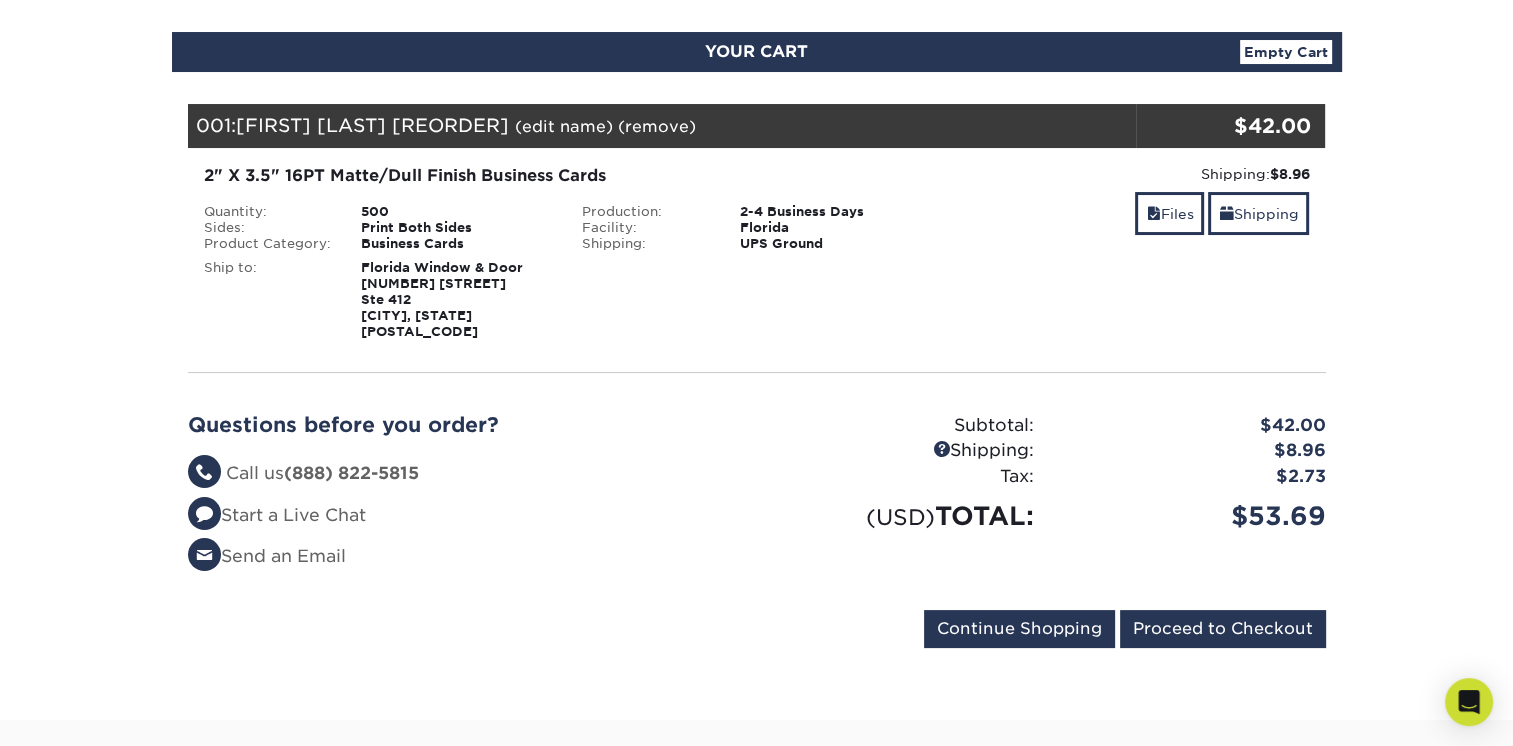 click on "(edit name)" at bounding box center [564, 126] 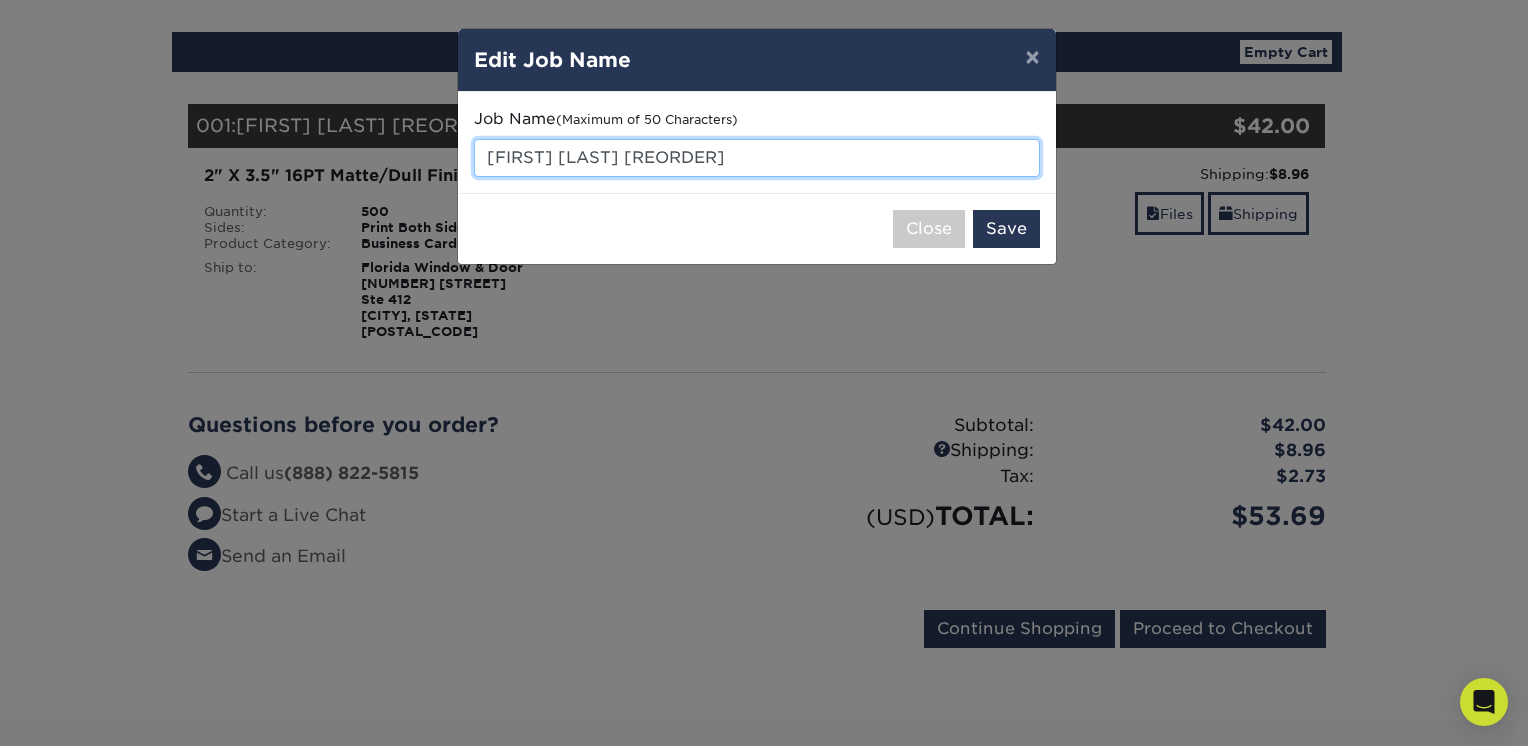 drag, startPoint x: 487, startPoint y: 156, endPoint x: 605, endPoint y: 158, distance: 118.016945 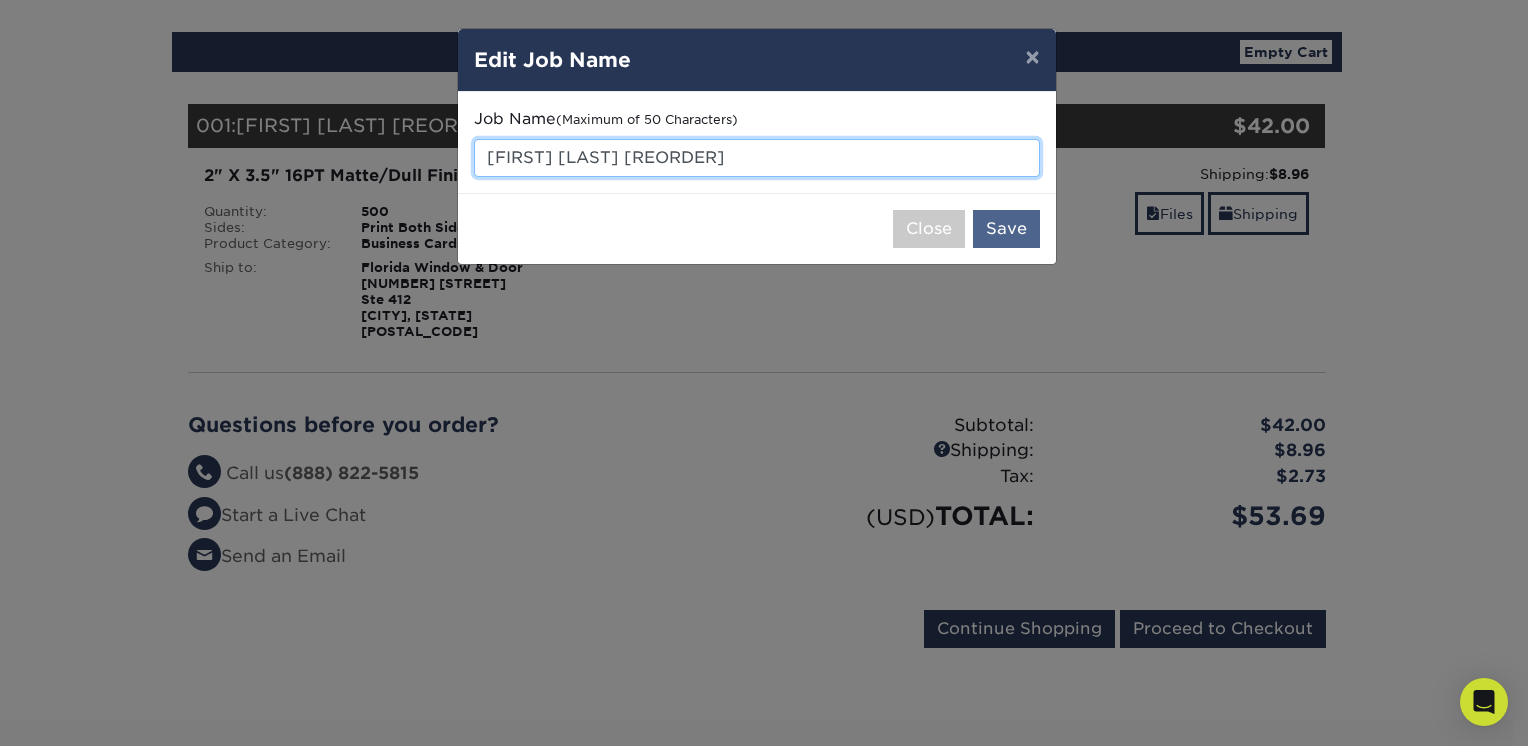 type on "[FIRST] [LAST] [REORDER]" 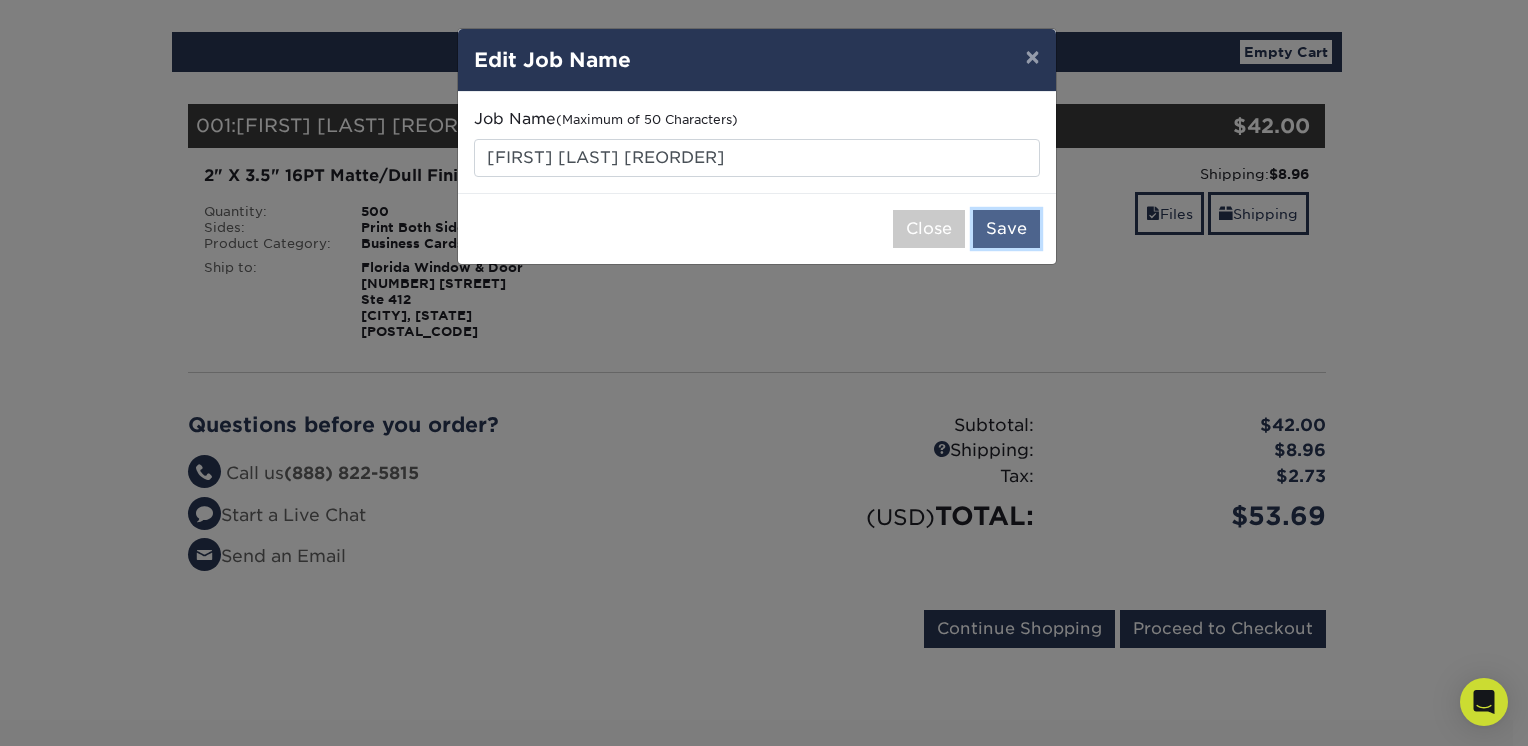 click on "Save" at bounding box center [1006, 229] 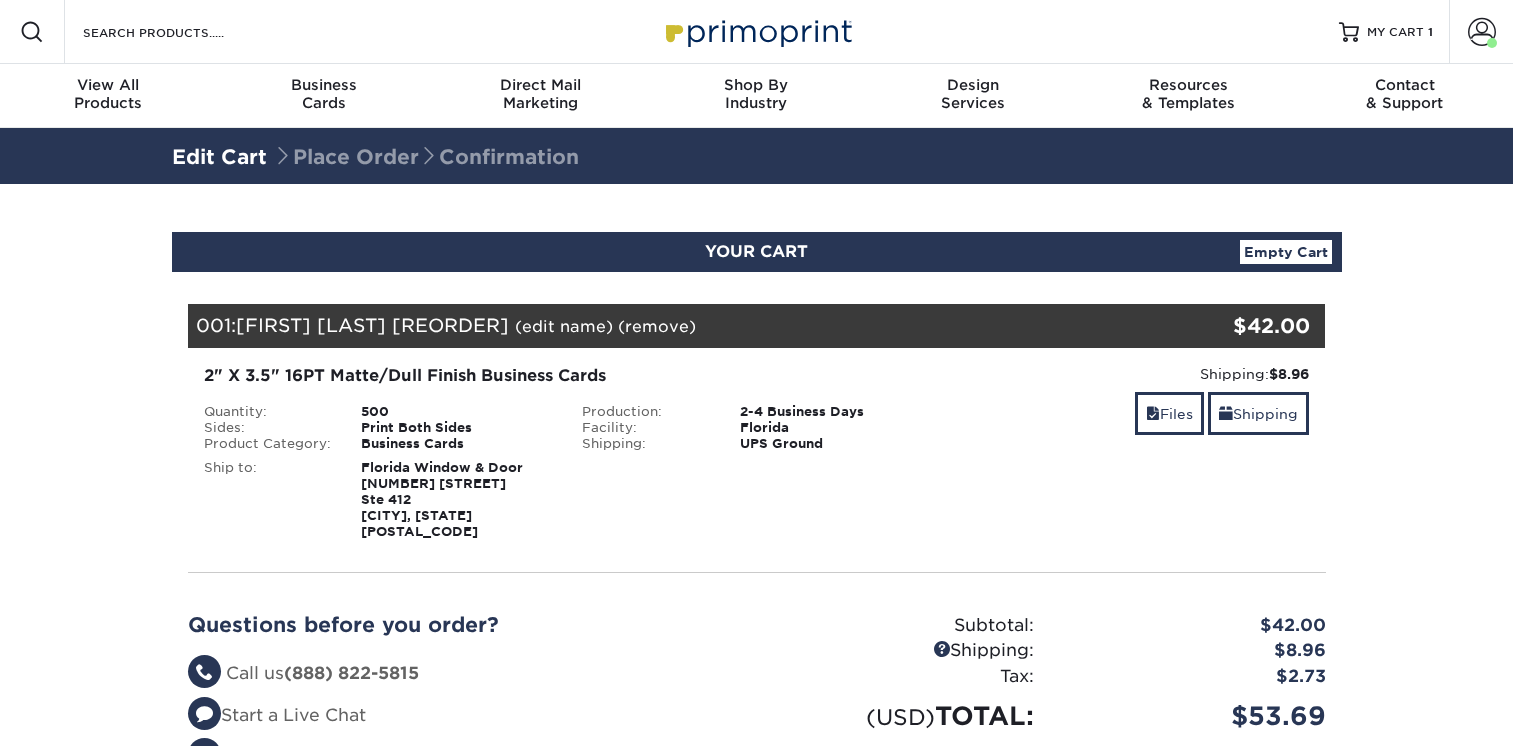 scroll, scrollTop: 0, scrollLeft: 0, axis: both 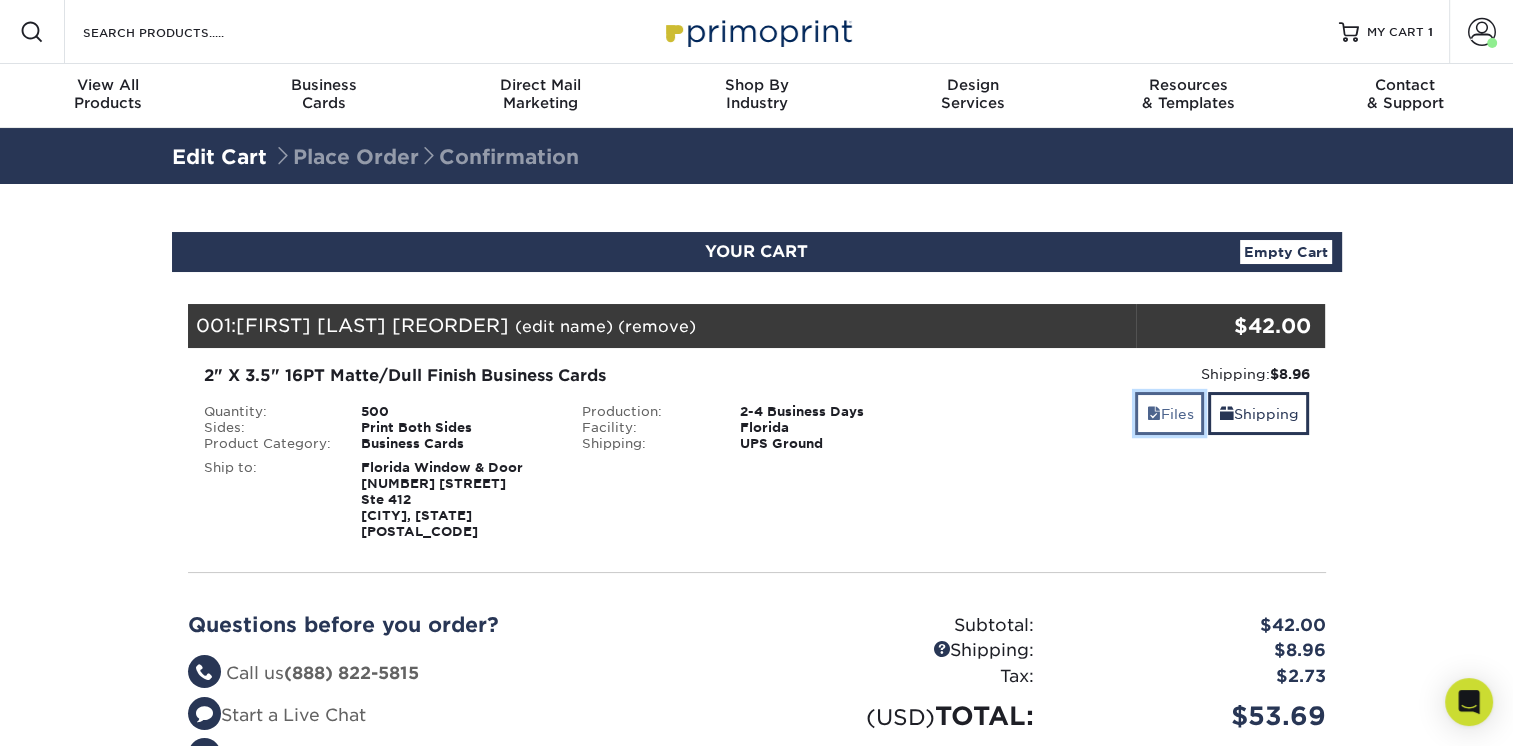 click on "Files" at bounding box center [1169, 413] 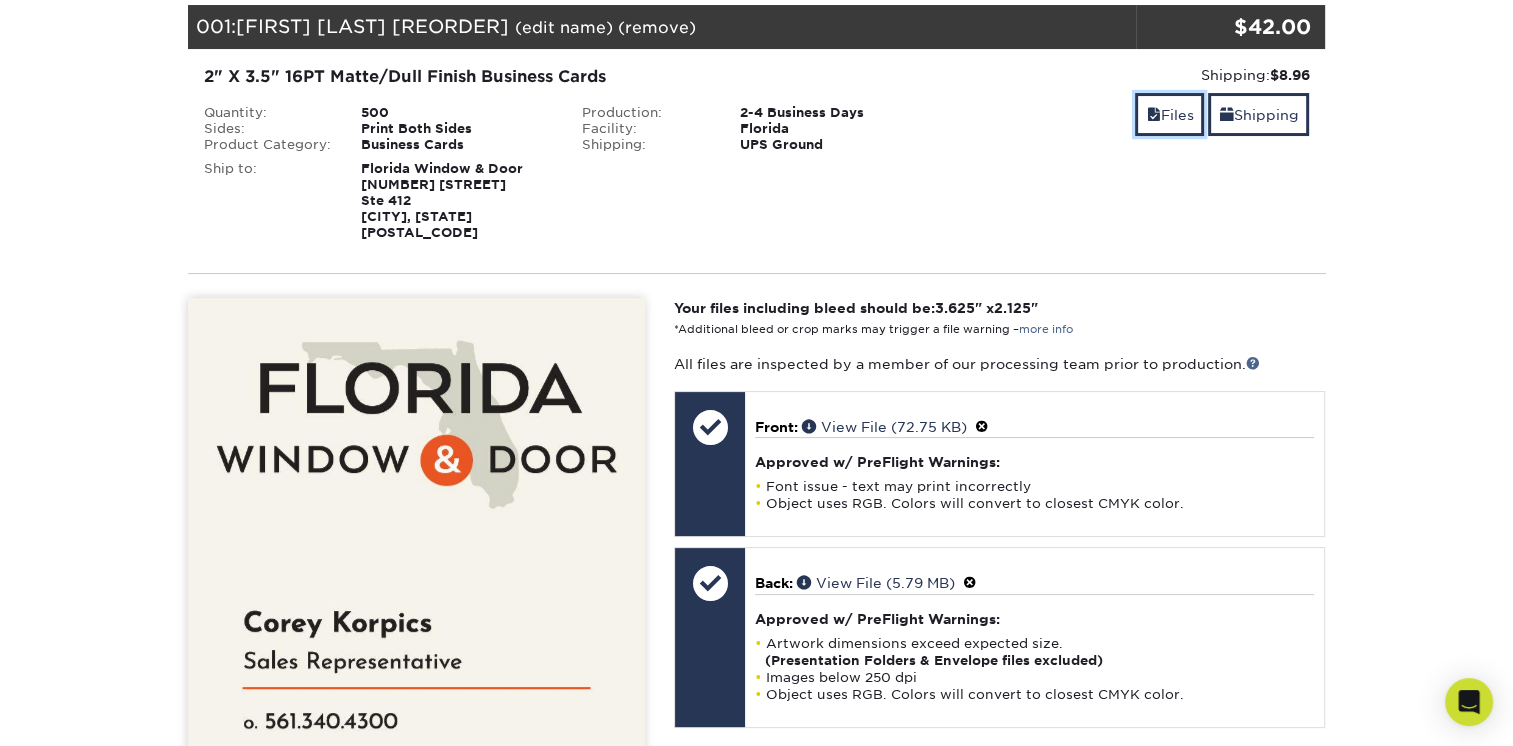 scroll, scrollTop: 300, scrollLeft: 0, axis: vertical 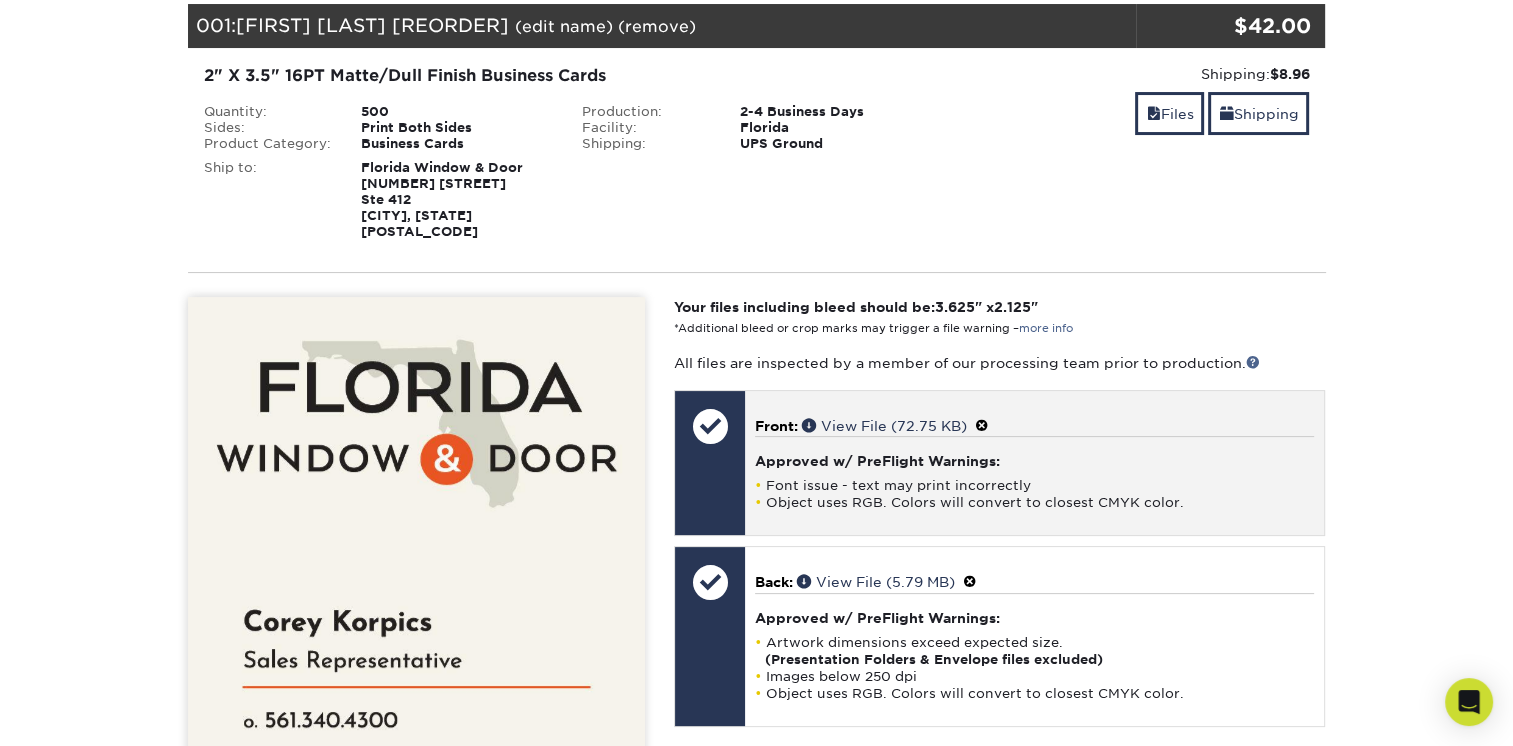 click at bounding box center [982, 426] 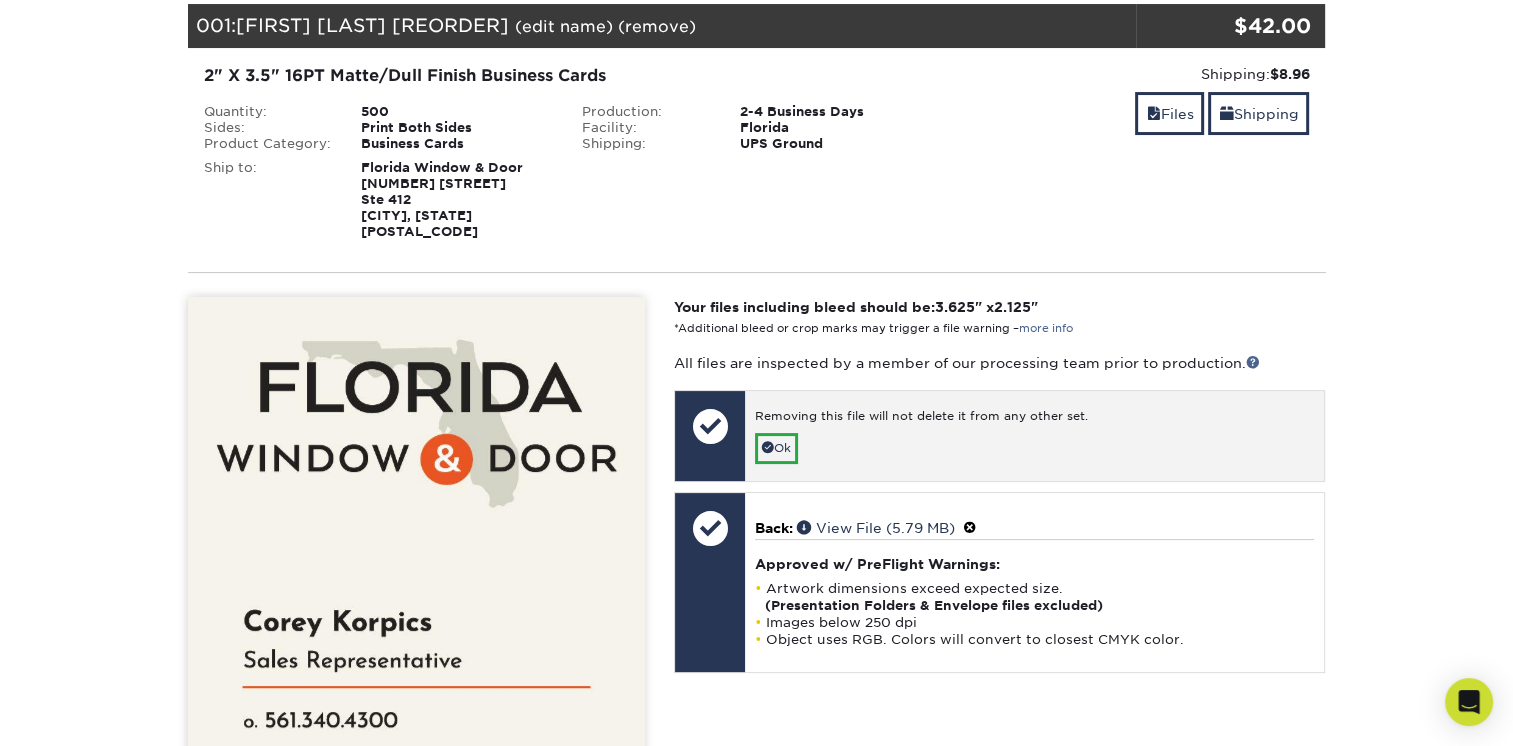 click on "Removing this file will not delete it from any other set." at bounding box center [1034, 420] 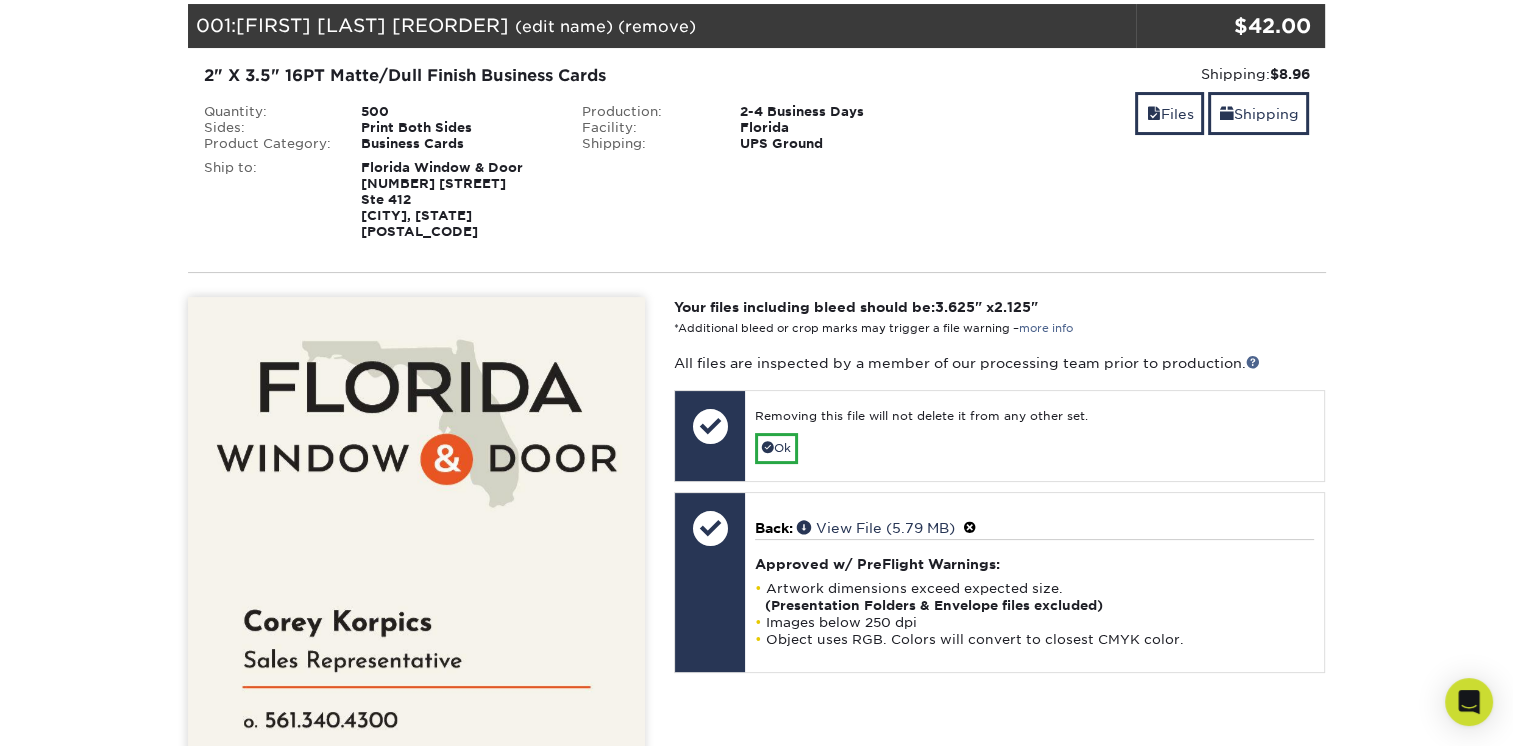 click on "YOUR CART
Empty Cart
Your Cart is Empty
View Account
Active Orders
Order History
Contact Us
Business Cards
100  cards from  $ 9" at bounding box center (756, 776) 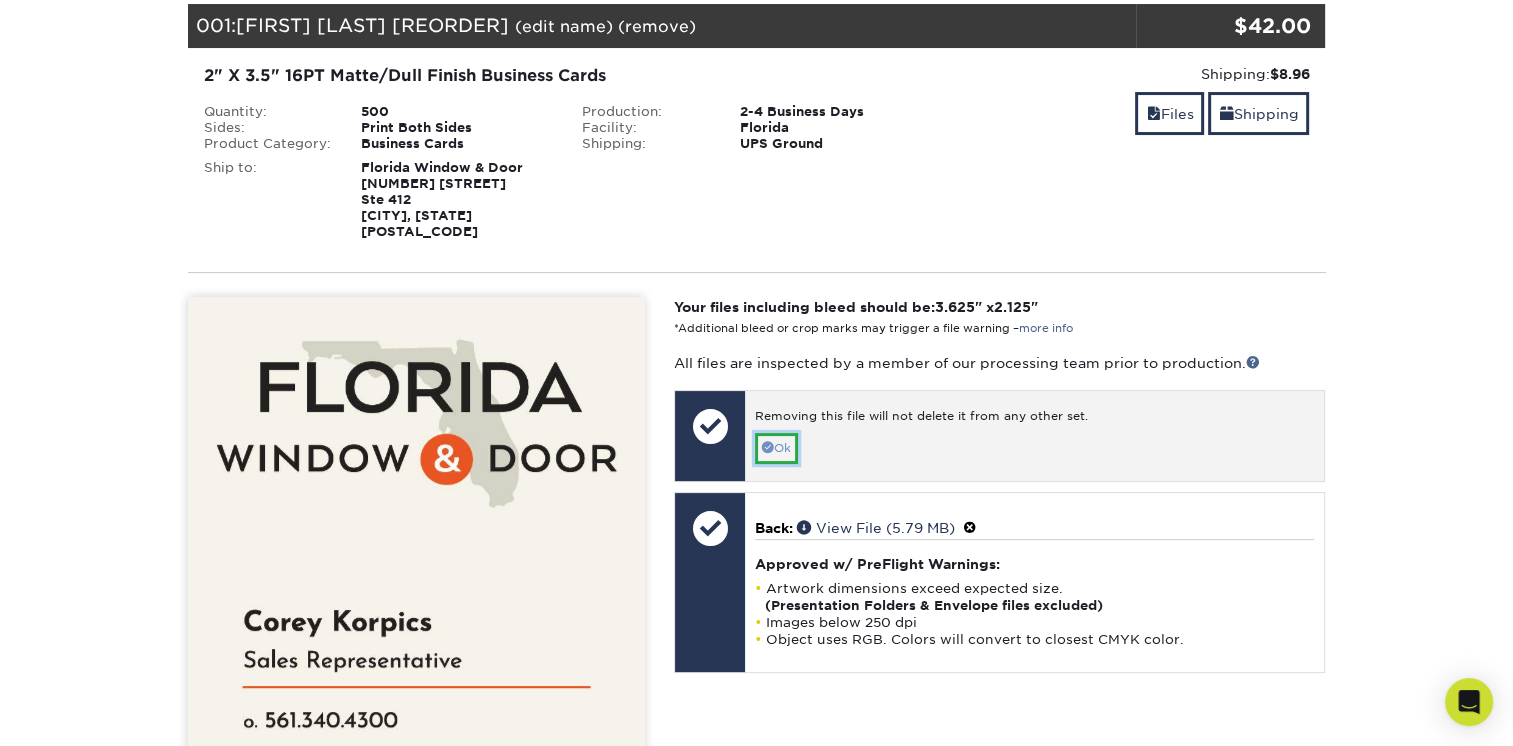 click at bounding box center [768, 447] 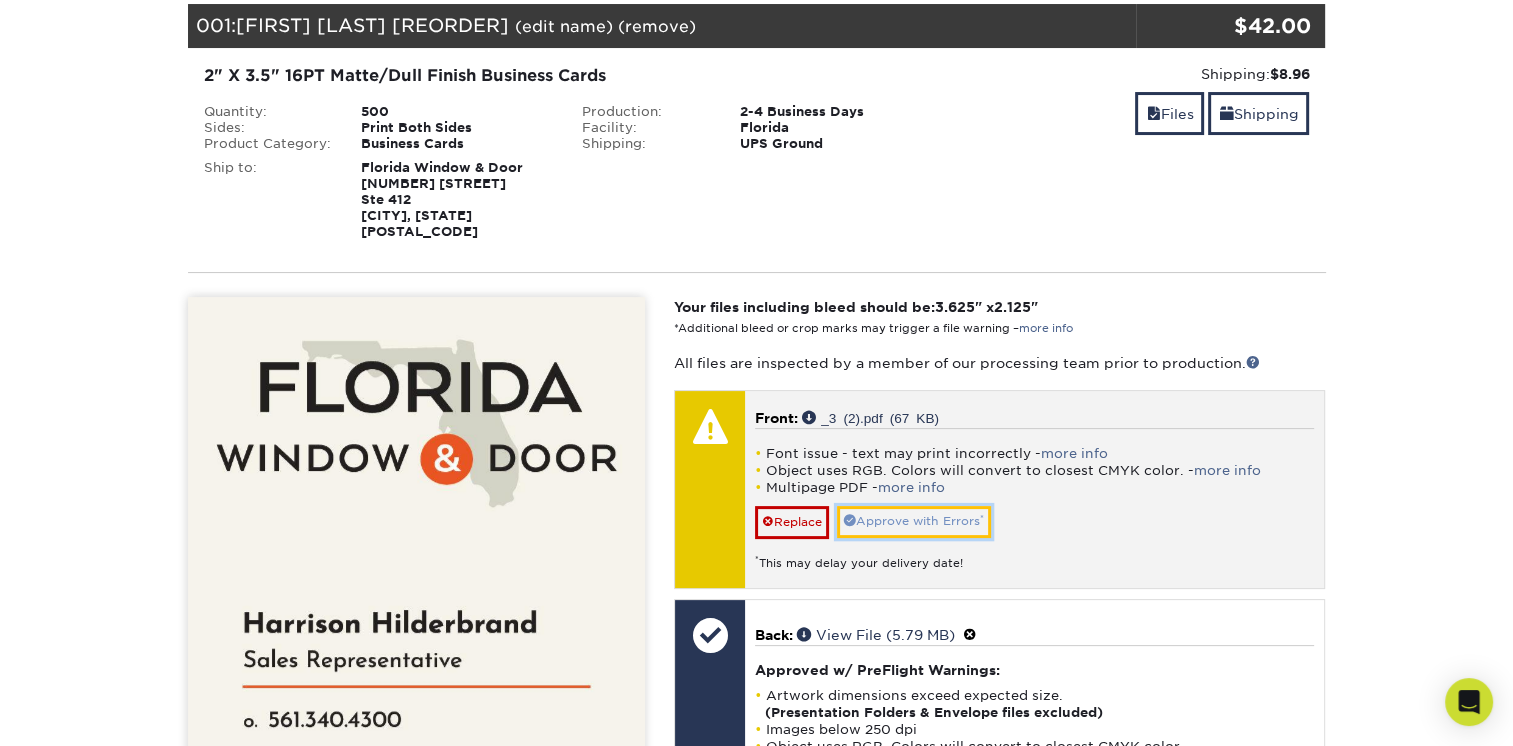 click on "Approve with Errors *" at bounding box center (914, 521) 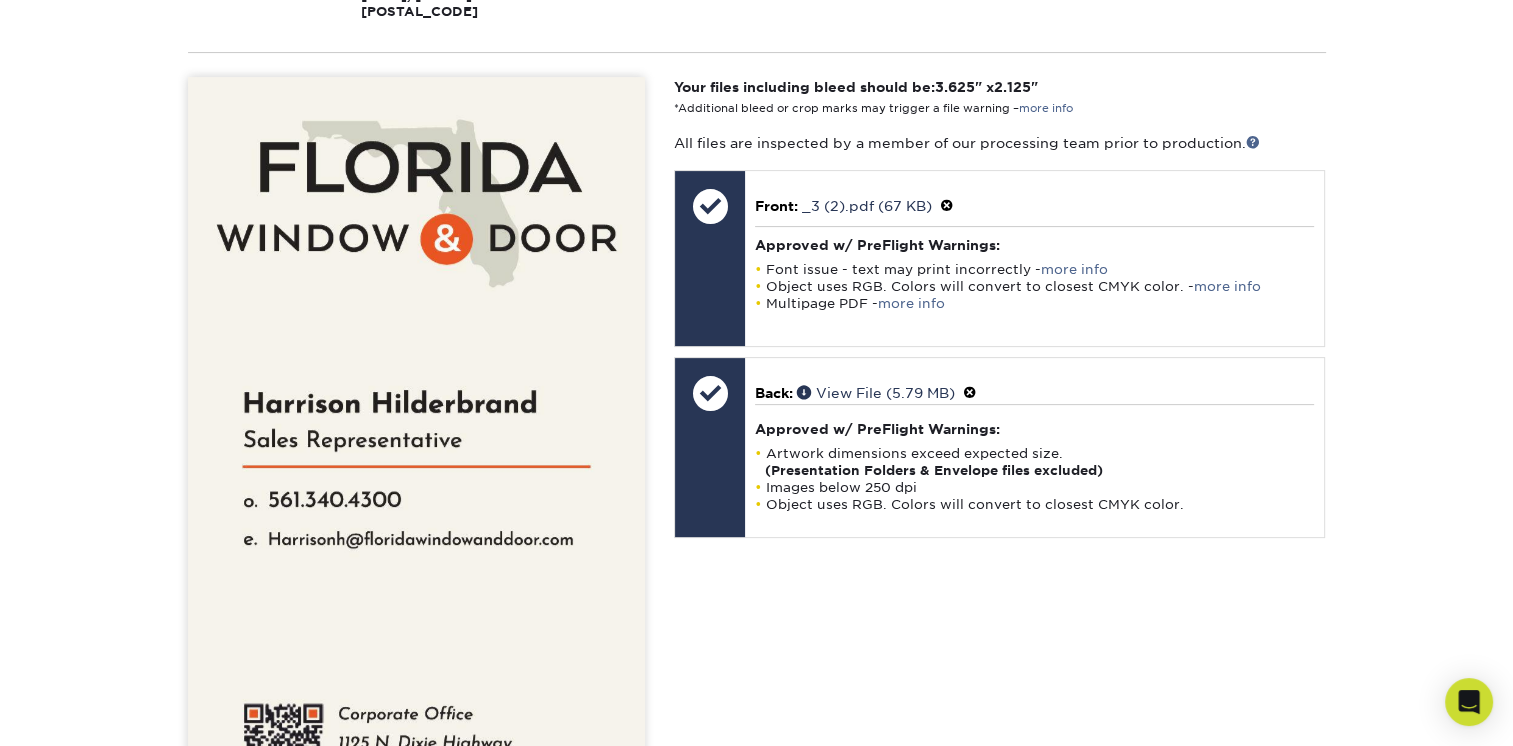 scroll, scrollTop: 500, scrollLeft: 0, axis: vertical 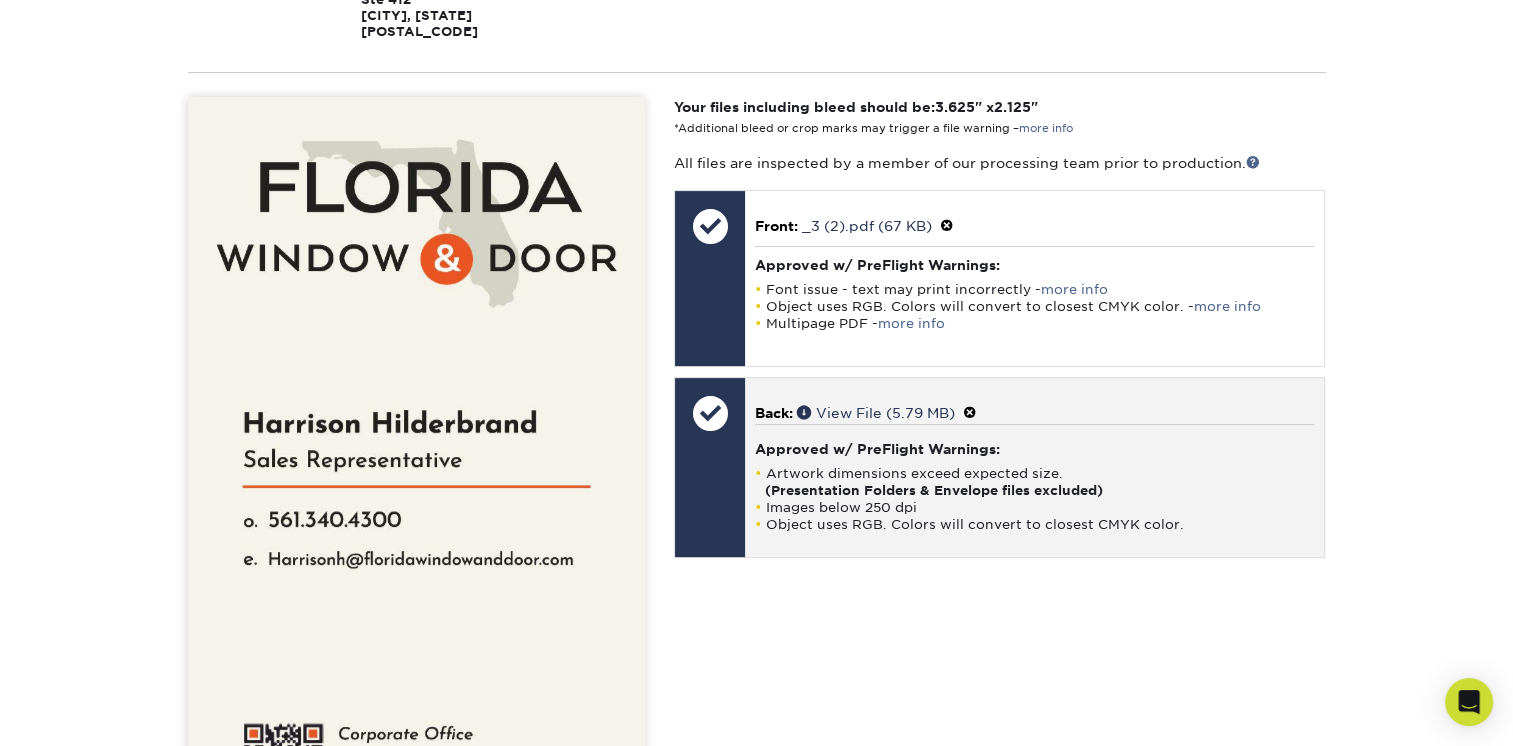 click on "Object uses RGB. Colors will convert to closest CMYK color." at bounding box center (1034, 524) 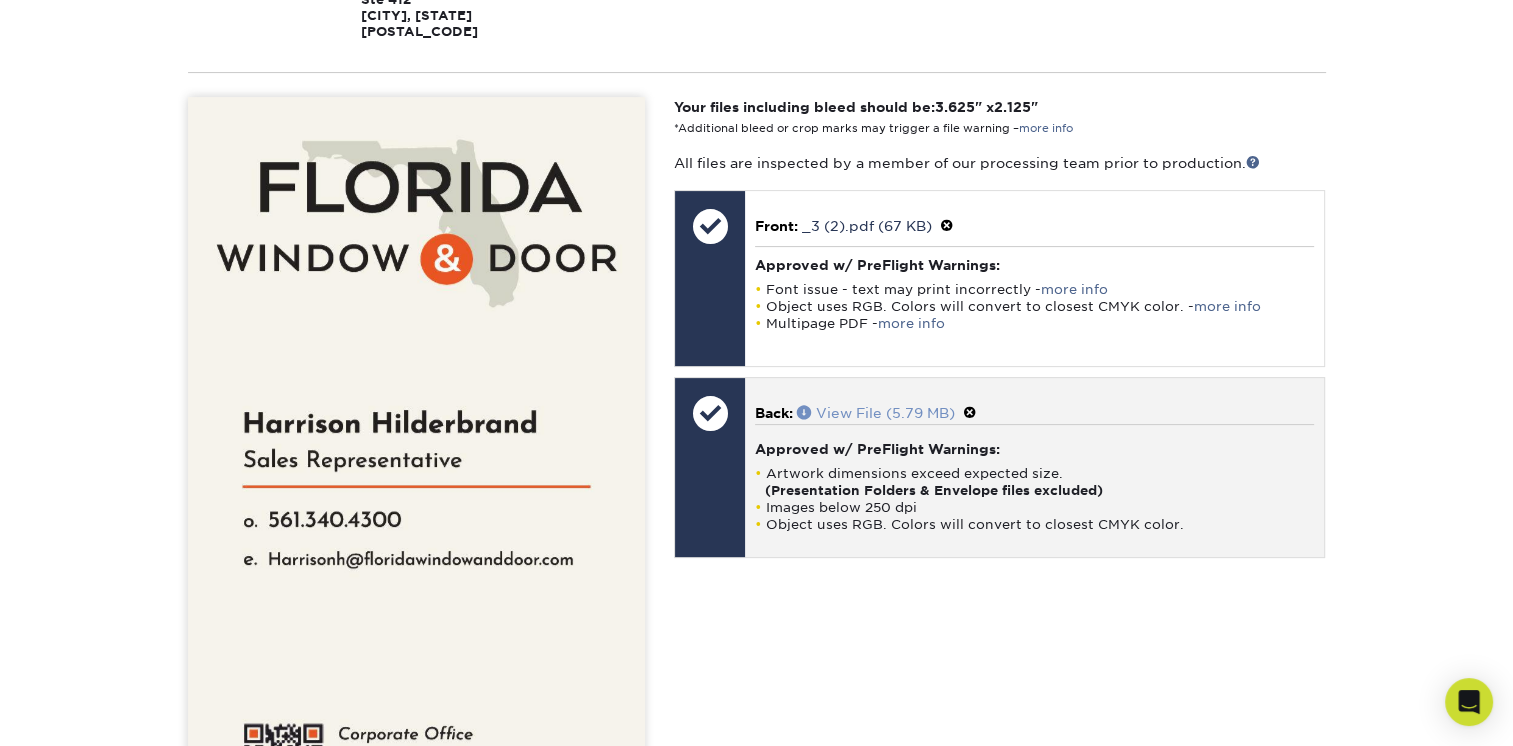 click on "View File (5.79 MB)" at bounding box center [876, 413] 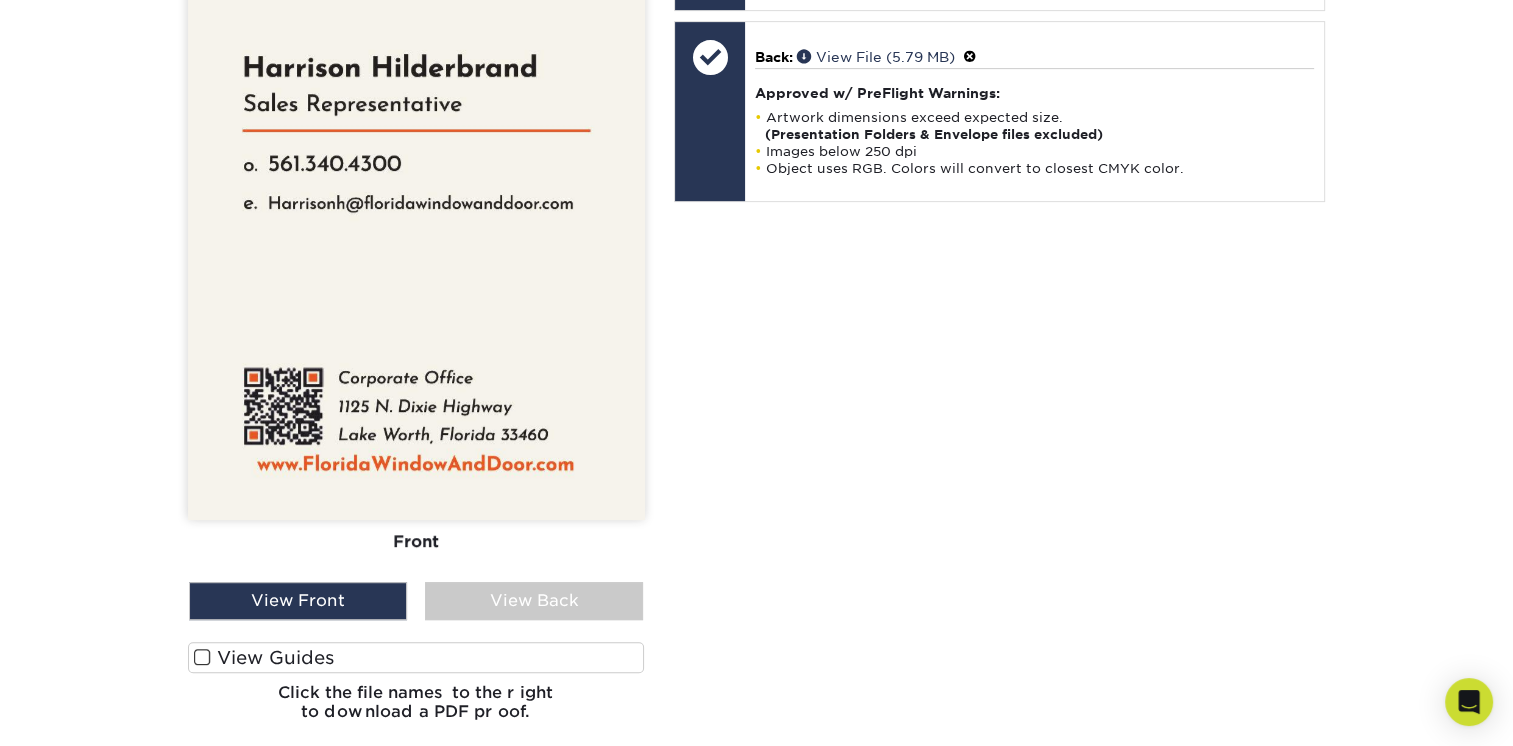 scroll, scrollTop: 900, scrollLeft: 0, axis: vertical 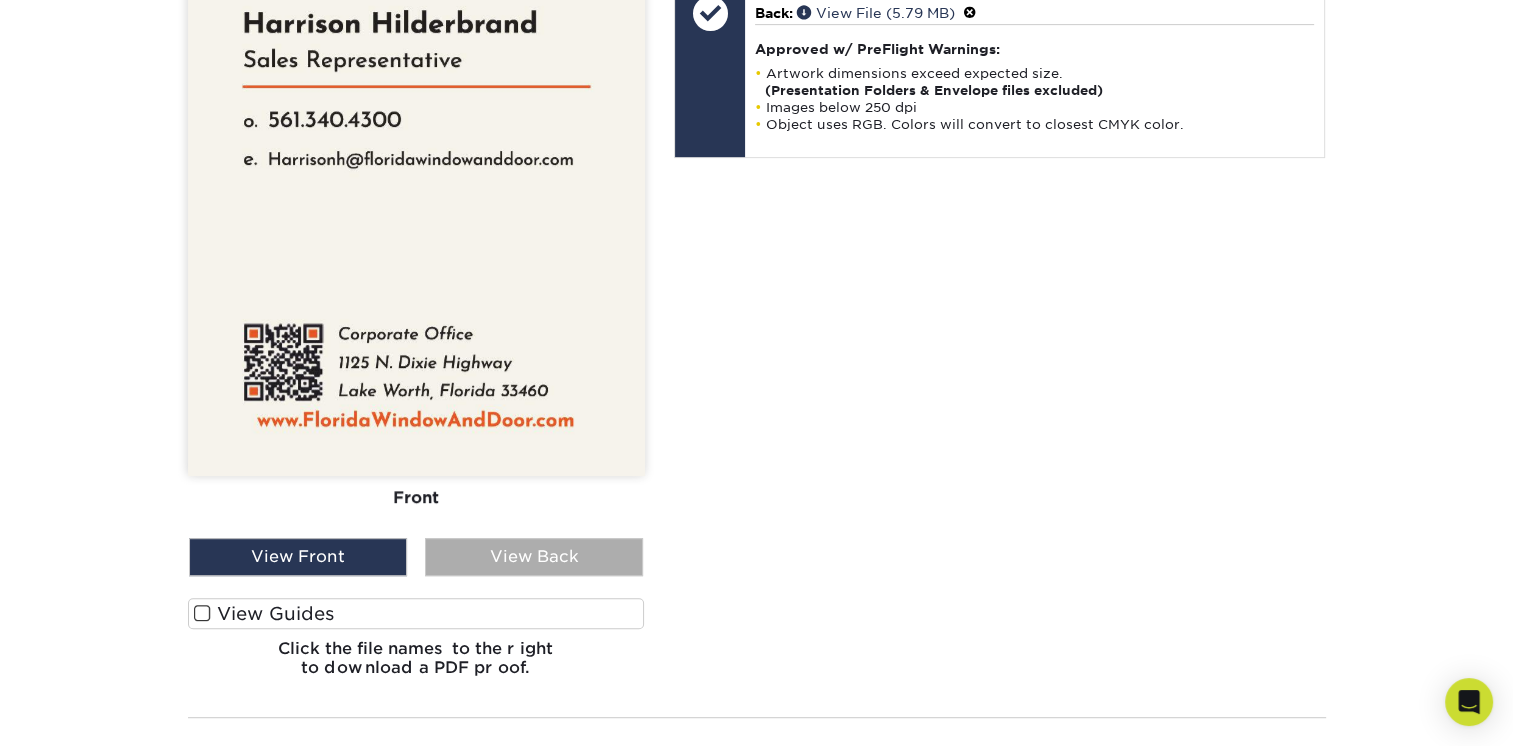 click on "View Back" at bounding box center (534, 557) 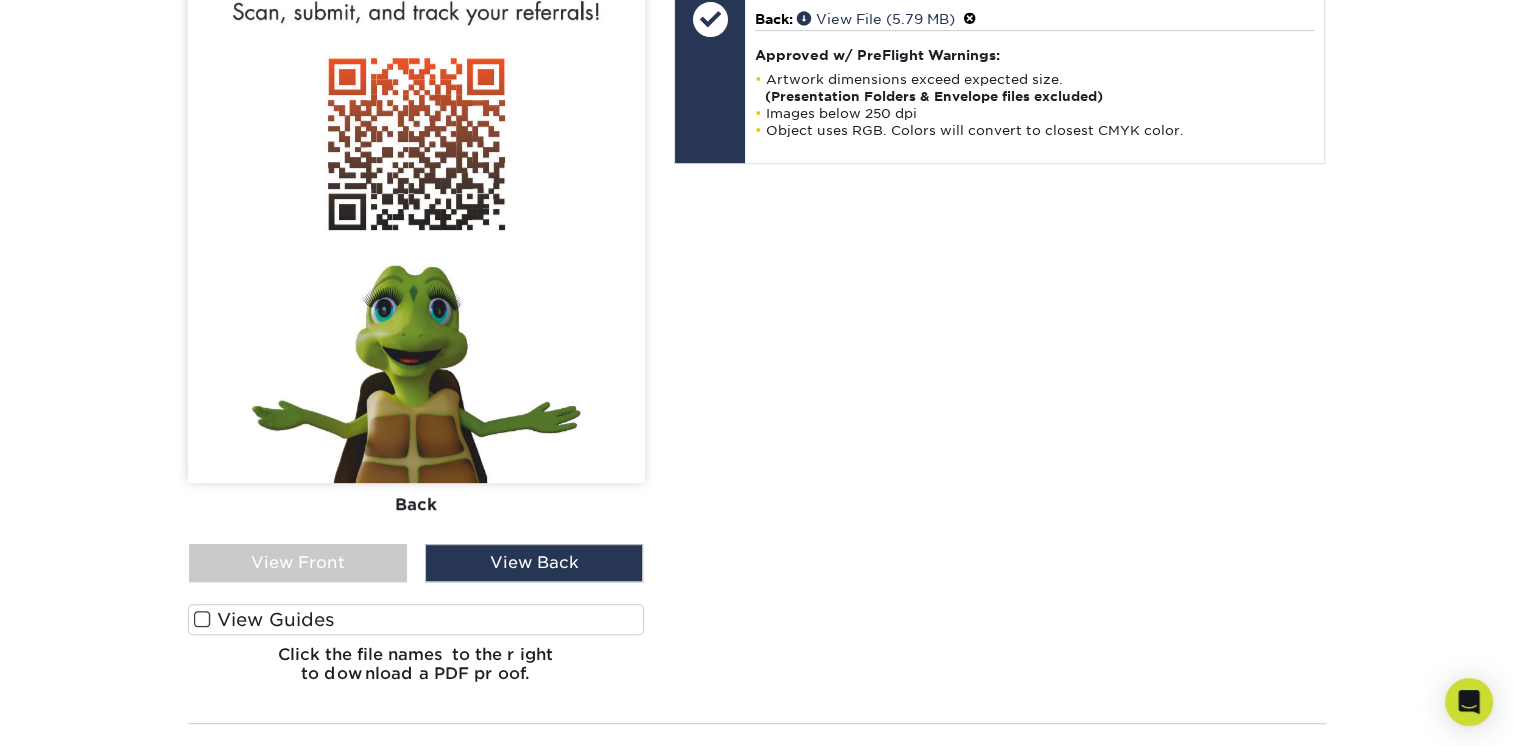 scroll, scrollTop: 900, scrollLeft: 0, axis: vertical 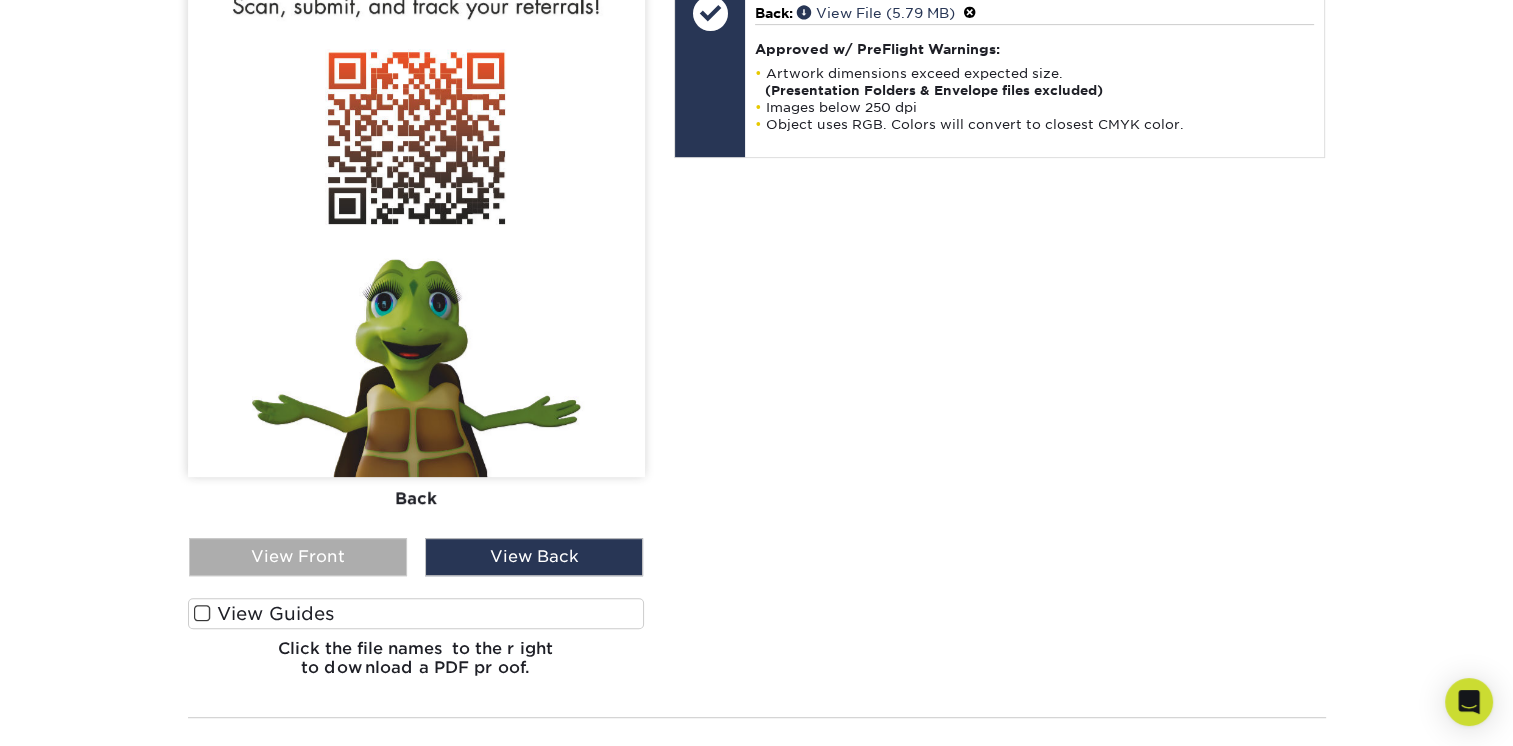click on "View Front" at bounding box center (298, 557) 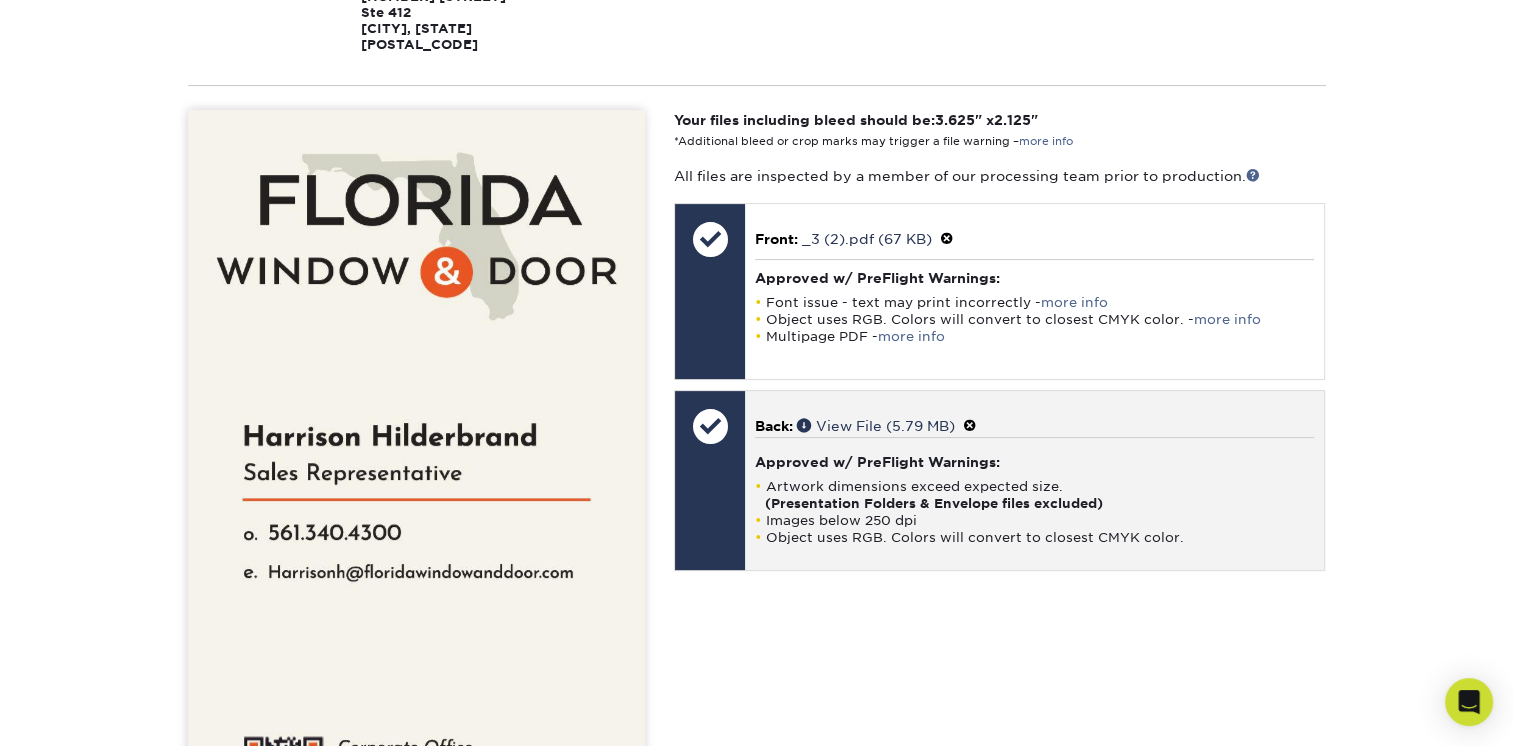 scroll, scrollTop: 400, scrollLeft: 0, axis: vertical 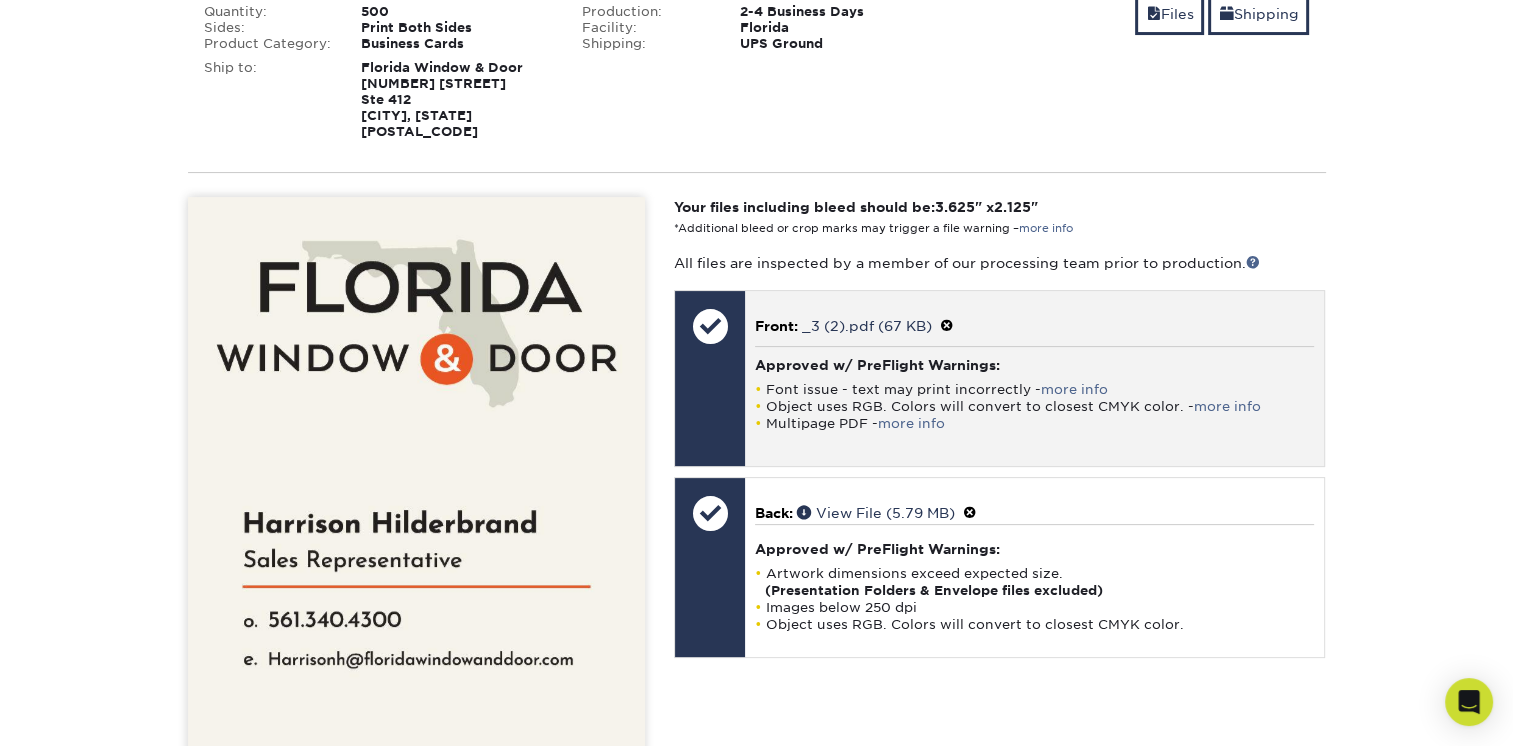 click at bounding box center [947, 326] 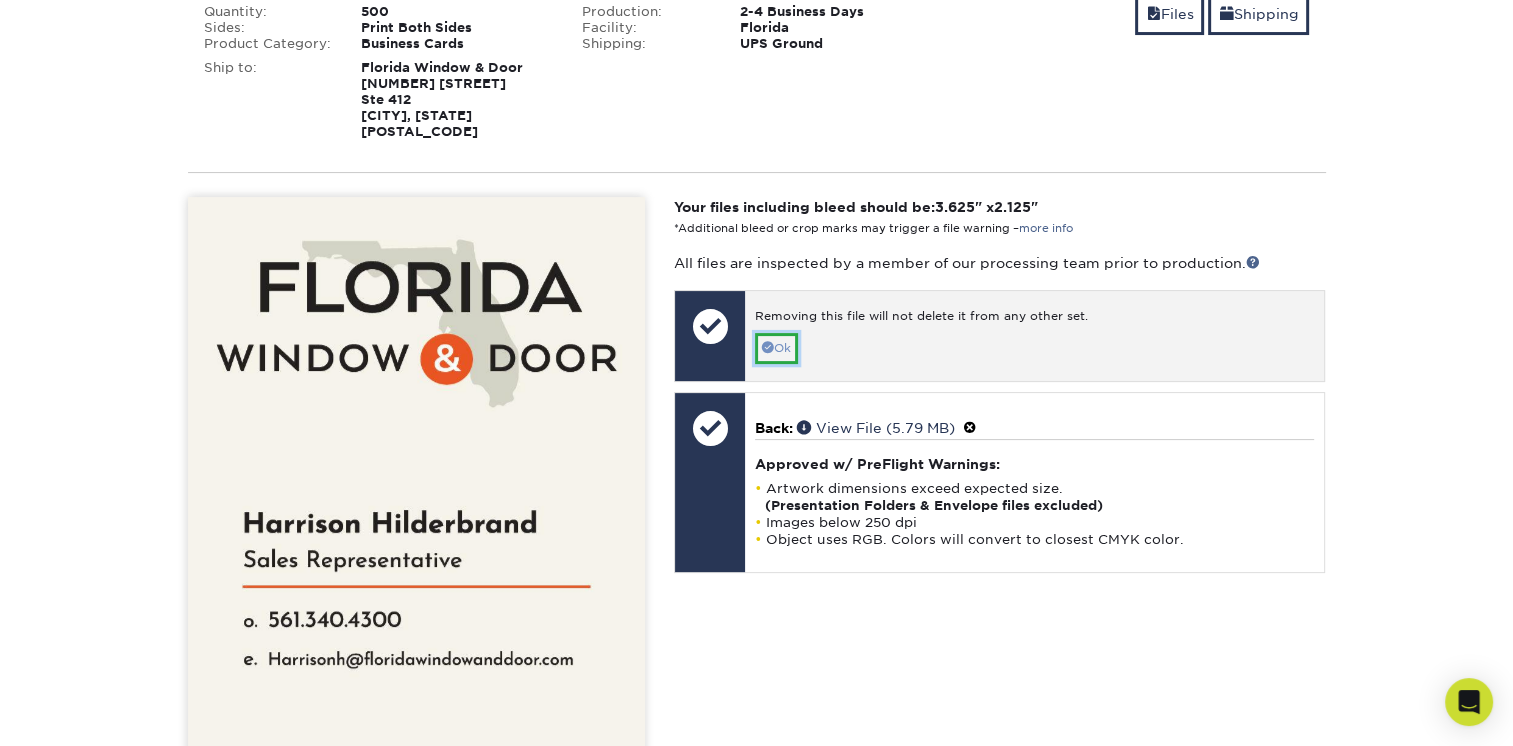 click on "Ok" at bounding box center (776, 348) 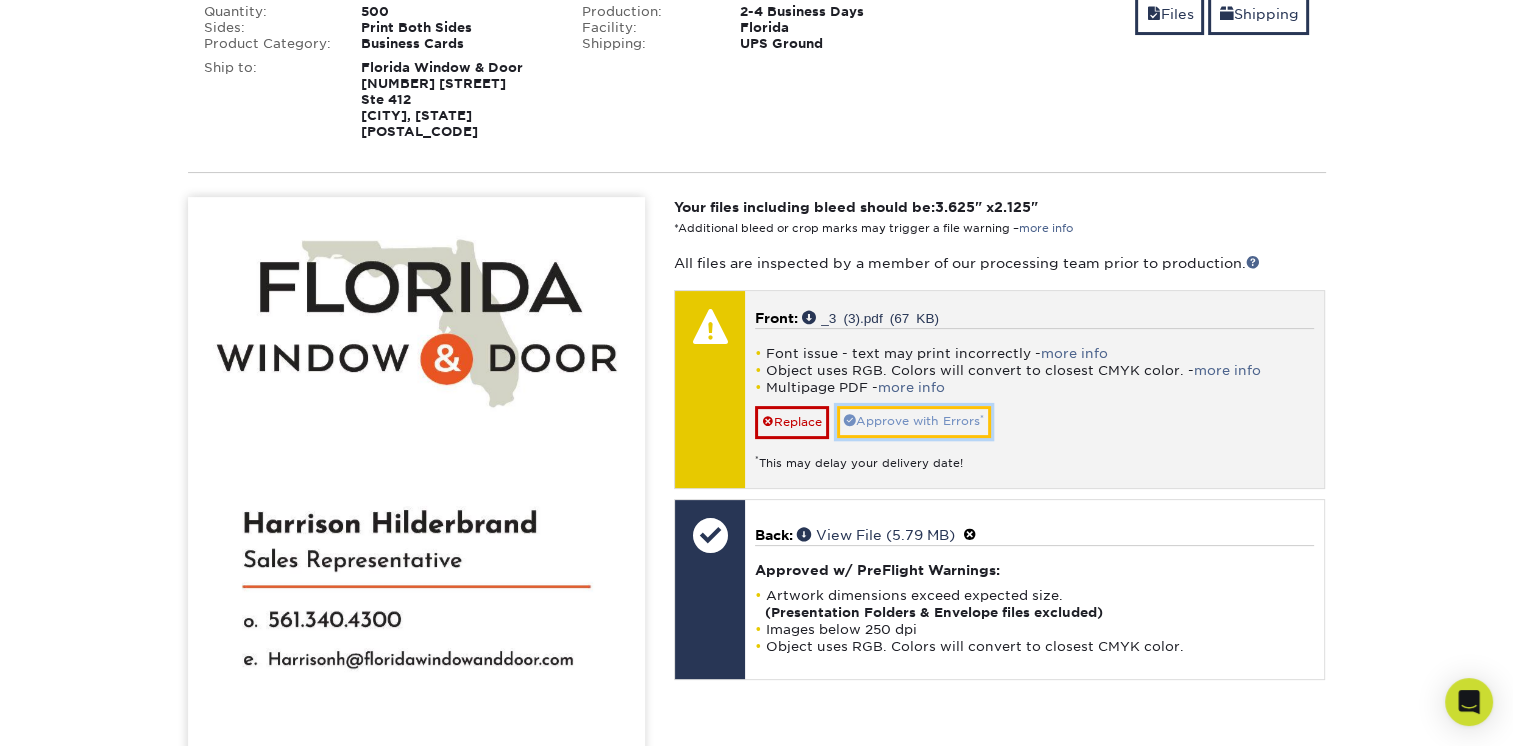 click on "Approve with Errors *" at bounding box center [914, 421] 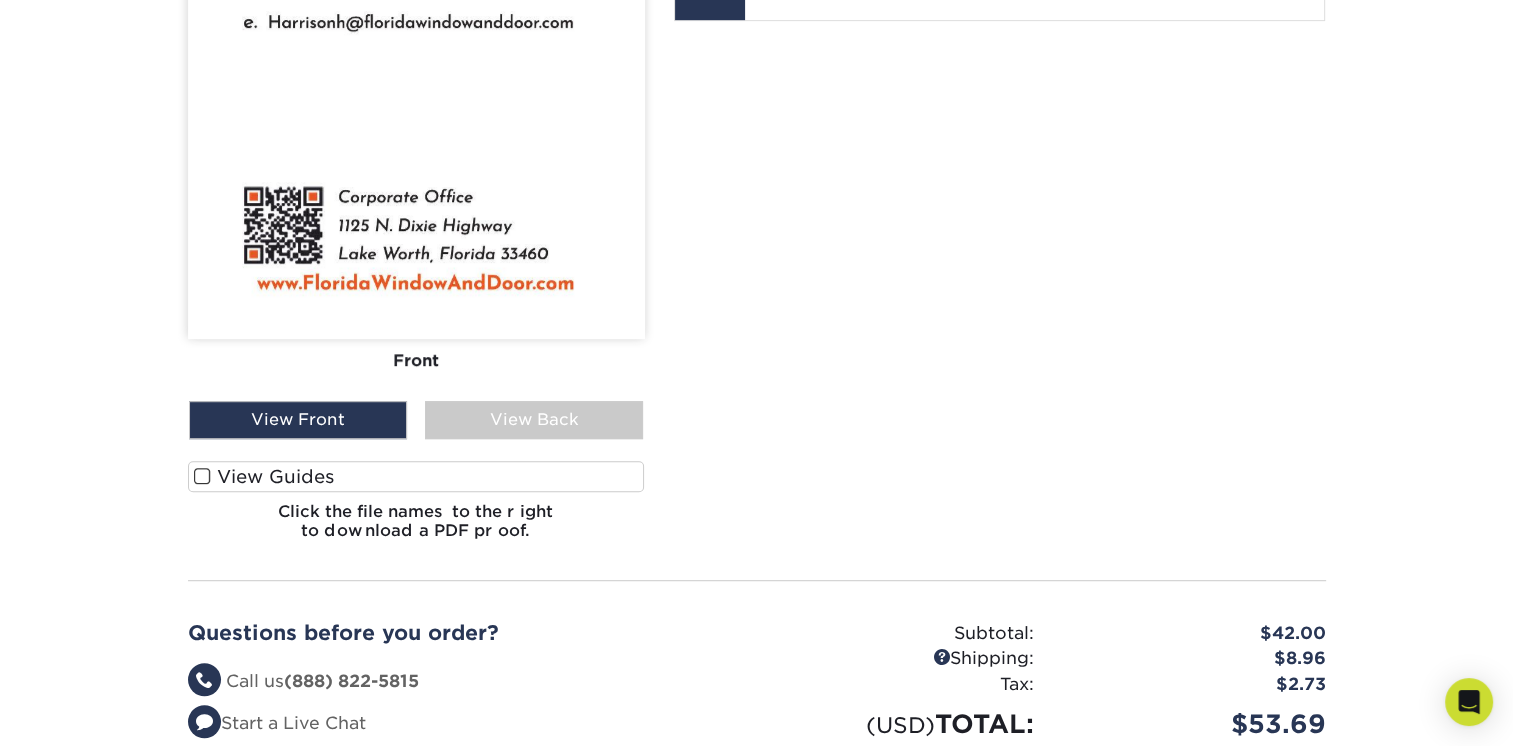 scroll, scrollTop: 800, scrollLeft: 0, axis: vertical 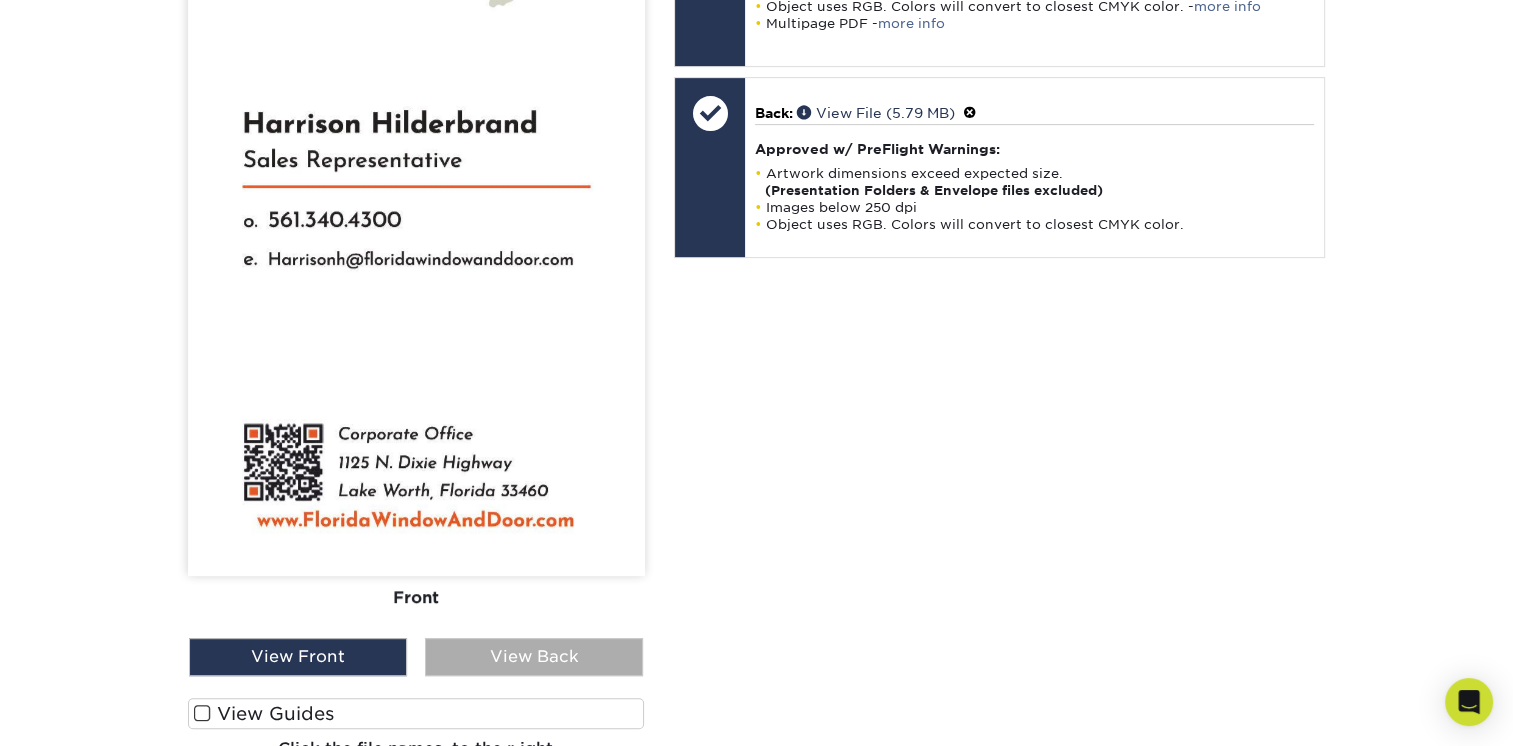 click on "View Back" at bounding box center [534, 657] 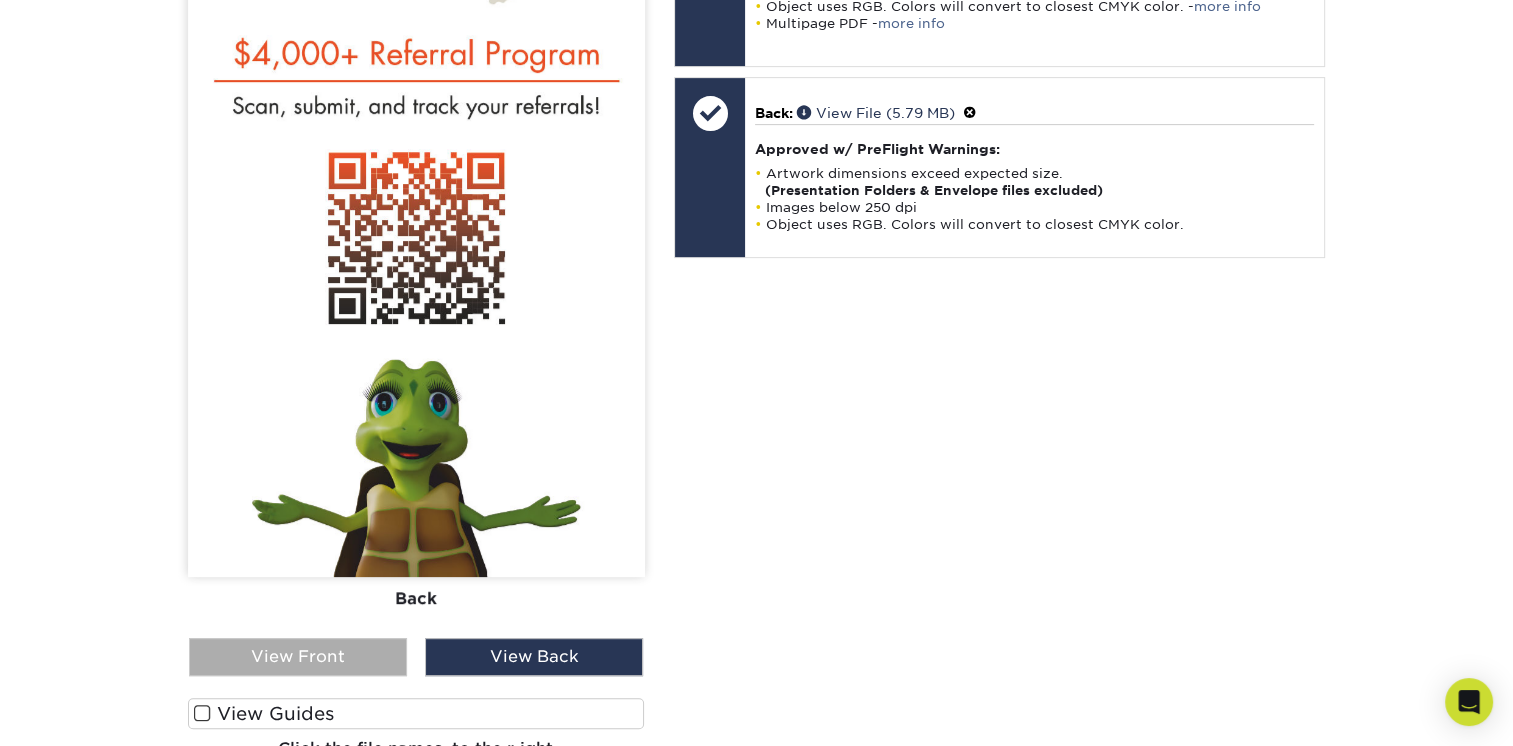 click on "View Front" at bounding box center (298, 657) 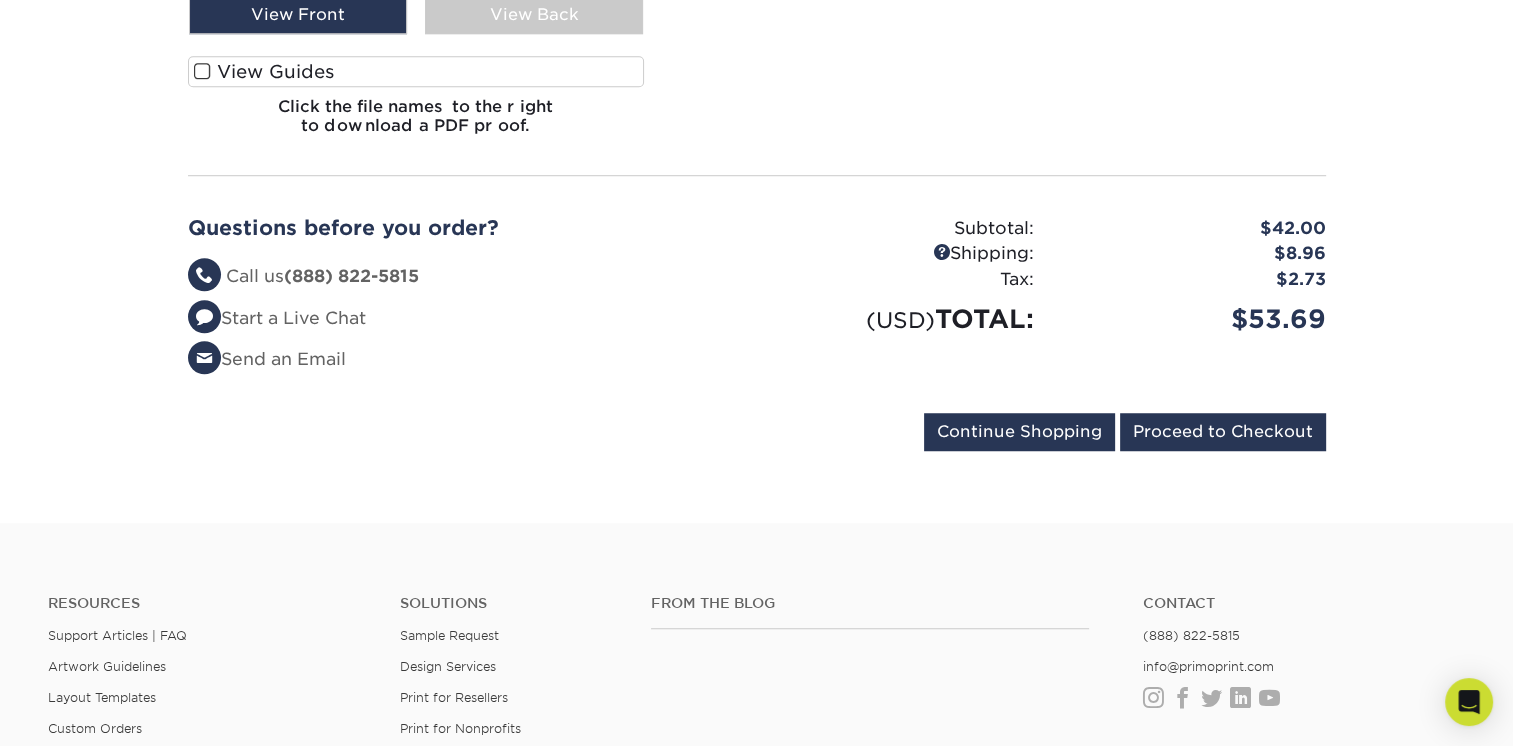 scroll, scrollTop: 1500, scrollLeft: 0, axis: vertical 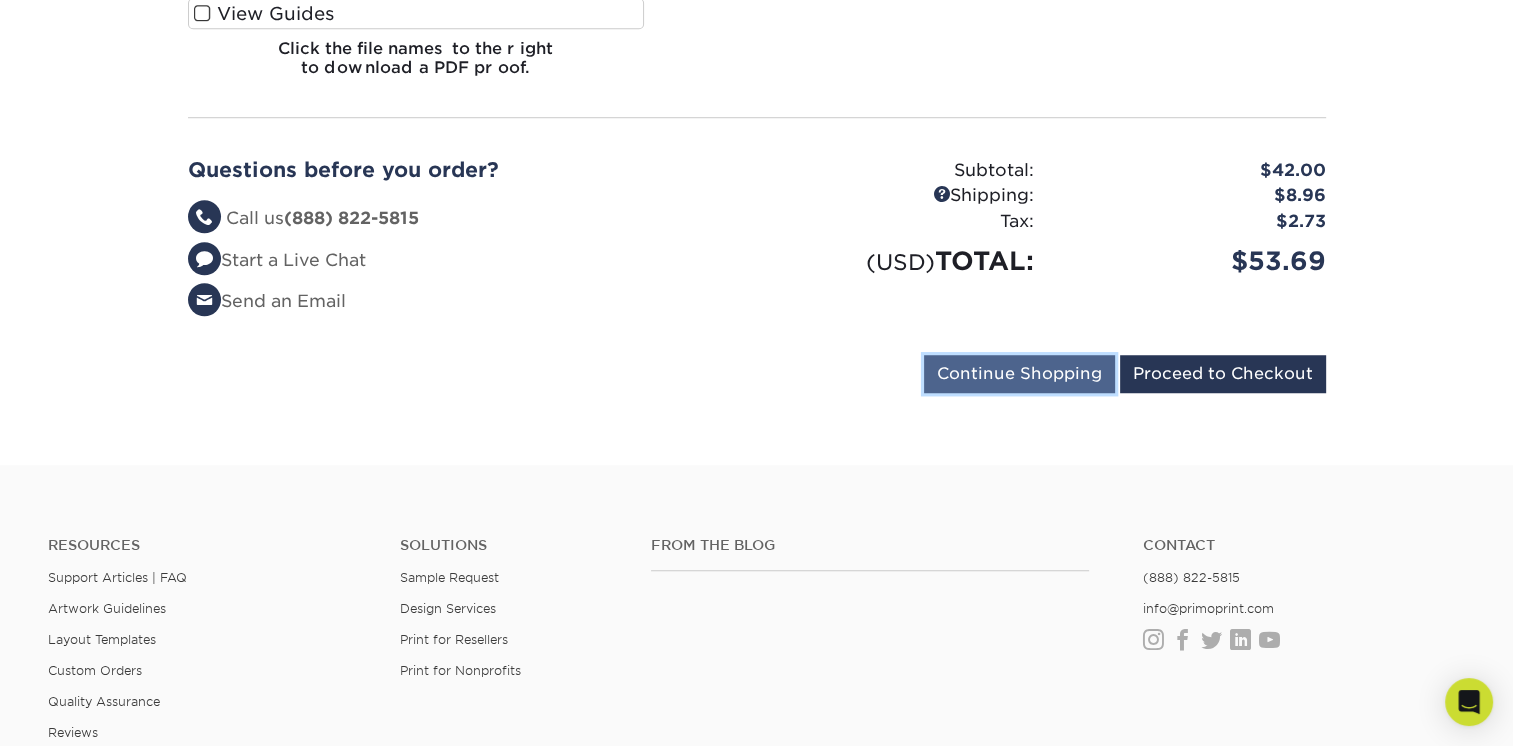 click on "Continue Shopping" at bounding box center [1019, 374] 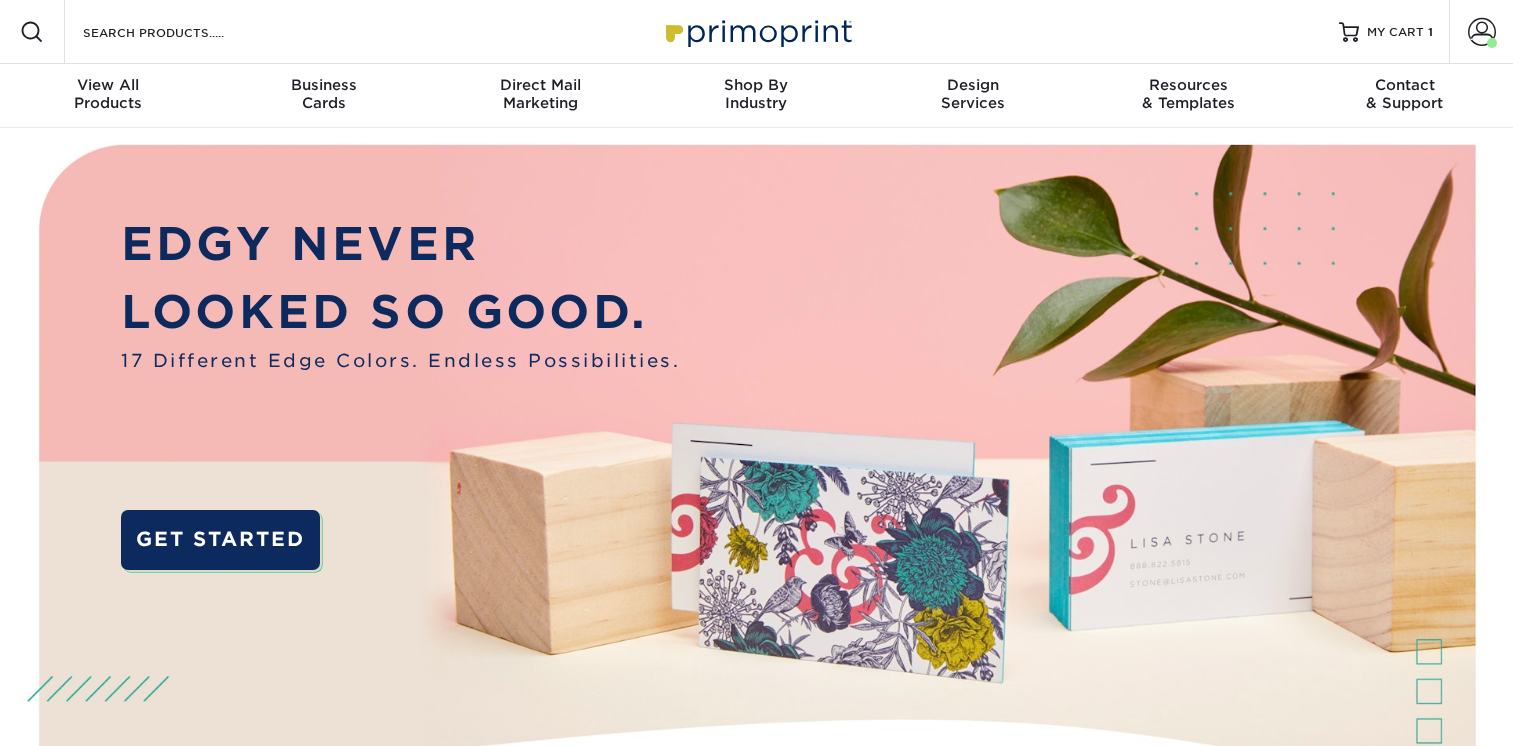scroll, scrollTop: 0, scrollLeft: 0, axis: both 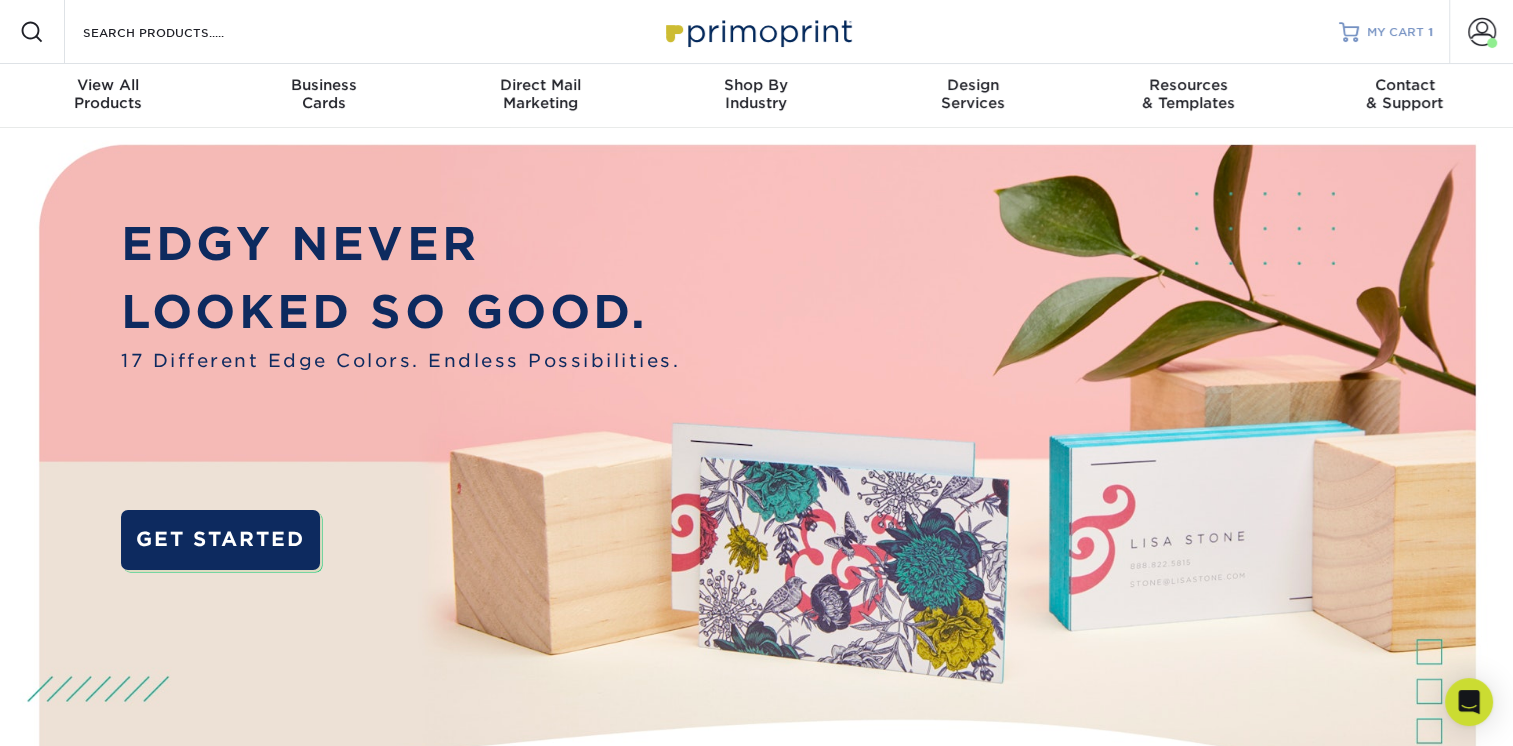 click on "MY CART" at bounding box center (1395, 32) 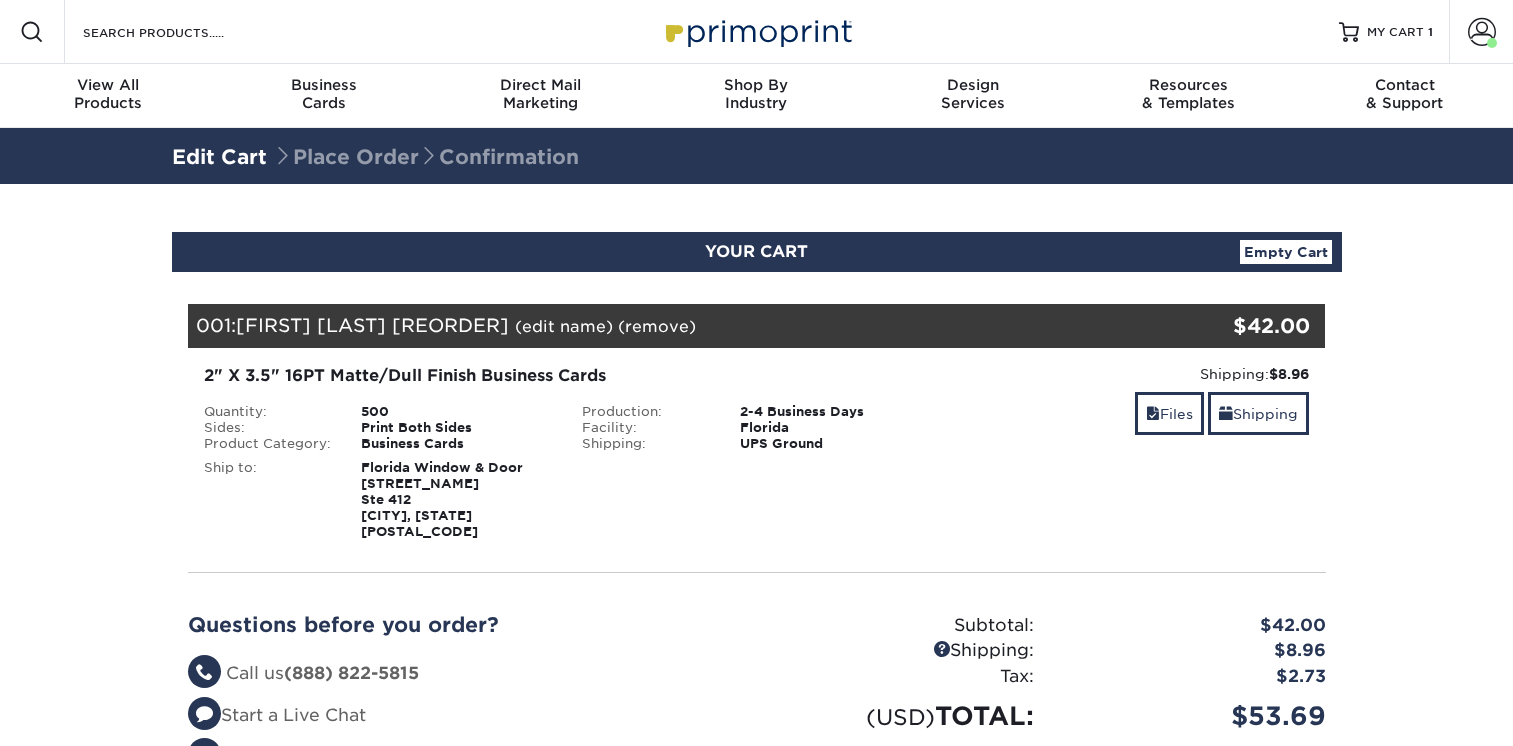 scroll, scrollTop: 0, scrollLeft: 0, axis: both 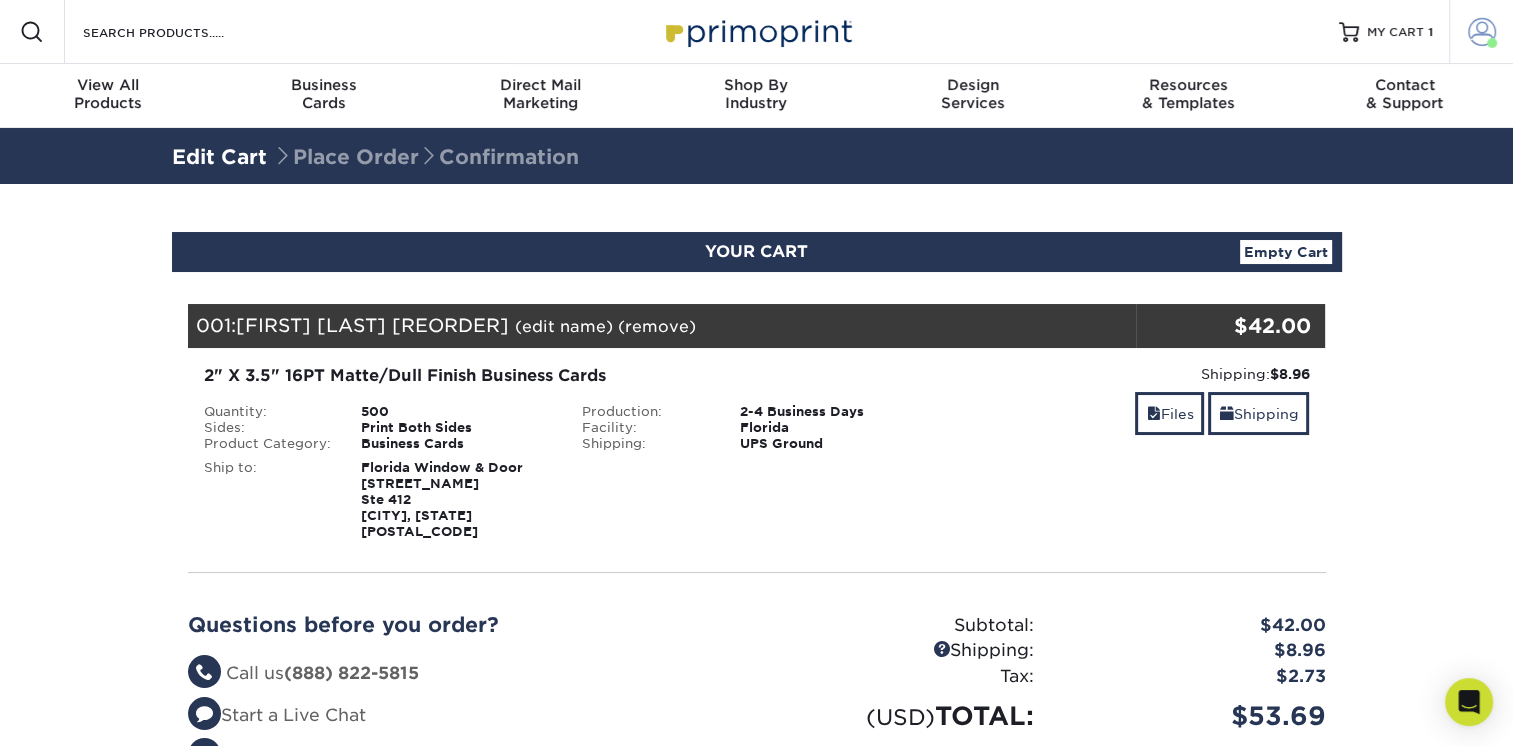 click at bounding box center [1482, 32] 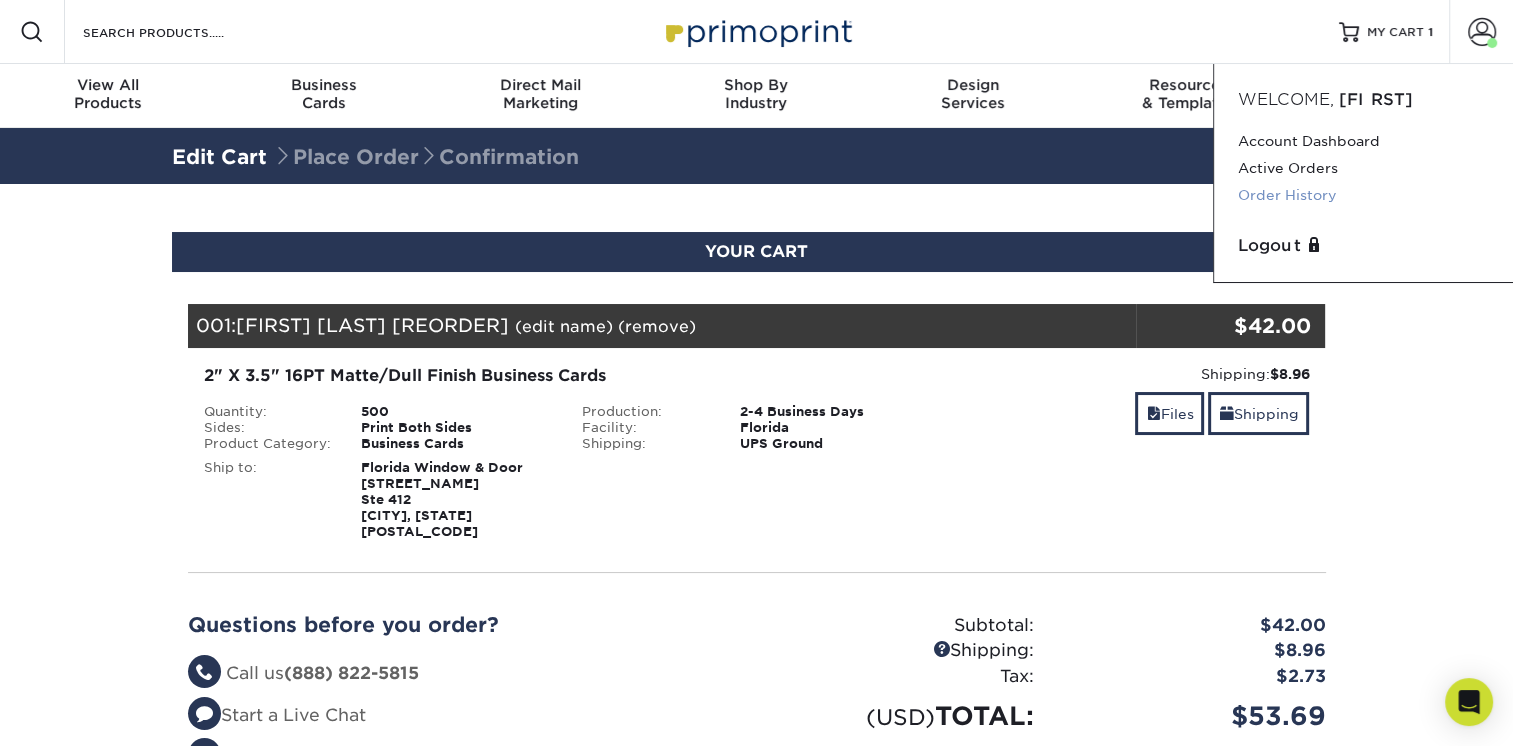 click on "Order History" at bounding box center [1363, 195] 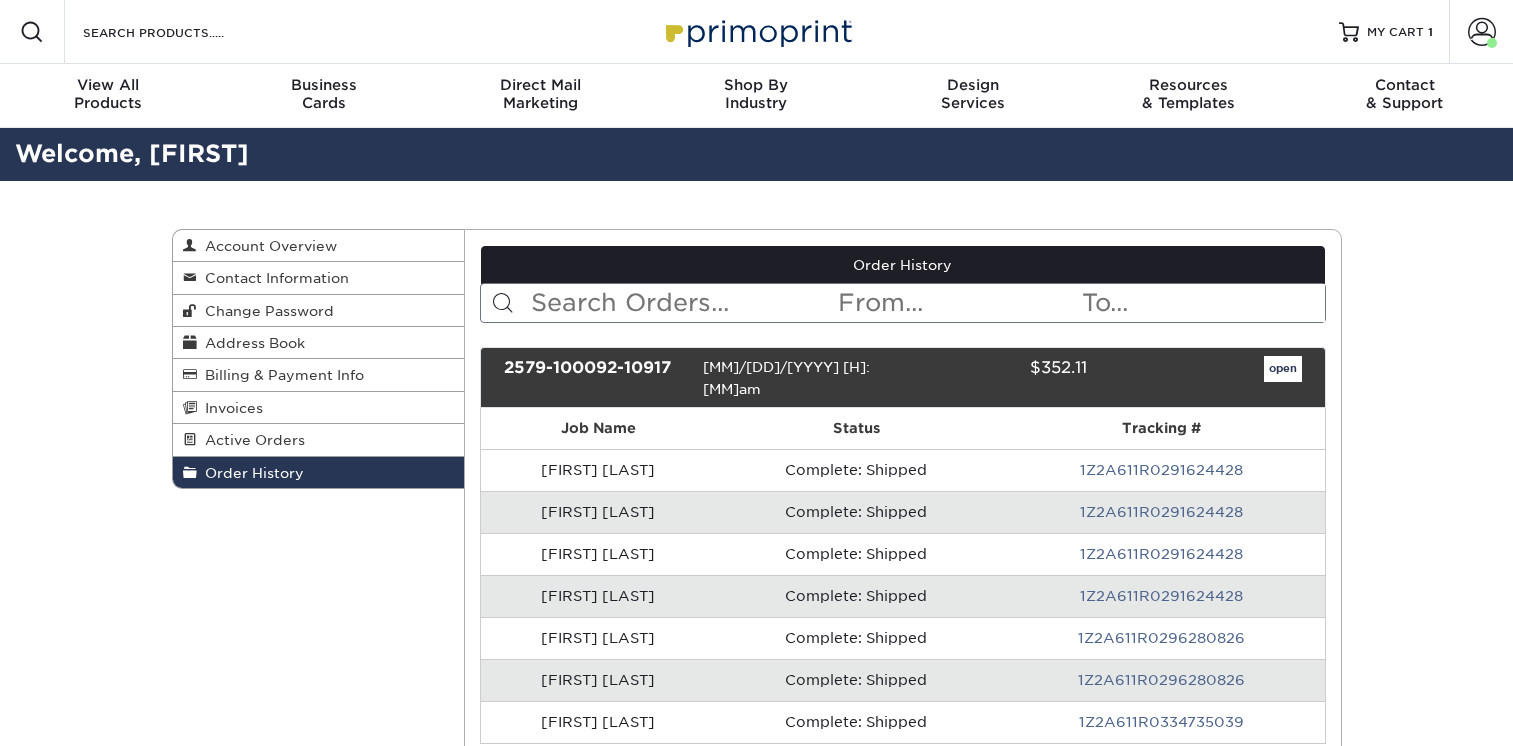 scroll, scrollTop: 0, scrollLeft: 0, axis: both 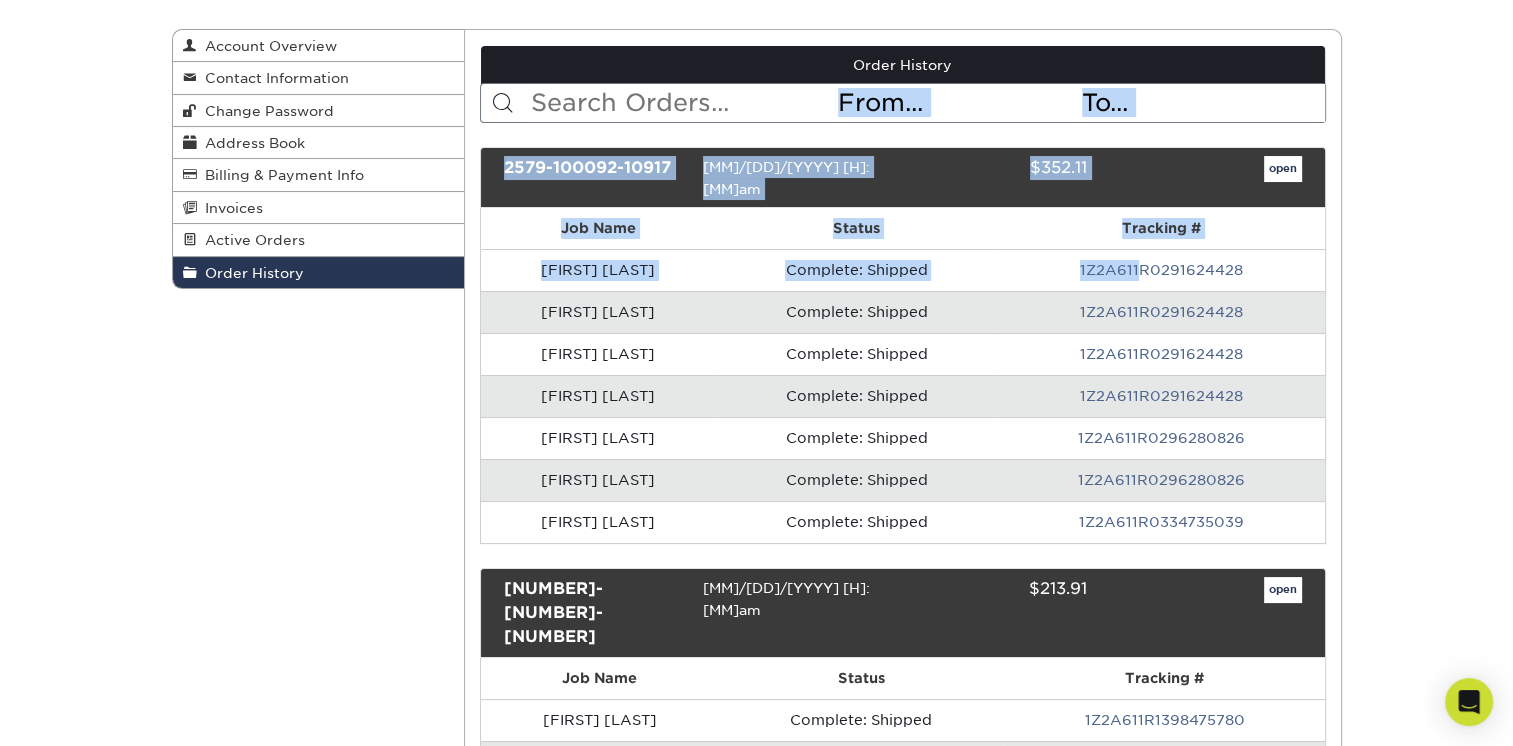 drag, startPoint x: 1143, startPoint y: 240, endPoint x: 680, endPoint y: 193, distance: 465.37943 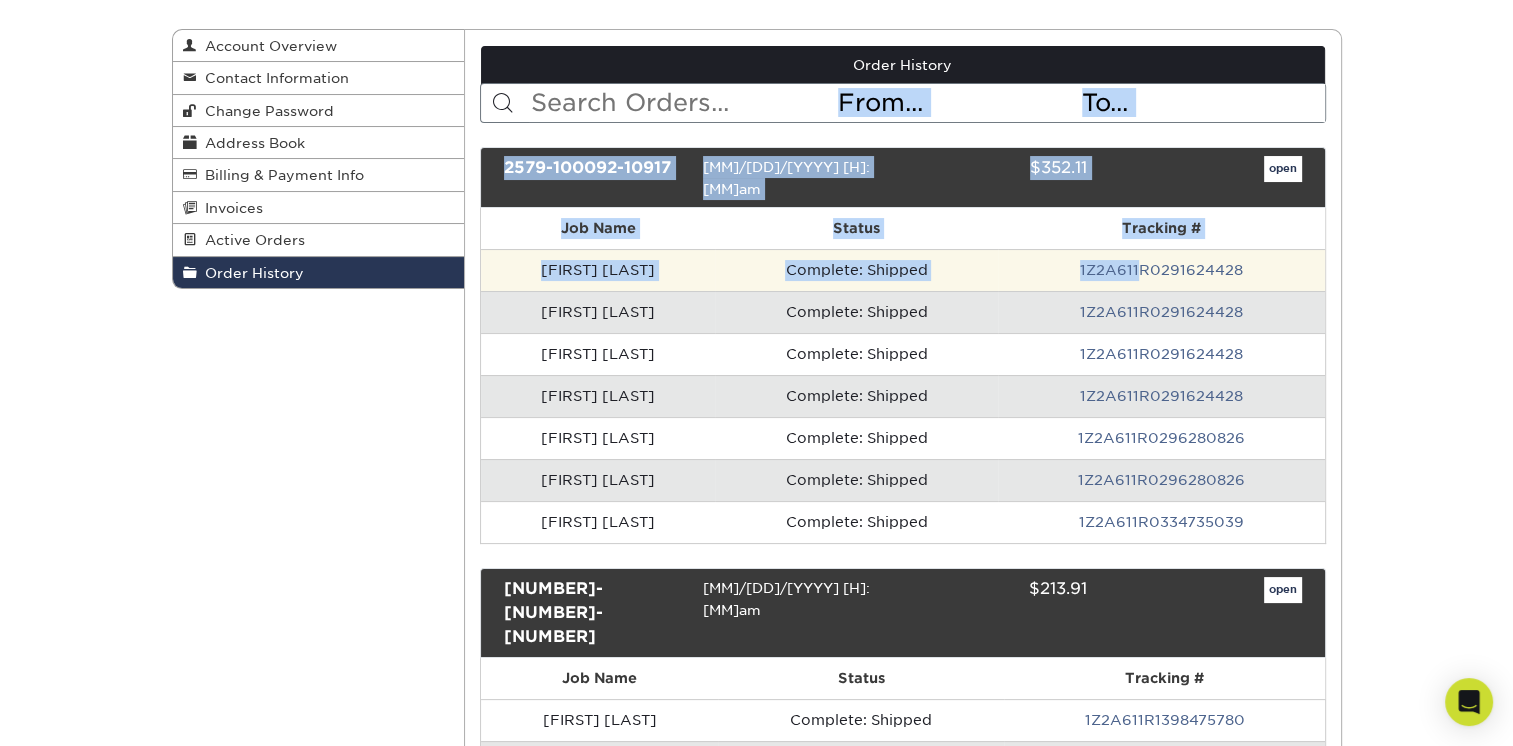 click on "[FIRST] [LAST]" at bounding box center (598, 270) 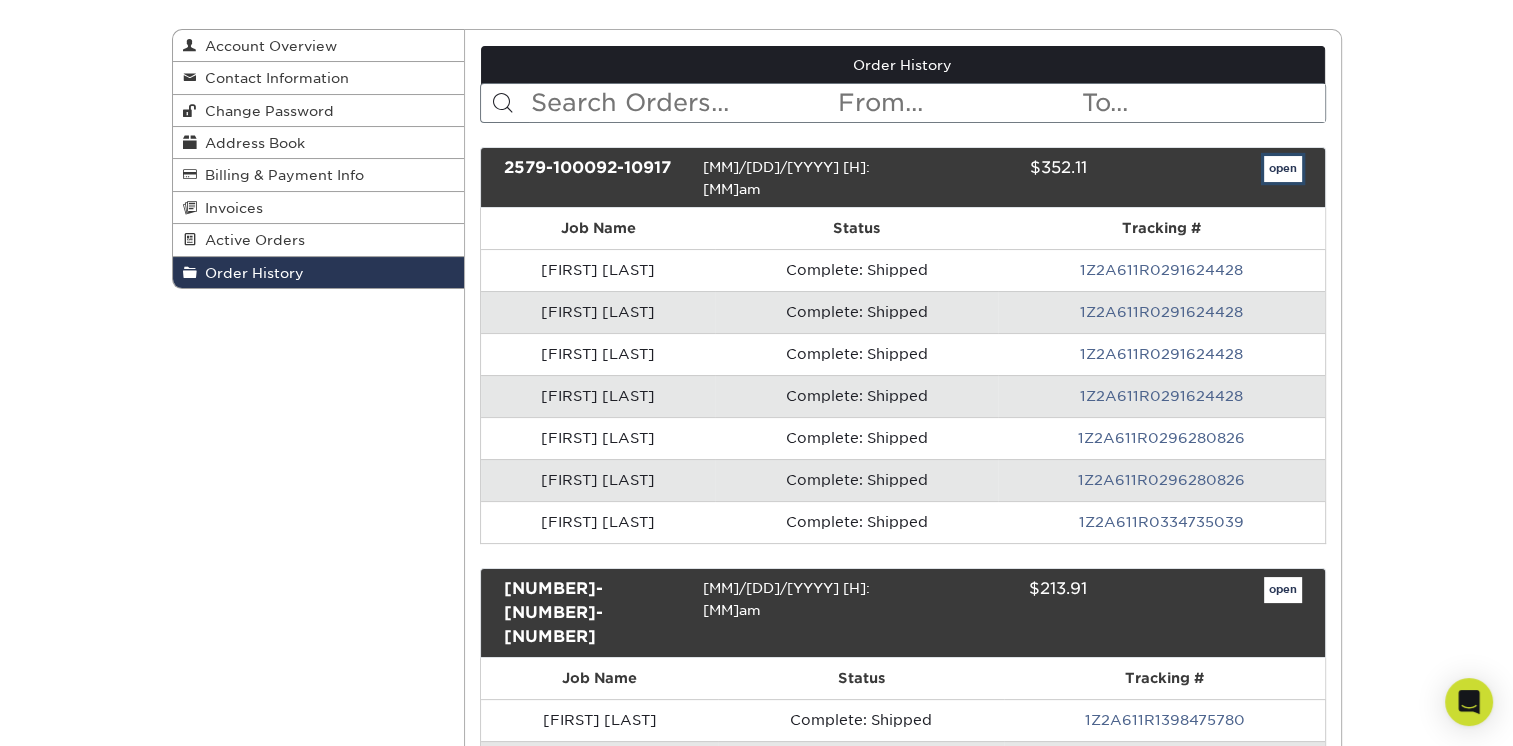 click on "open" at bounding box center [1283, 169] 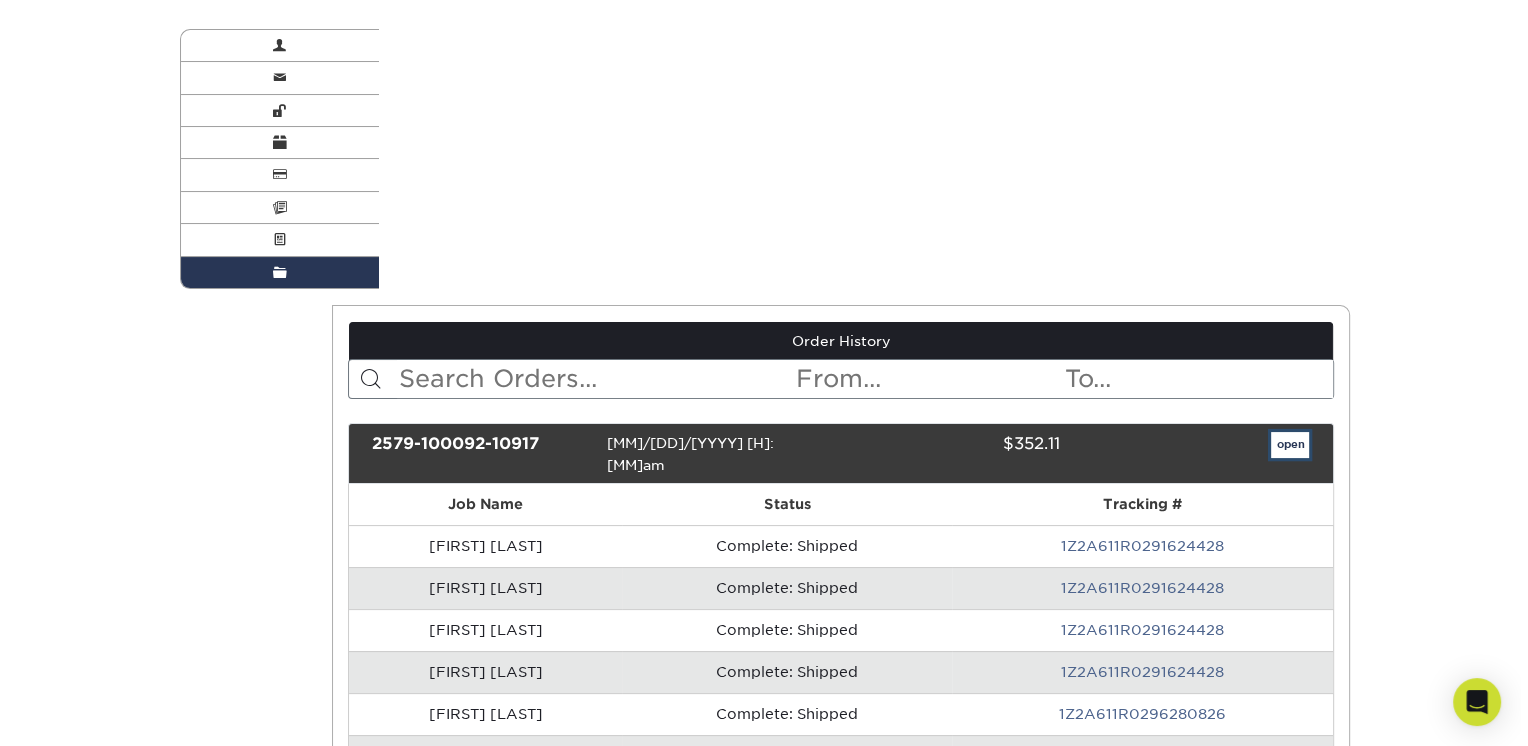 scroll, scrollTop: 0, scrollLeft: 0, axis: both 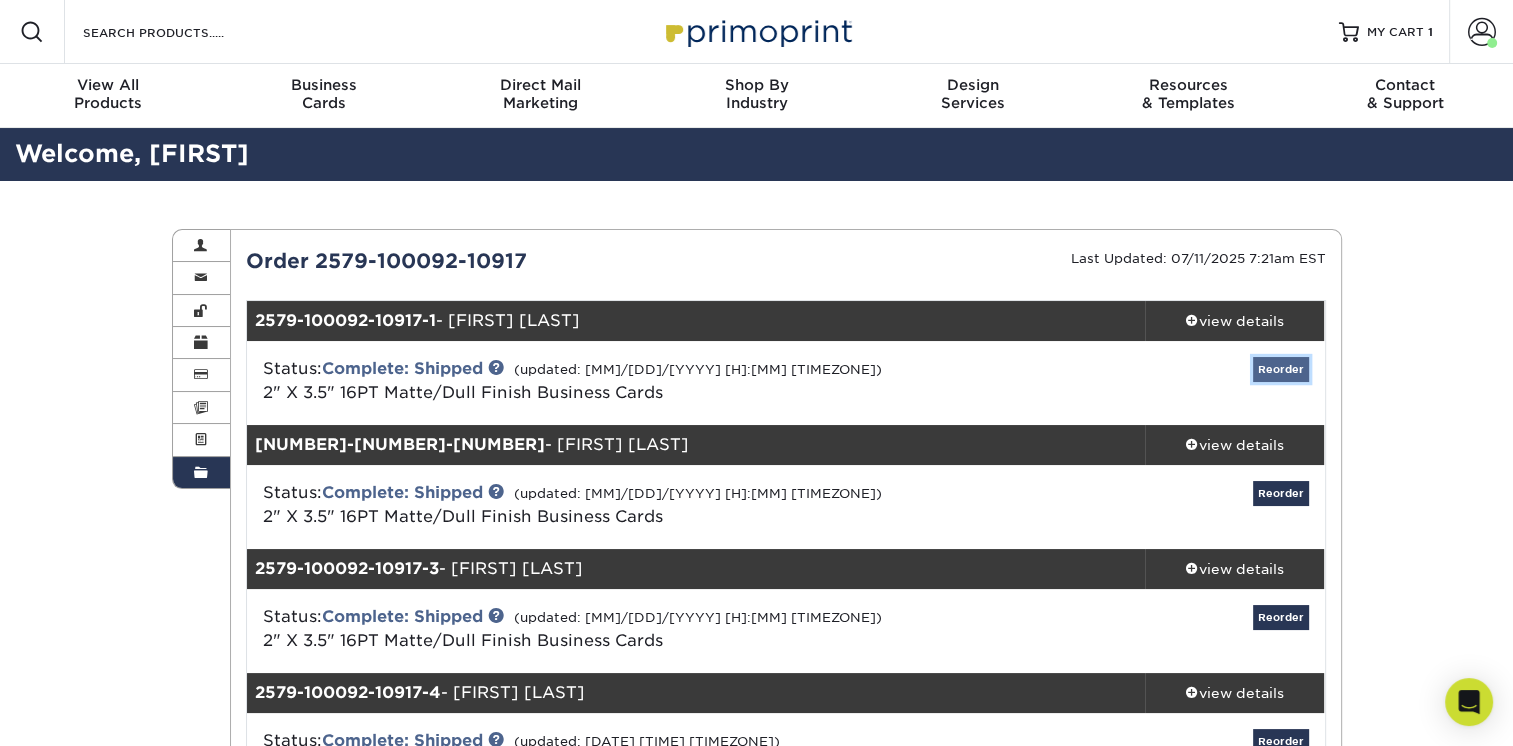 click on "Reorder" at bounding box center [1281, 369] 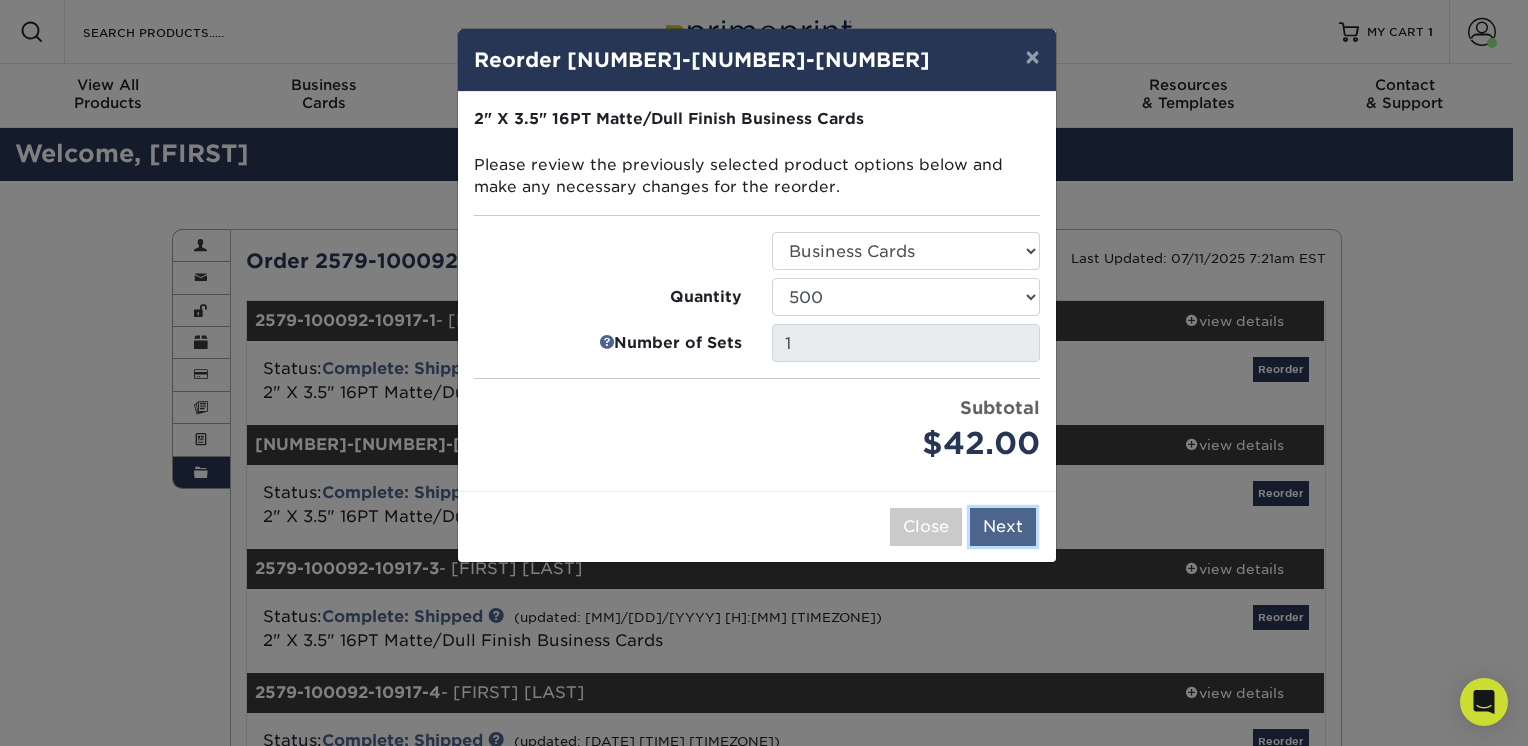 click on "Next" at bounding box center (1003, 527) 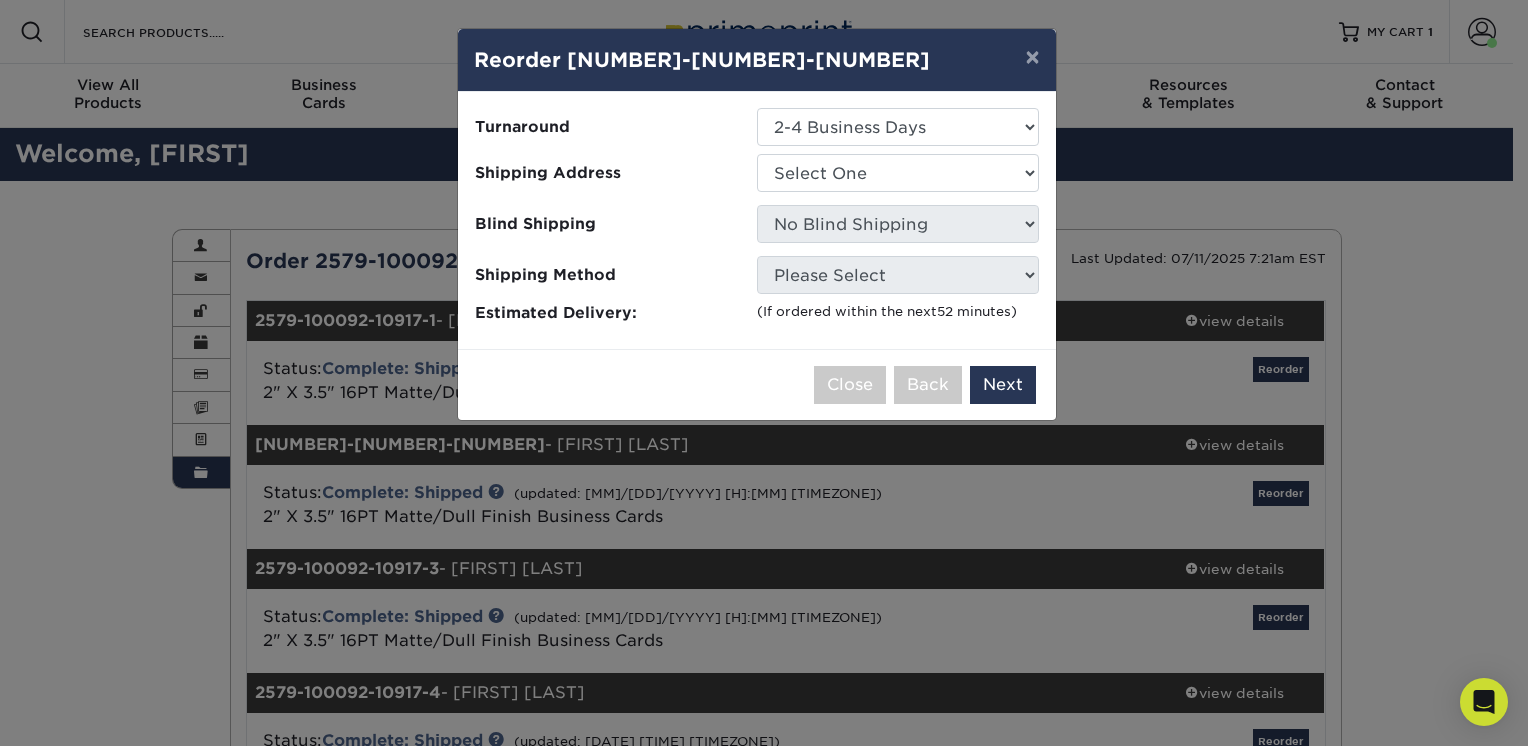 click on "Turnaround
Select One 2-4 Business Days 2 Day Next Business Day
Shipping Address
Select One
Chris Cubbage Daytona/New Smyrna  Orlando" at bounding box center [757, 216] 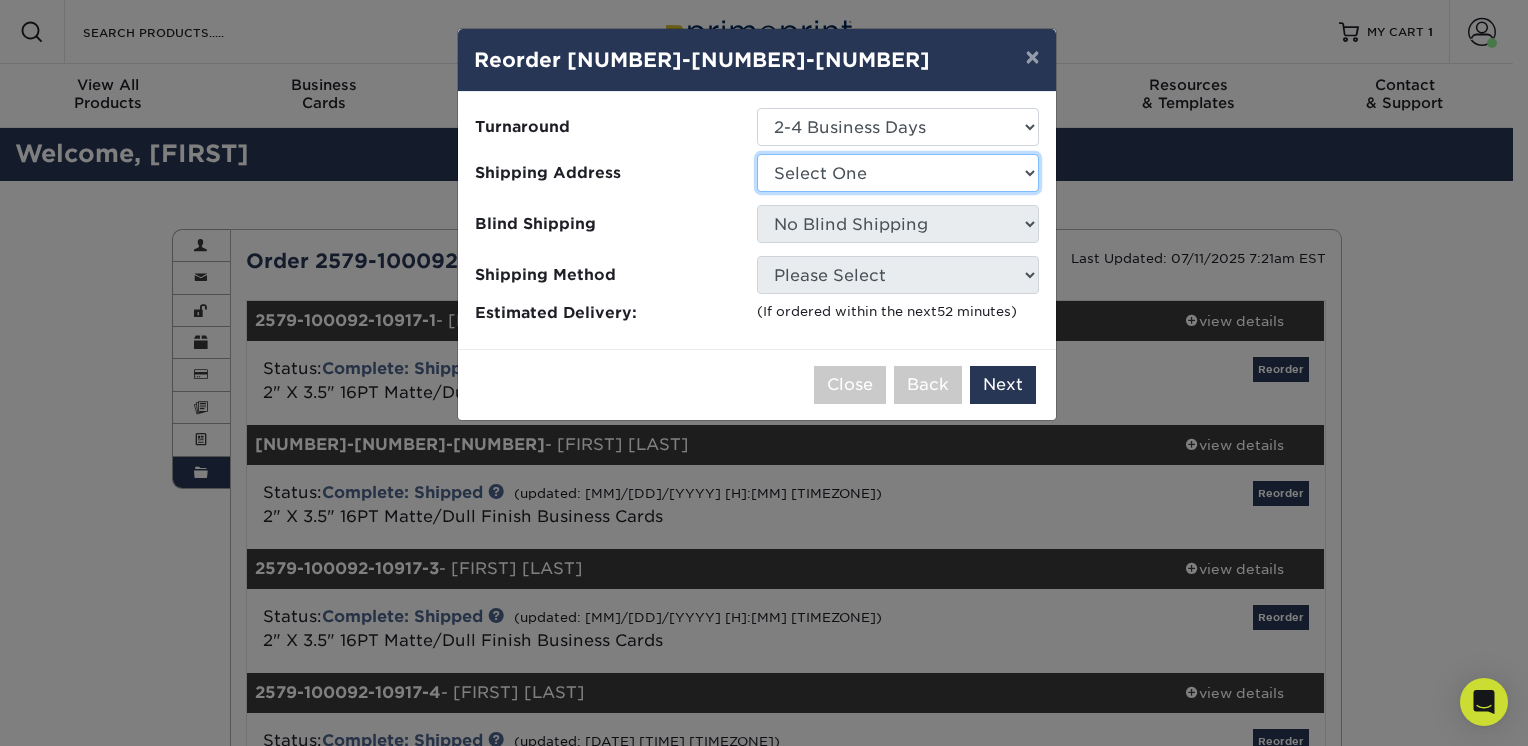 click on "Select One
Chris Cubbage
Daytona/New Smyrna
Florida Window & Door
Fort Myers  Orlando Palm Beach Tampa Vero Beach" at bounding box center (898, 173) 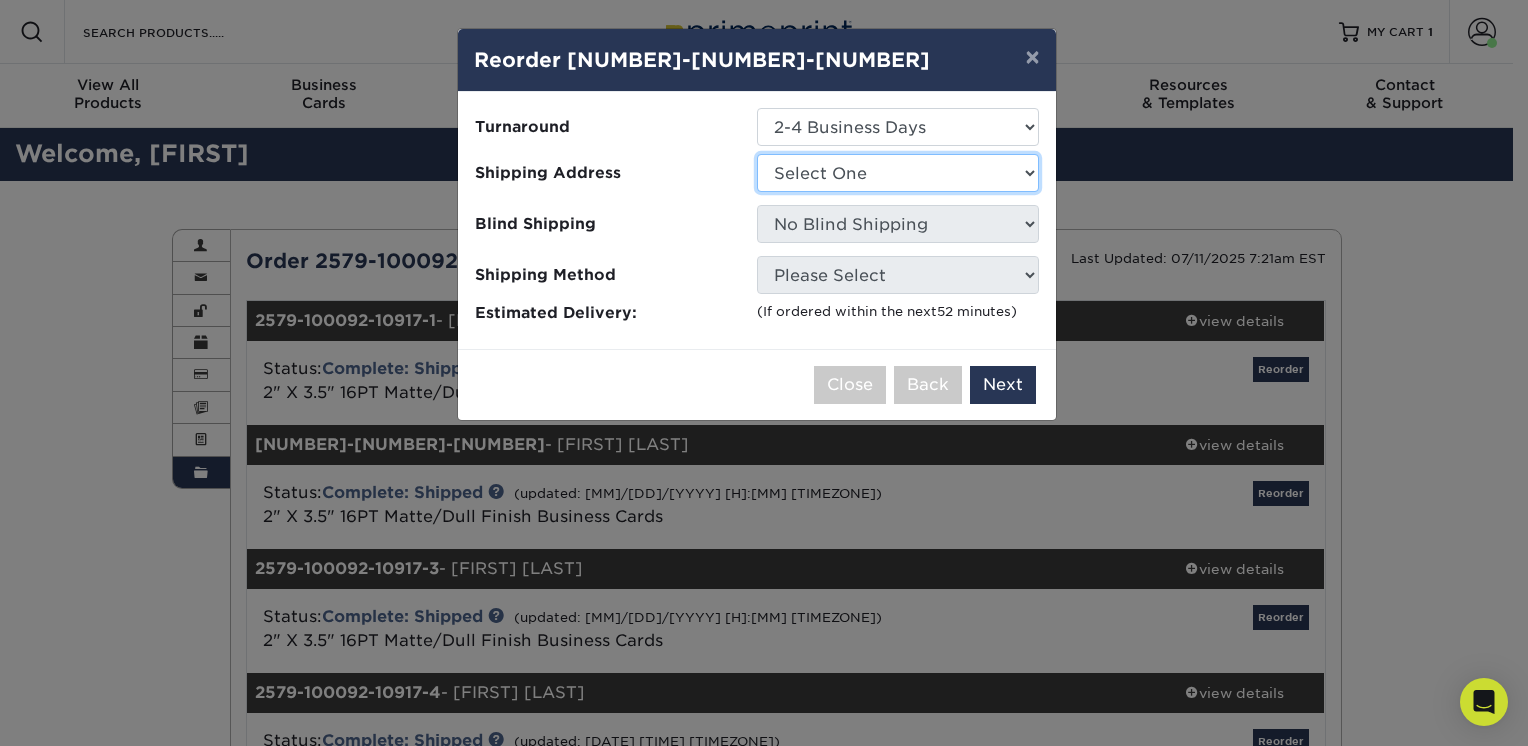 select on "249407" 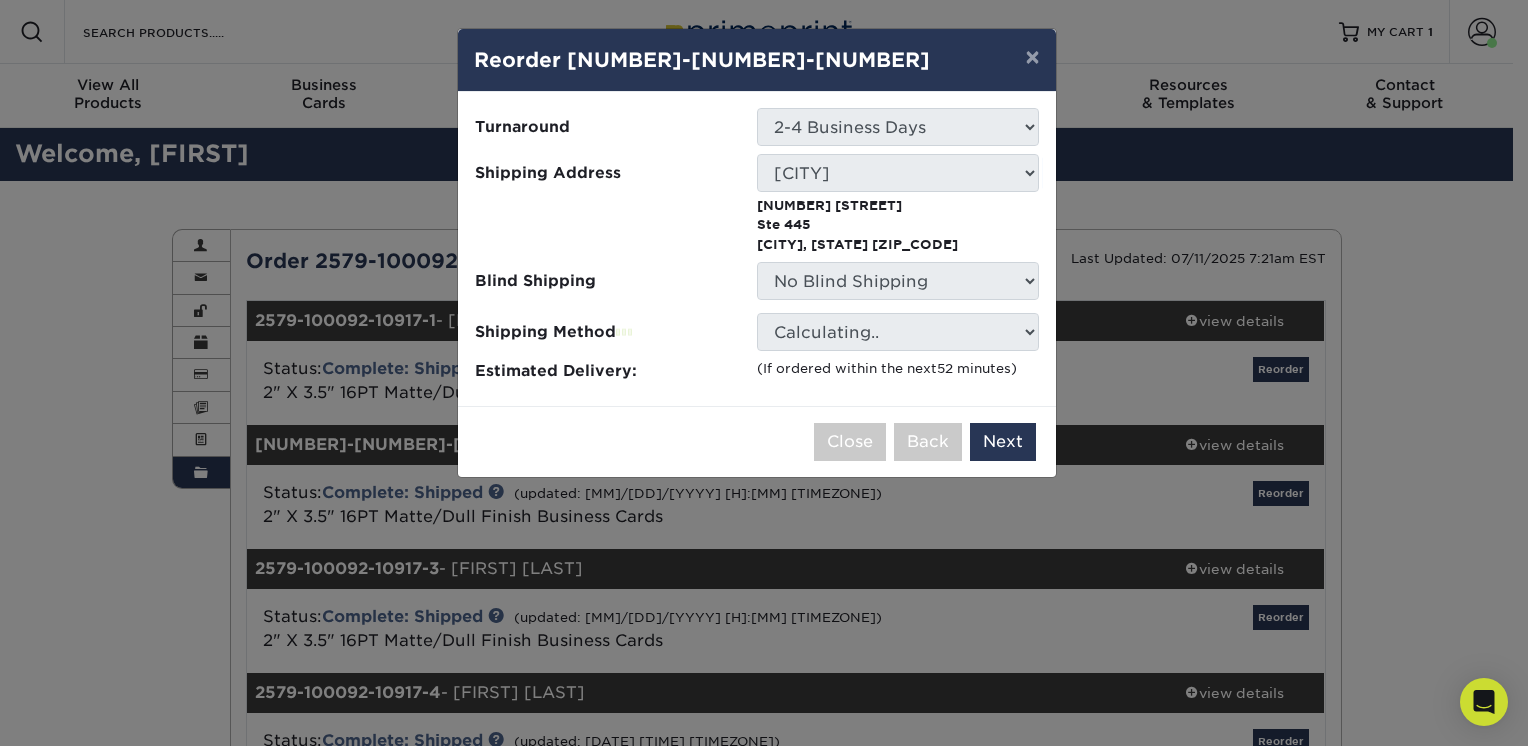 click at bounding box center [616, 223] 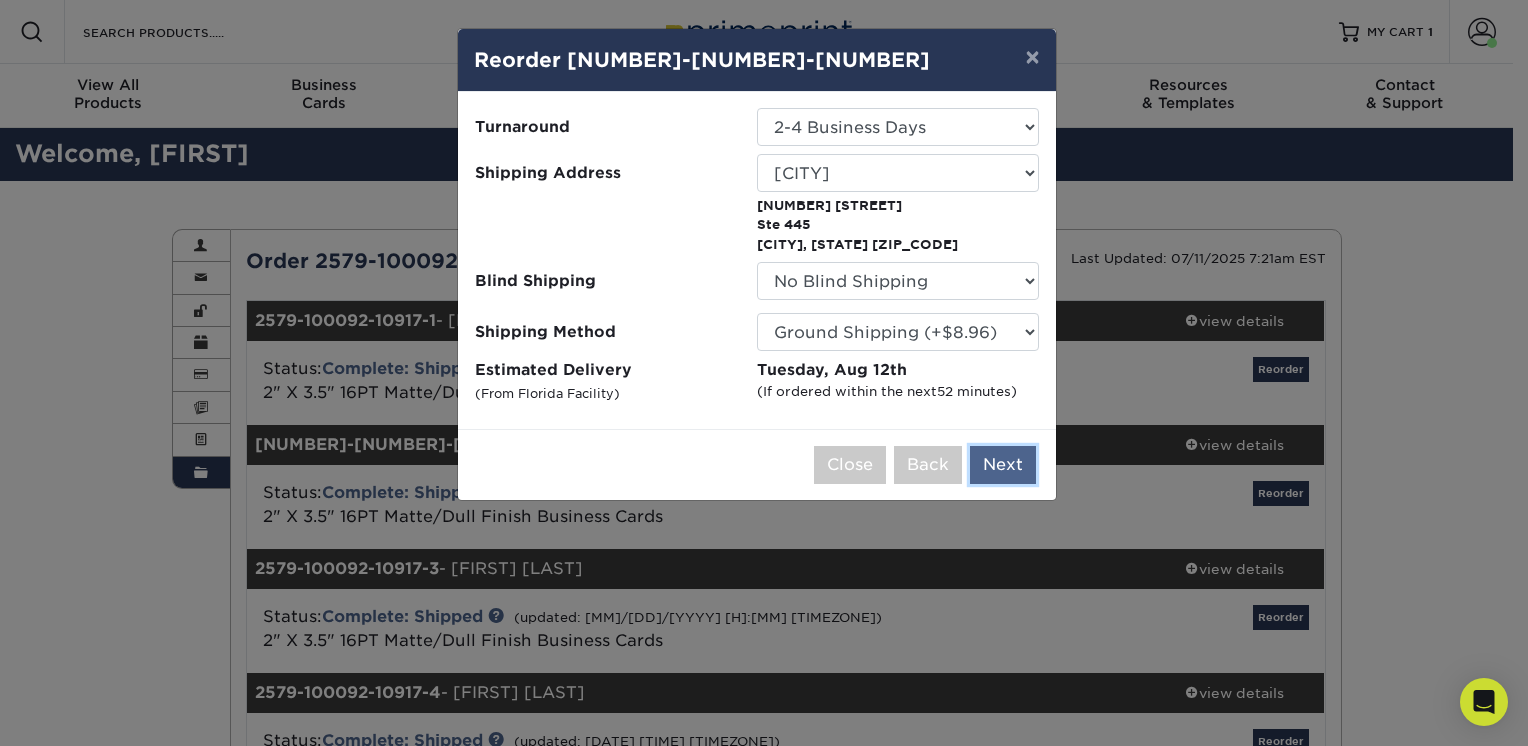 click on "Next" at bounding box center (1003, 465) 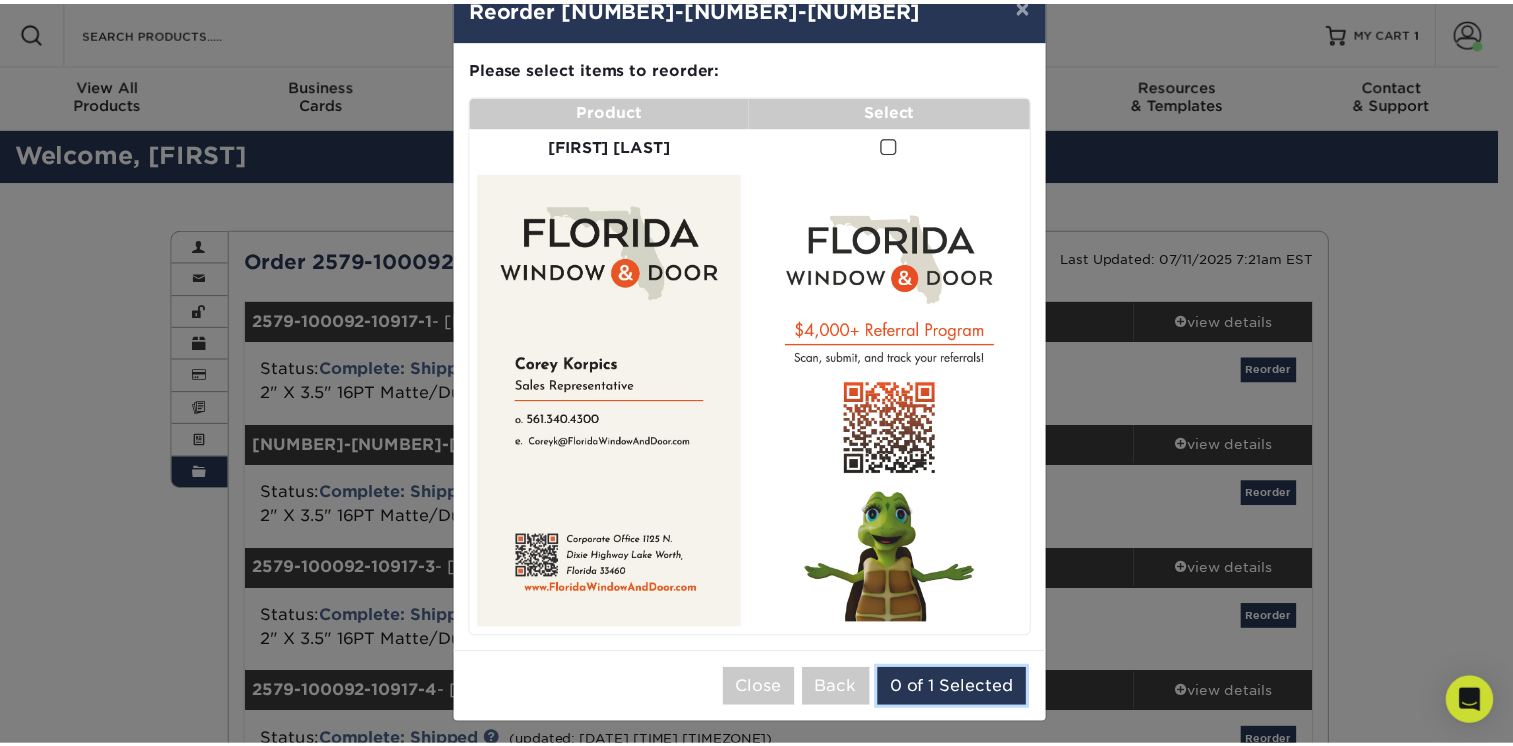 scroll, scrollTop: 56, scrollLeft: 0, axis: vertical 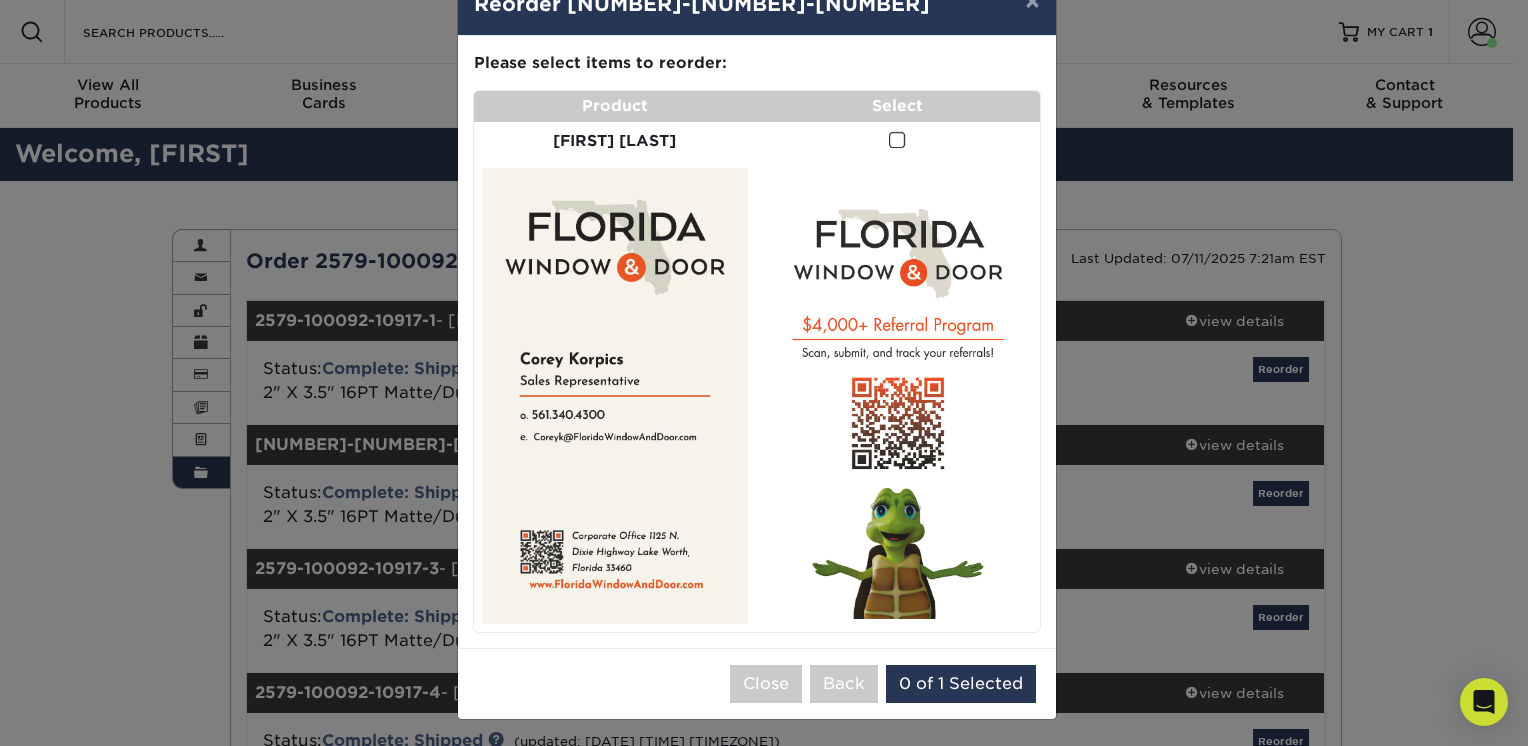 click at bounding box center (897, 141) 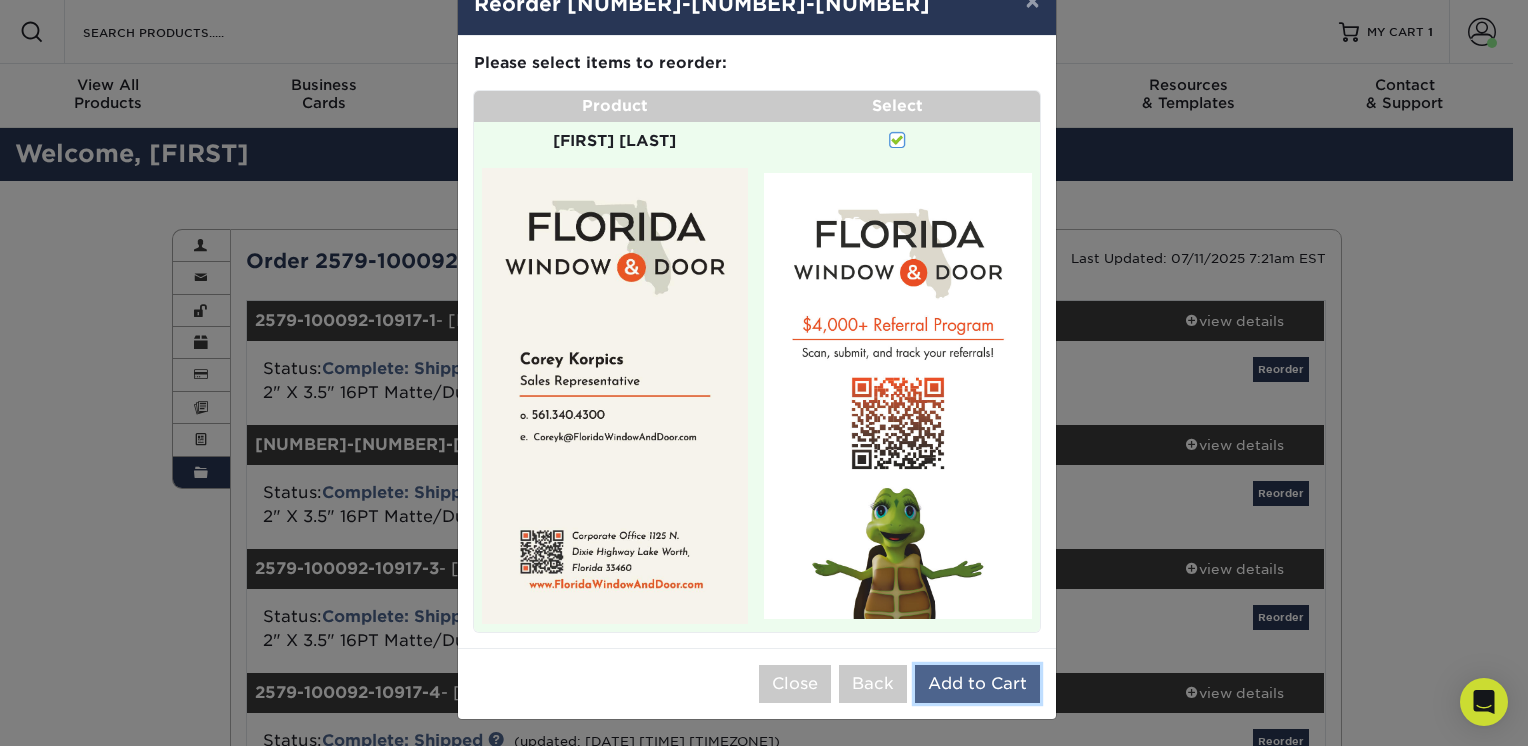 click on "Add to Cart" at bounding box center [977, 684] 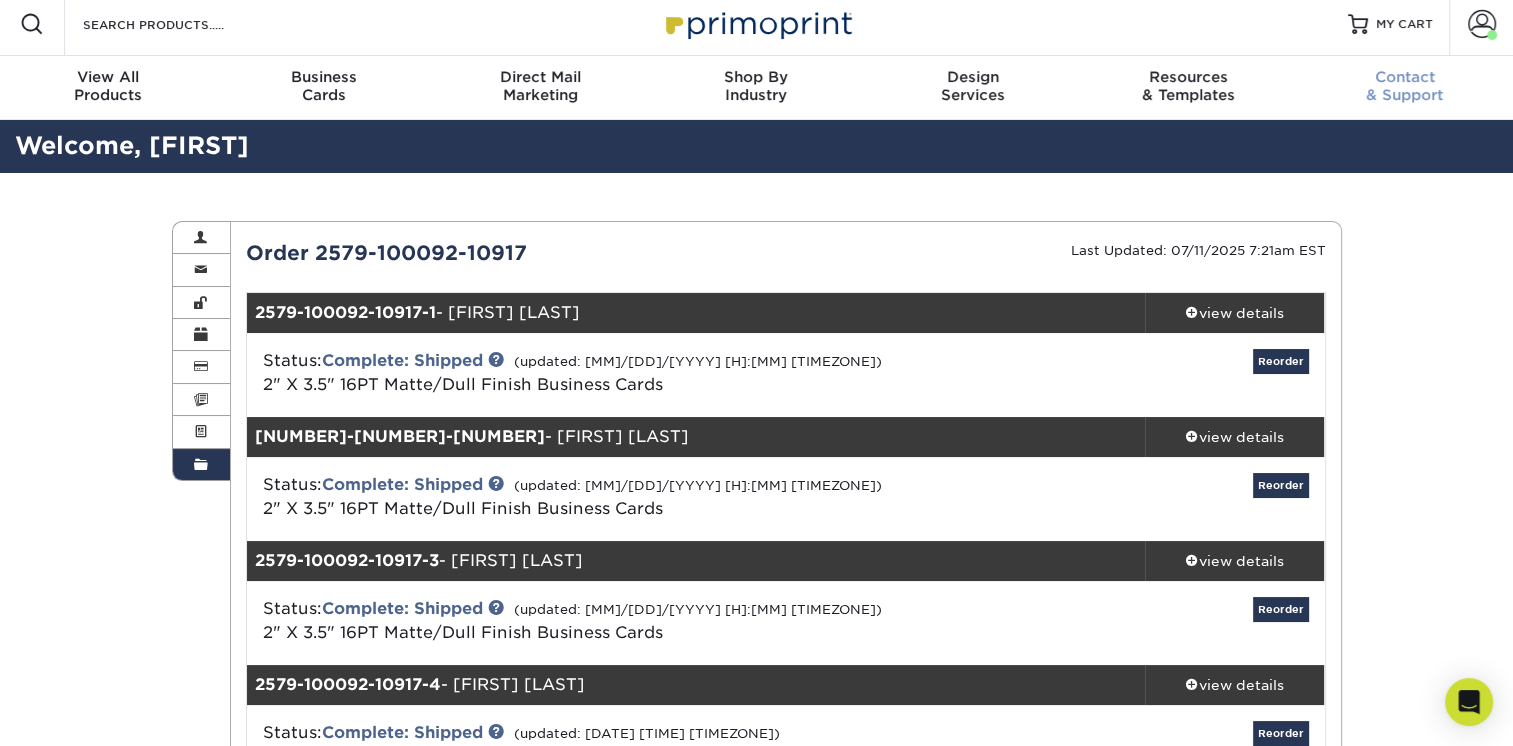 scroll, scrollTop: 0, scrollLeft: 0, axis: both 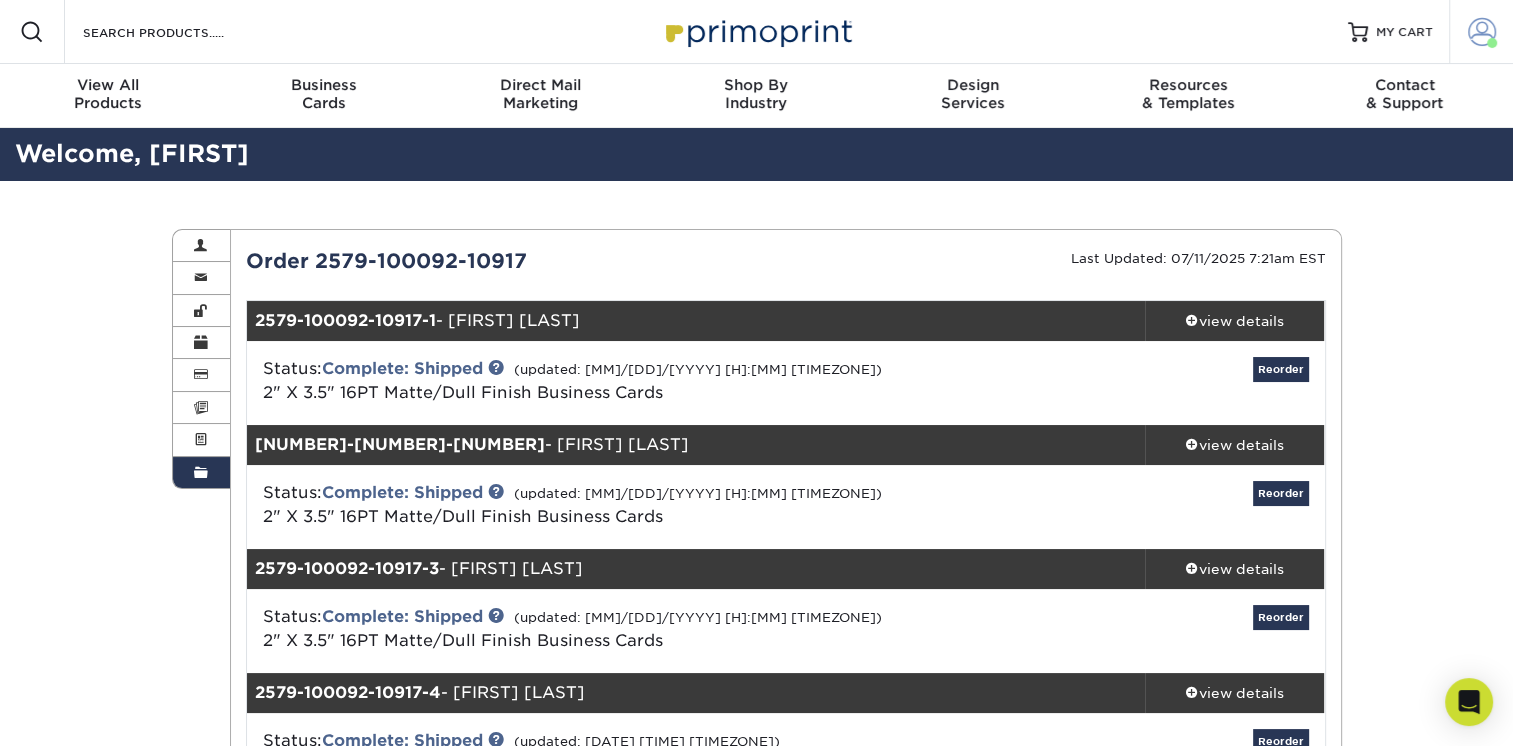 click at bounding box center (1482, 32) 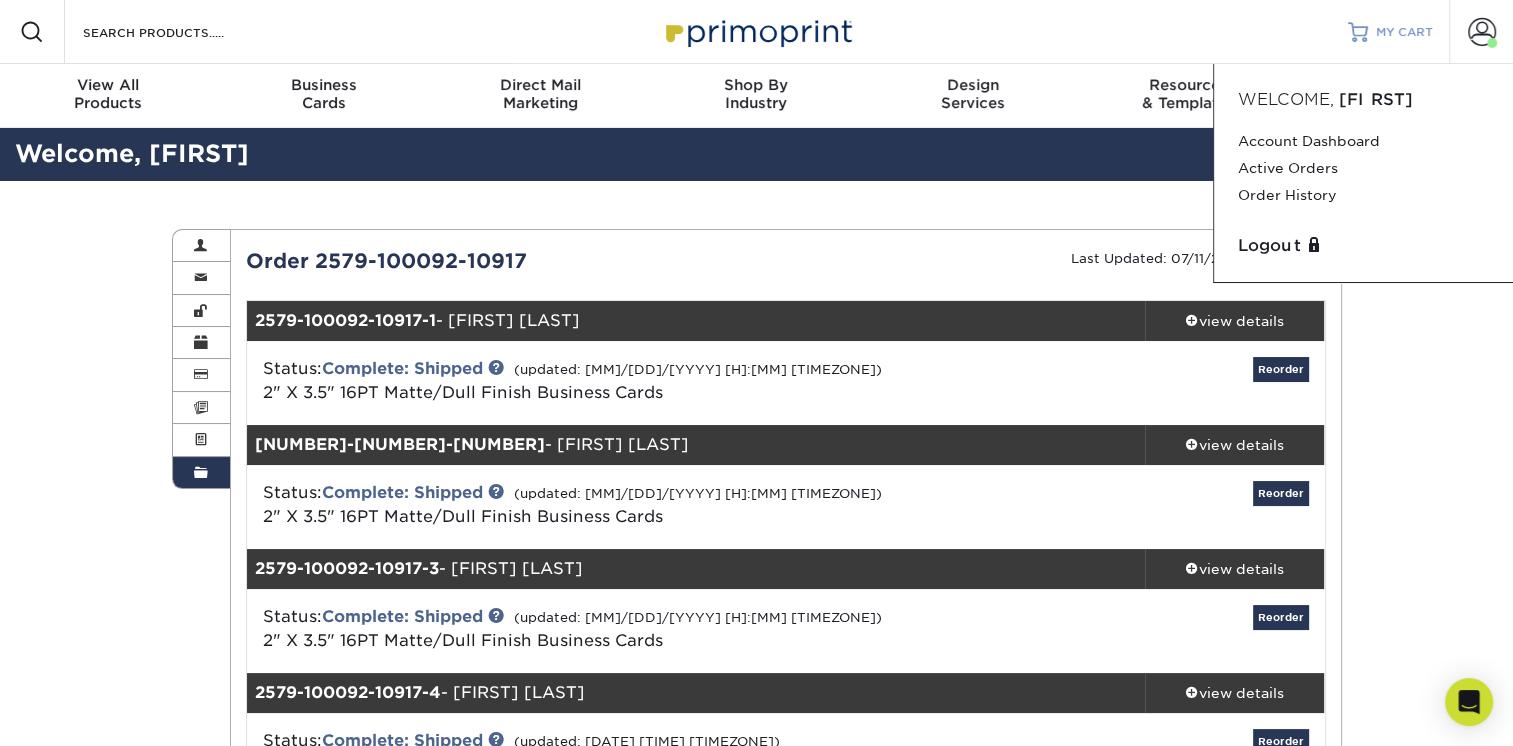 click on "MY CART" at bounding box center (1404, 32) 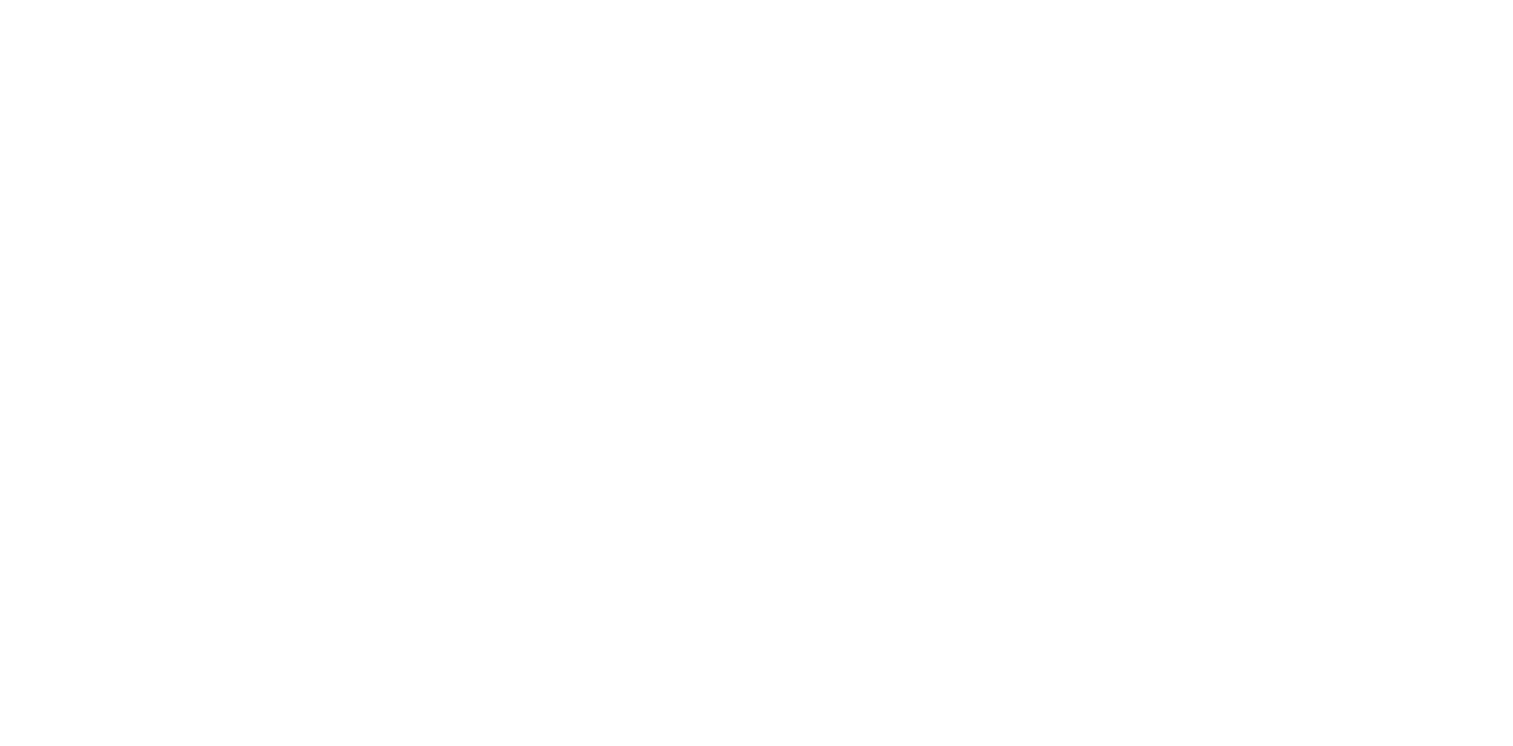 scroll, scrollTop: 0, scrollLeft: 0, axis: both 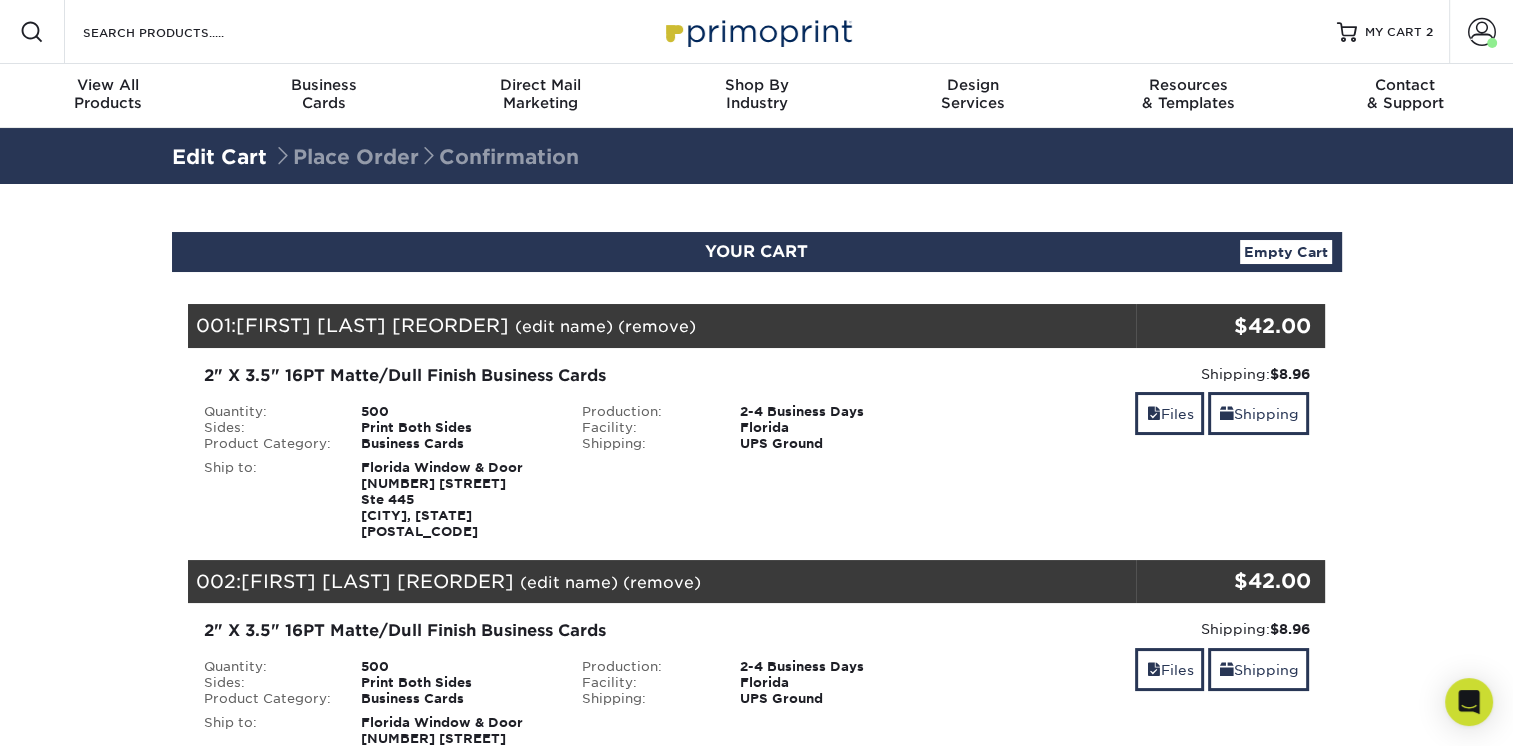 click on "(edit name)" at bounding box center (564, 326) 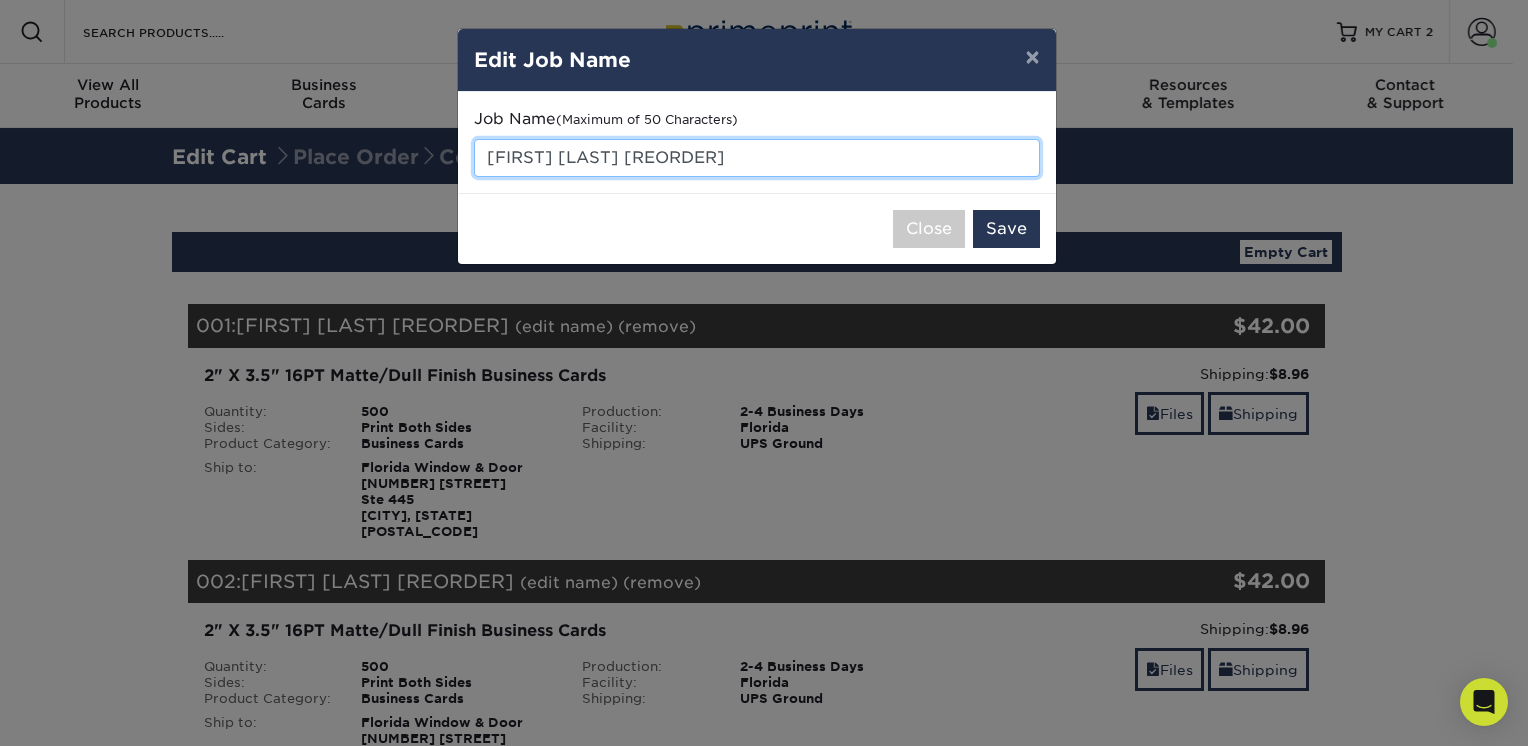 drag, startPoint x: 480, startPoint y: 162, endPoint x: 603, endPoint y: 159, distance: 123.03658 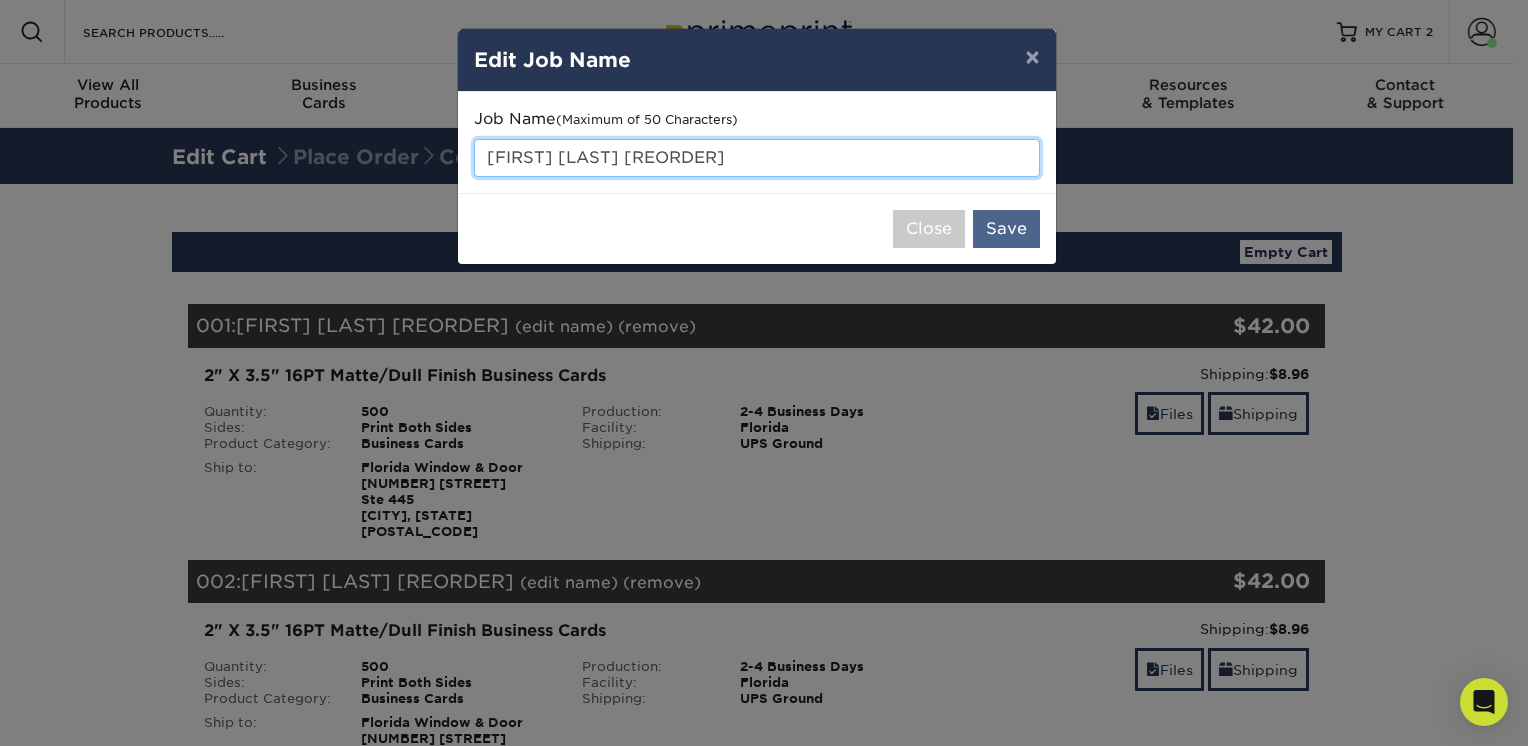 type on "[FIRST] [LAST] [REORDER]" 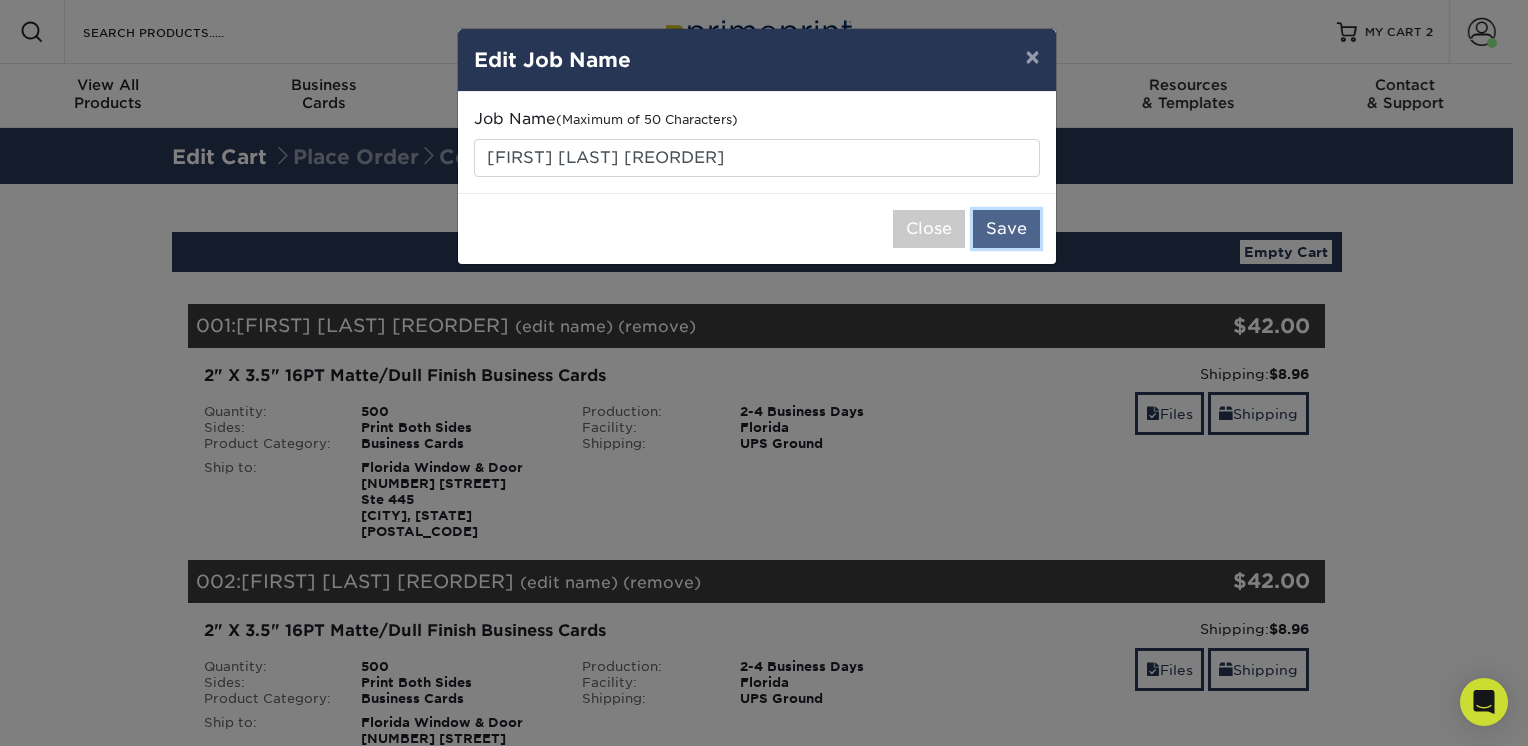 click on "Save" at bounding box center (1006, 229) 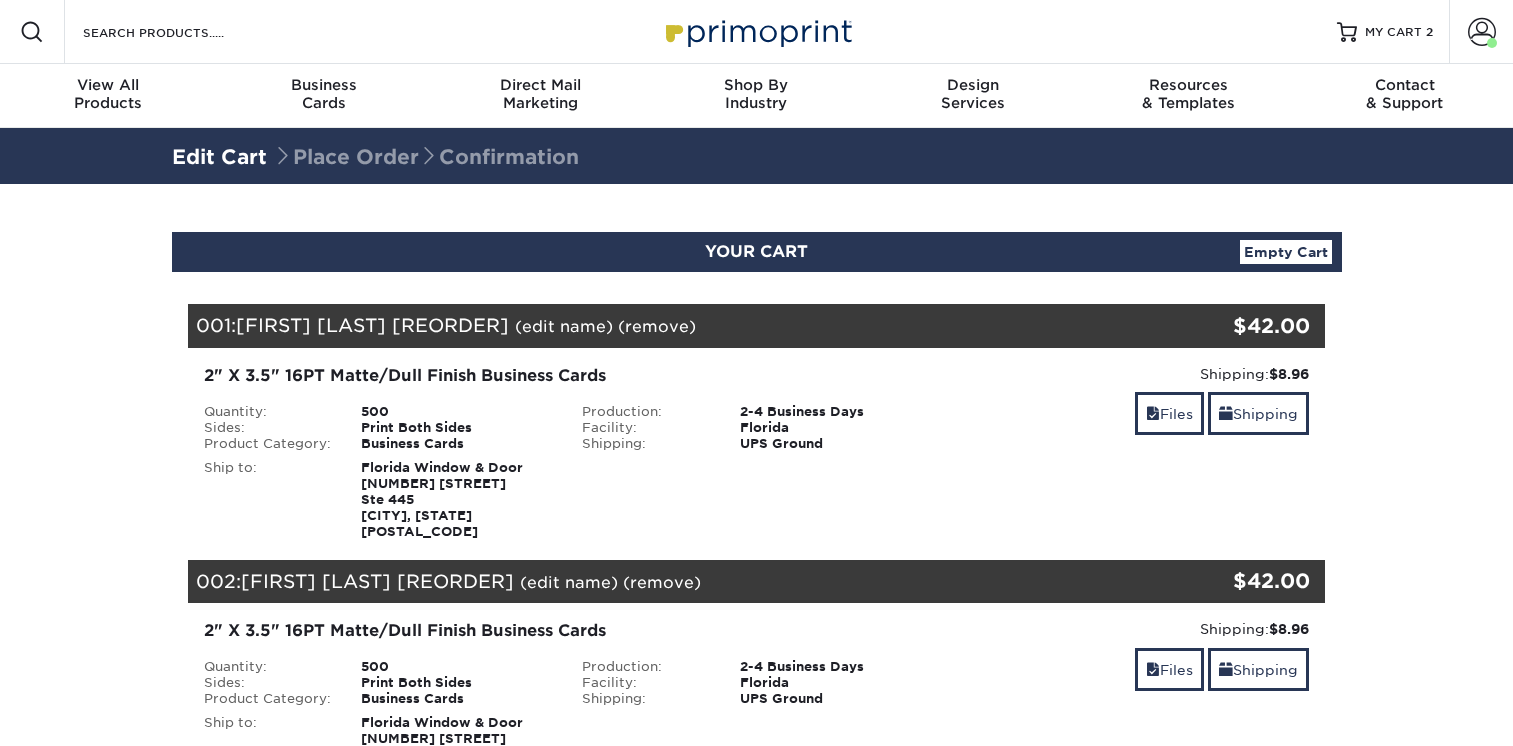 scroll, scrollTop: 0, scrollLeft: 0, axis: both 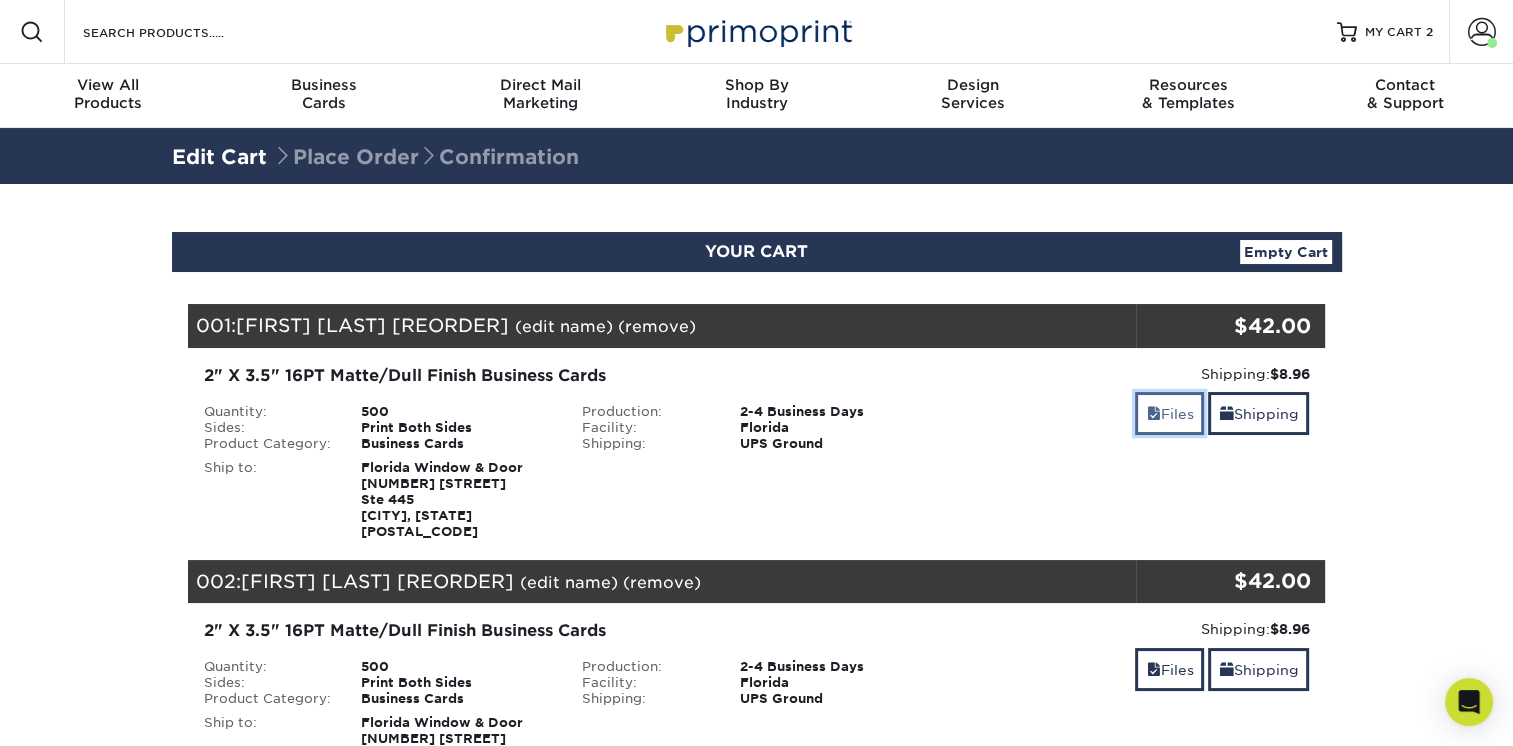 click at bounding box center (1153, 414) 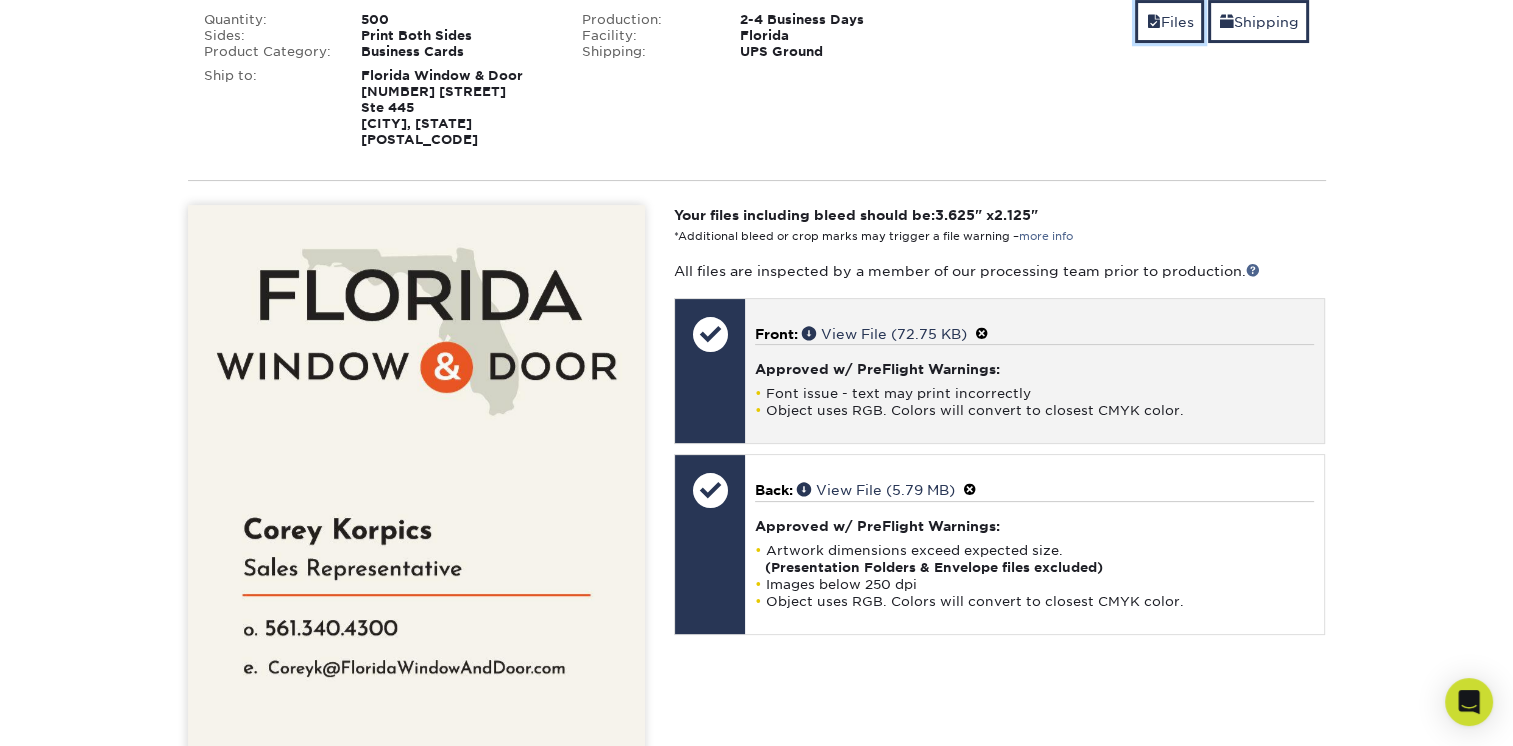 scroll, scrollTop: 400, scrollLeft: 0, axis: vertical 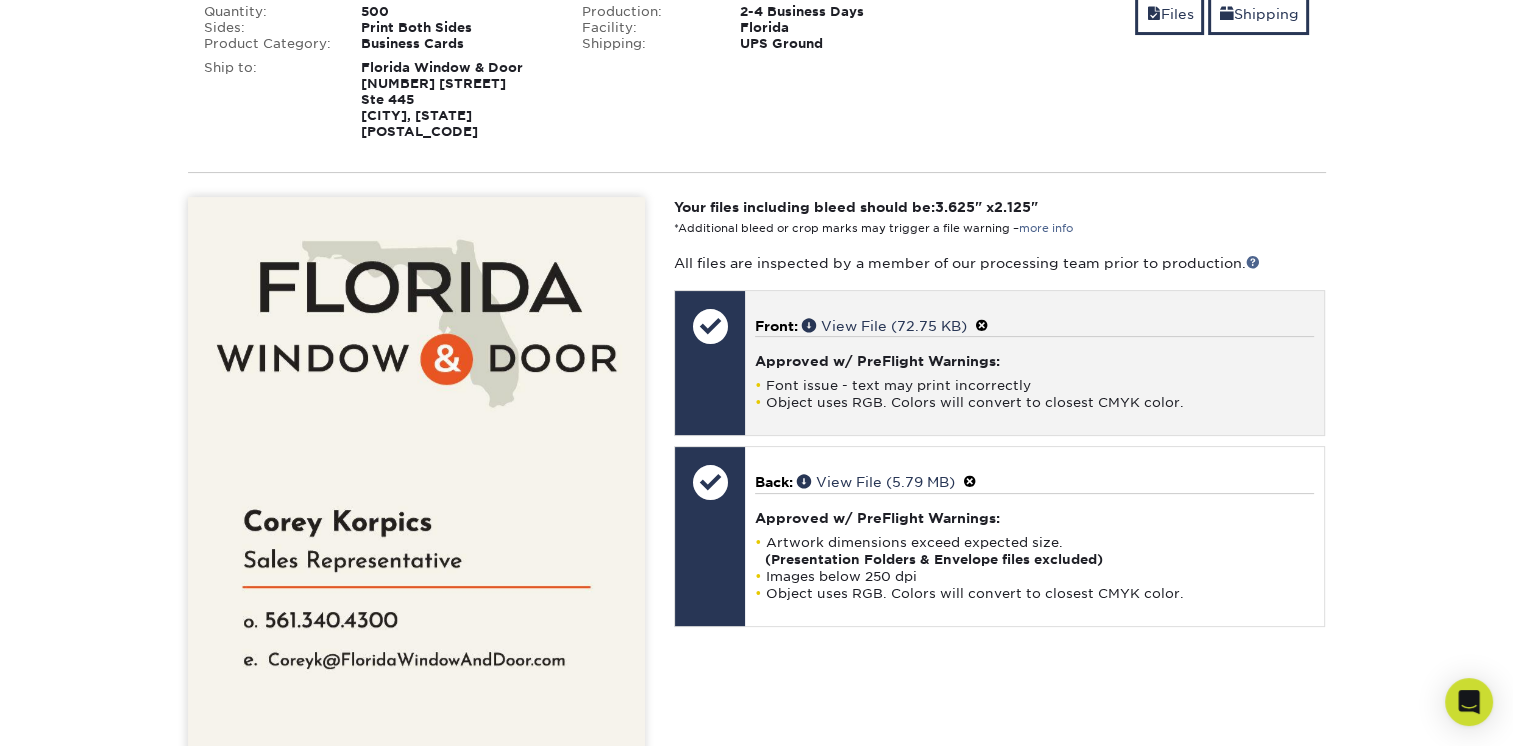 click at bounding box center [982, 326] 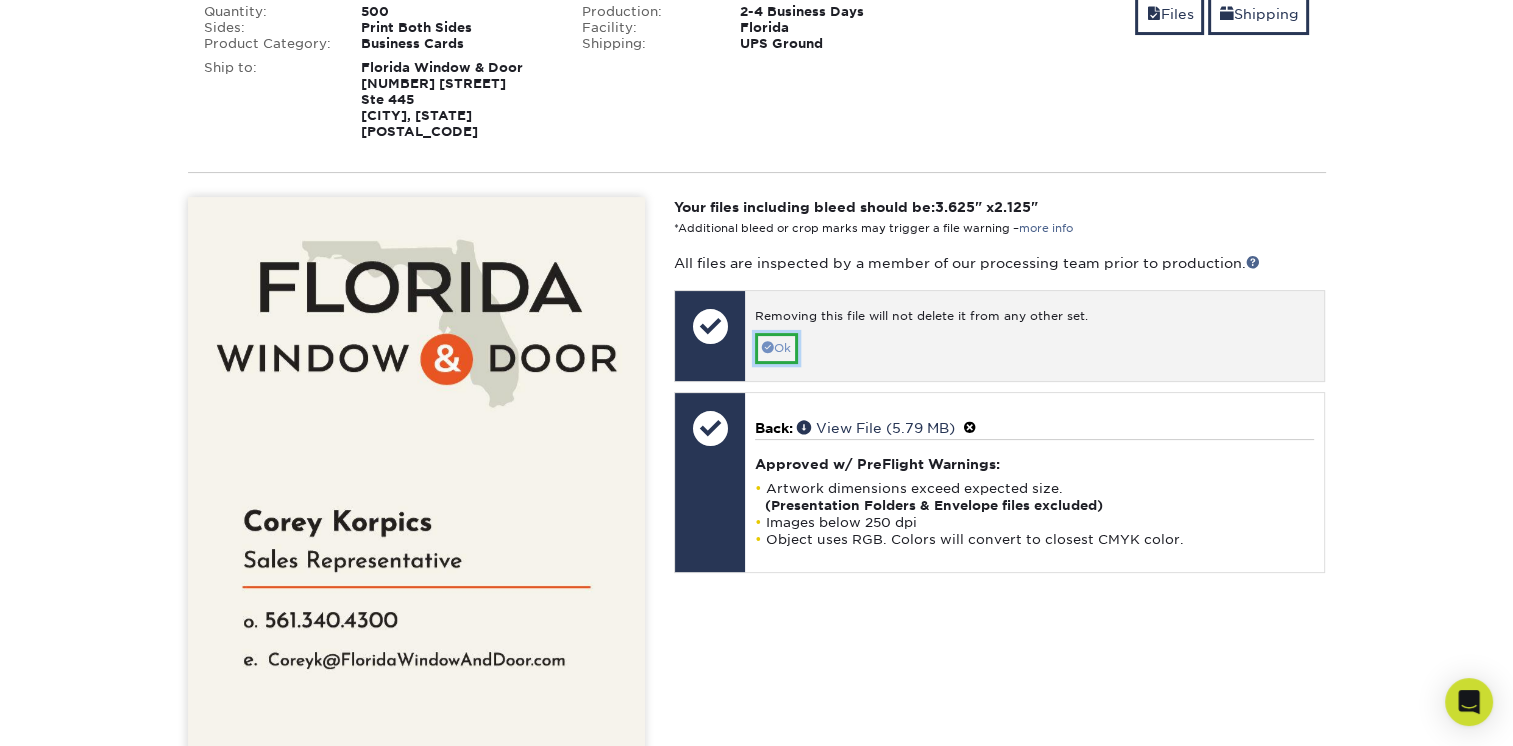 click on "Ok" at bounding box center [776, 348] 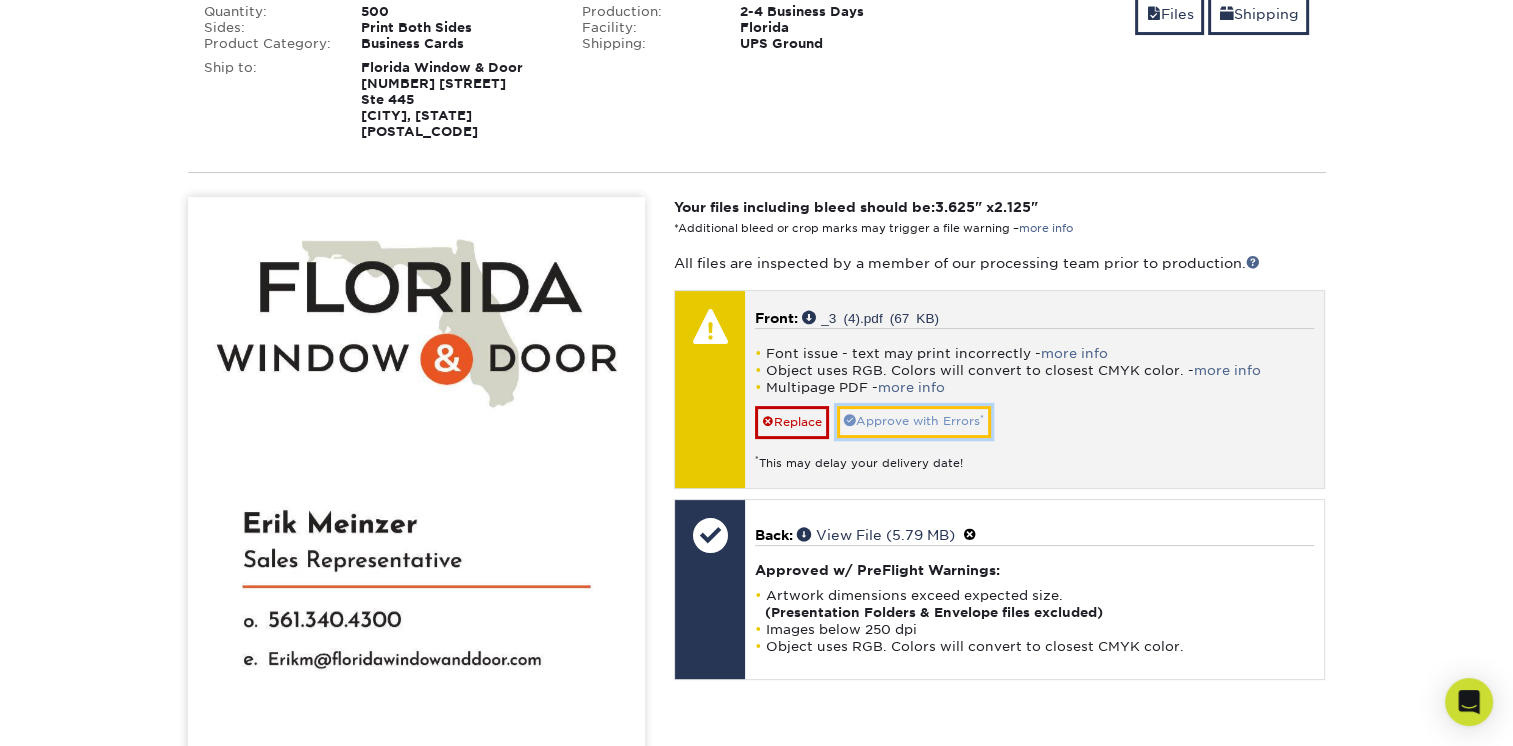 click on "Approve with Errors *" at bounding box center (914, 421) 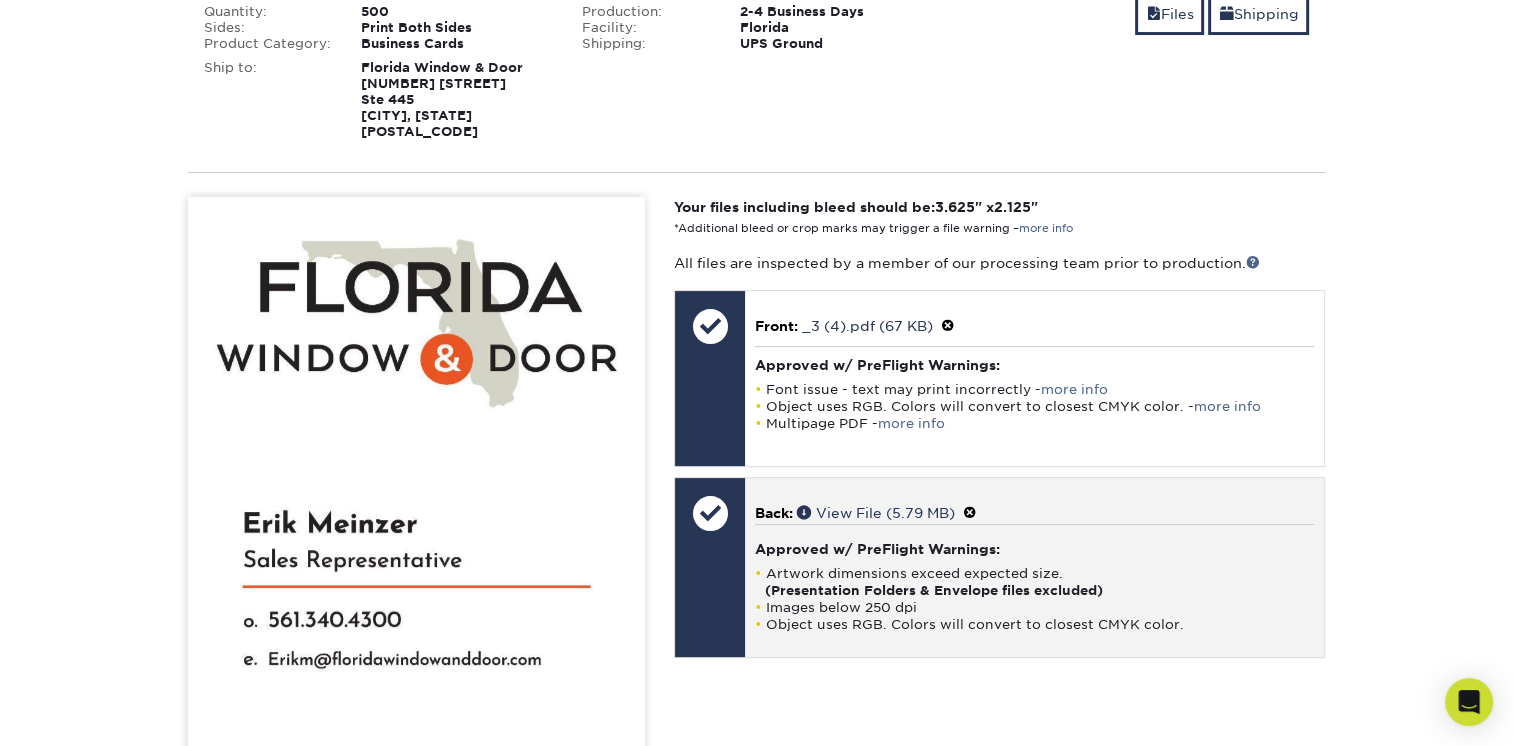 click on "Approved w/ PreFlight Warnings:" at bounding box center [1034, 549] 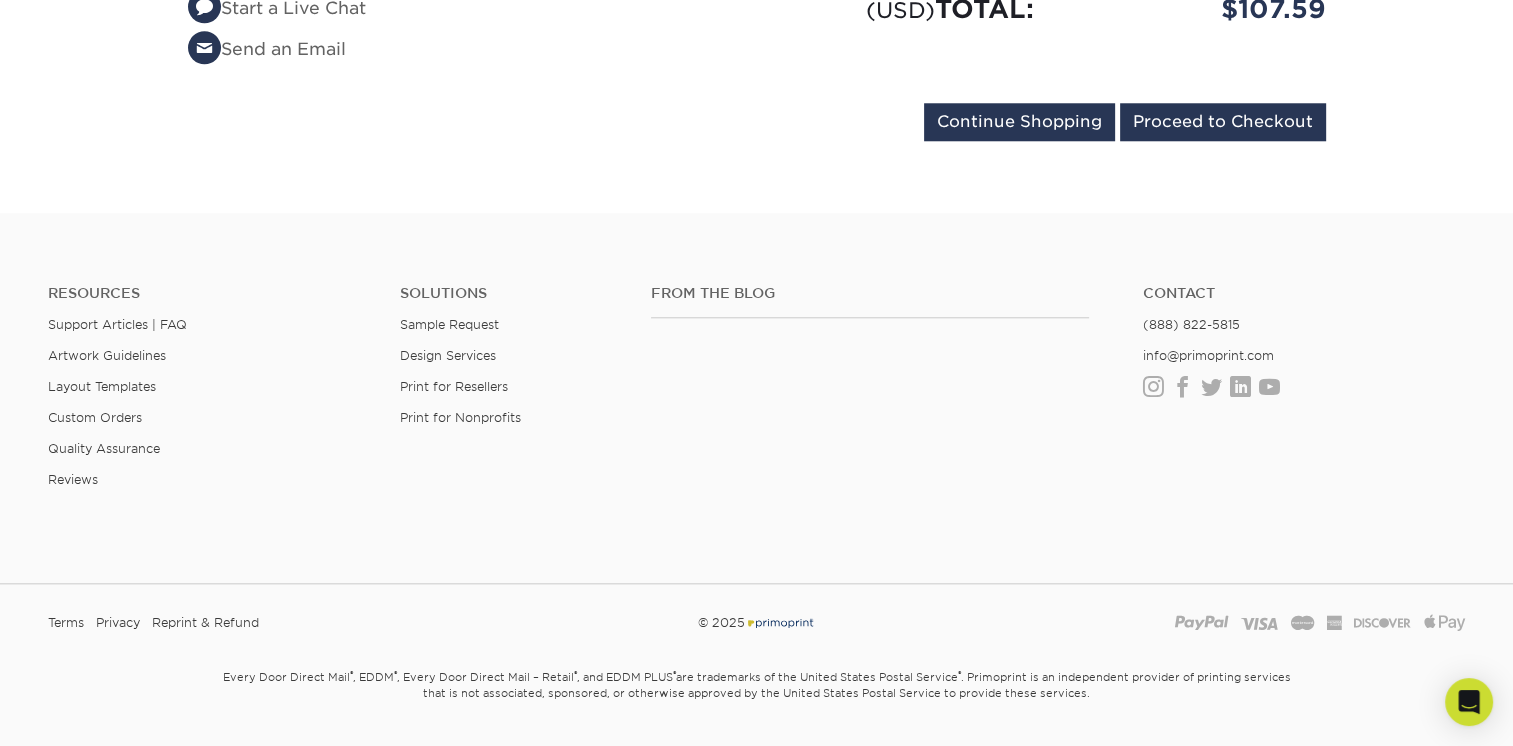 scroll, scrollTop: 2025, scrollLeft: 0, axis: vertical 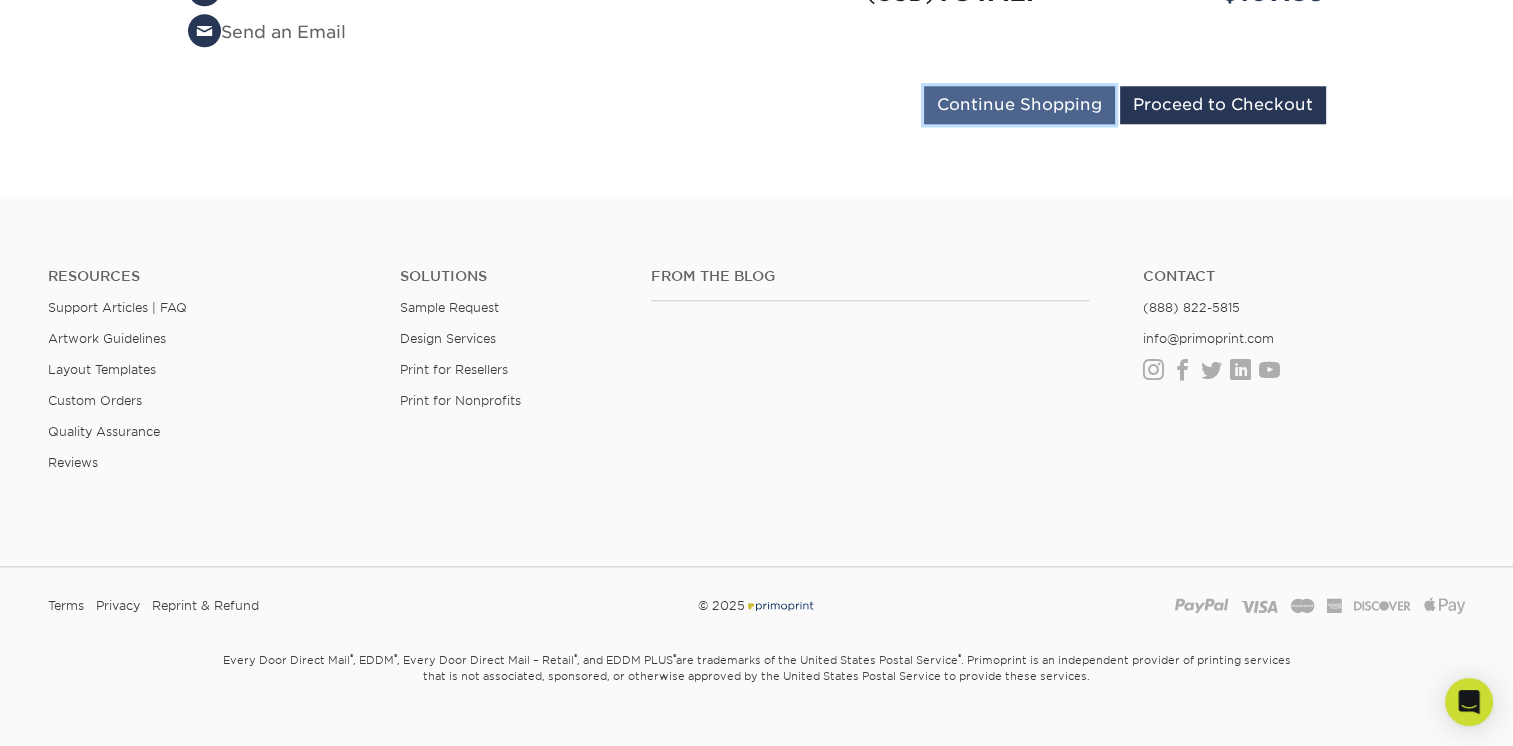 click on "Continue Shopping" at bounding box center (1019, 105) 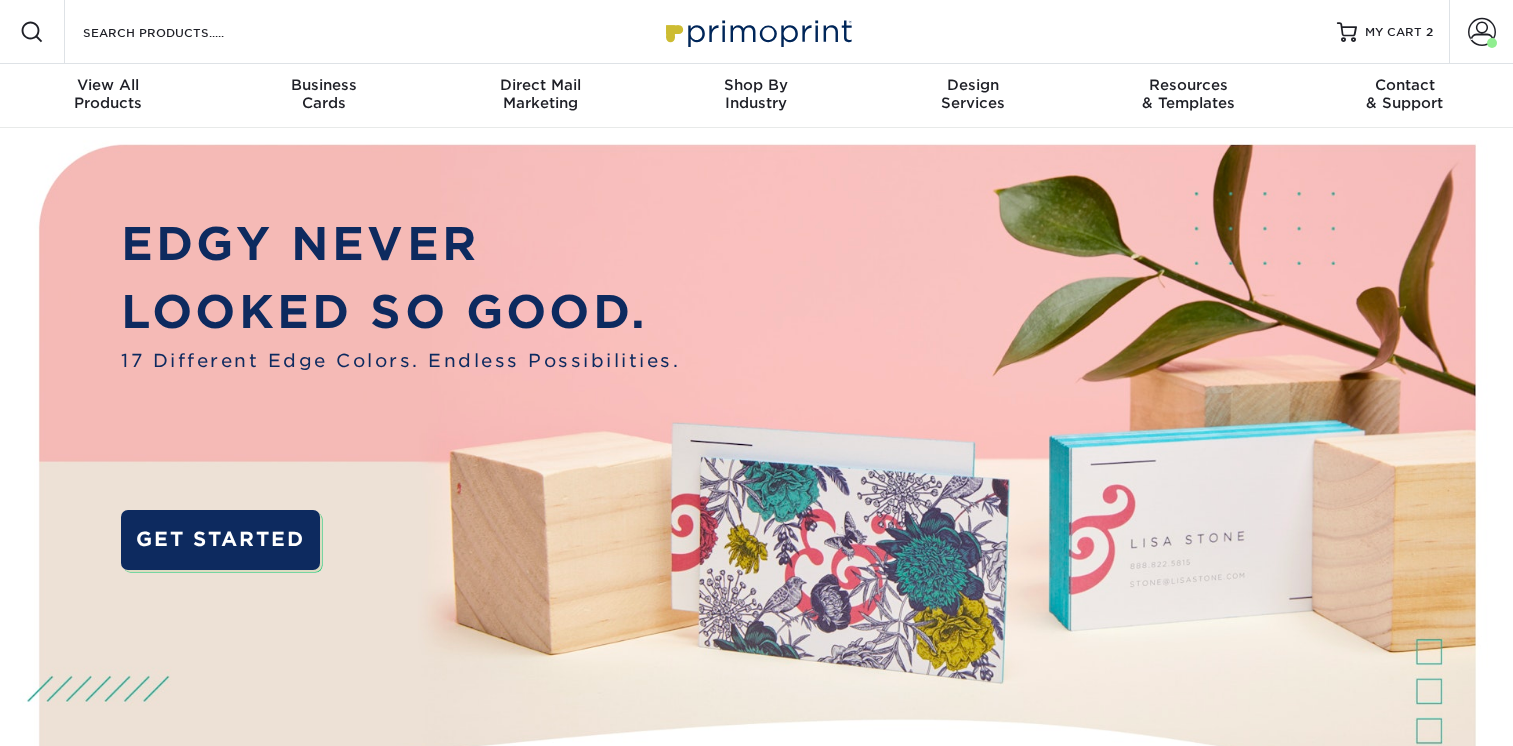 scroll, scrollTop: 0, scrollLeft: 0, axis: both 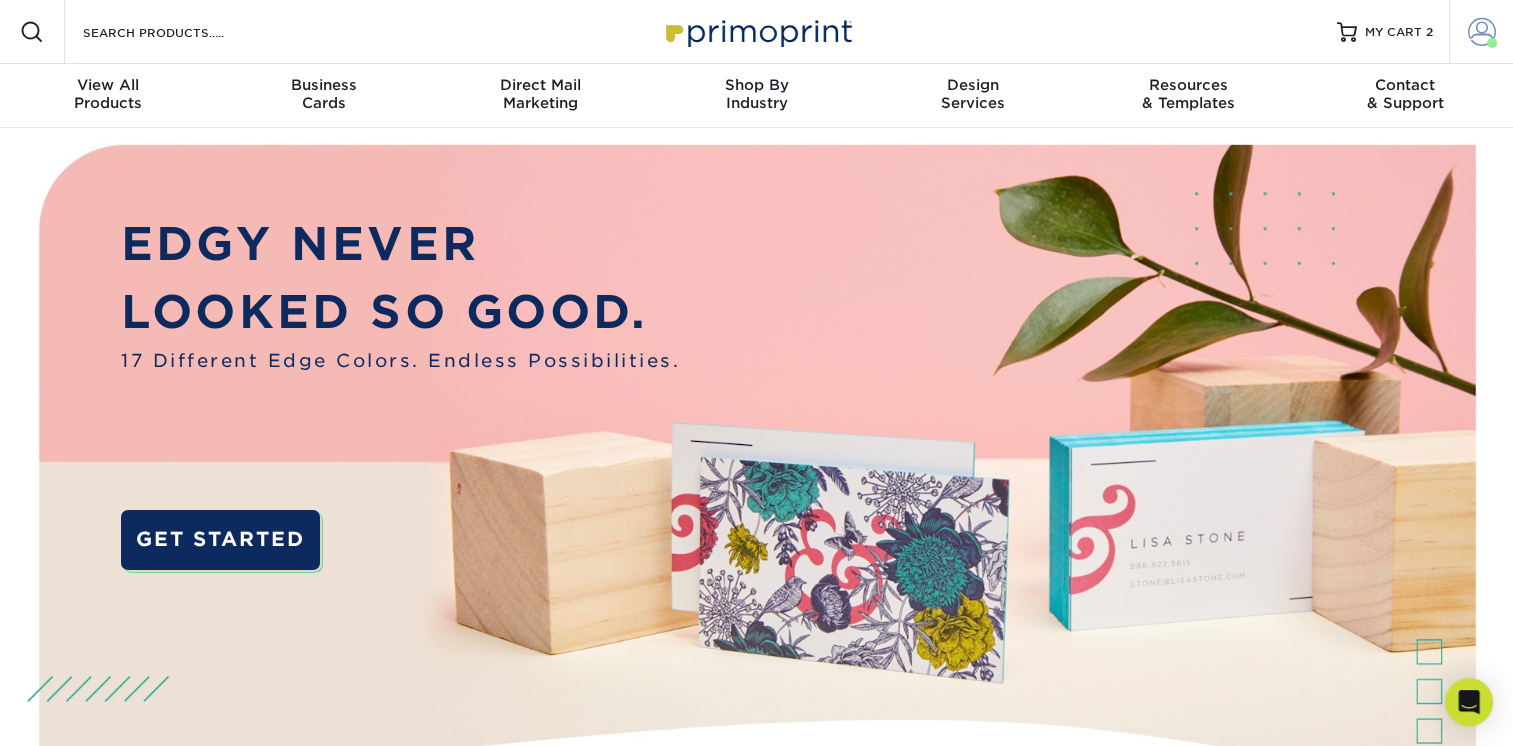 click at bounding box center [1482, 32] 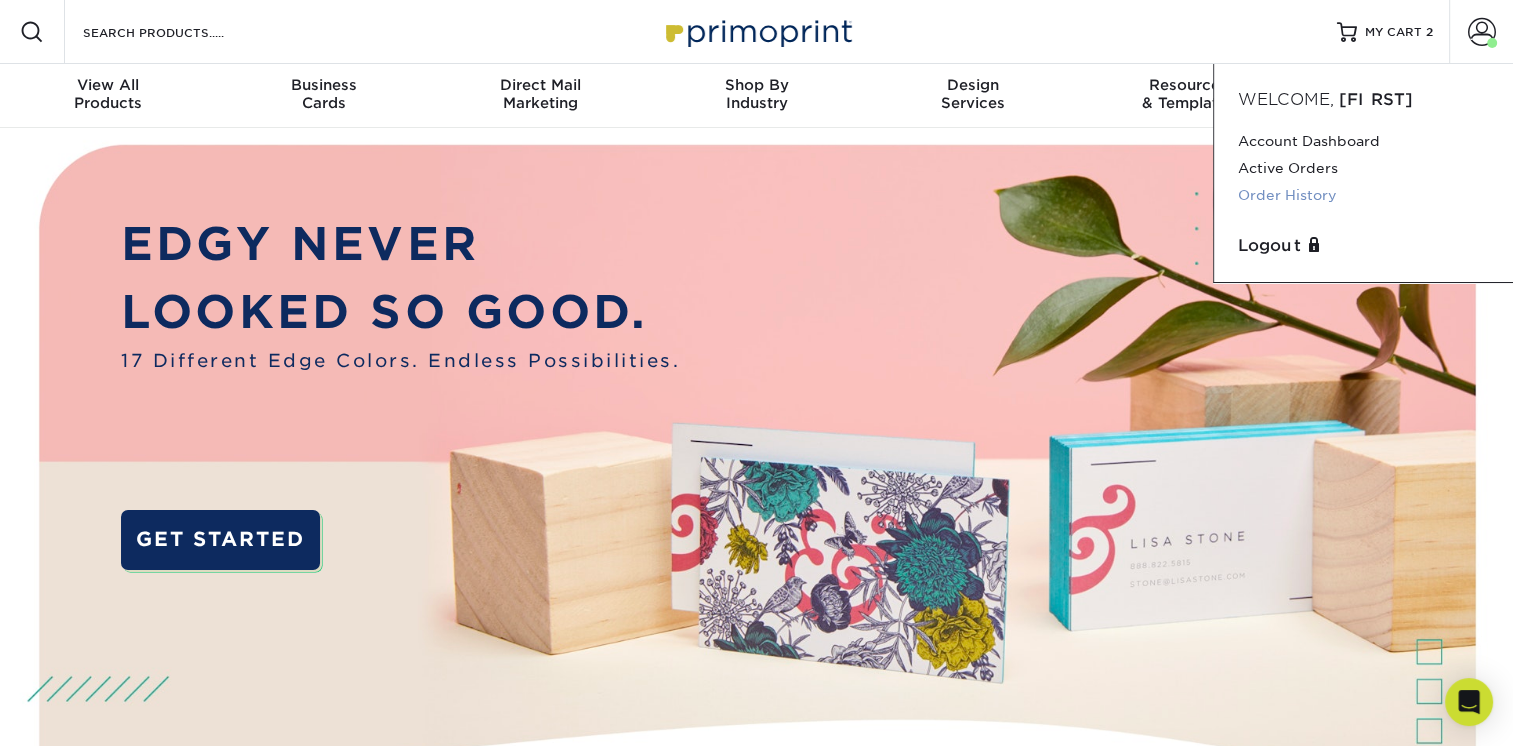 click on "Order History" at bounding box center (1363, 195) 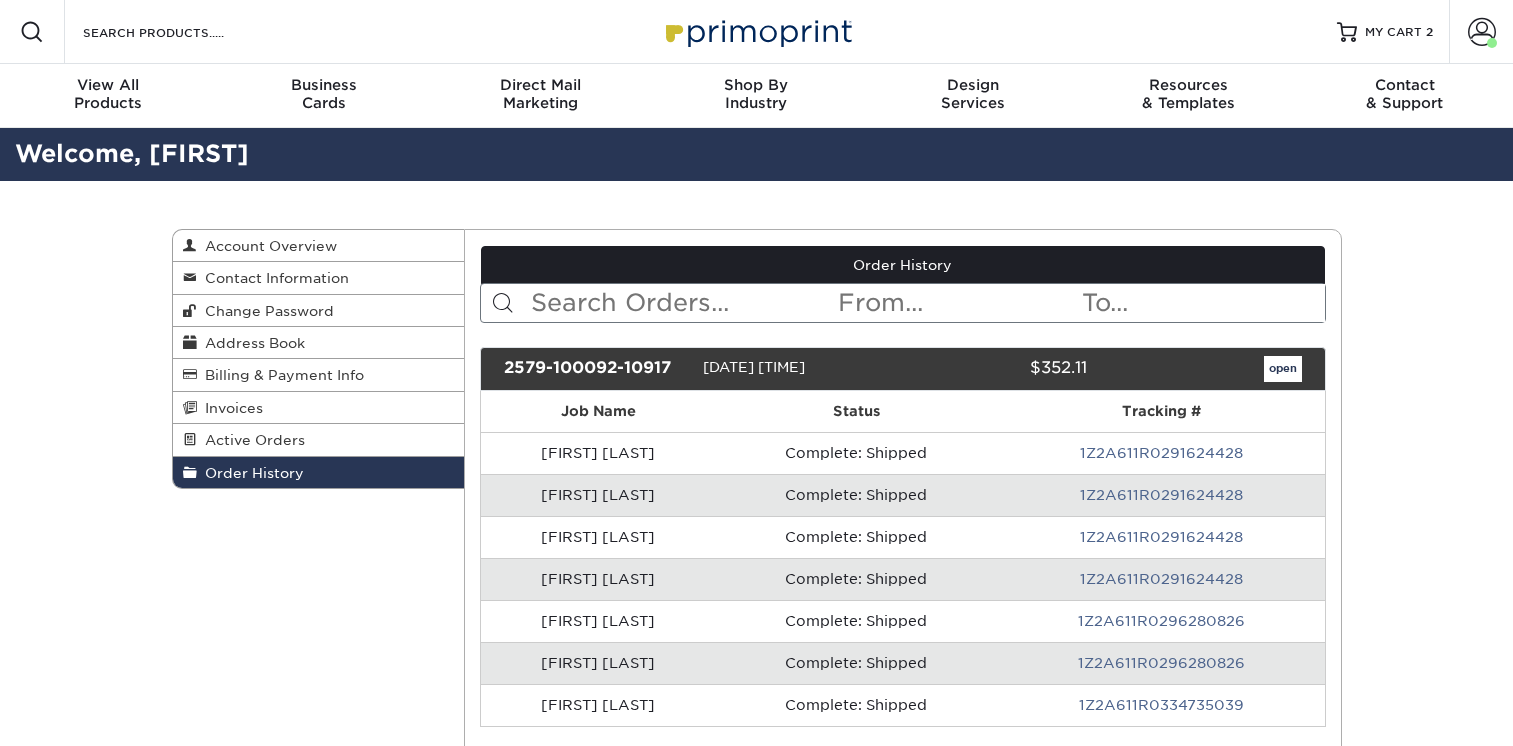 scroll, scrollTop: 0, scrollLeft: 0, axis: both 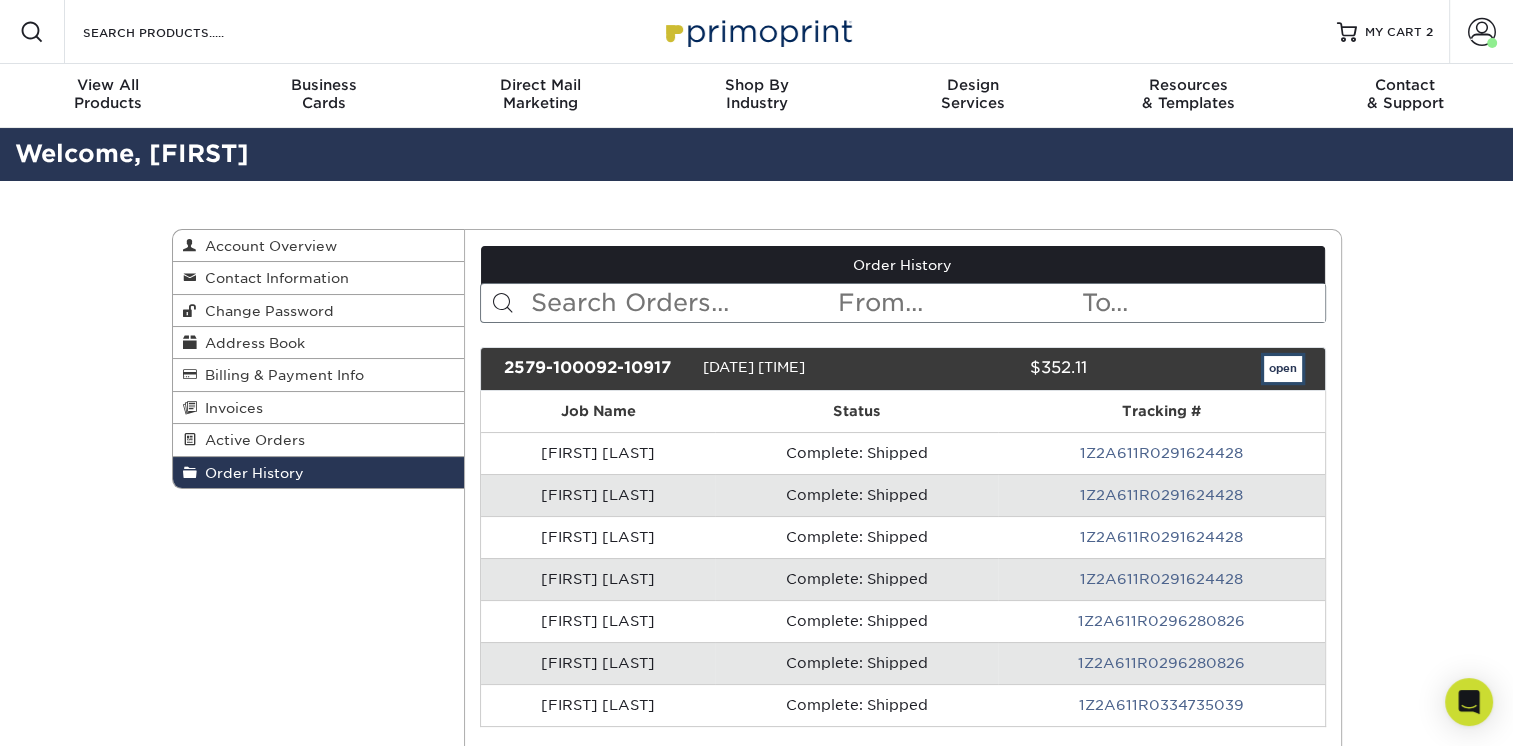 click on "open" at bounding box center (1283, 369) 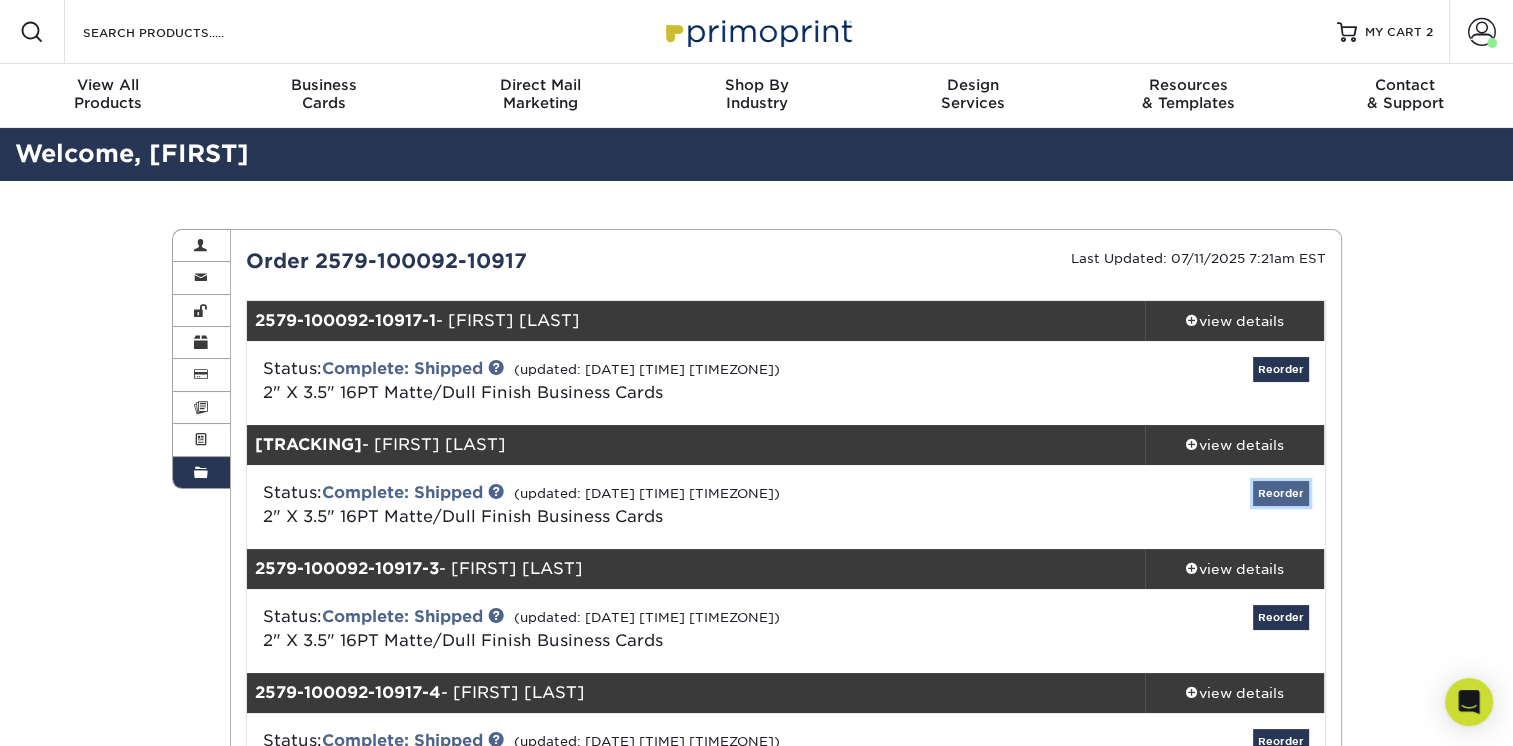 click on "Reorder" at bounding box center (1281, 493) 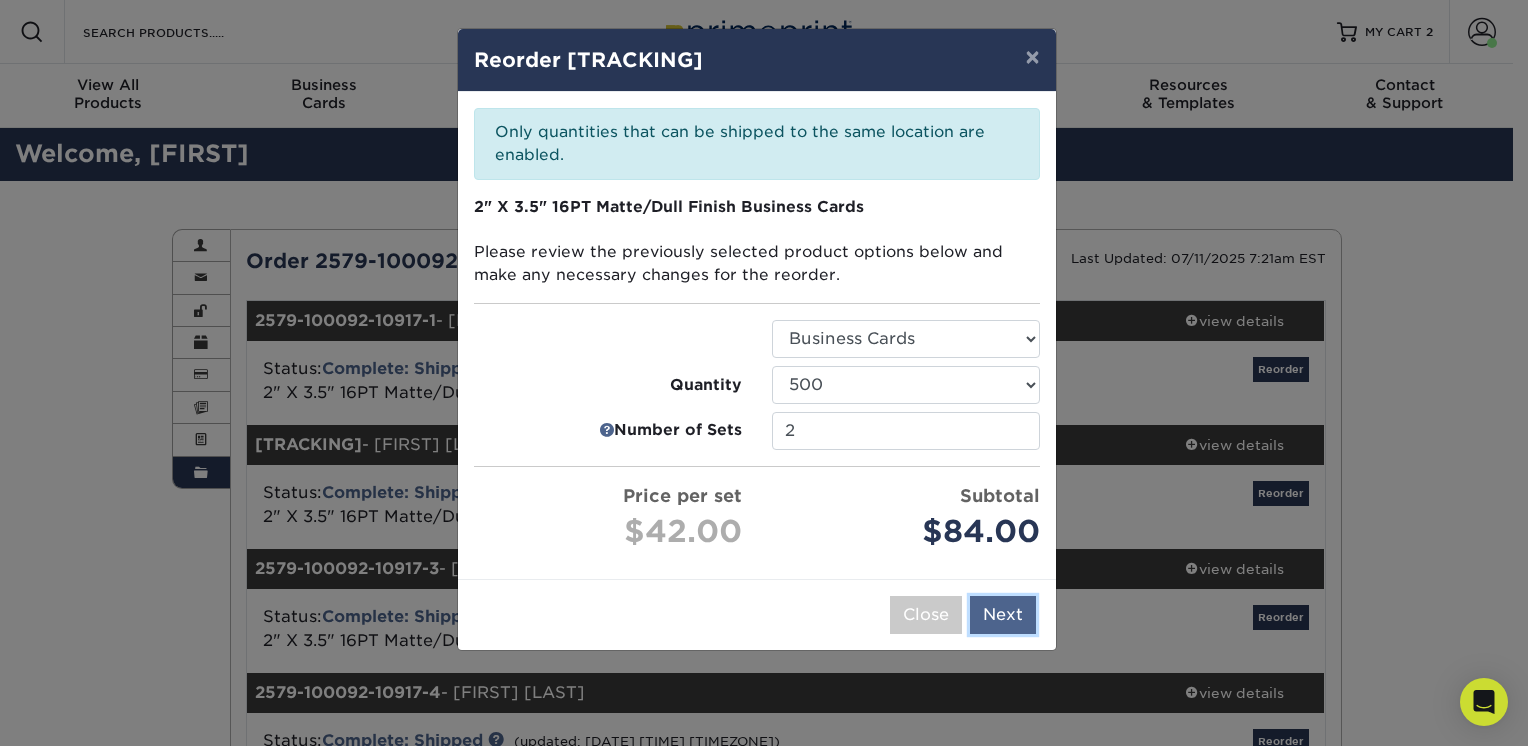 click on "Next" at bounding box center (1003, 615) 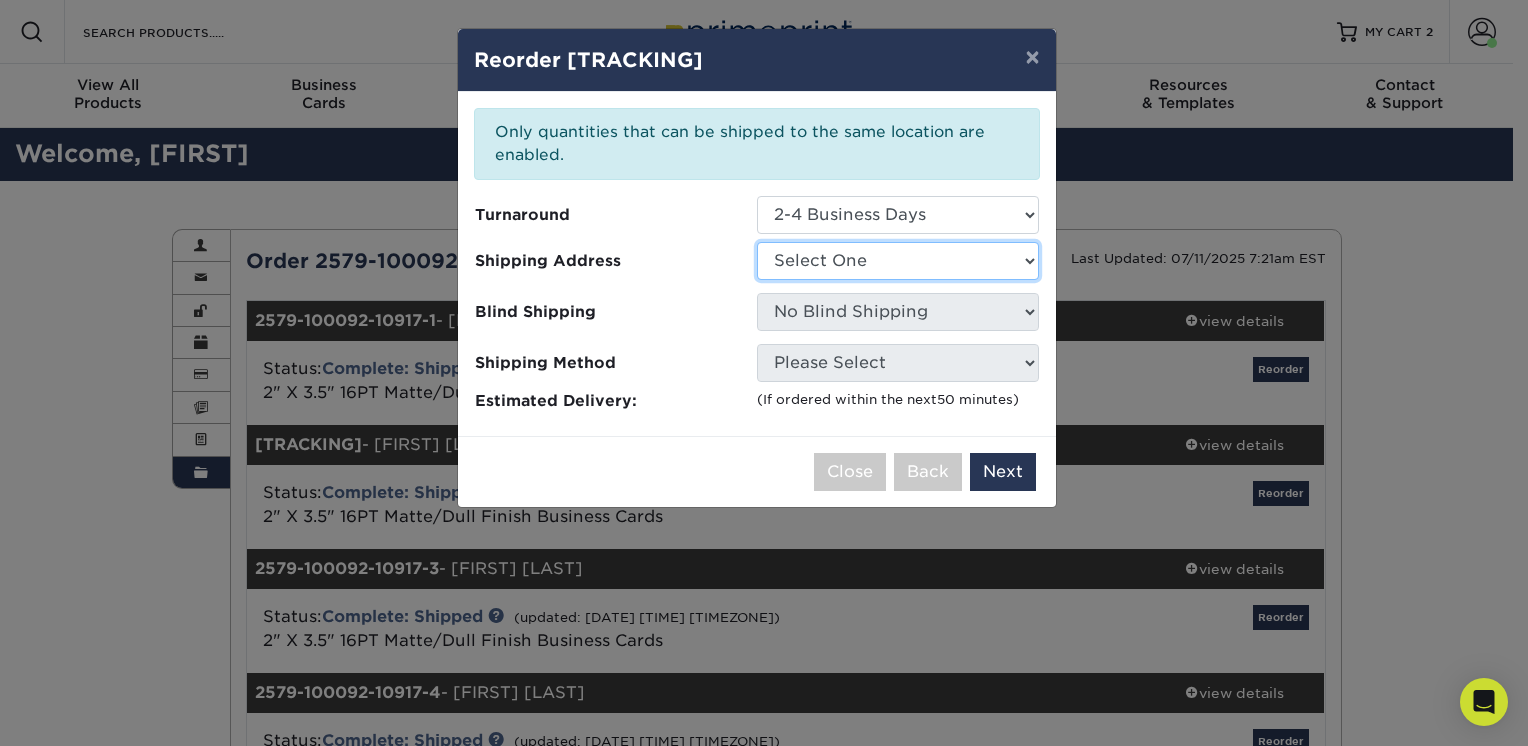click on "Select One
[FIRST] [LAST]
[CITY]/[CITY]
[COMPANY_NAME]
[CITY] [CITY] [CITY] [CITY]" at bounding box center [898, 261] 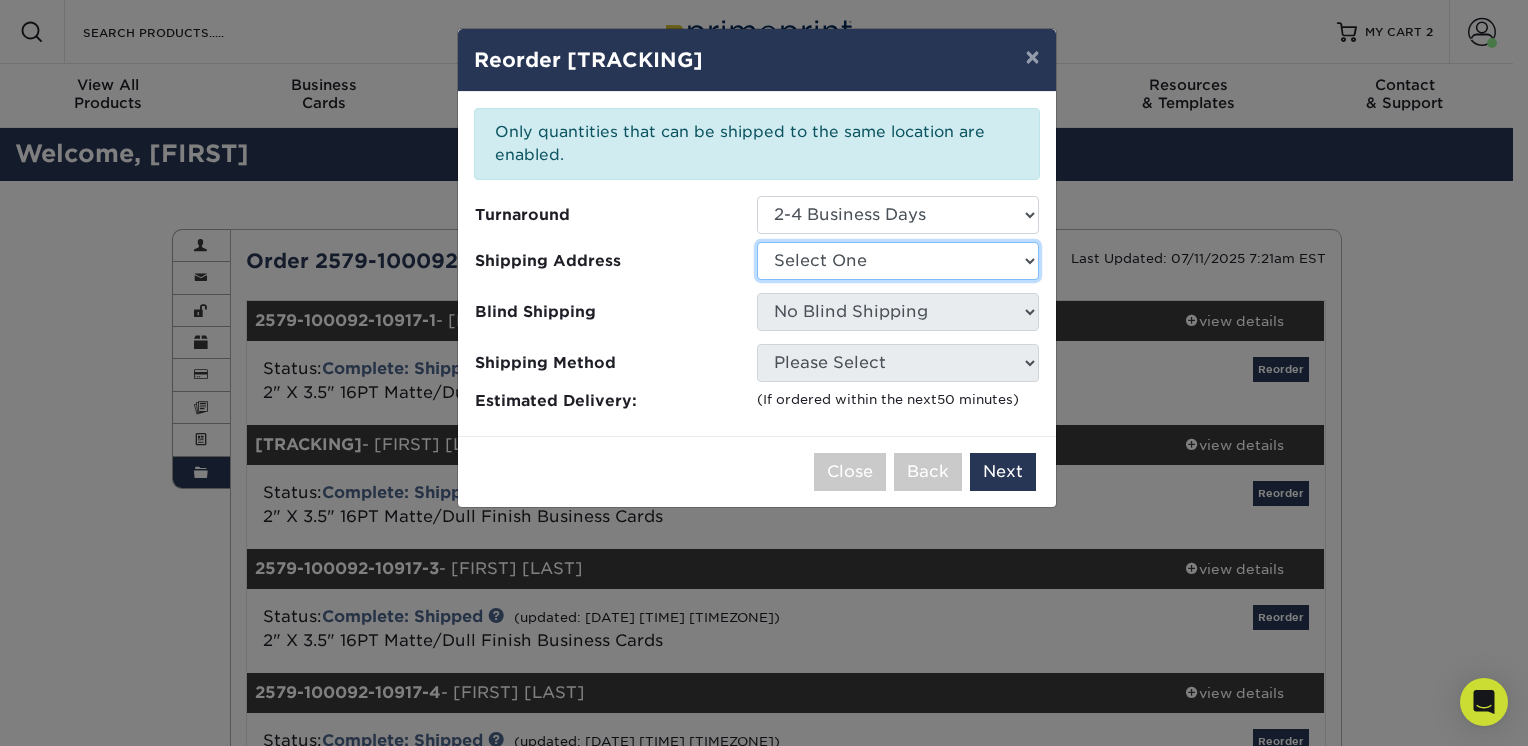 select on "277189" 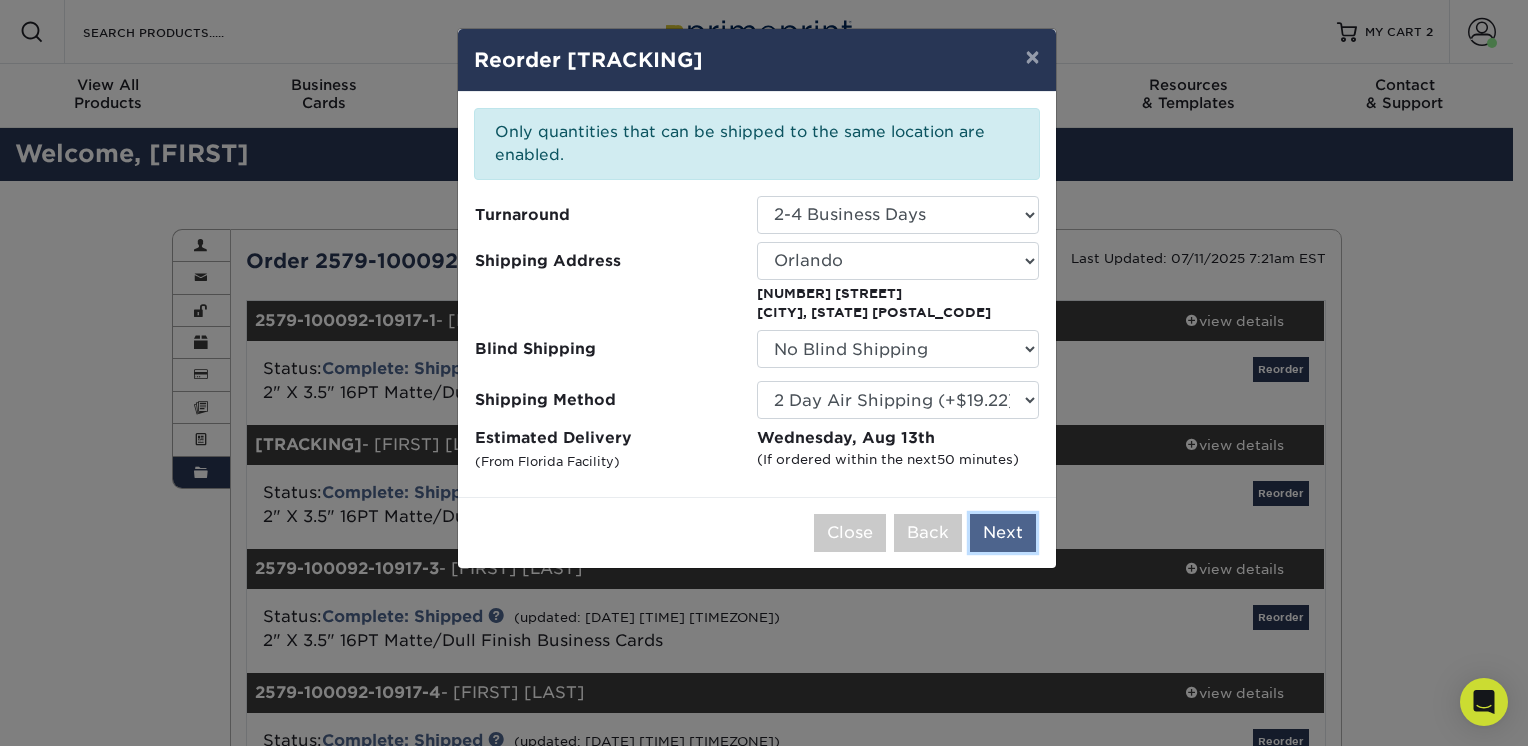 click on "Next" at bounding box center [1003, 533] 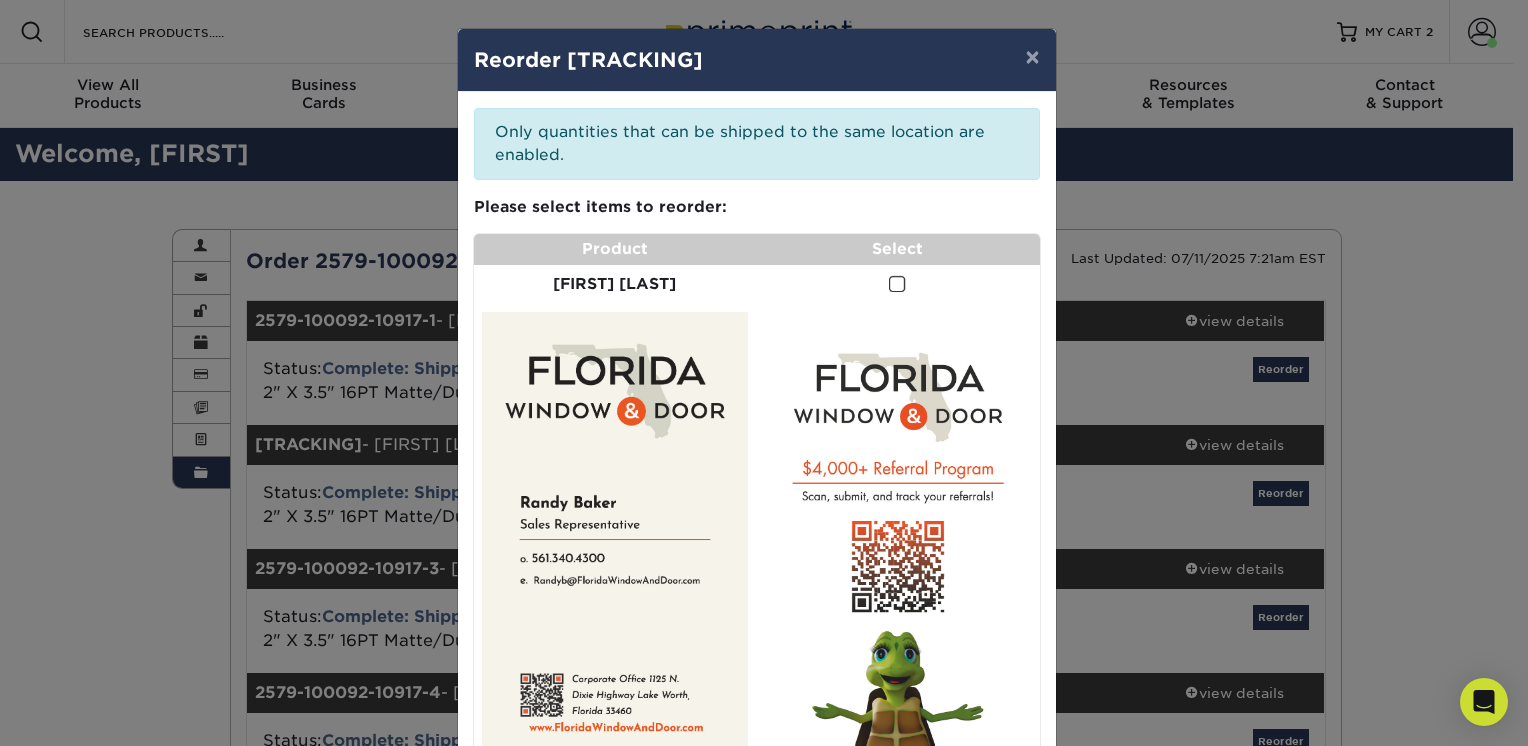 click at bounding box center (897, 284) 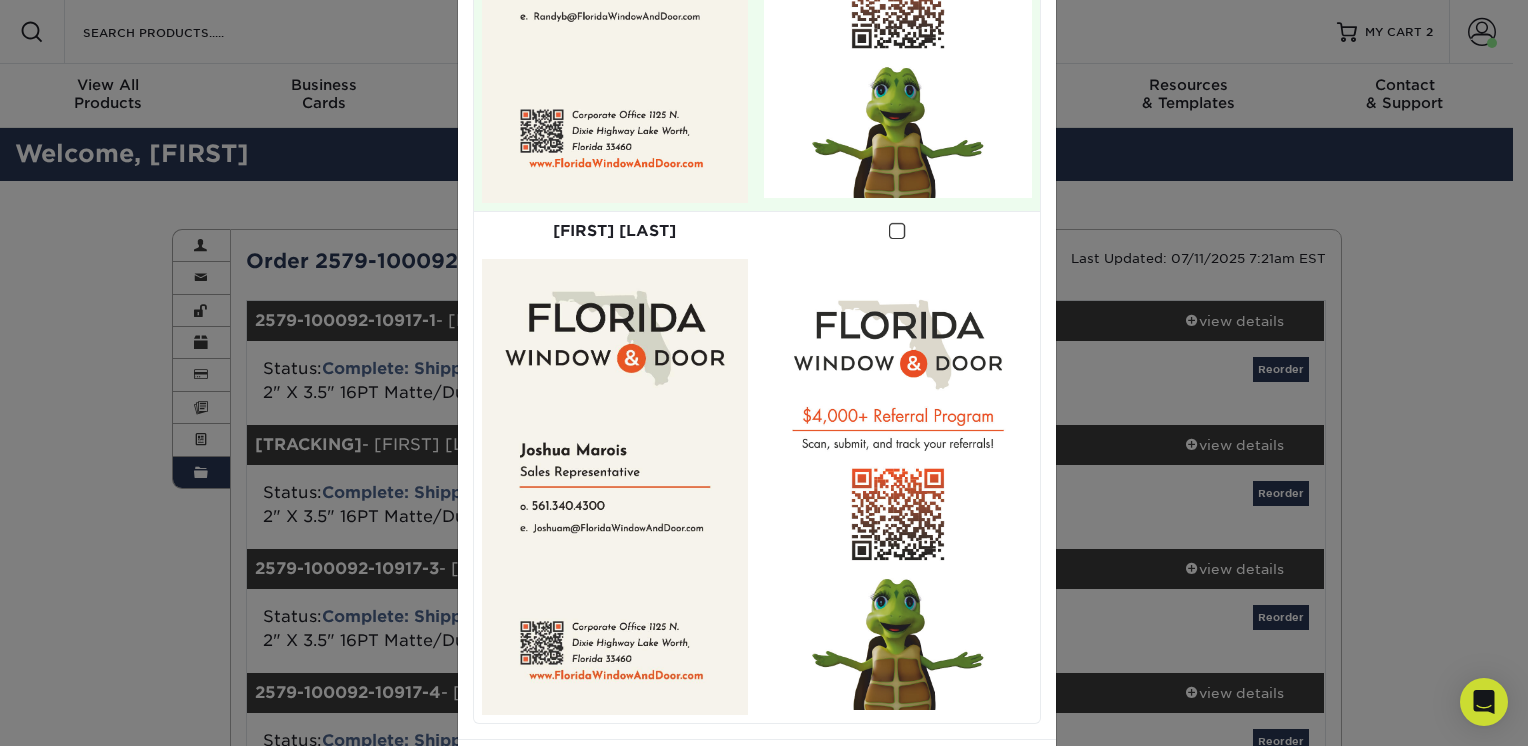 scroll, scrollTop: 650, scrollLeft: 0, axis: vertical 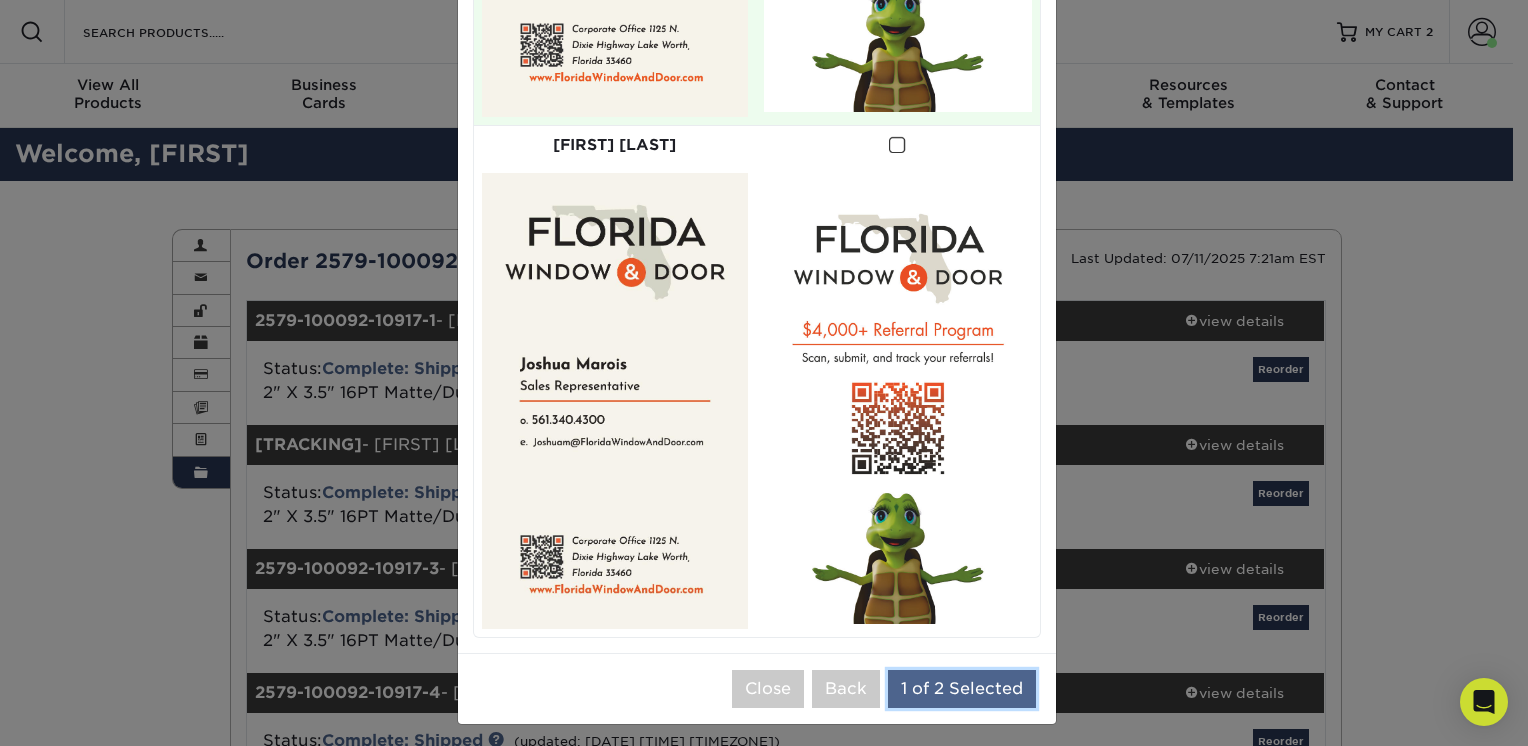 click on "1 of 2 Selected" at bounding box center (962, 689) 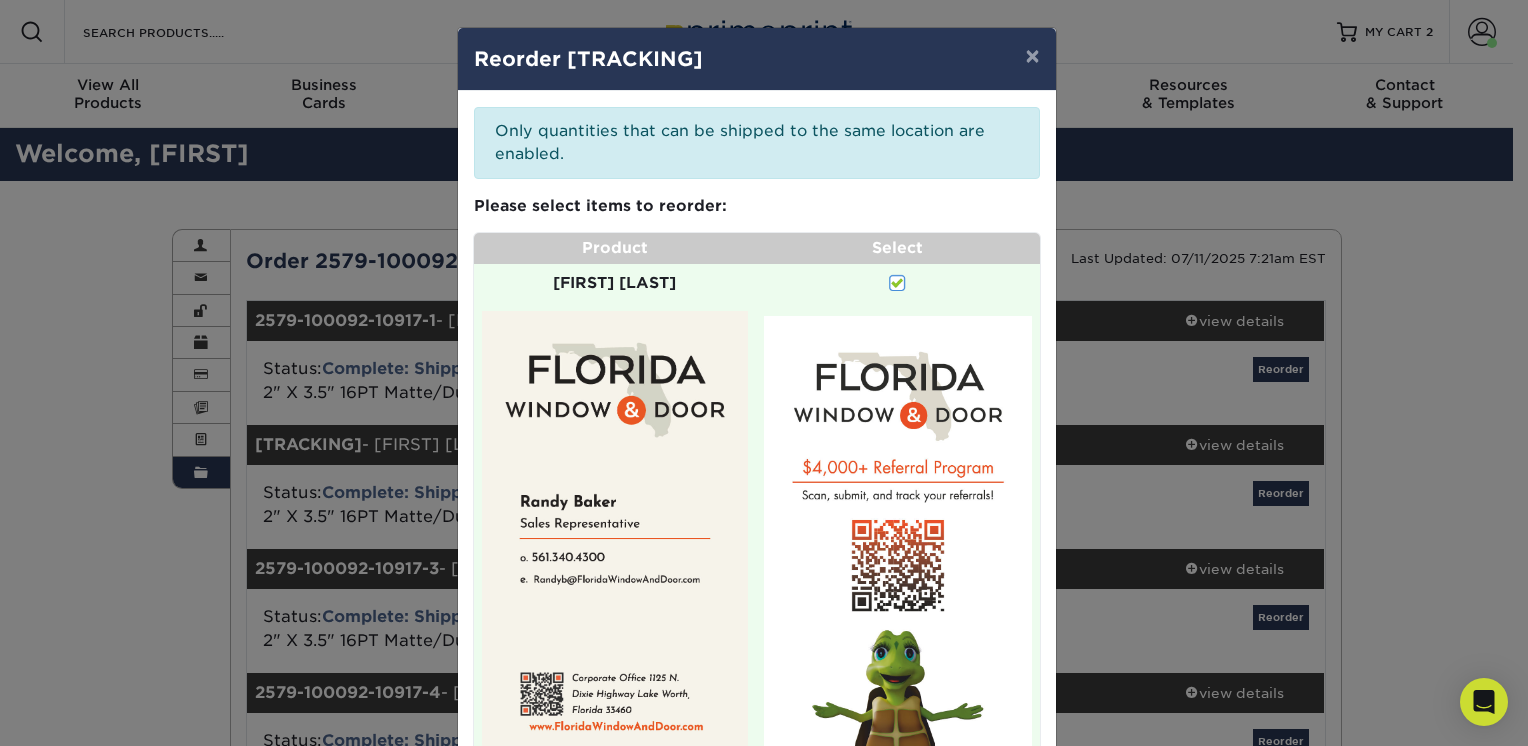 scroll, scrollTop: 0, scrollLeft: 0, axis: both 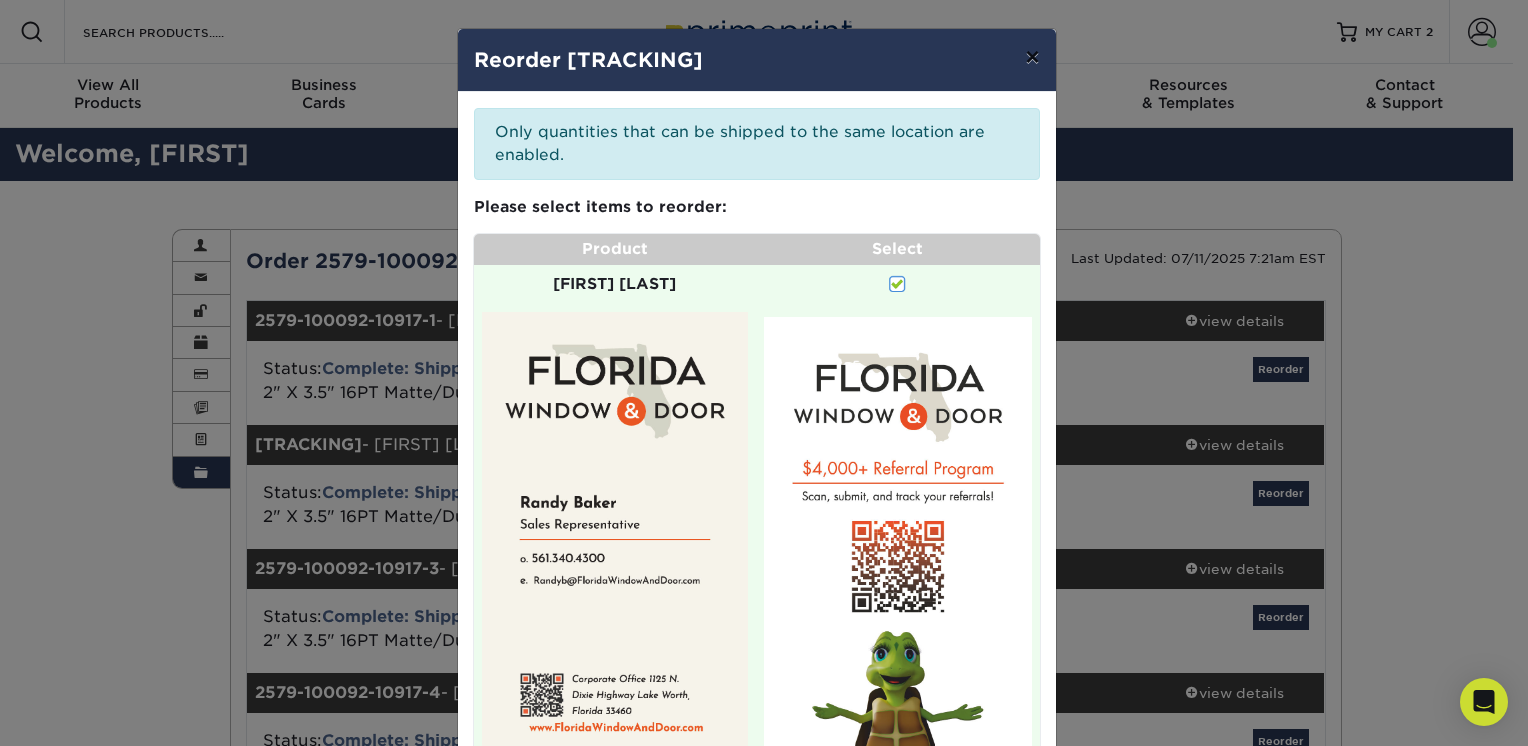 click on "×" at bounding box center (1032, 57) 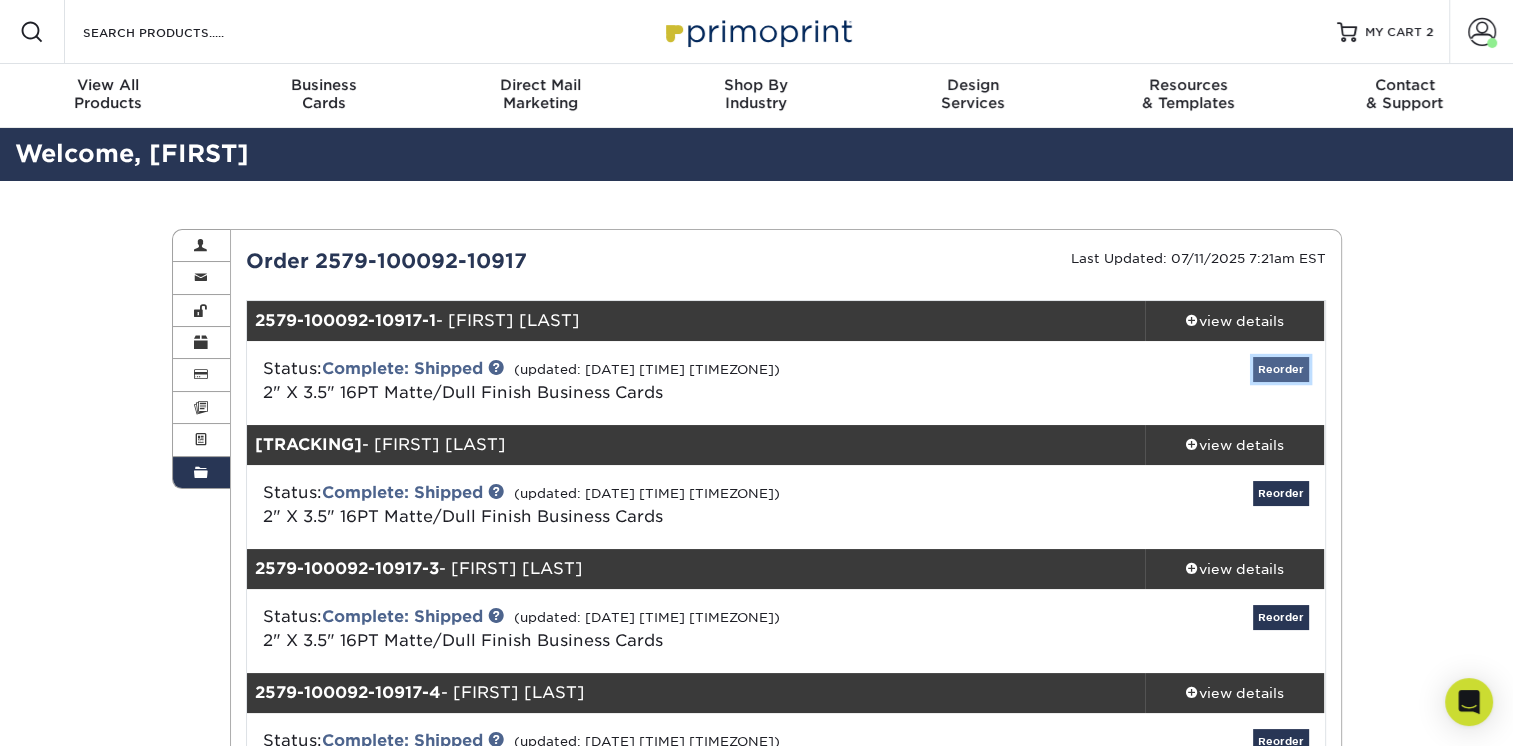click on "Reorder" at bounding box center [1281, 369] 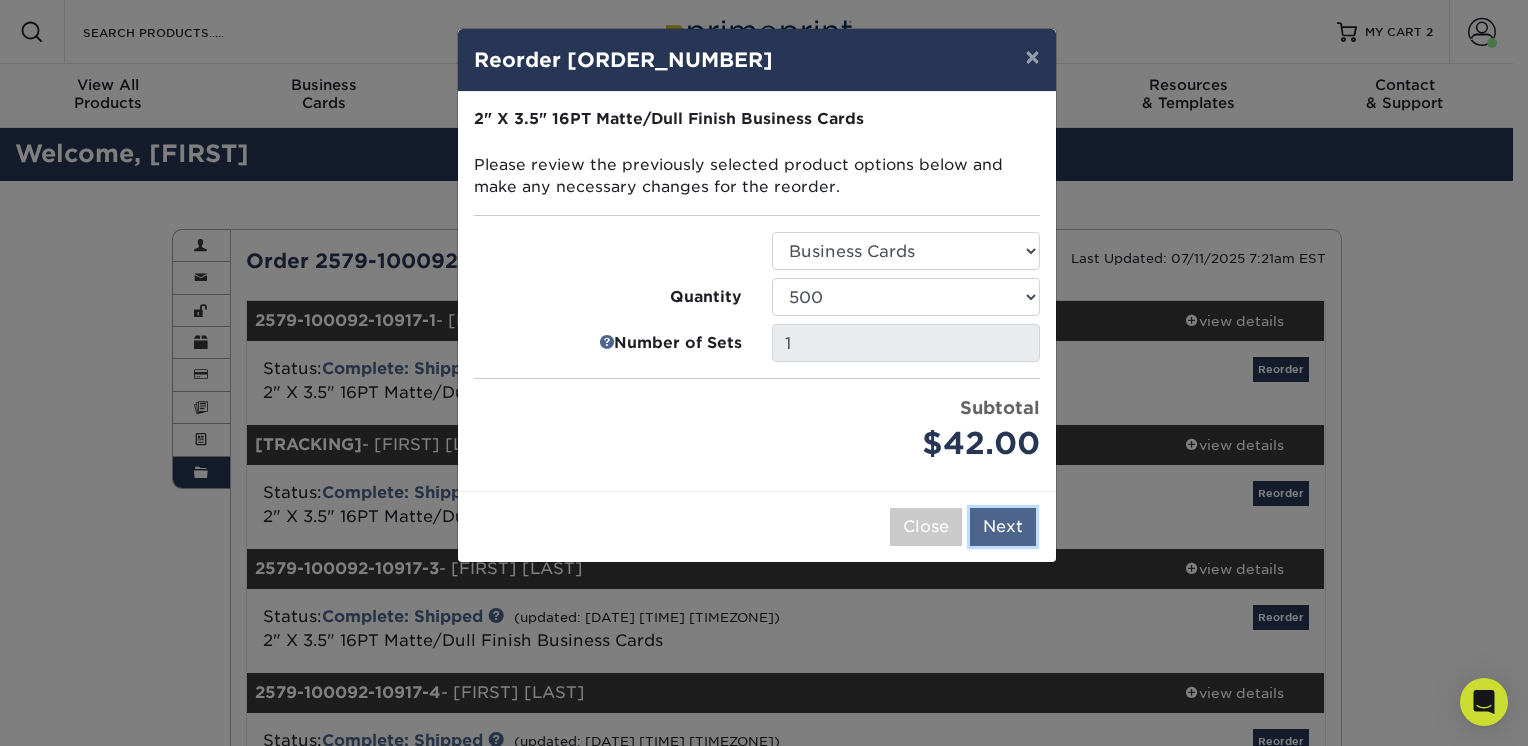 click on "Next" at bounding box center (1003, 527) 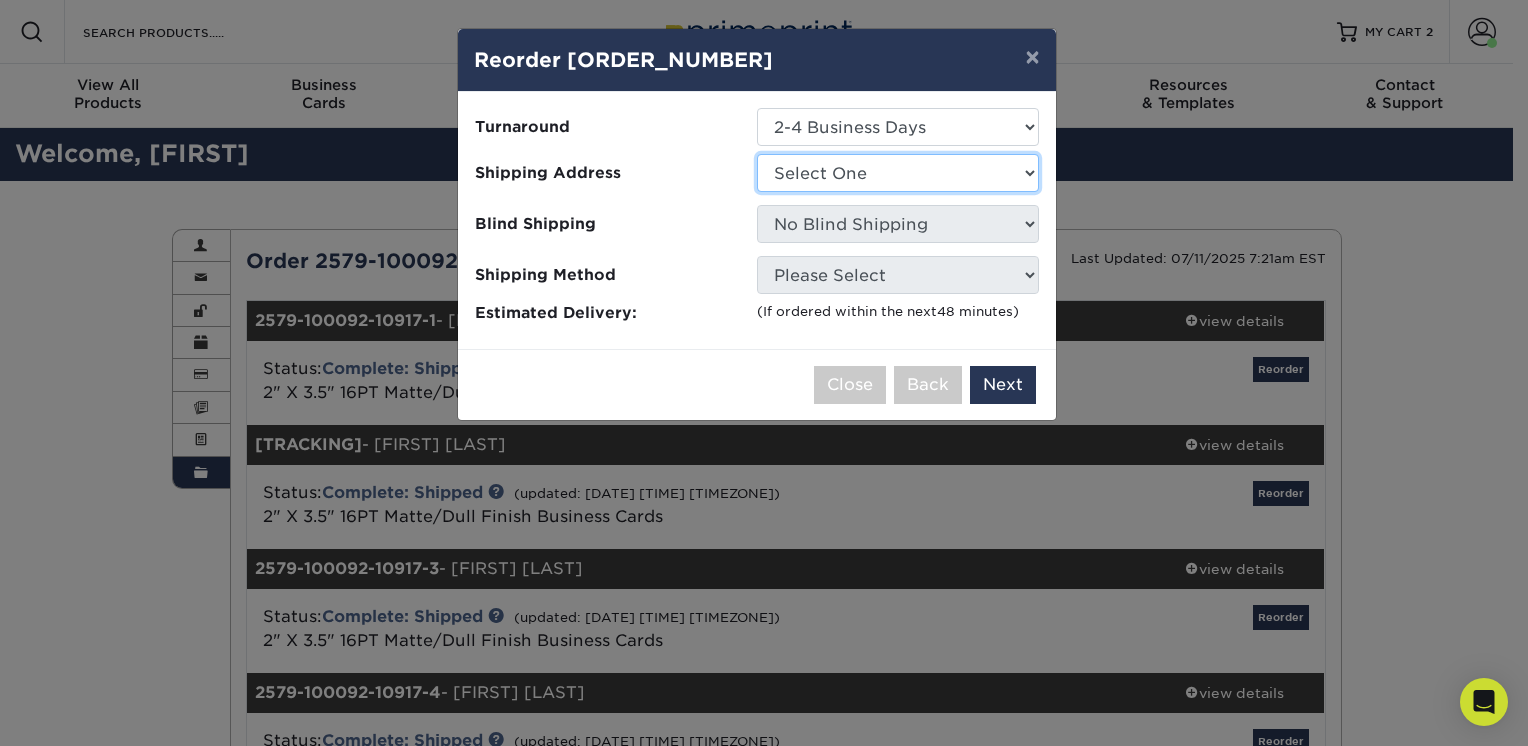 click on "Select One
[FIRST] [LAST]
[CITY]/[CITY]
[COMPANY]
[CITY] [CITY] [CITY] [CITY]" at bounding box center (898, 173) 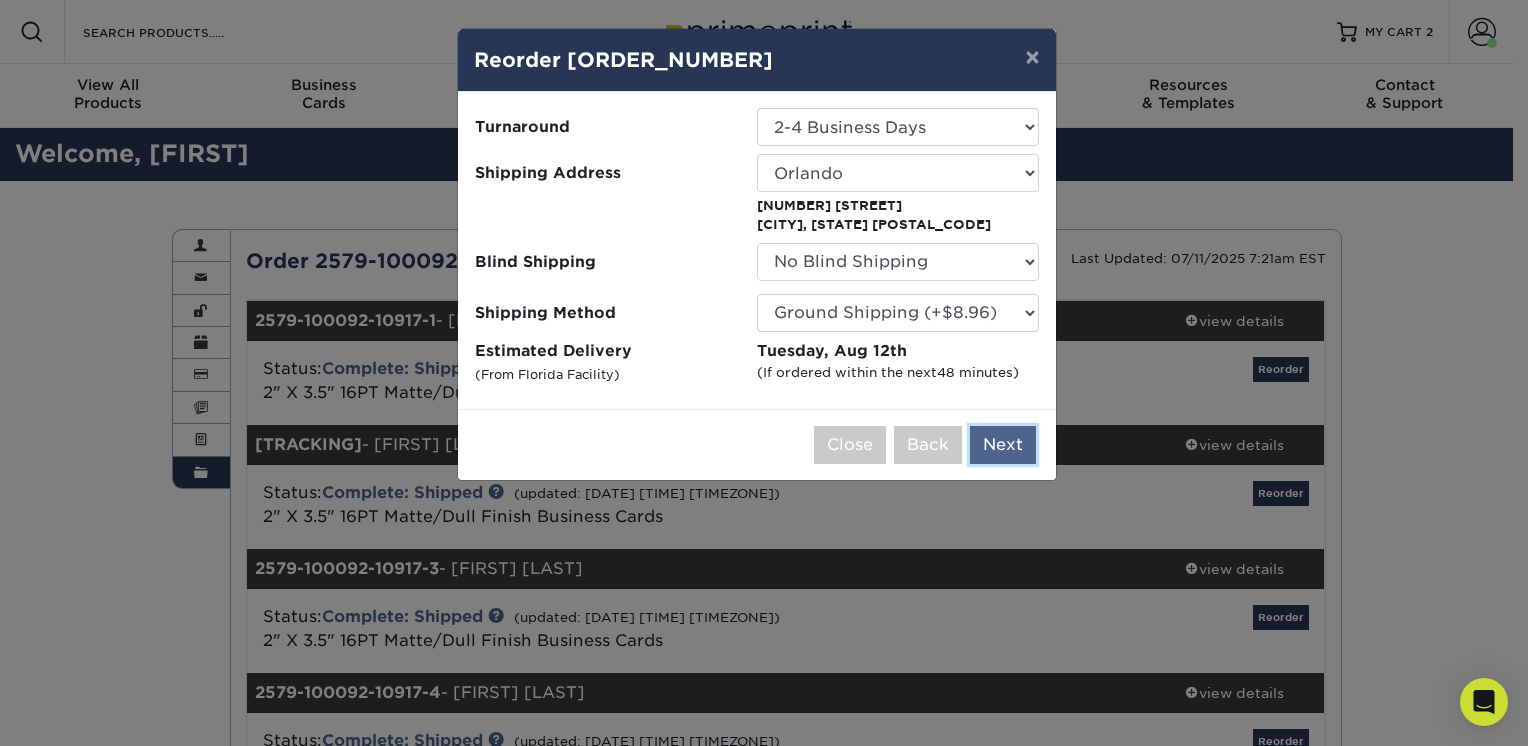 click on "Next" at bounding box center [1003, 445] 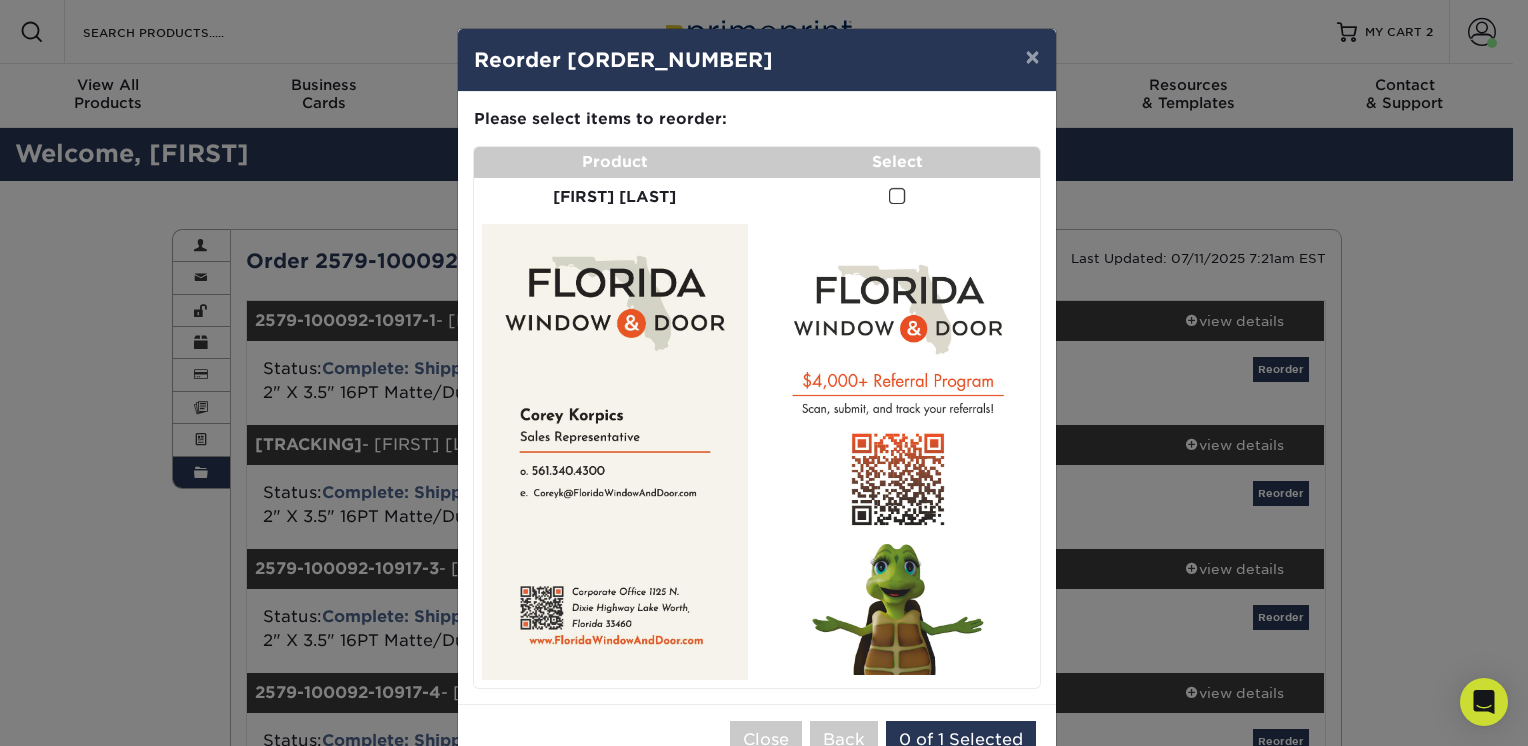 click at bounding box center (897, 197) 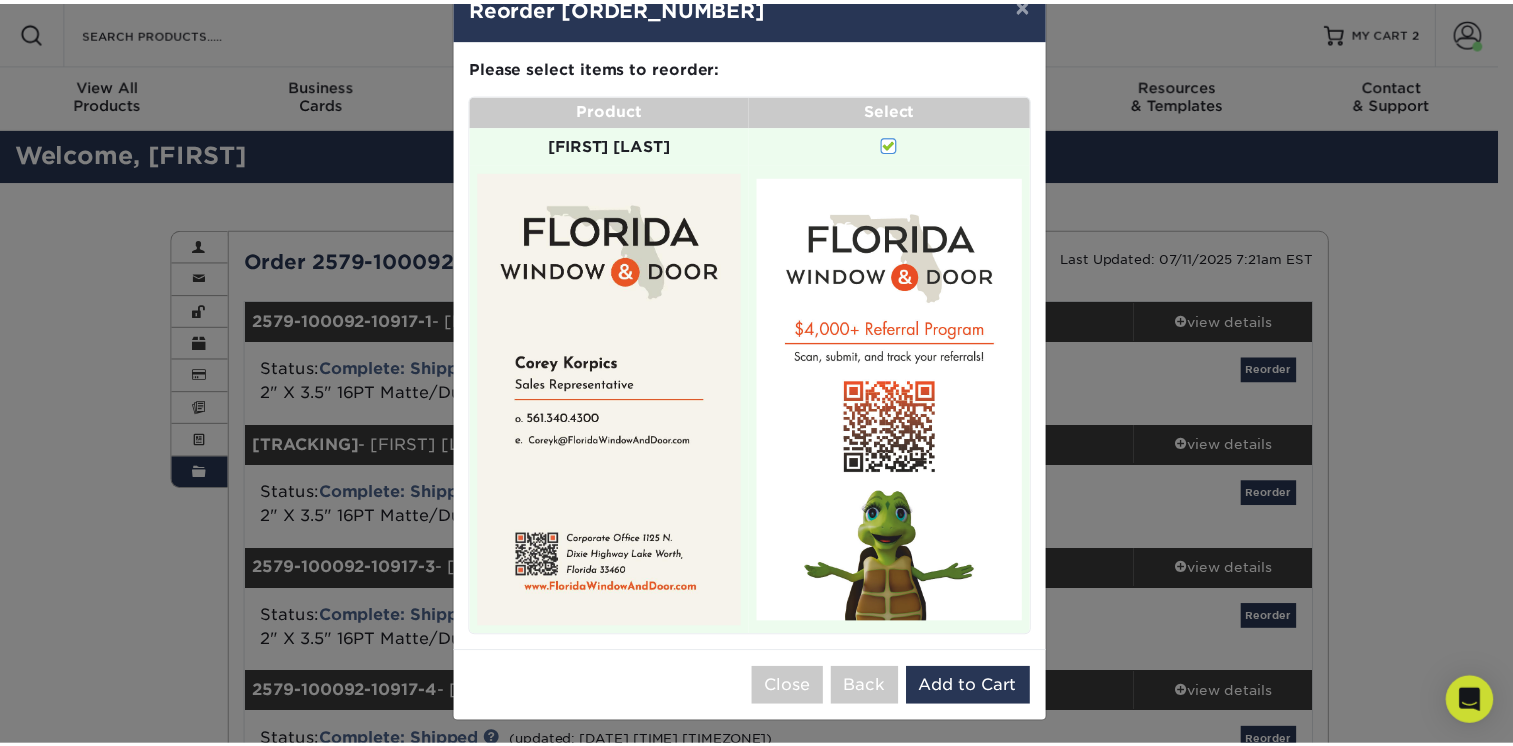 scroll, scrollTop: 56, scrollLeft: 0, axis: vertical 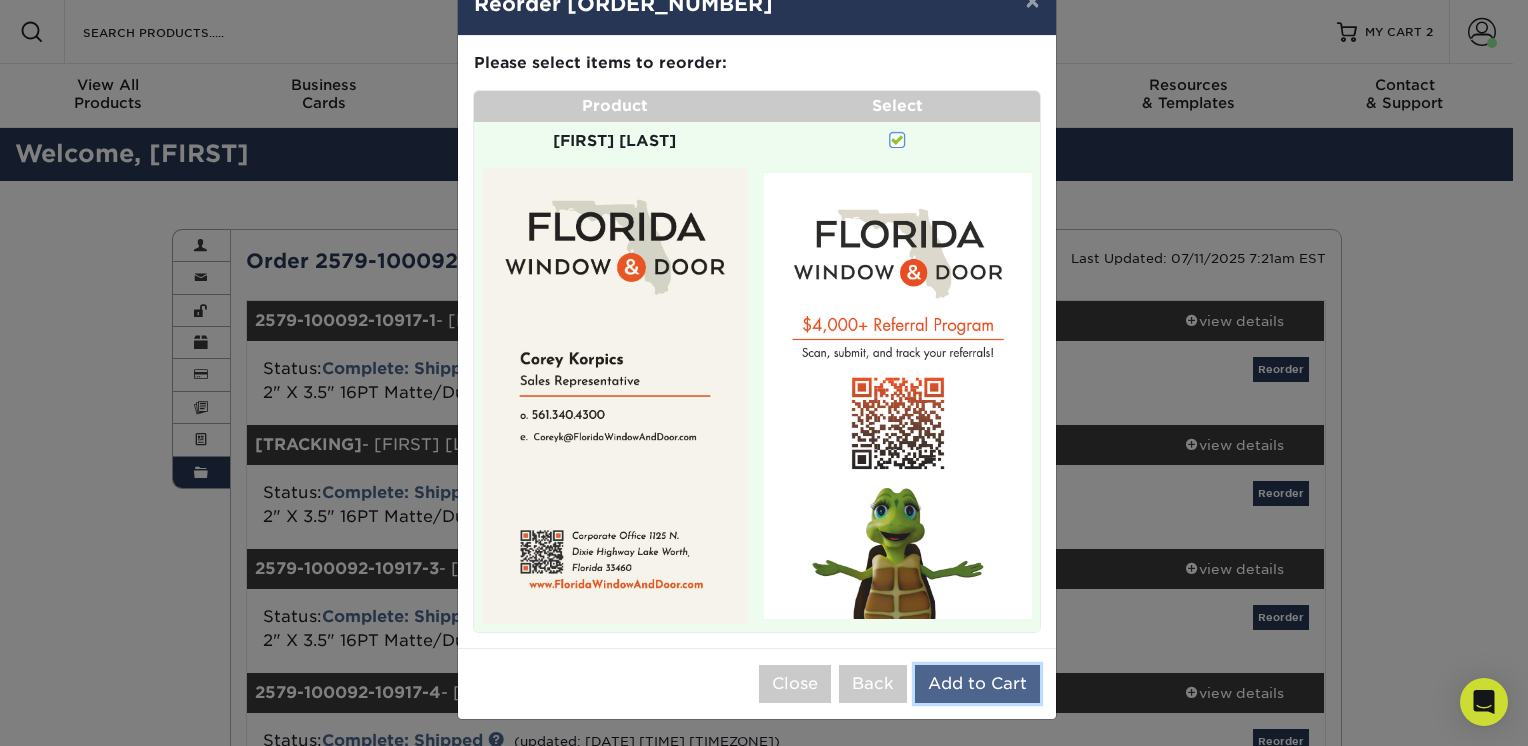 click on "Add to Cart" at bounding box center [977, 684] 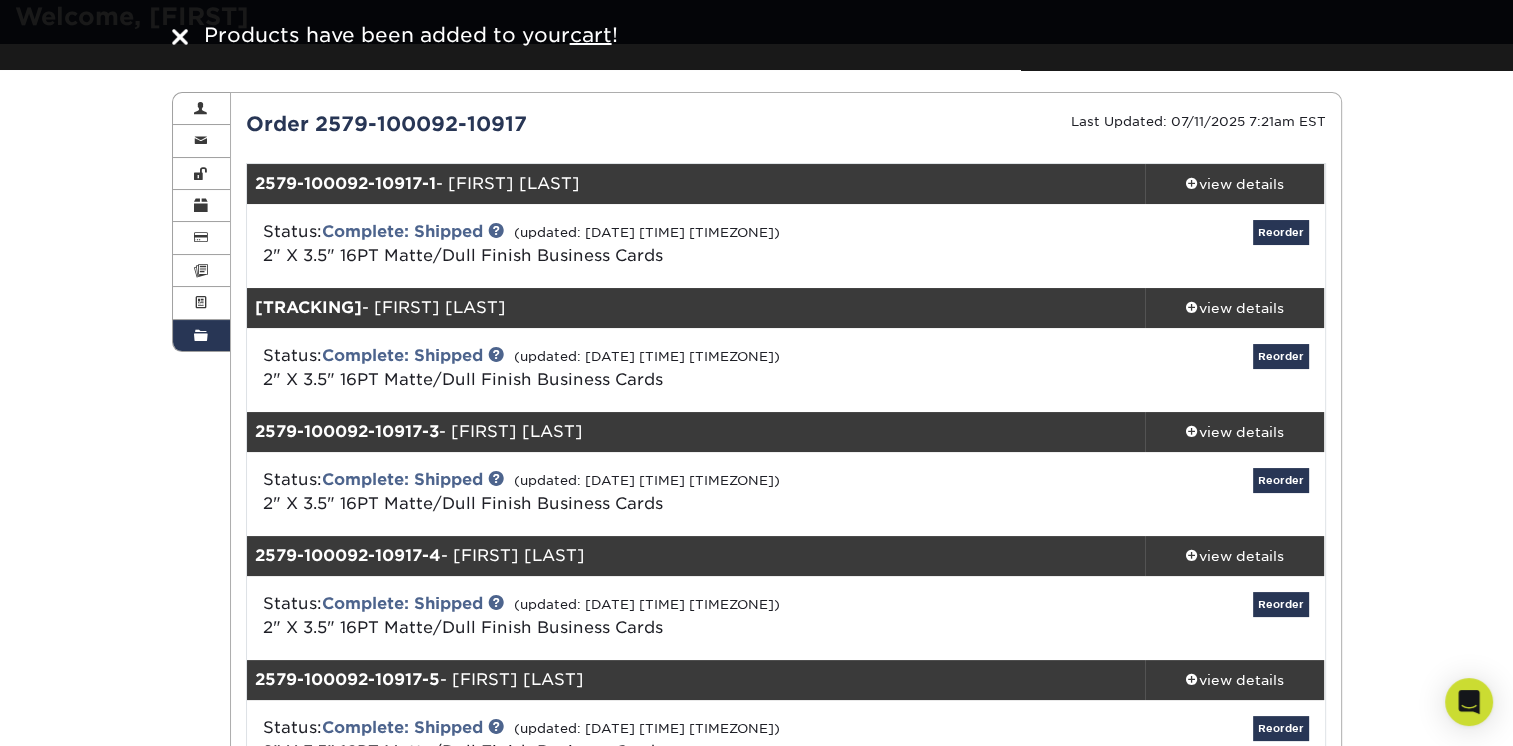 scroll, scrollTop: 0, scrollLeft: 0, axis: both 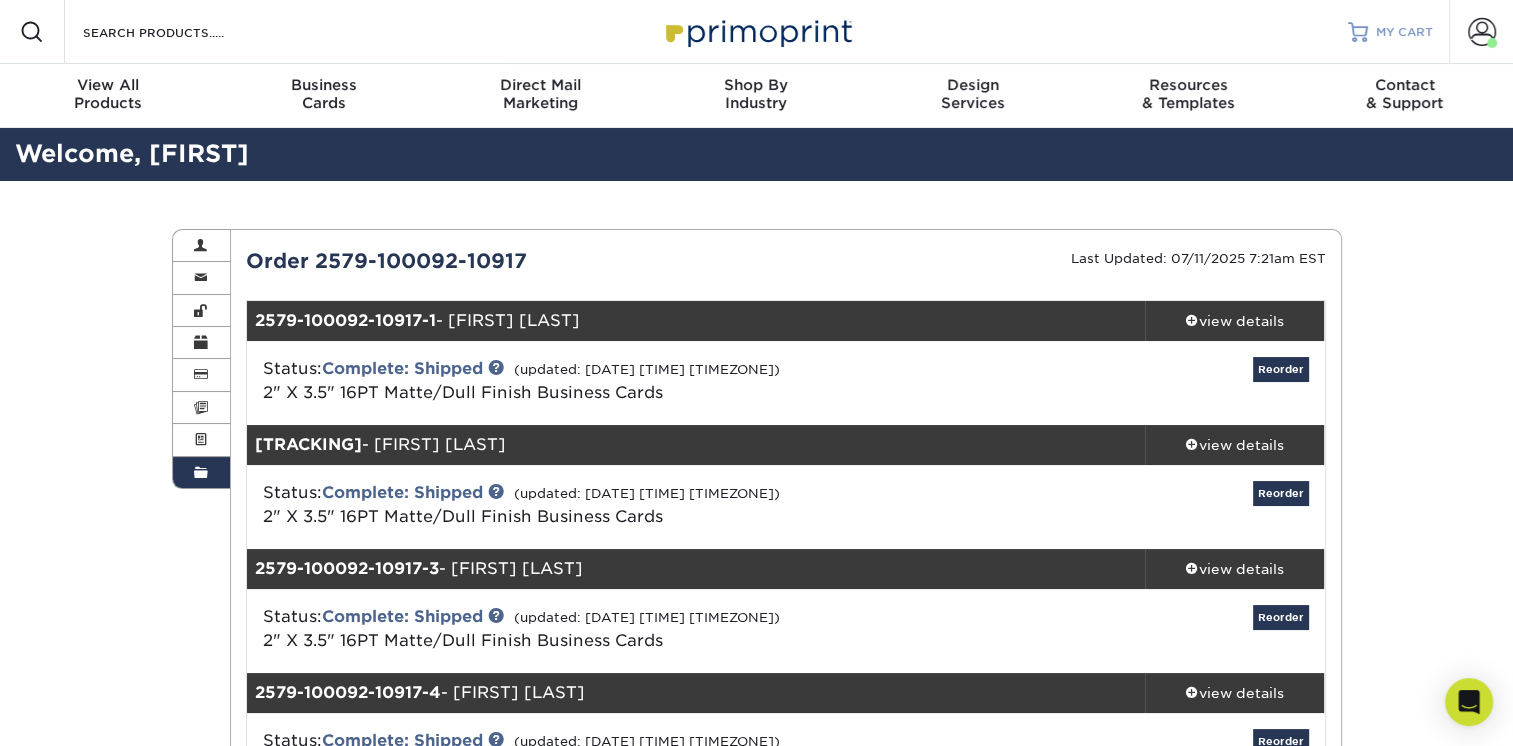 click on "MY CART" at bounding box center [1390, 32] 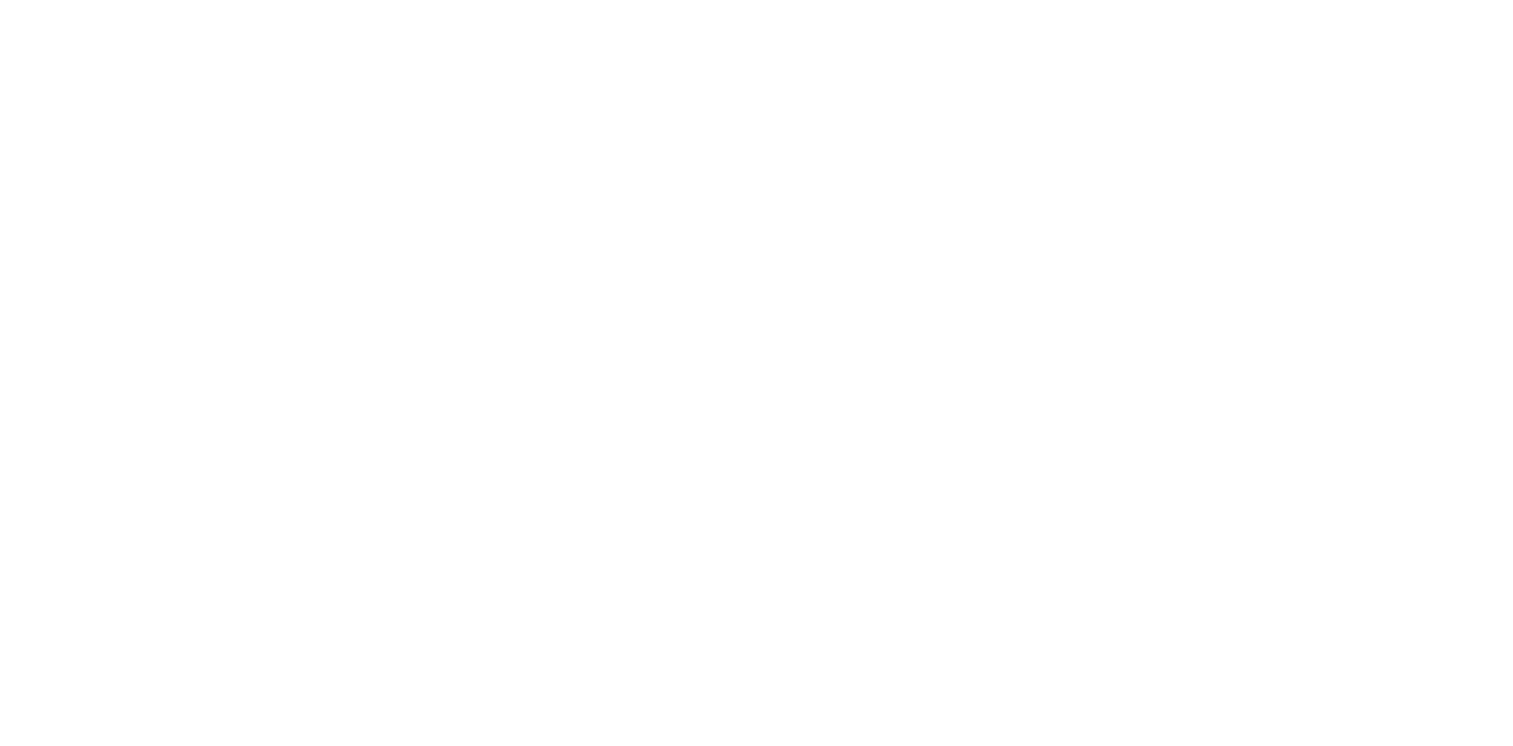 scroll, scrollTop: 0, scrollLeft: 0, axis: both 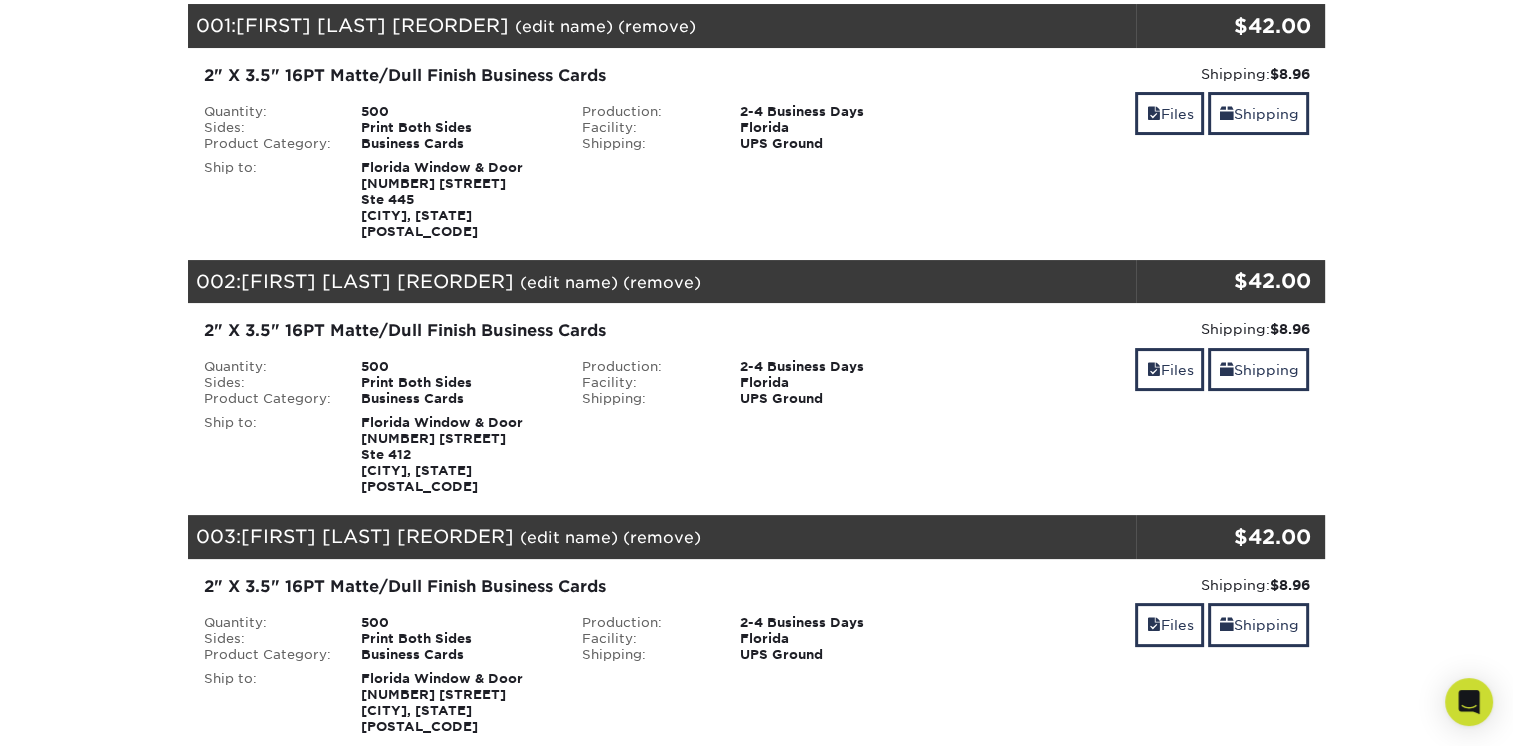 click on "(edit name)" at bounding box center (569, 537) 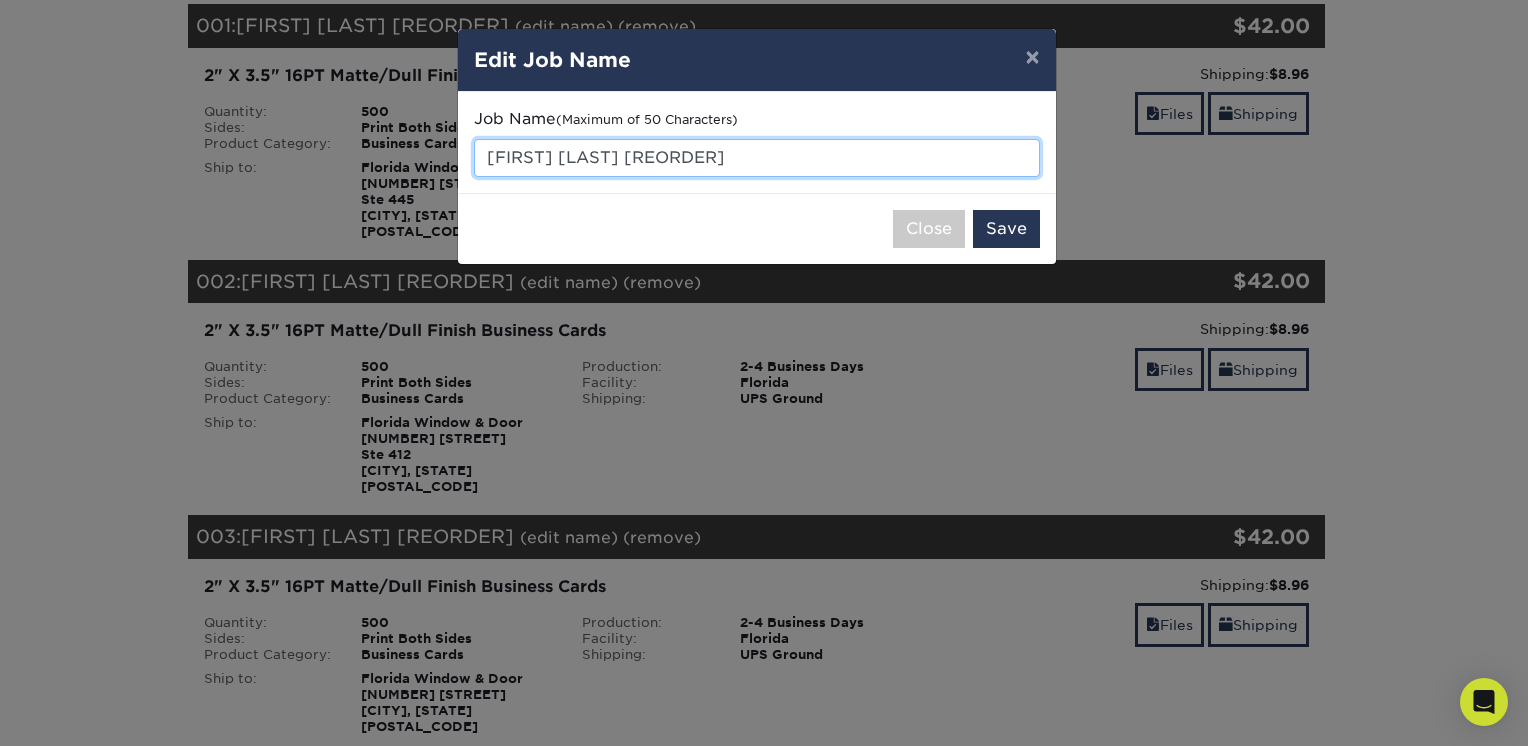 click on "Corey Korpics [Reorder 2579-100092-10917]" at bounding box center [757, 158] 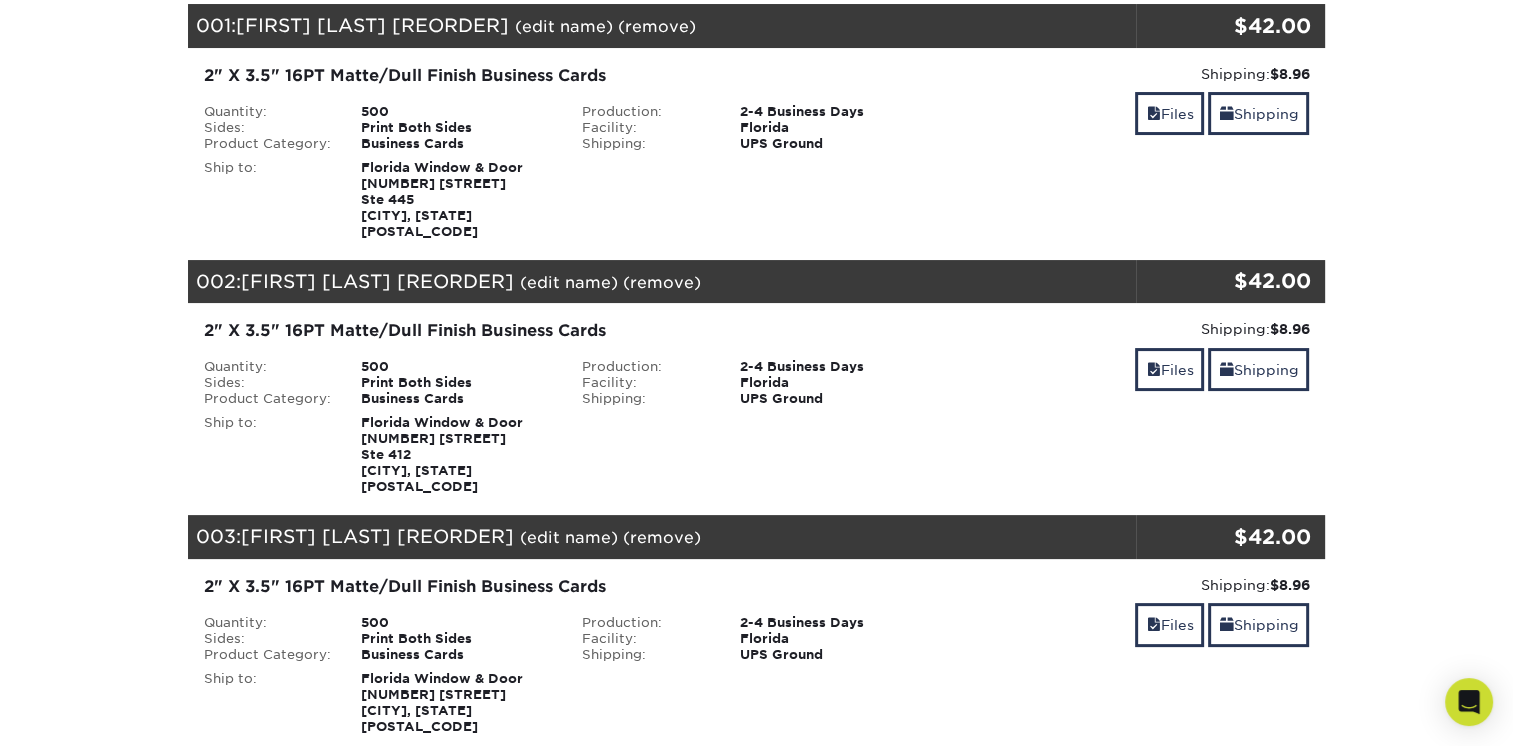 click on "(edit name)" at bounding box center (569, 537) 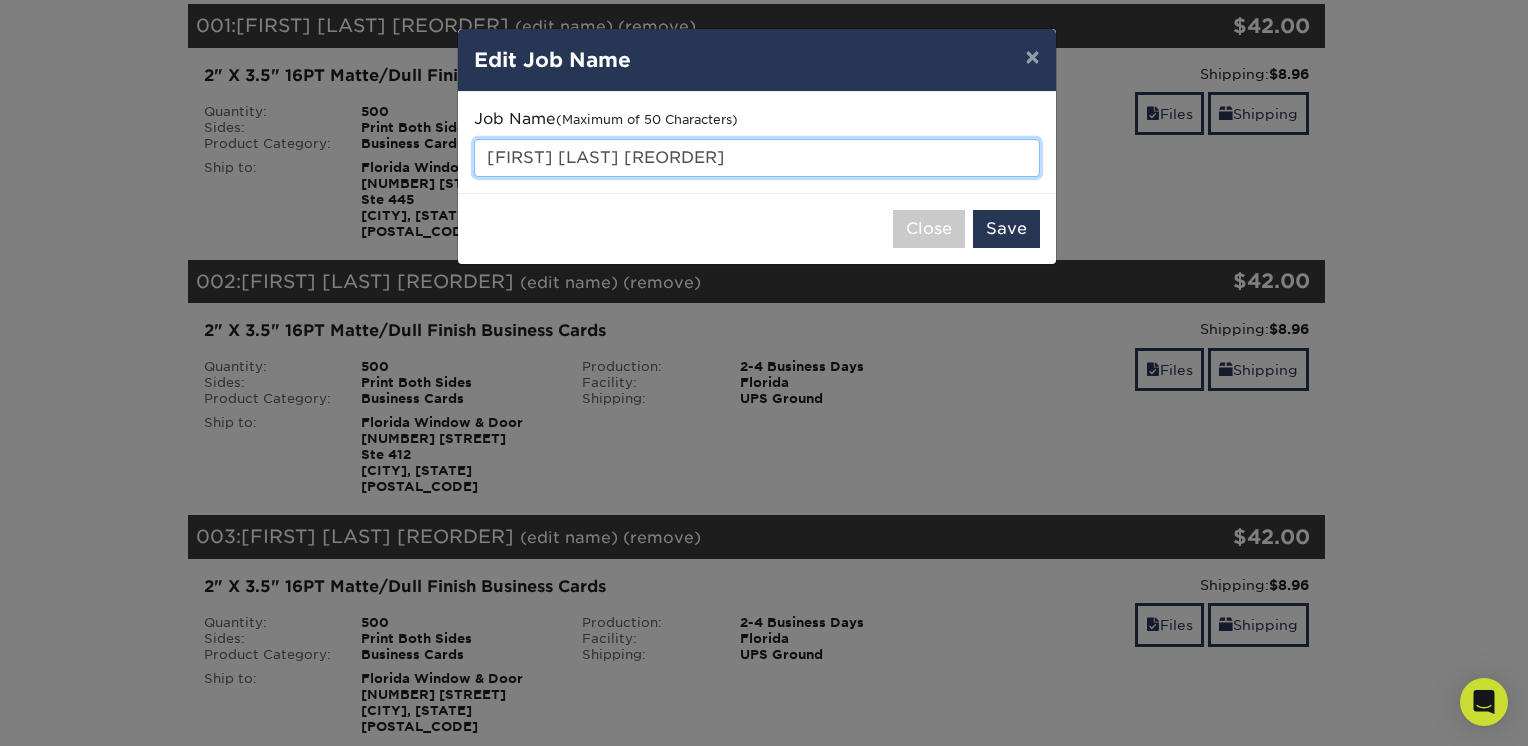 drag, startPoint x: 487, startPoint y: 158, endPoint x: 603, endPoint y: 162, distance: 116.06895 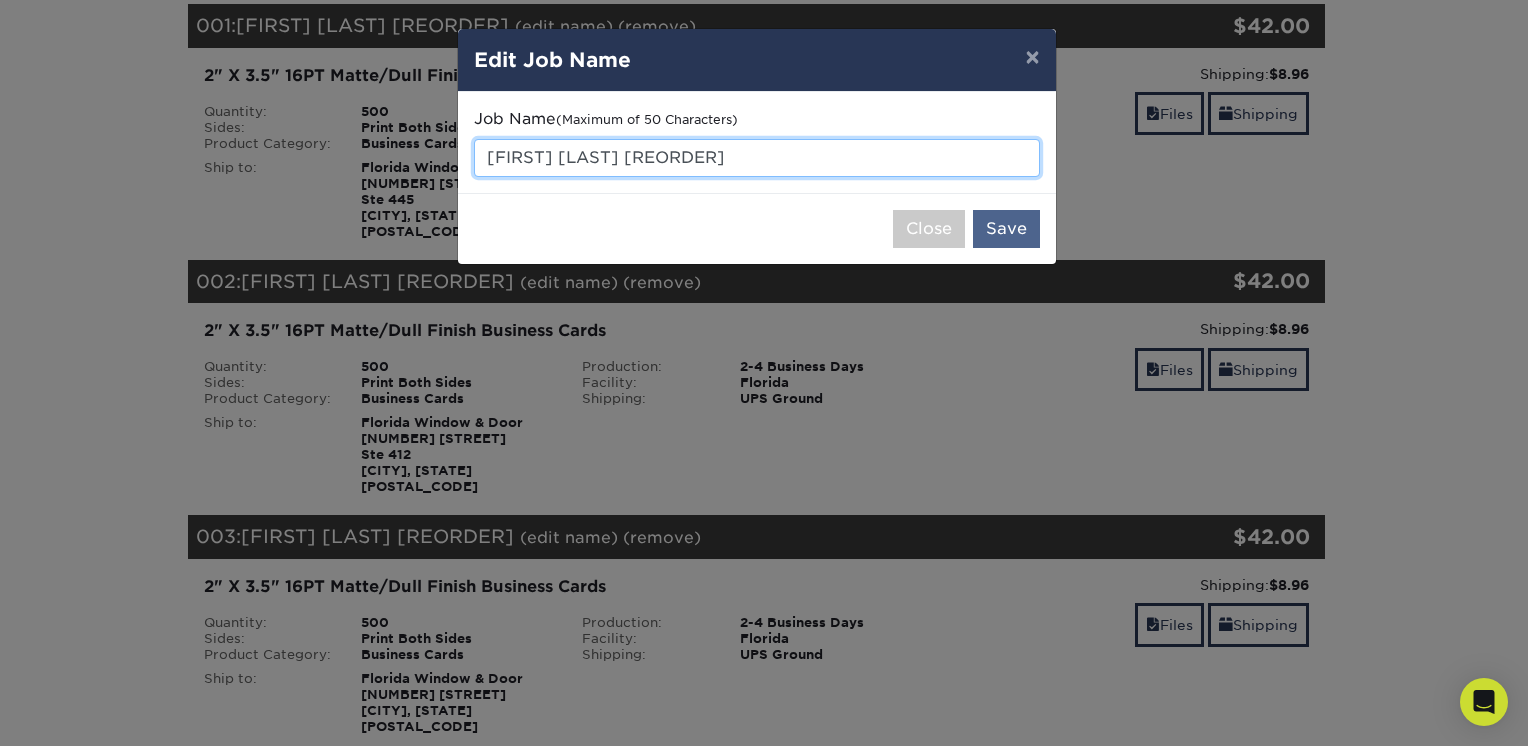 type on "Joe Lorenzana [Reorder 2579-100092-10917]" 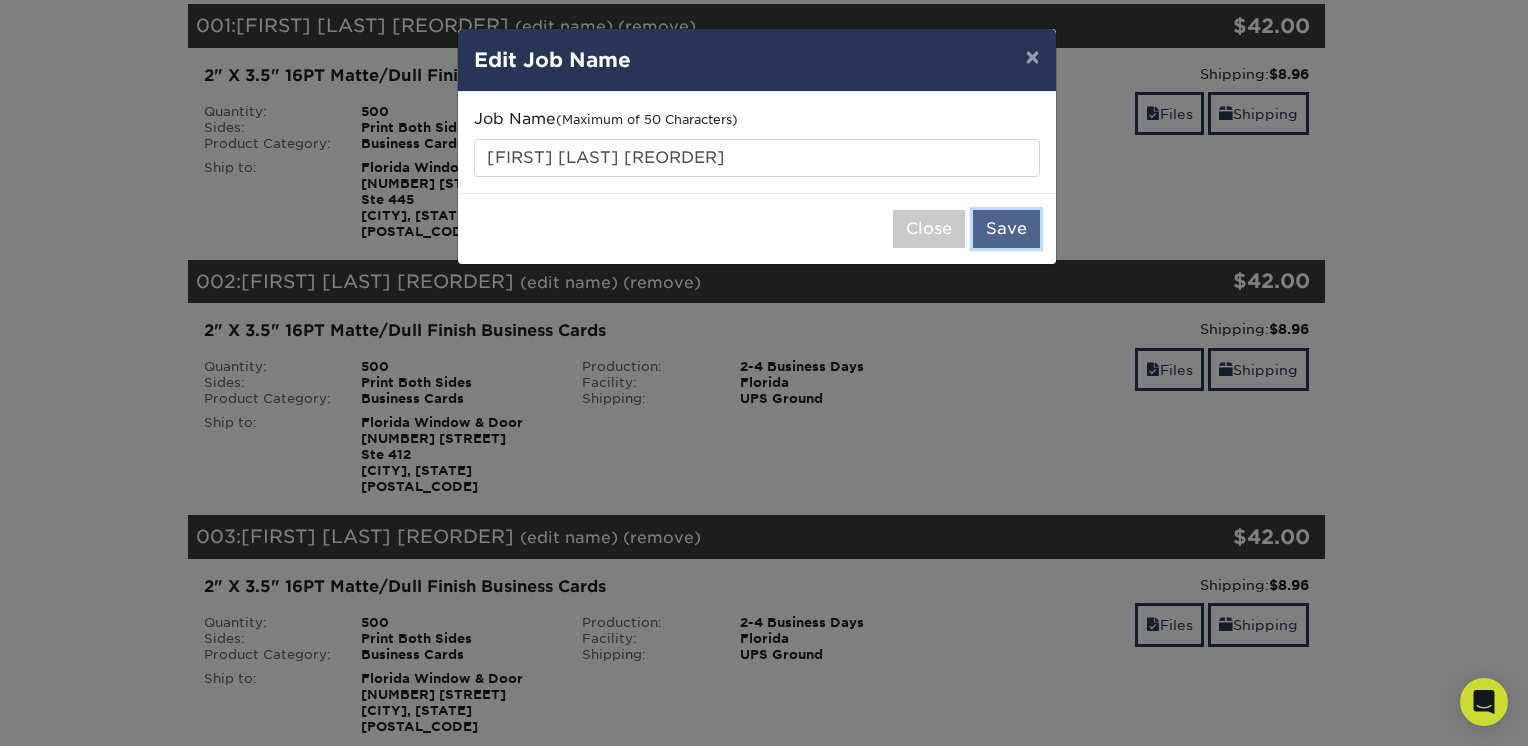 click on "Save" at bounding box center (1006, 229) 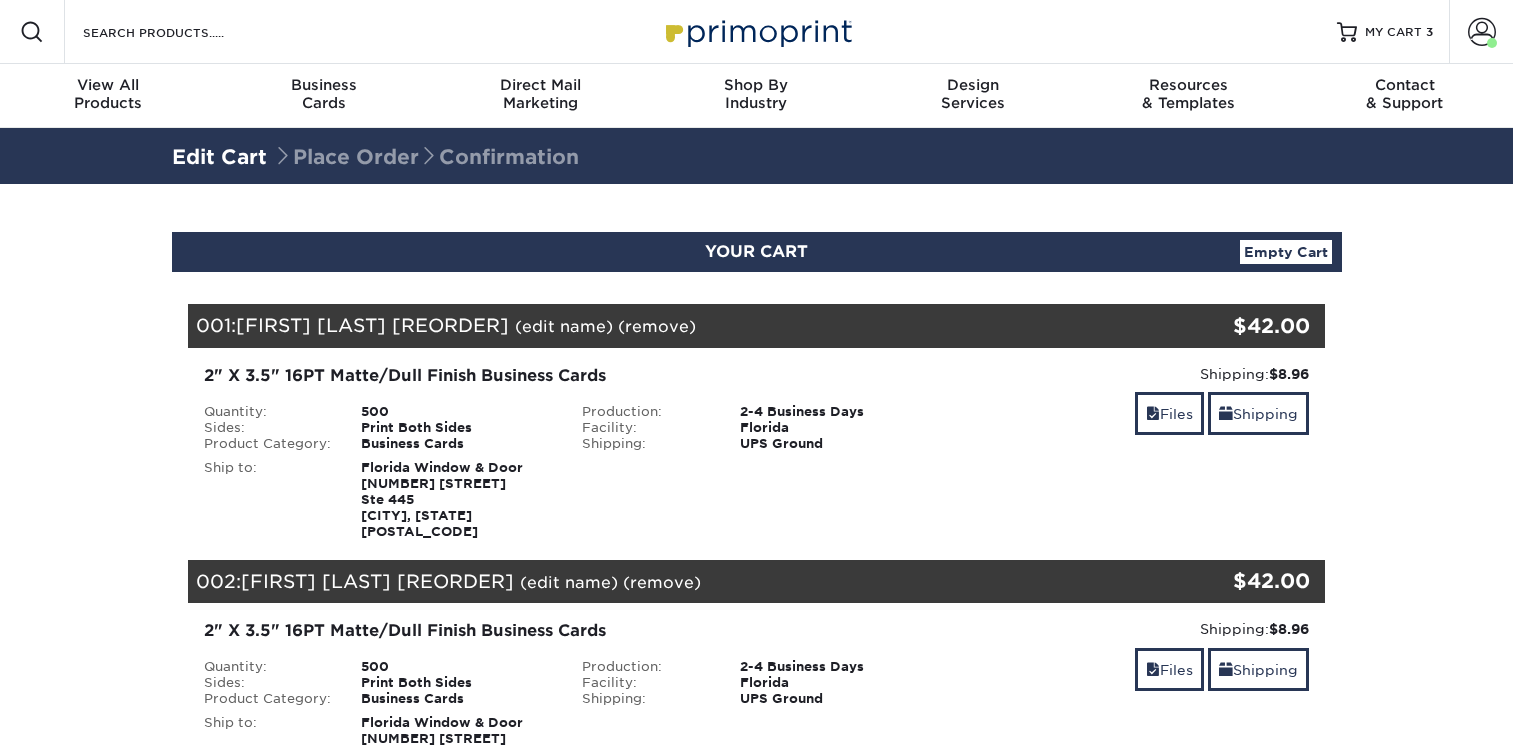 scroll, scrollTop: 0, scrollLeft: 0, axis: both 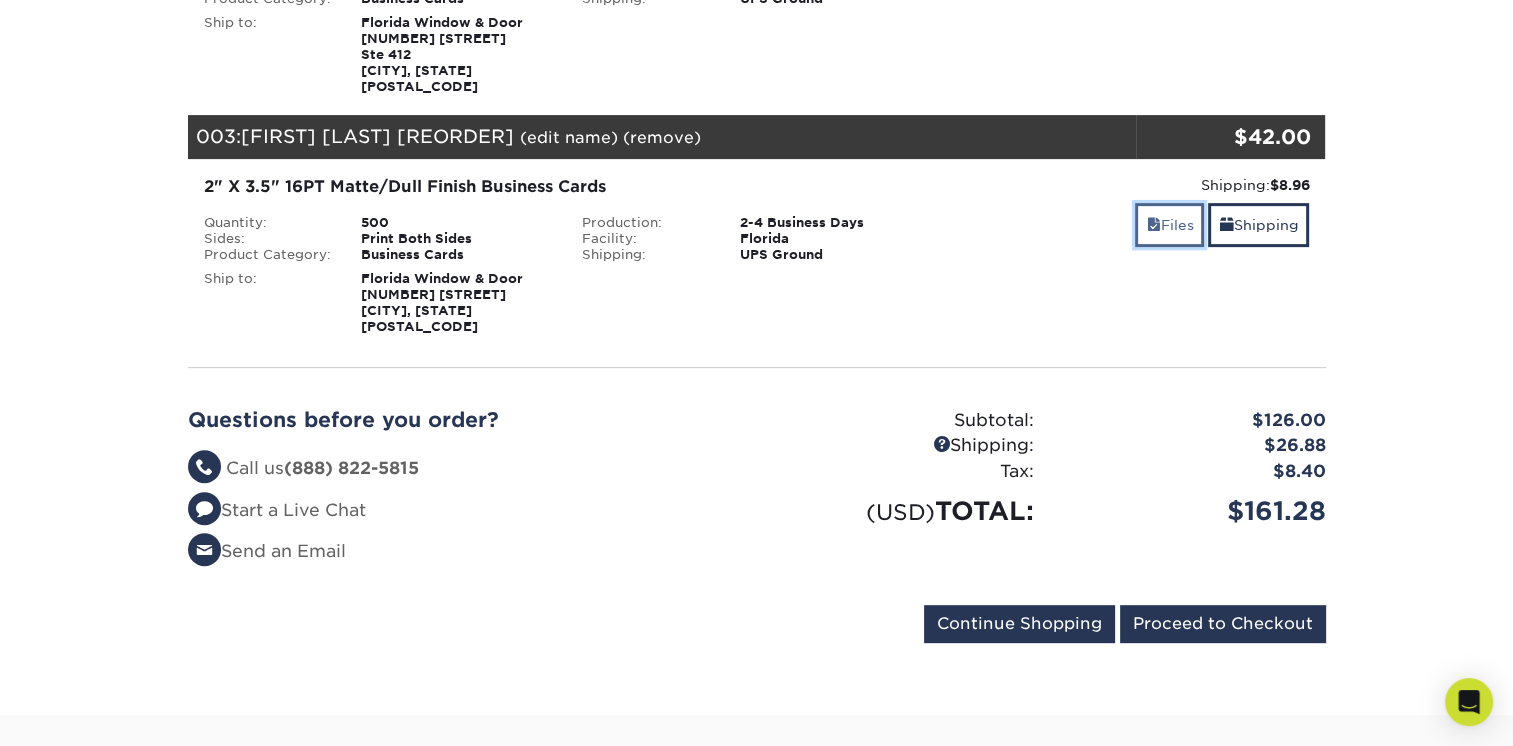 click on "Files" at bounding box center (1169, 224) 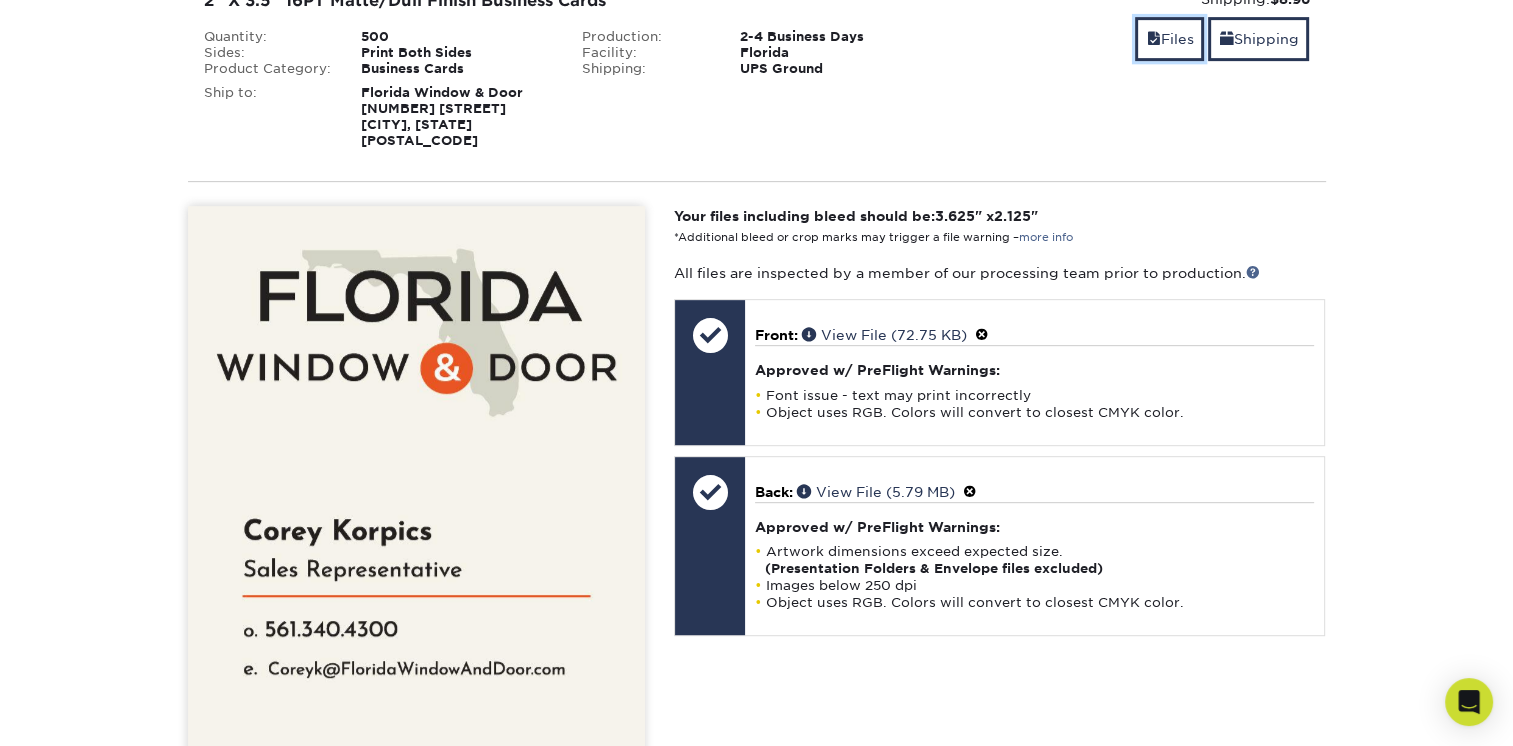 scroll, scrollTop: 1000, scrollLeft: 0, axis: vertical 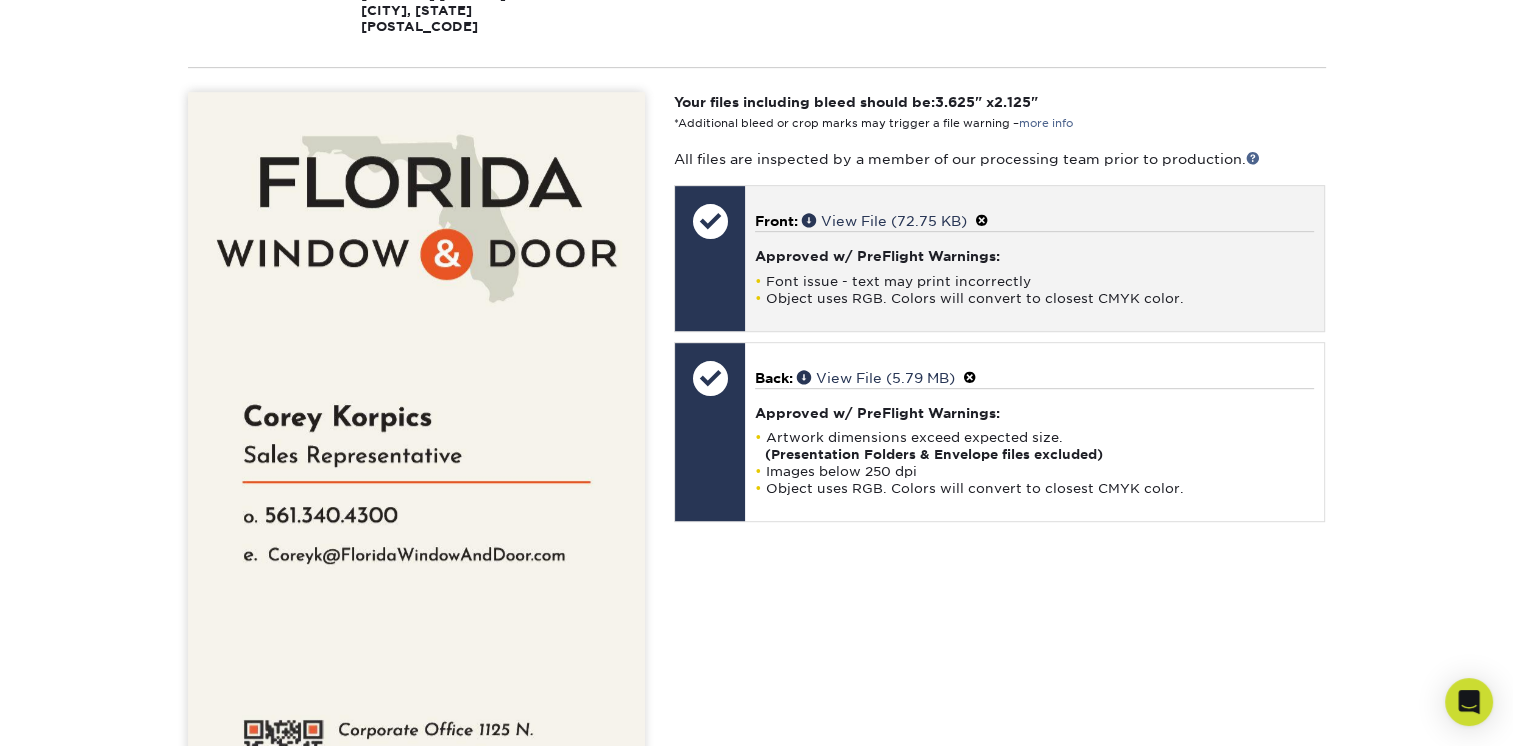 click at bounding box center [982, 221] 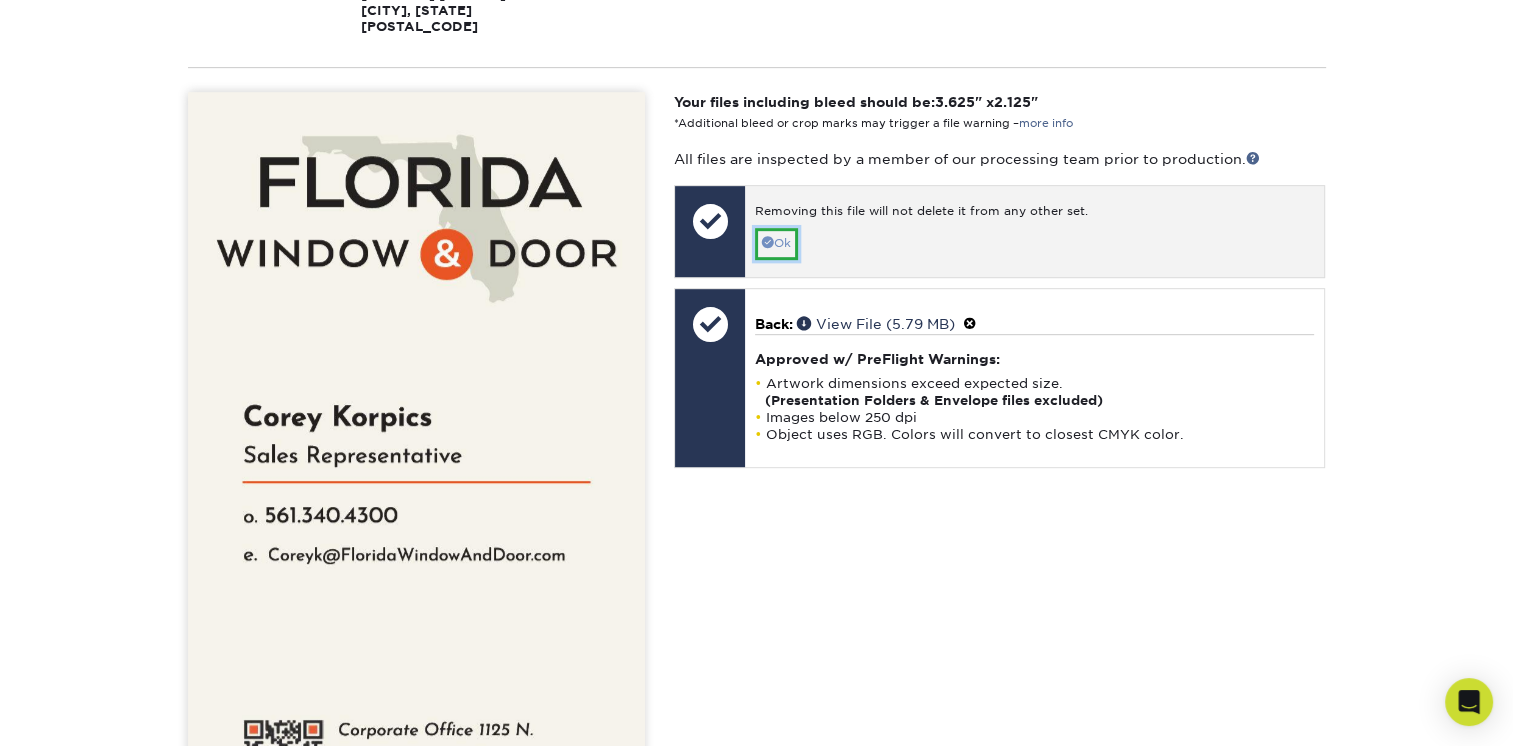 click on "Ok" at bounding box center [776, 243] 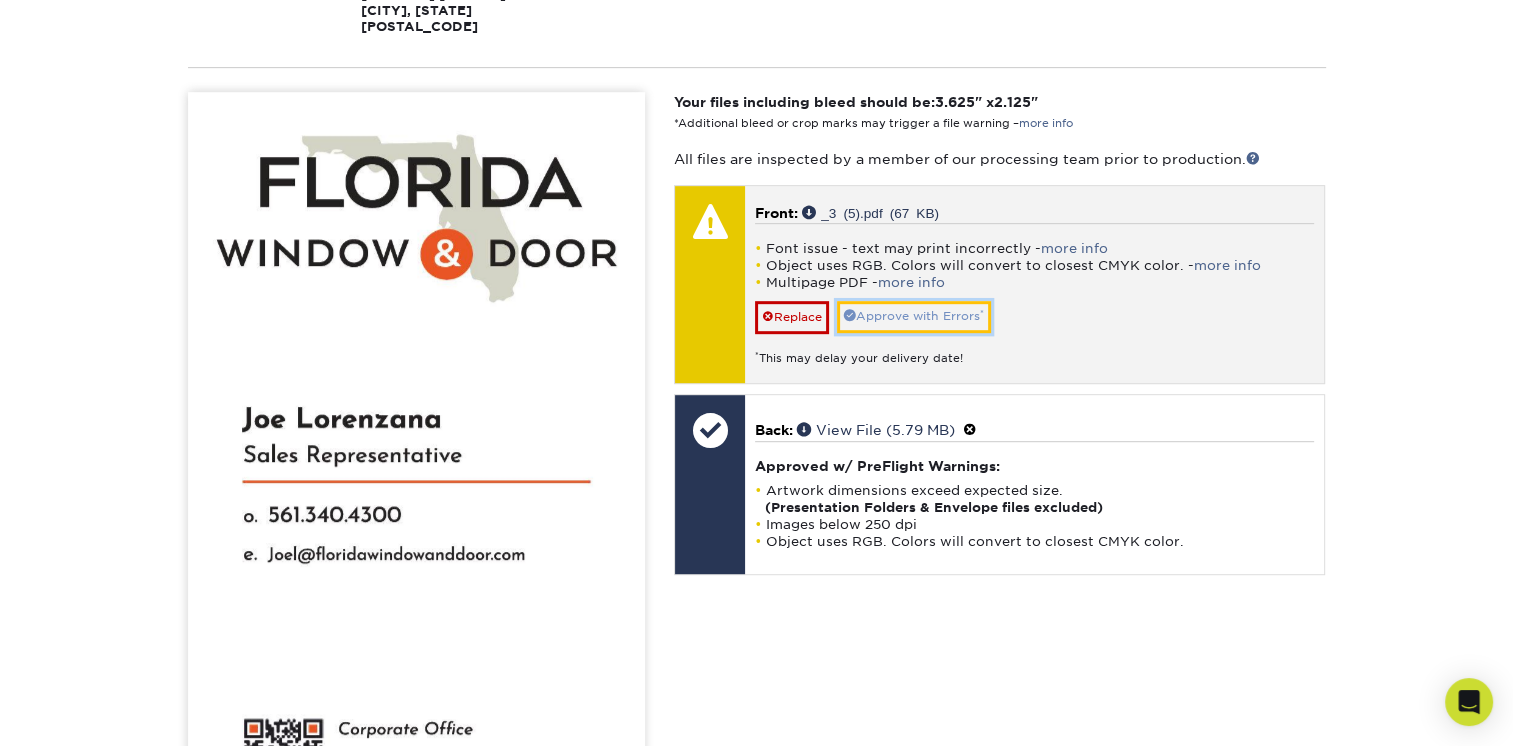 click on "Approve with Errors *" at bounding box center [914, 316] 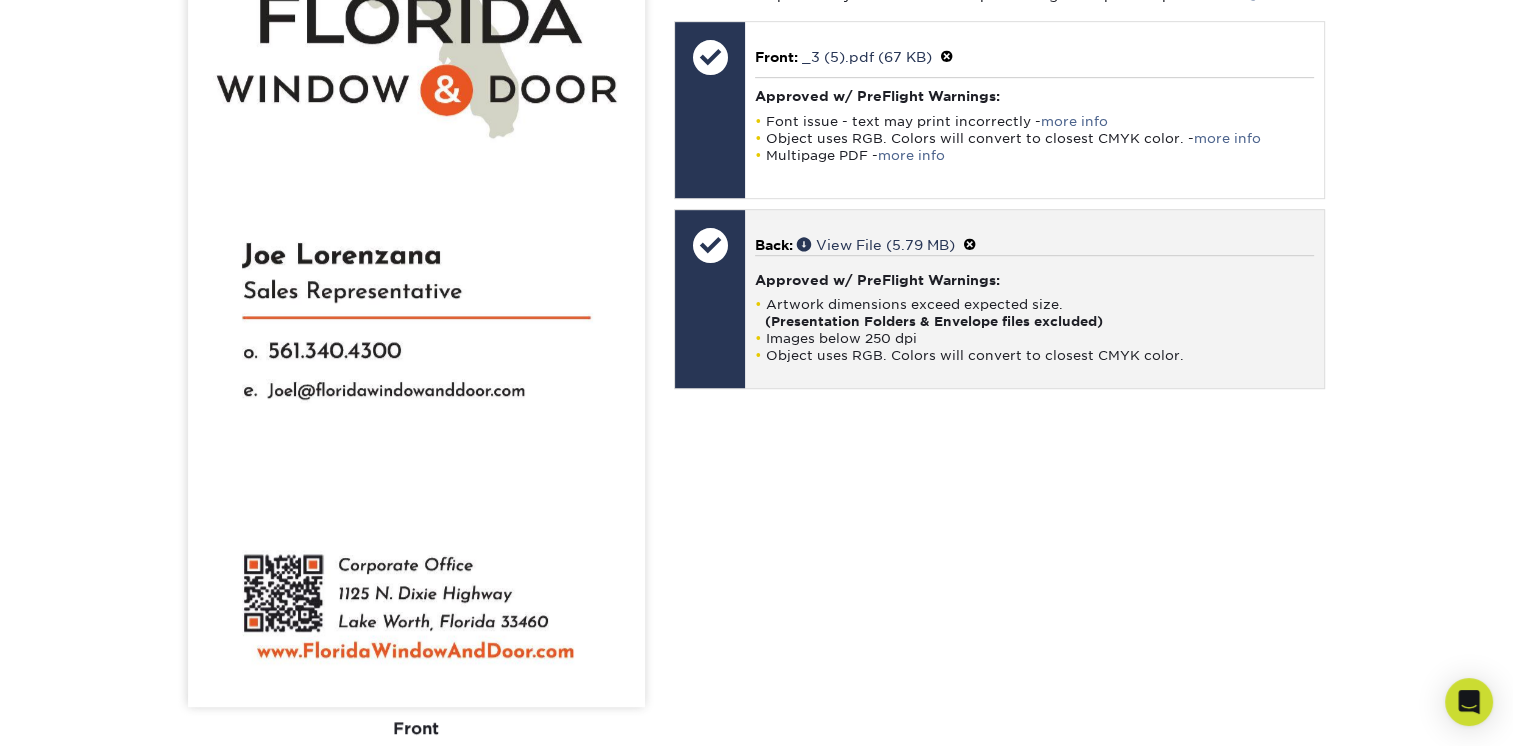 scroll, scrollTop: 1700, scrollLeft: 0, axis: vertical 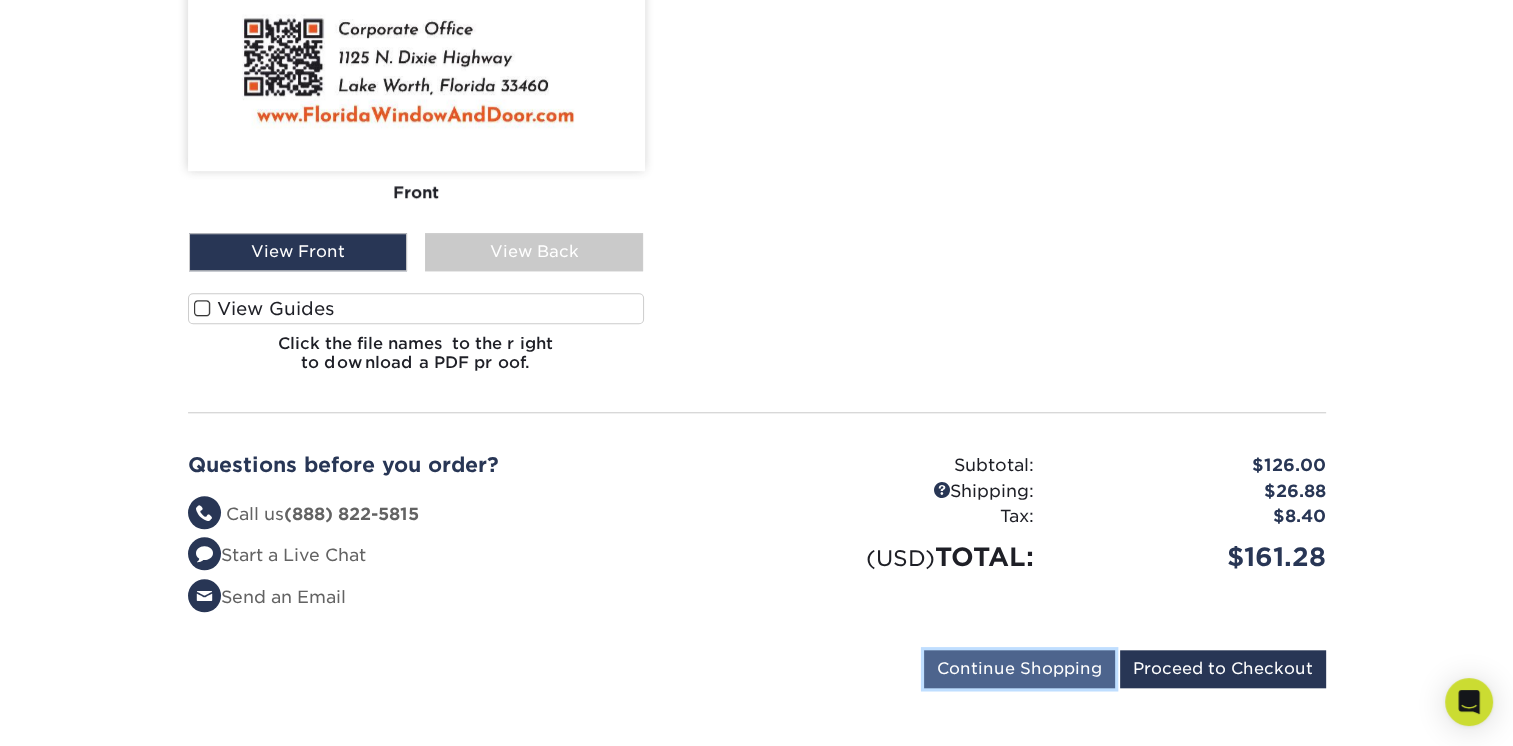 click on "Continue Shopping" at bounding box center [1019, 669] 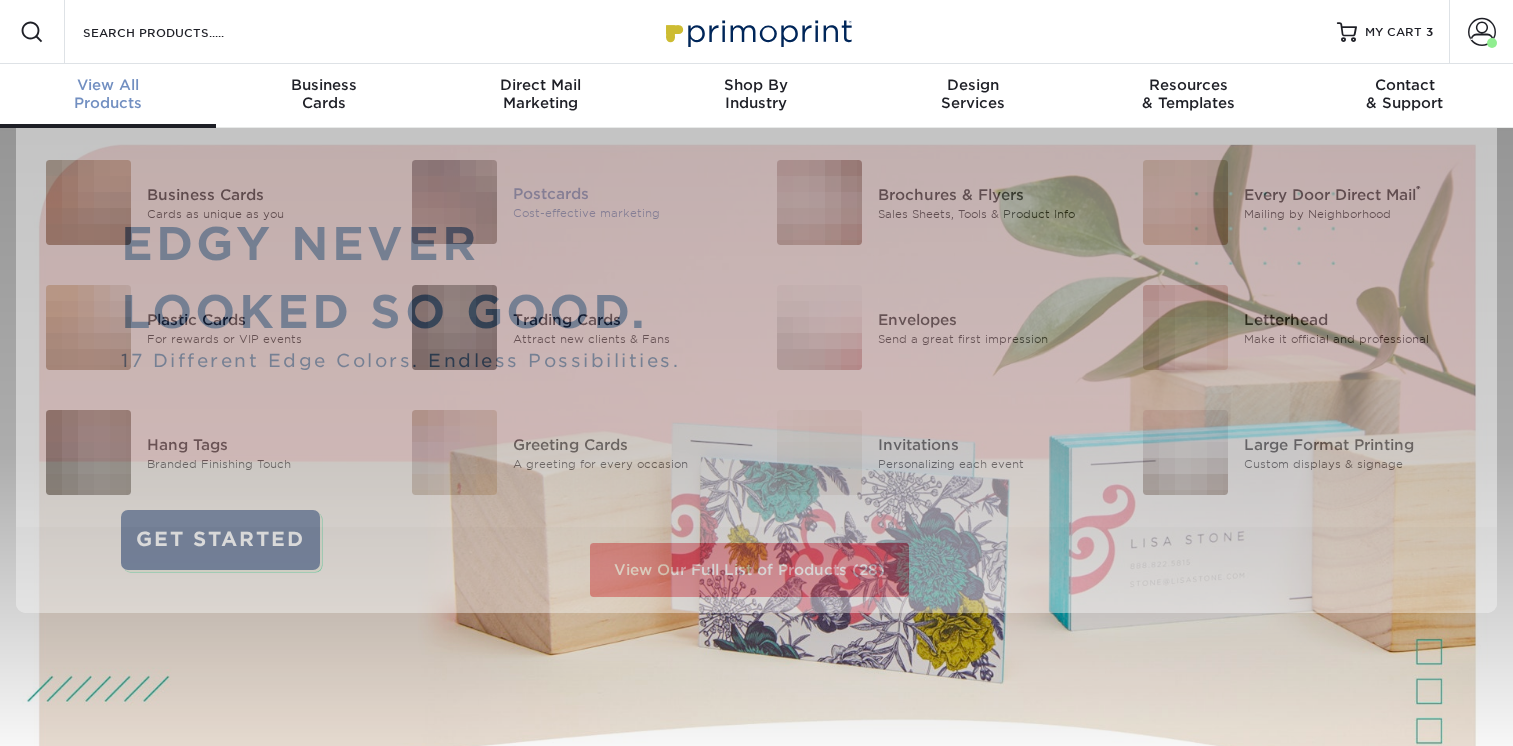scroll, scrollTop: 0, scrollLeft: 0, axis: both 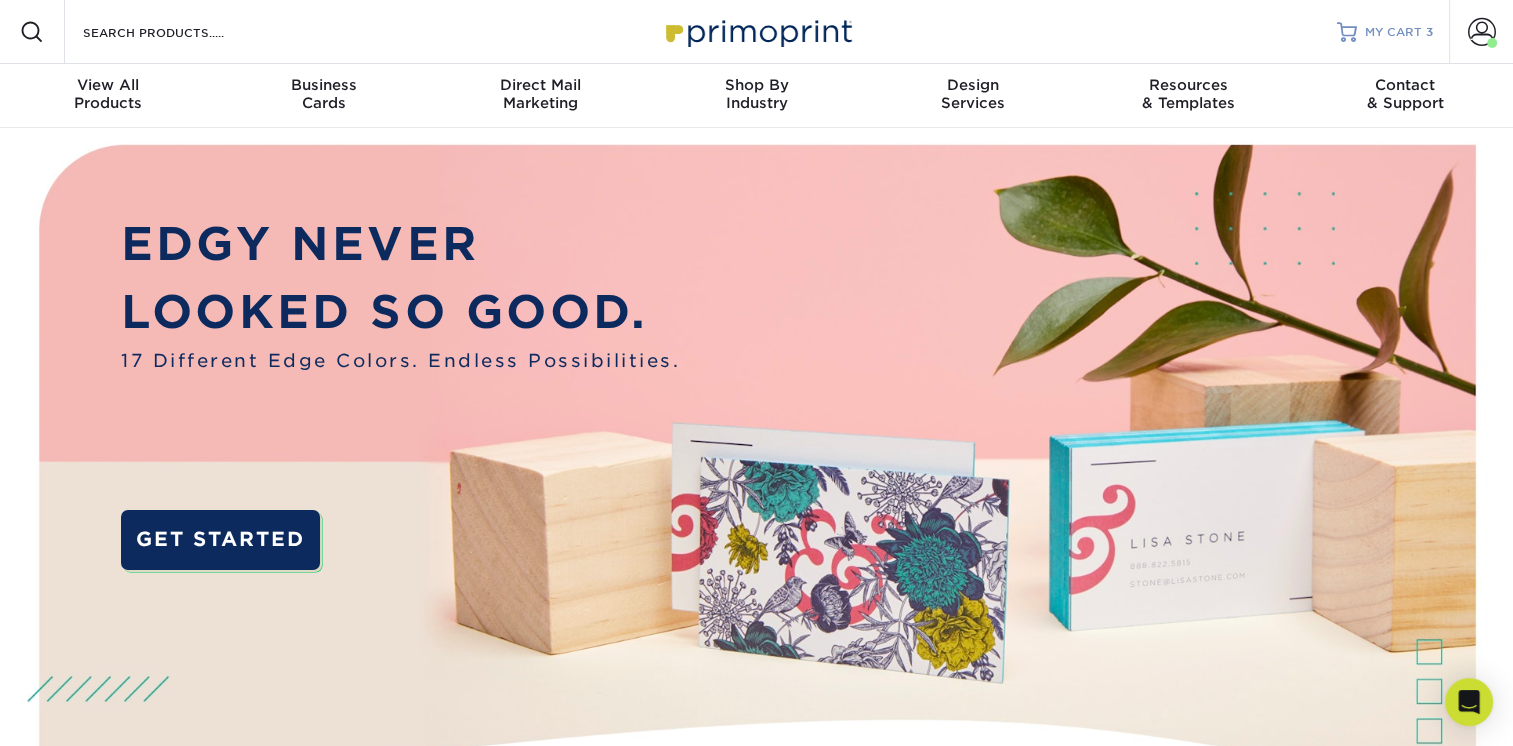 click on "MY CART   3" at bounding box center (1385, 32) 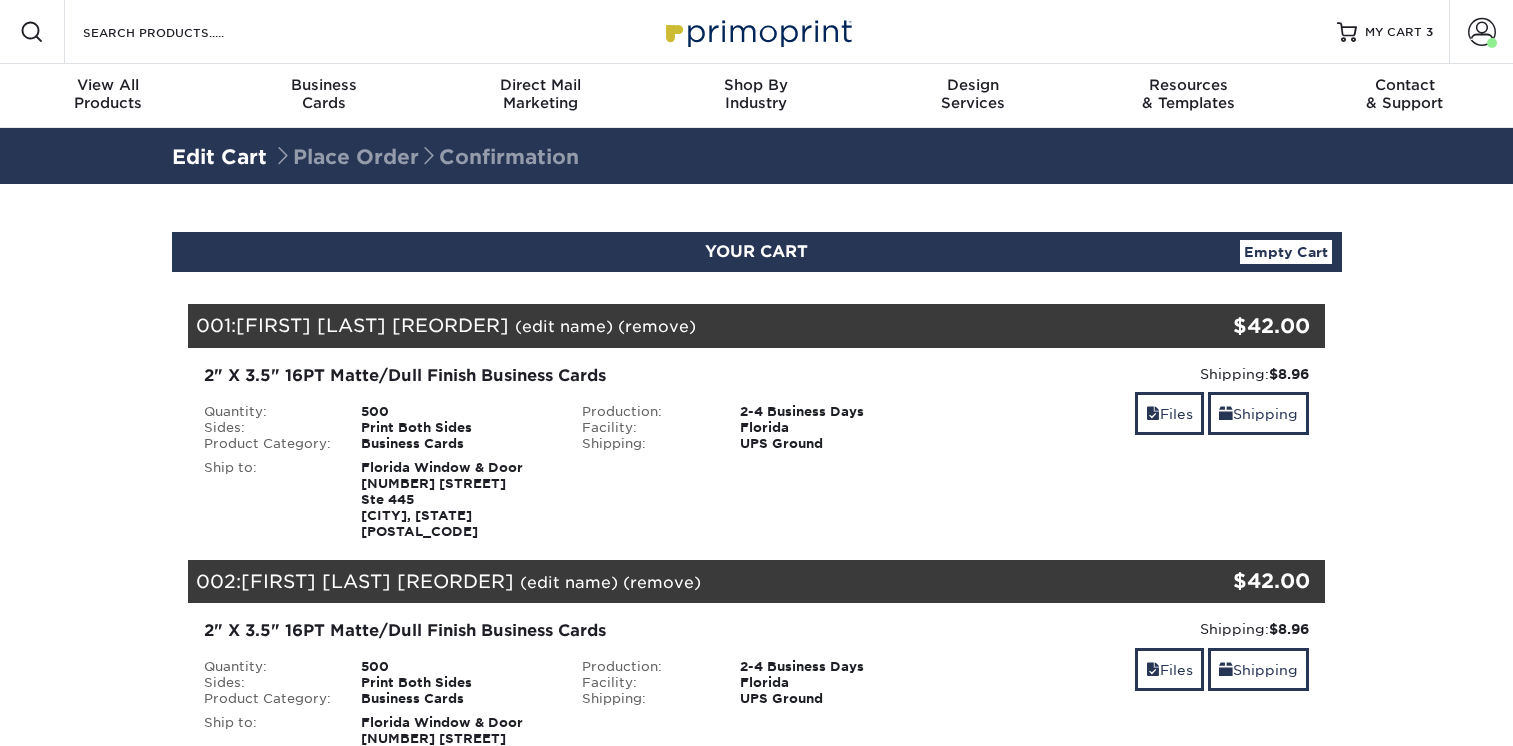scroll, scrollTop: 0, scrollLeft: 0, axis: both 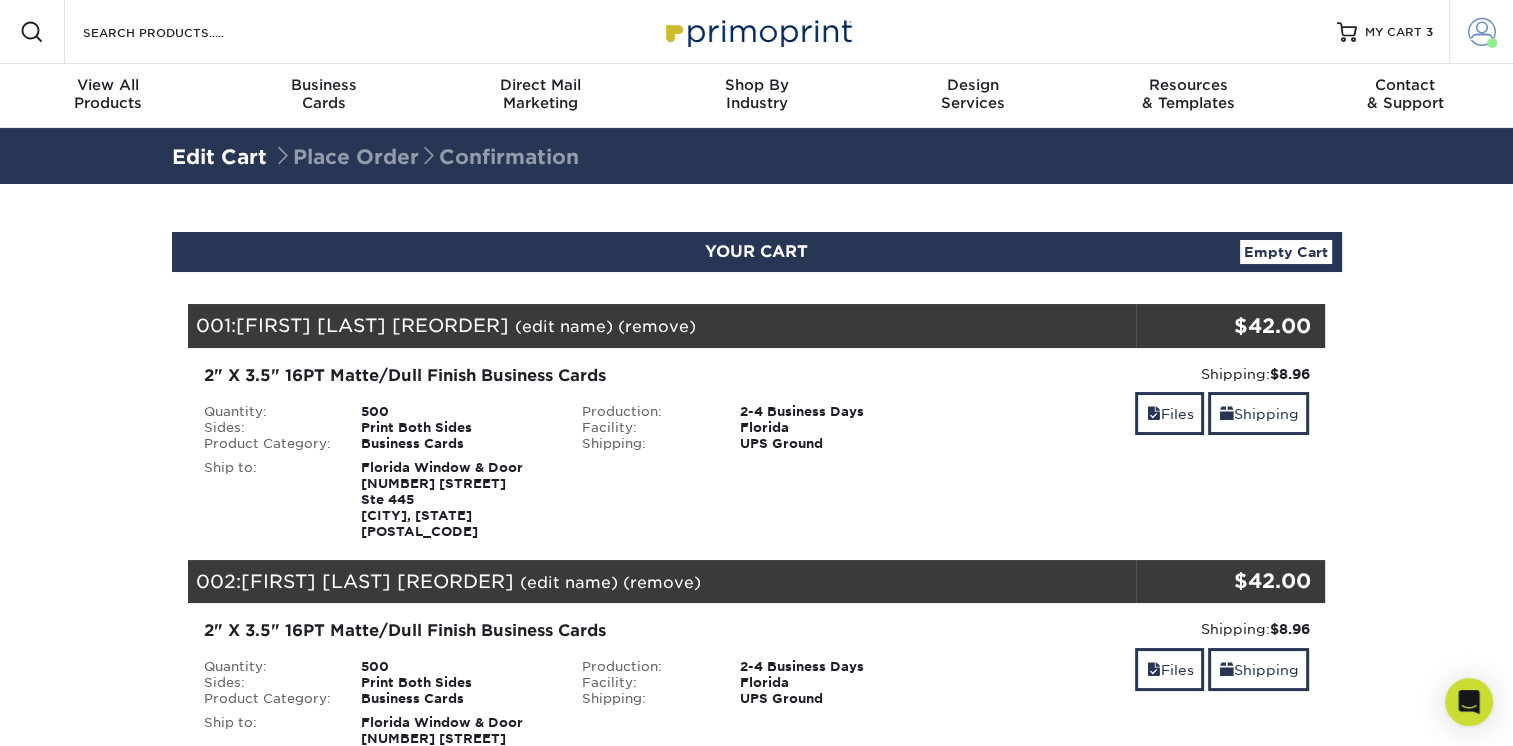 click at bounding box center (1482, 32) 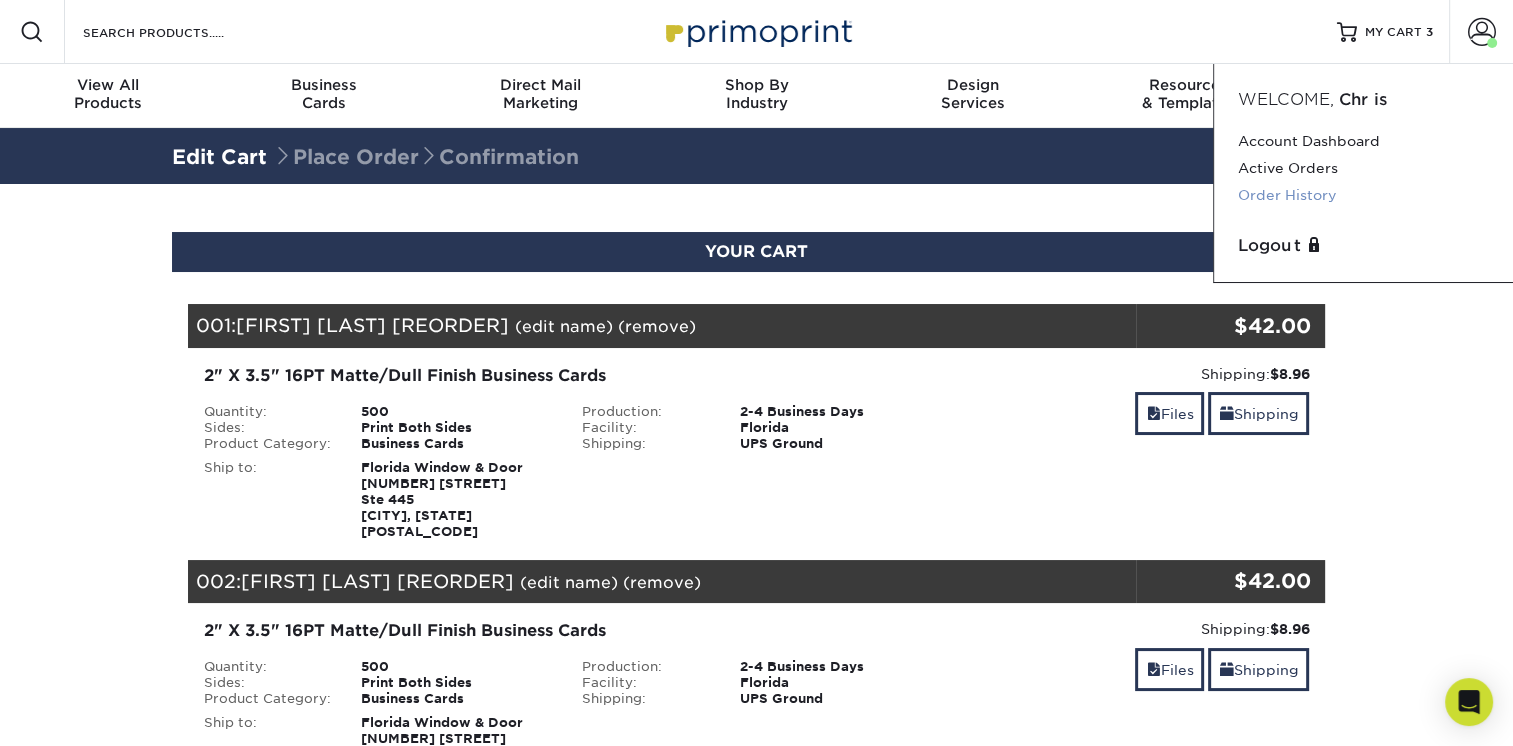 click on "Order History" at bounding box center (1363, 195) 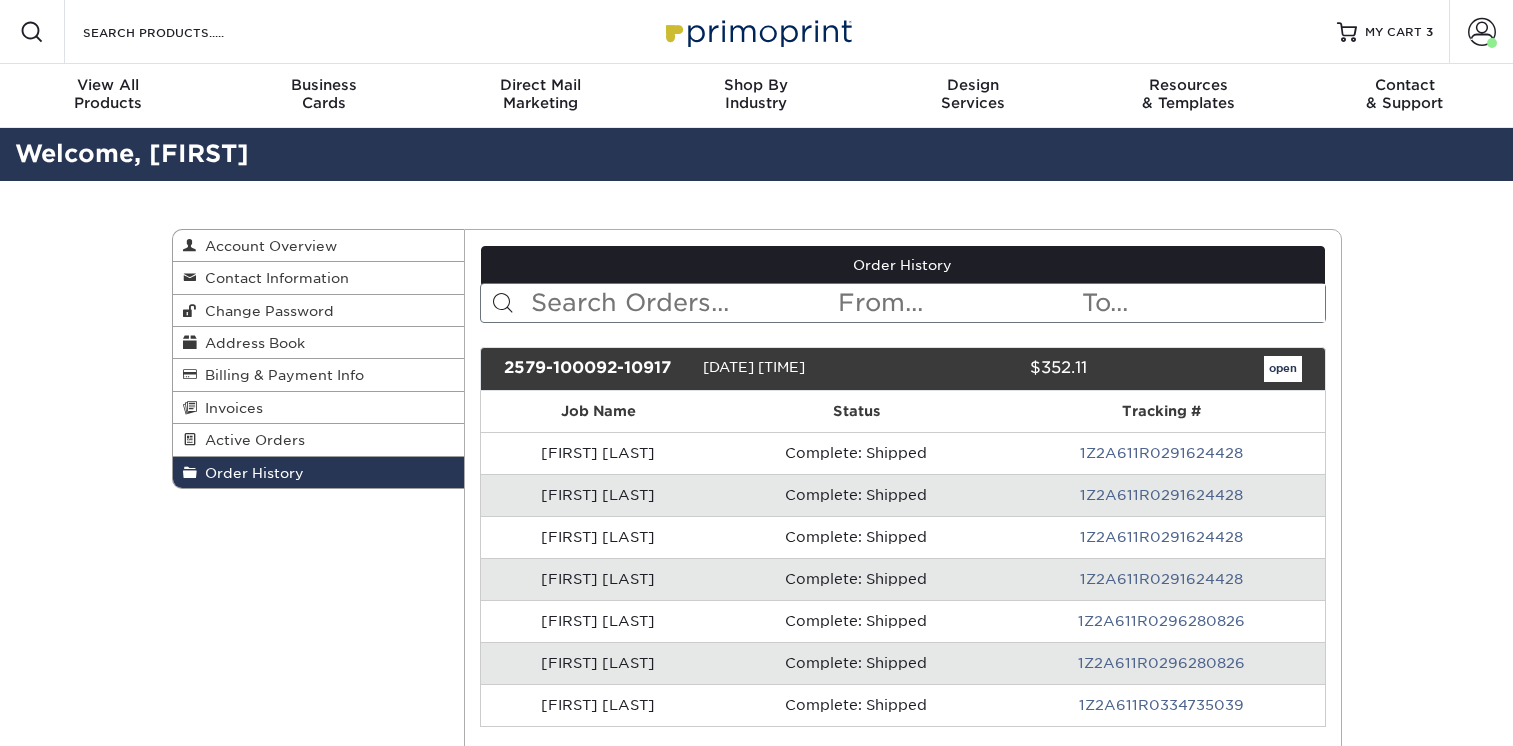 scroll, scrollTop: 0, scrollLeft: 0, axis: both 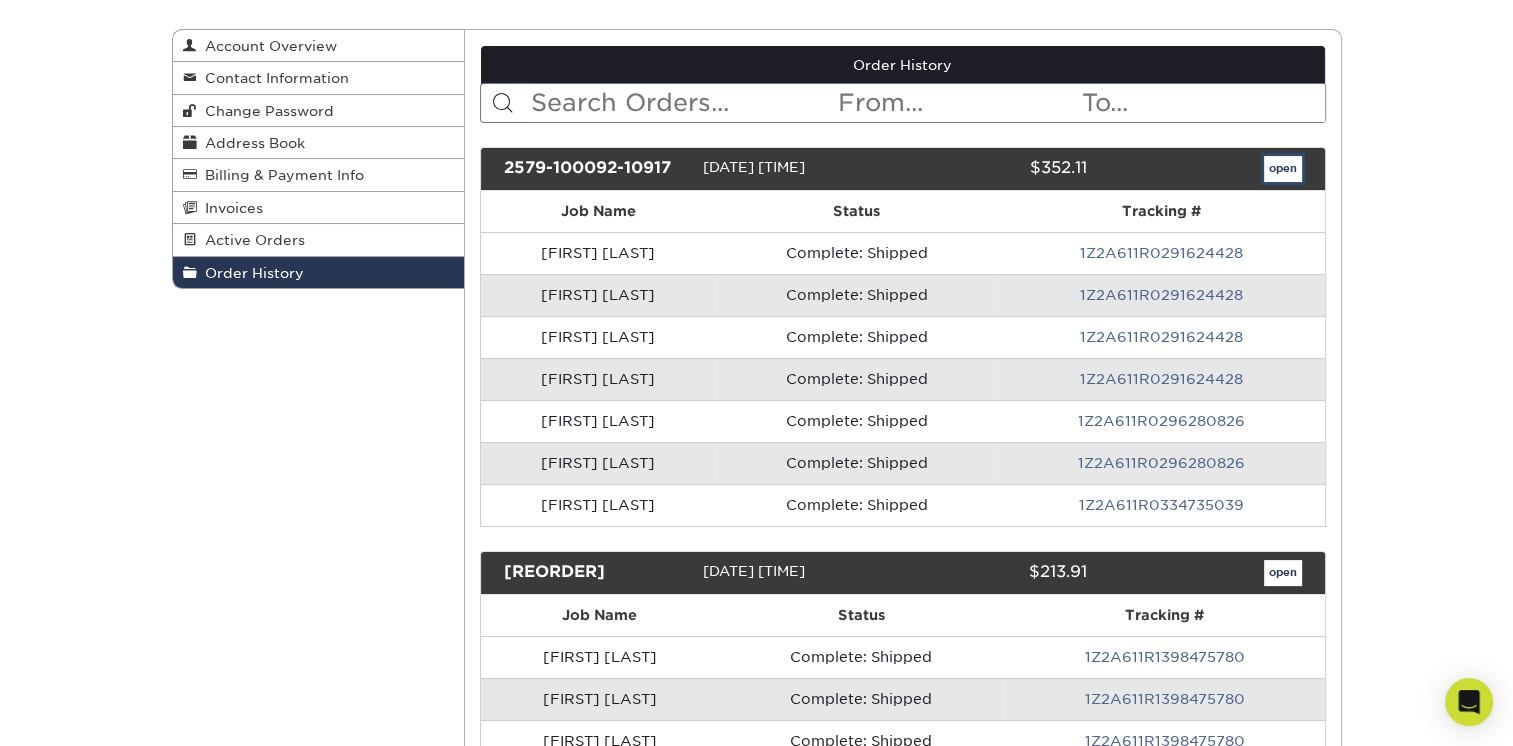 click on "open" at bounding box center (1283, 169) 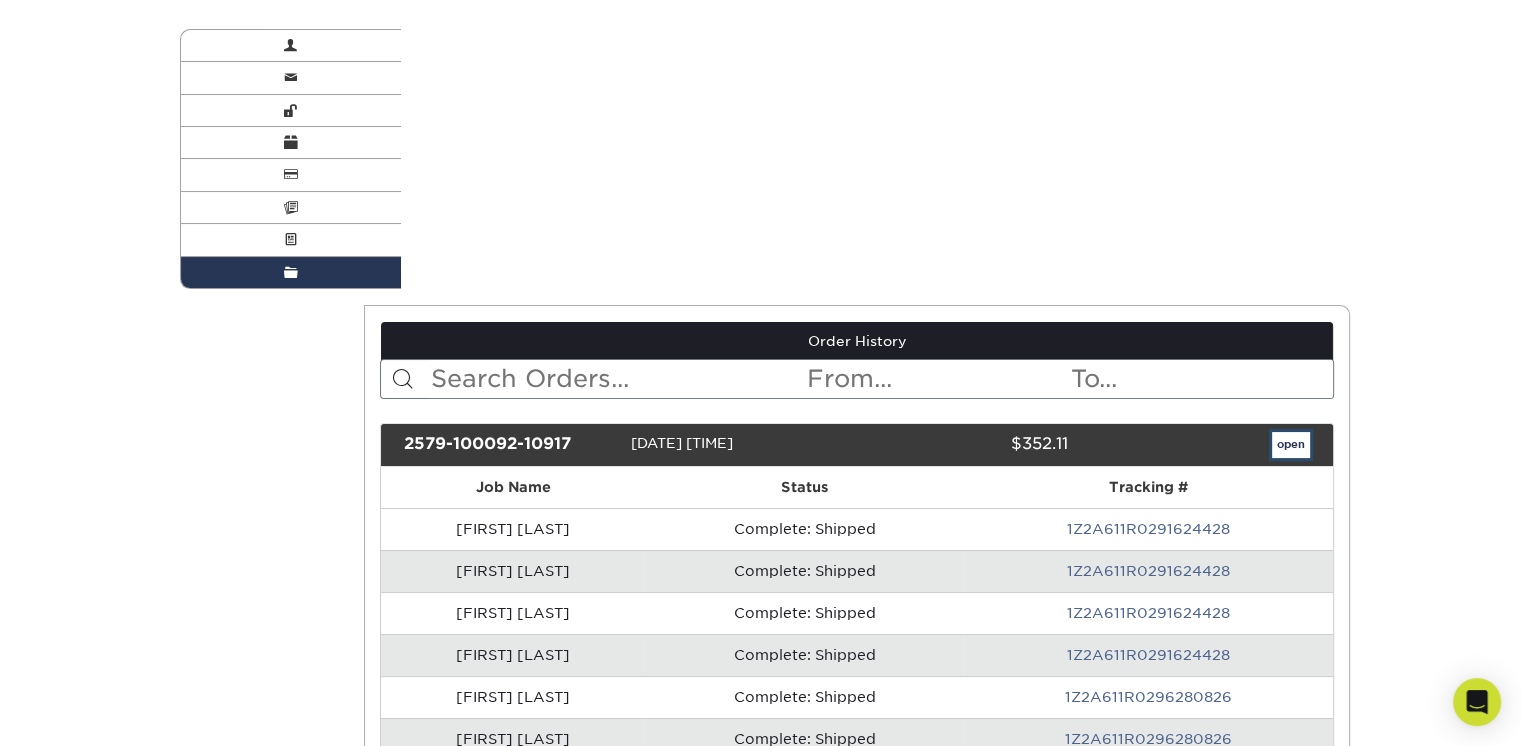 scroll, scrollTop: 0, scrollLeft: 0, axis: both 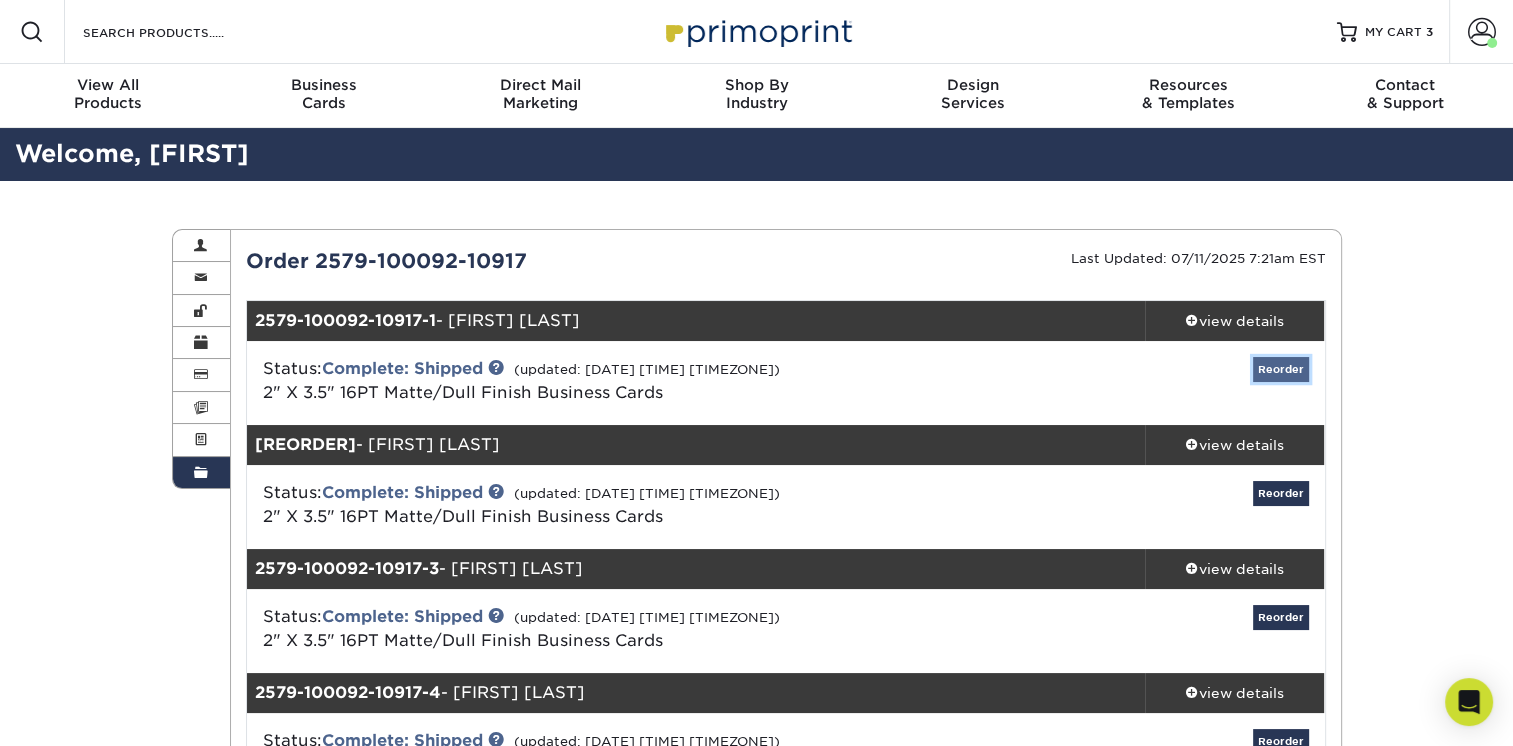 click on "Reorder" at bounding box center [1281, 369] 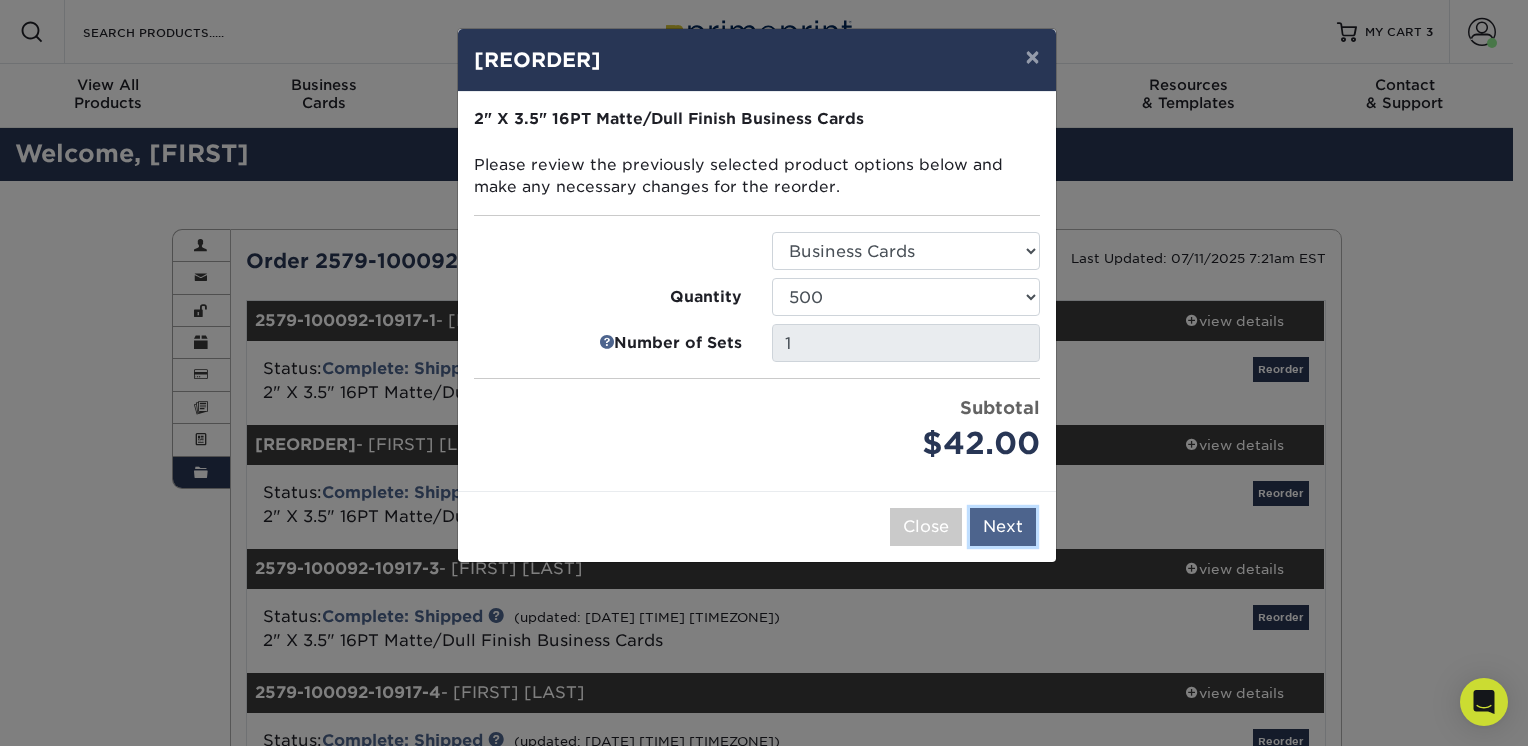 click on "Next" at bounding box center (1003, 527) 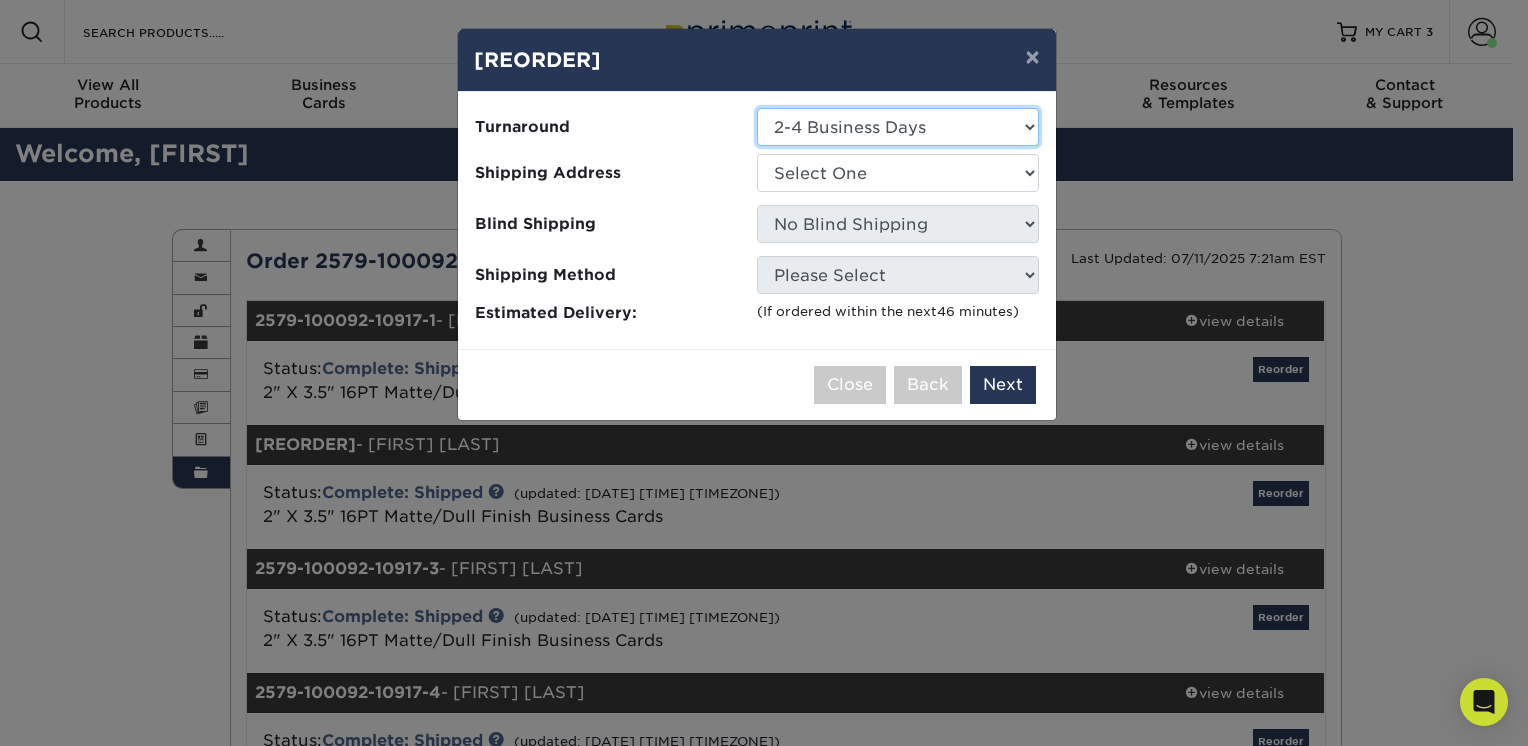 click on "Select One 2-4 Business Days 2 Day Next Business Day" at bounding box center (898, 127) 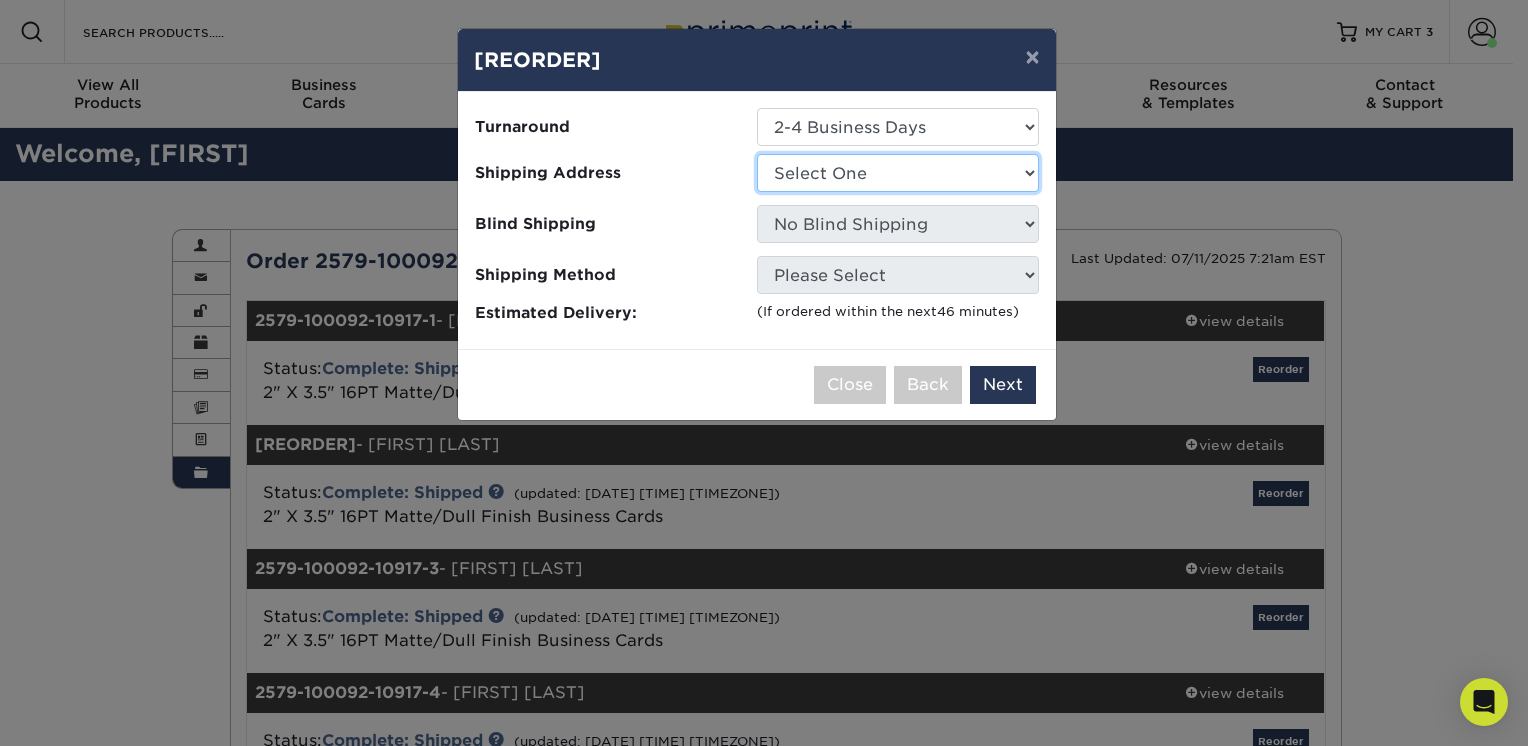 click on "Select One
[FIRST] [LAST]
[CITY]/[CITY]
[COMPANY]
[CITY] [CITY] [CITY] [CITY]" at bounding box center (898, 173) 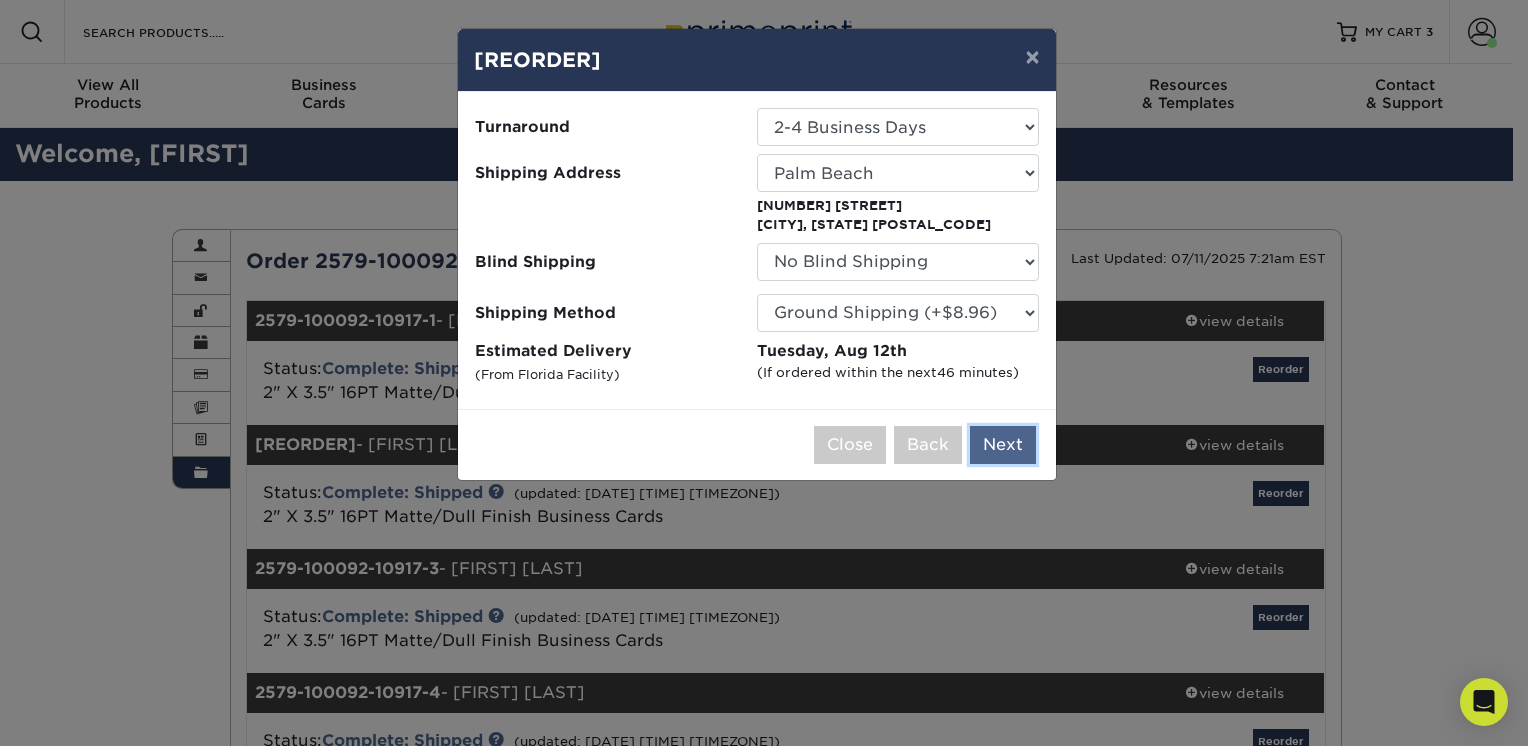 click on "Next" at bounding box center (1003, 445) 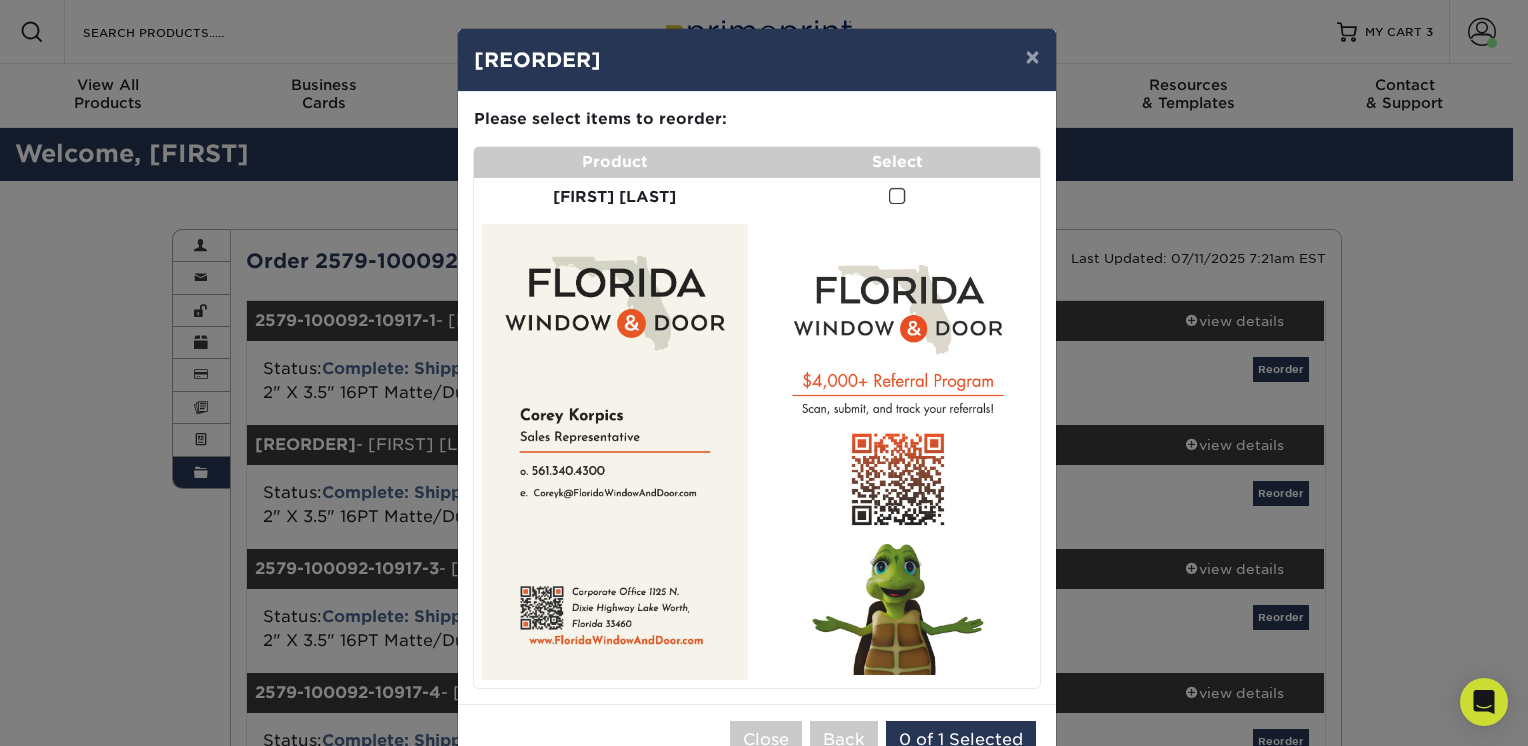 click at bounding box center (897, 196) 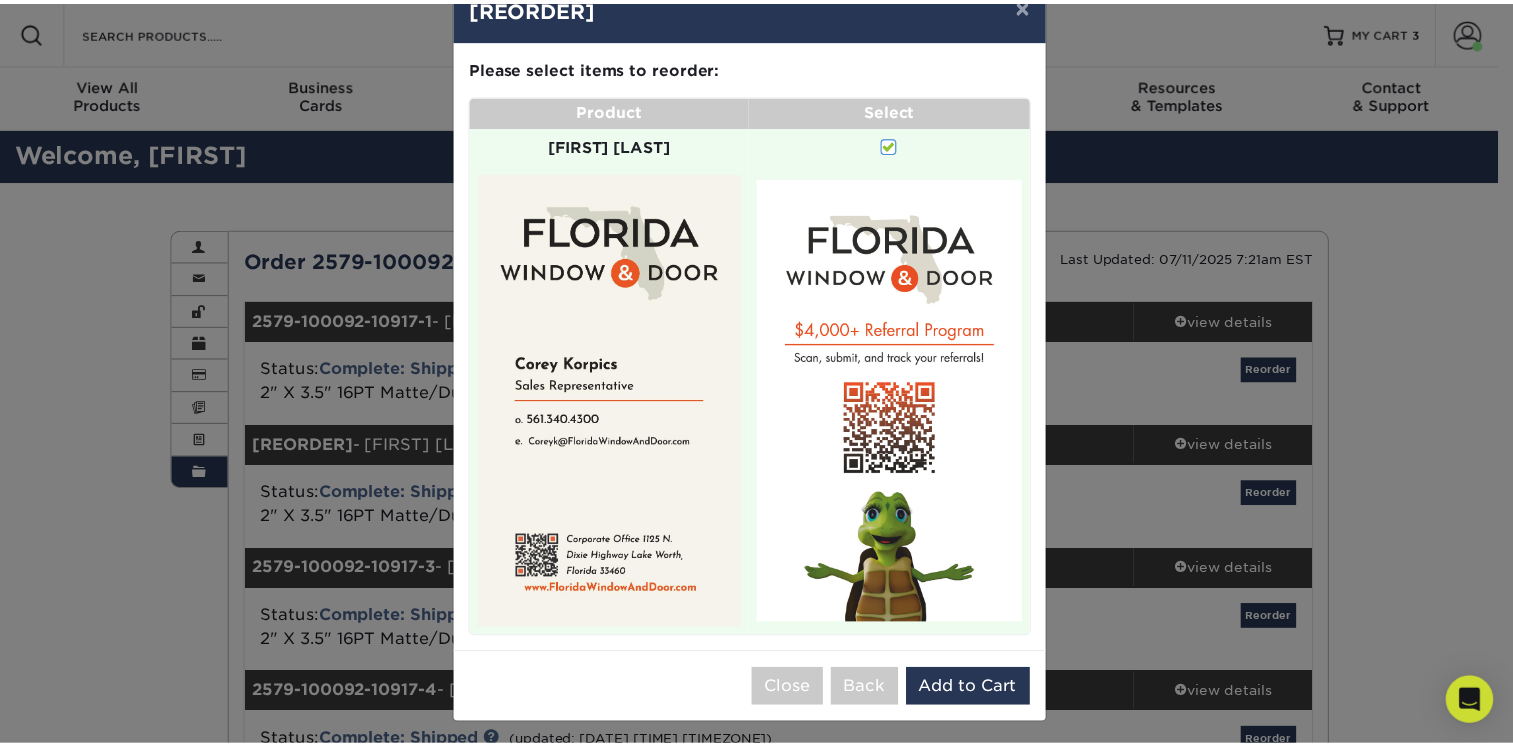 scroll, scrollTop: 56, scrollLeft: 0, axis: vertical 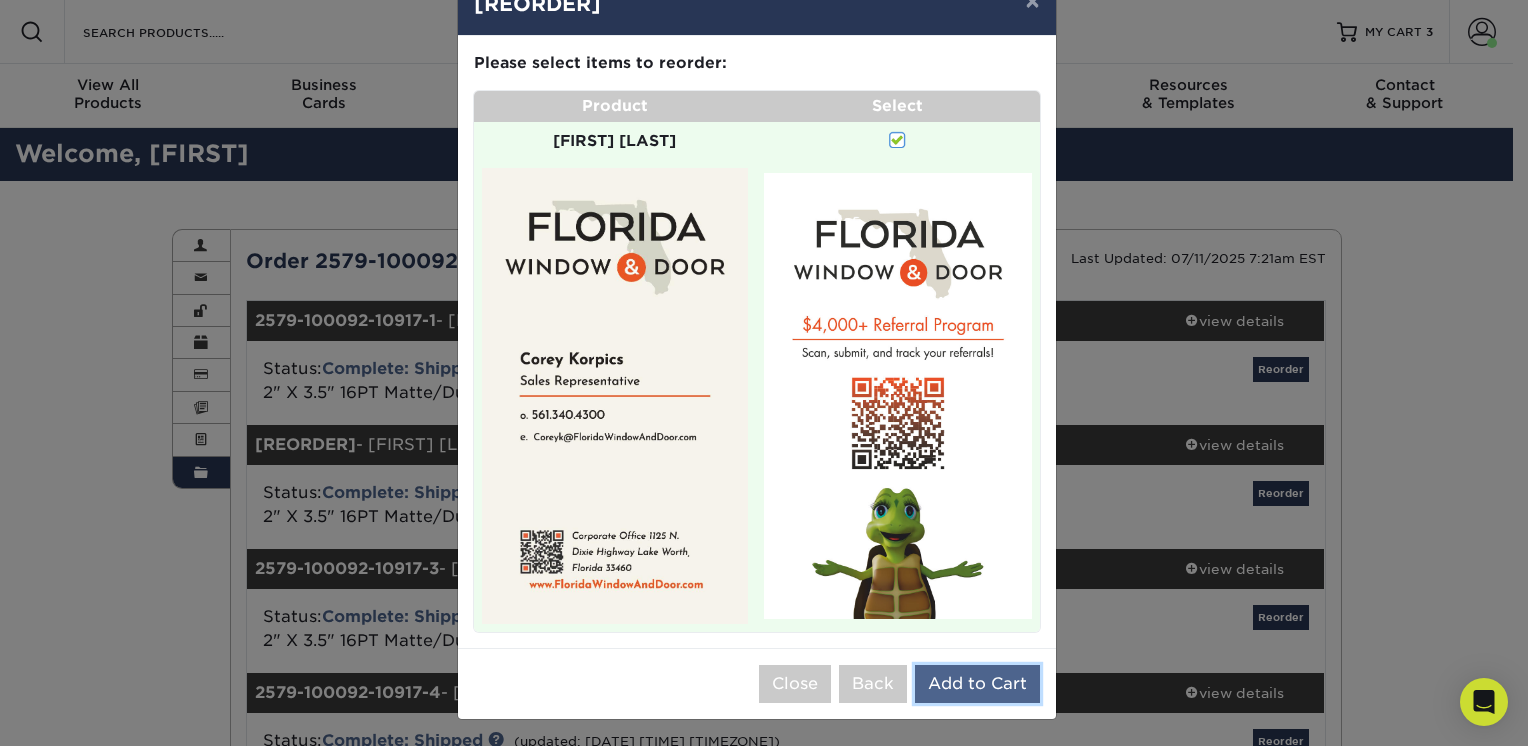 drag, startPoint x: 961, startPoint y: 678, endPoint x: 960, endPoint y: 665, distance: 13.038404 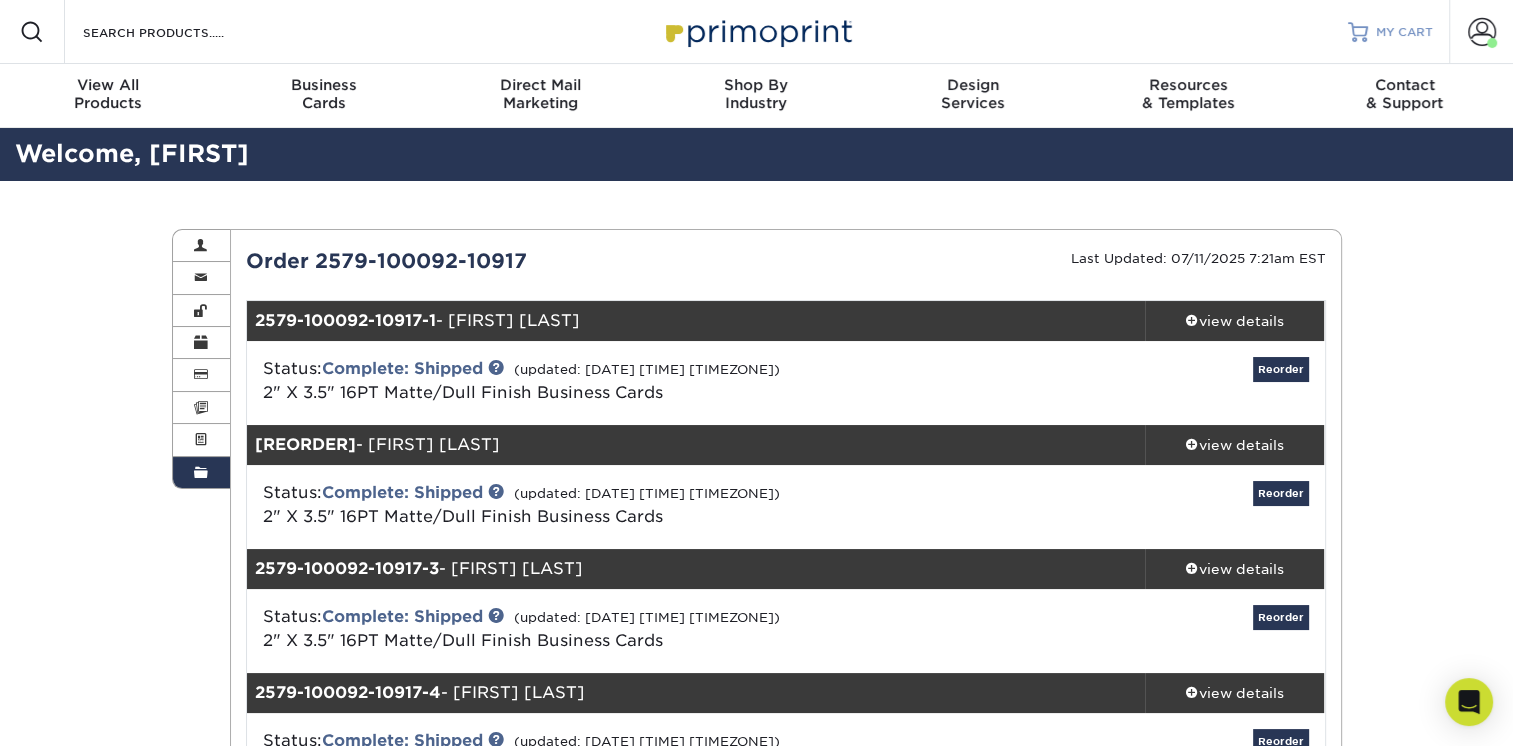 click on "MY CART" at bounding box center [1404, 32] 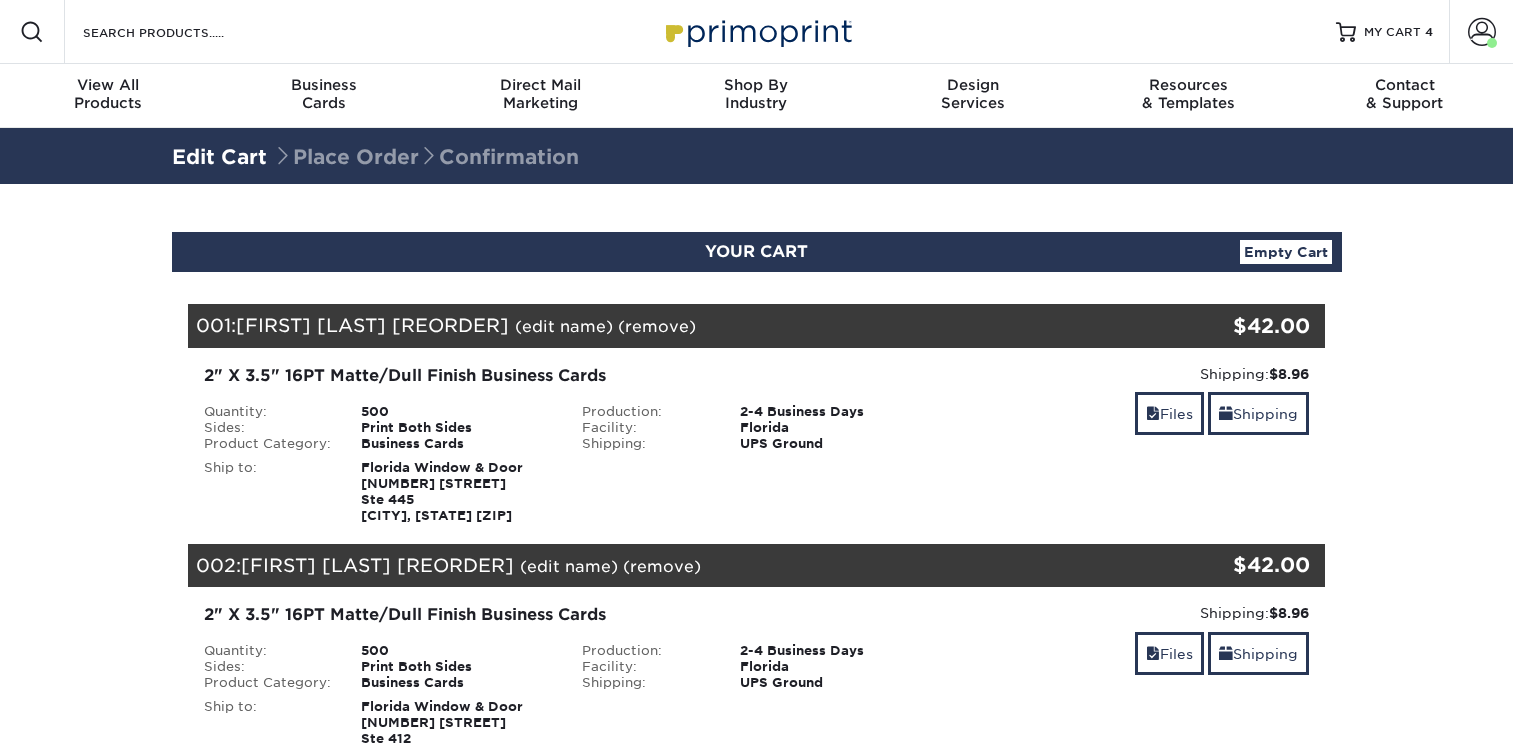 scroll, scrollTop: 0, scrollLeft: 0, axis: both 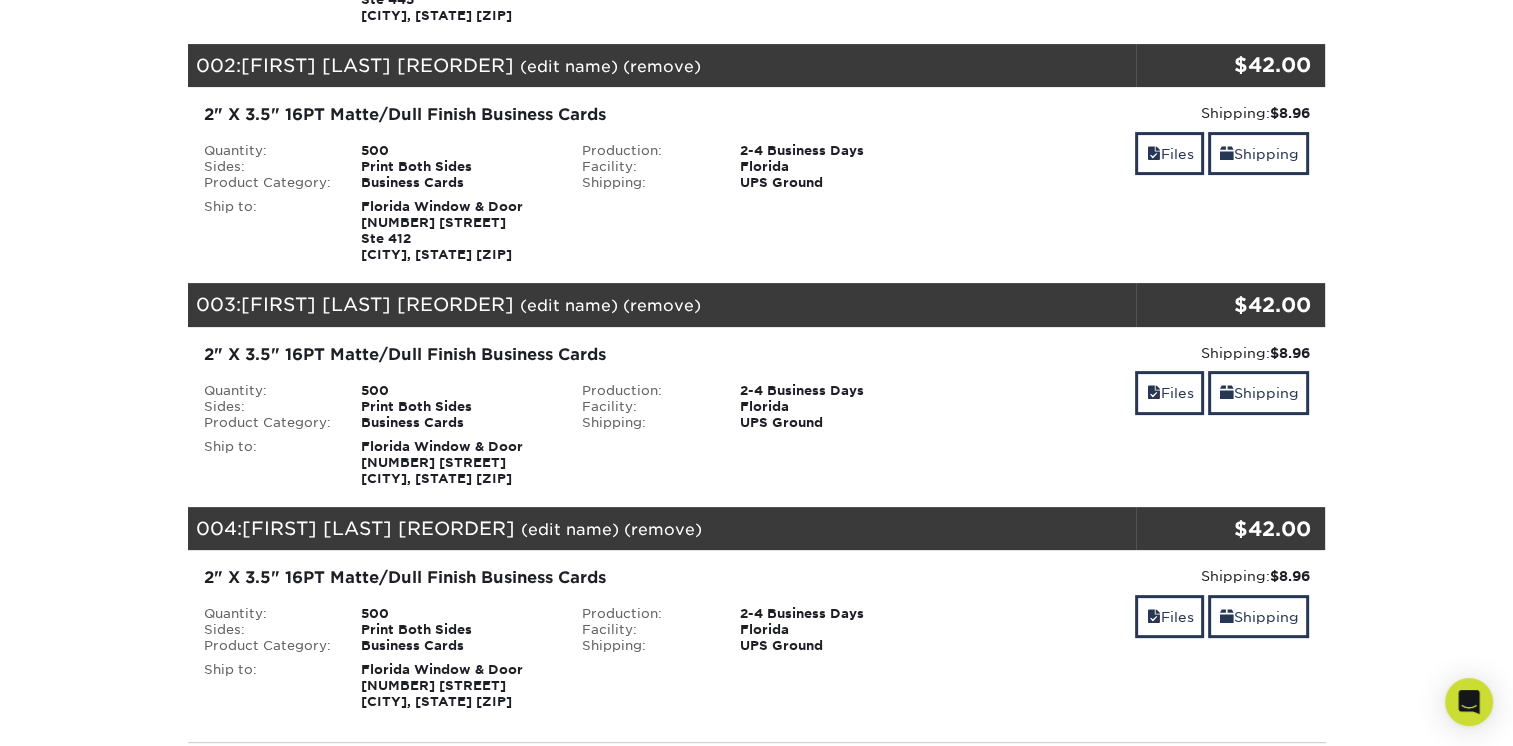 click on "Corey Korpics [Reorder 2579-100092-10917]" at bounding box center [377, 304] 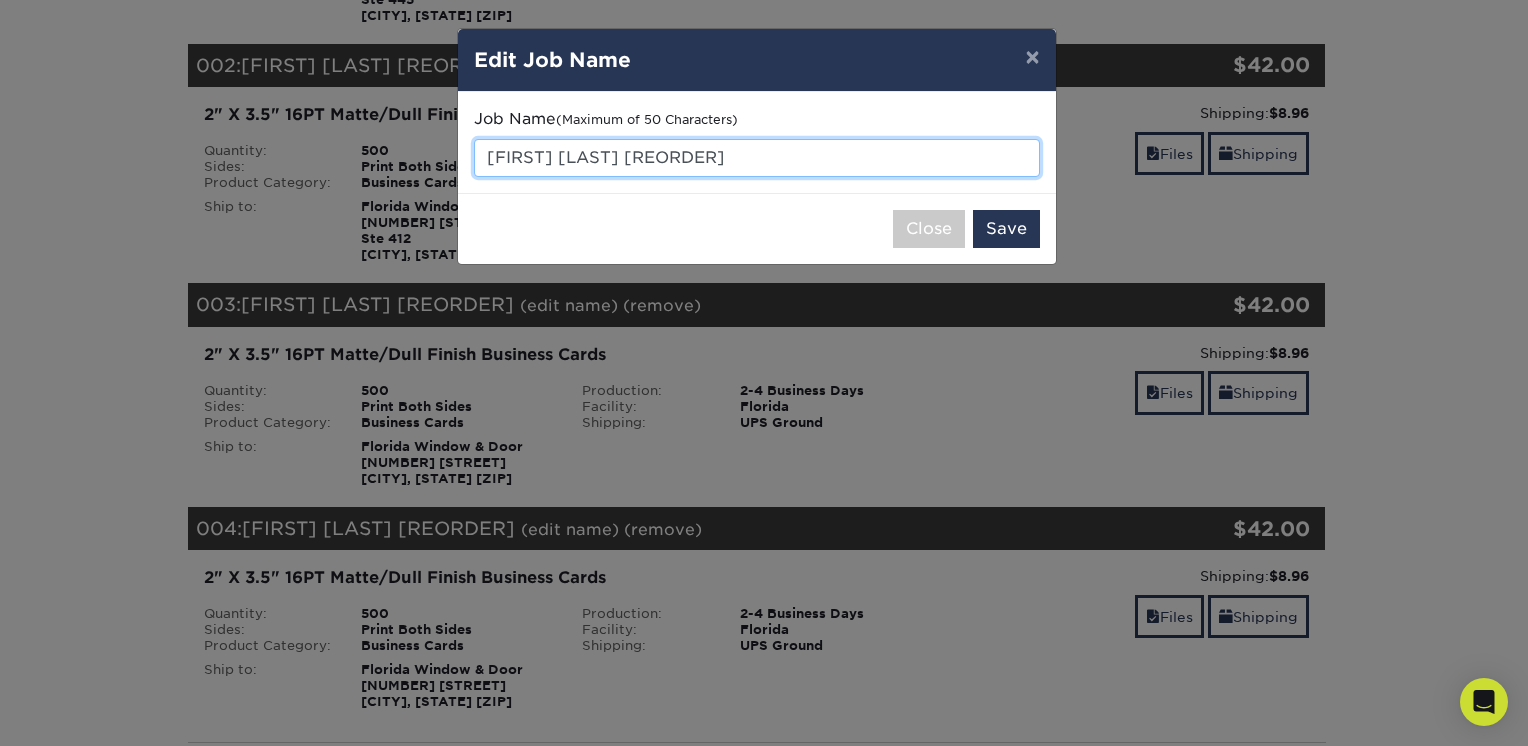 drag, startPoint x: 604, startPoint y: 166, endPoint x: 487, endPoint y: 166, distance: 117 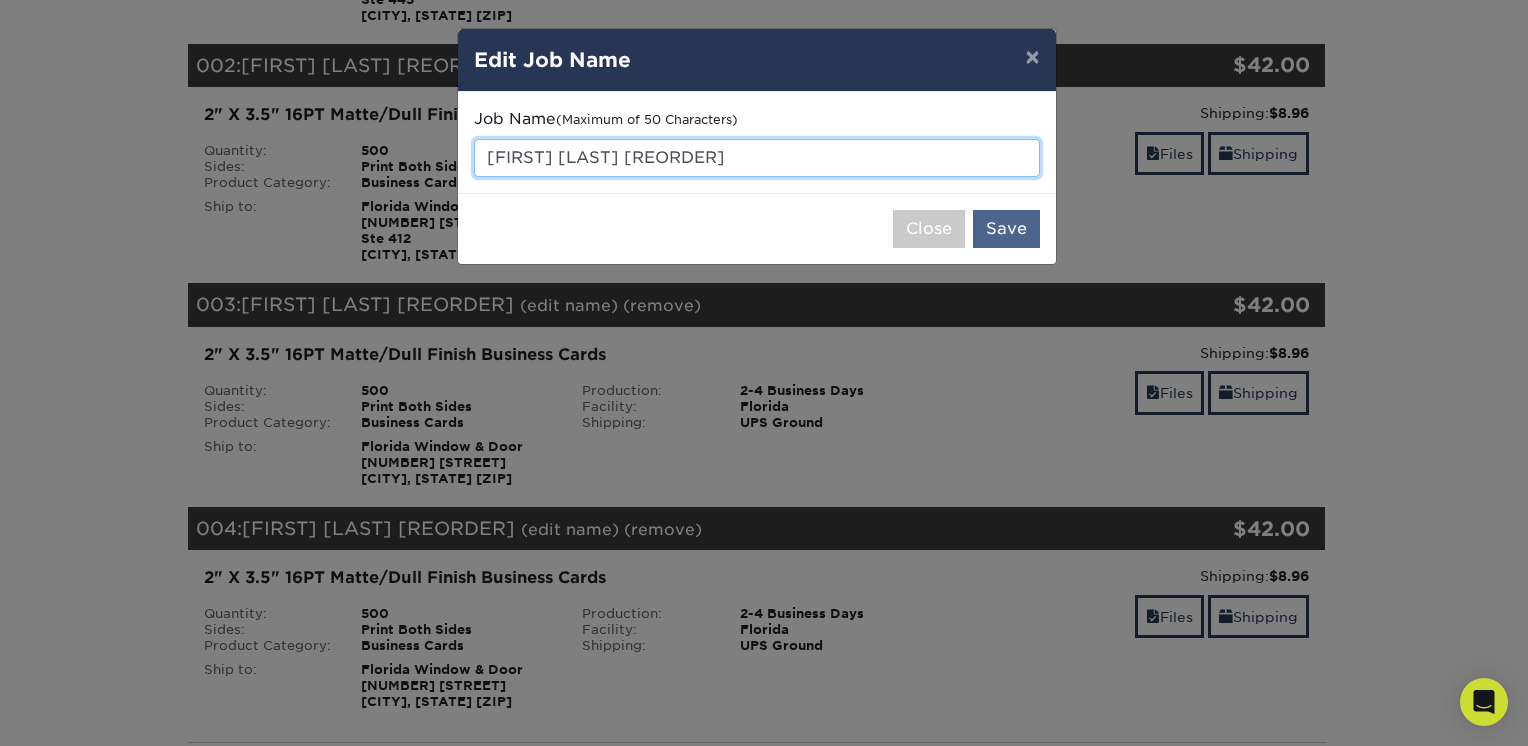 type on "Rachel Woessner [Reorder 2579-100092-10917]" 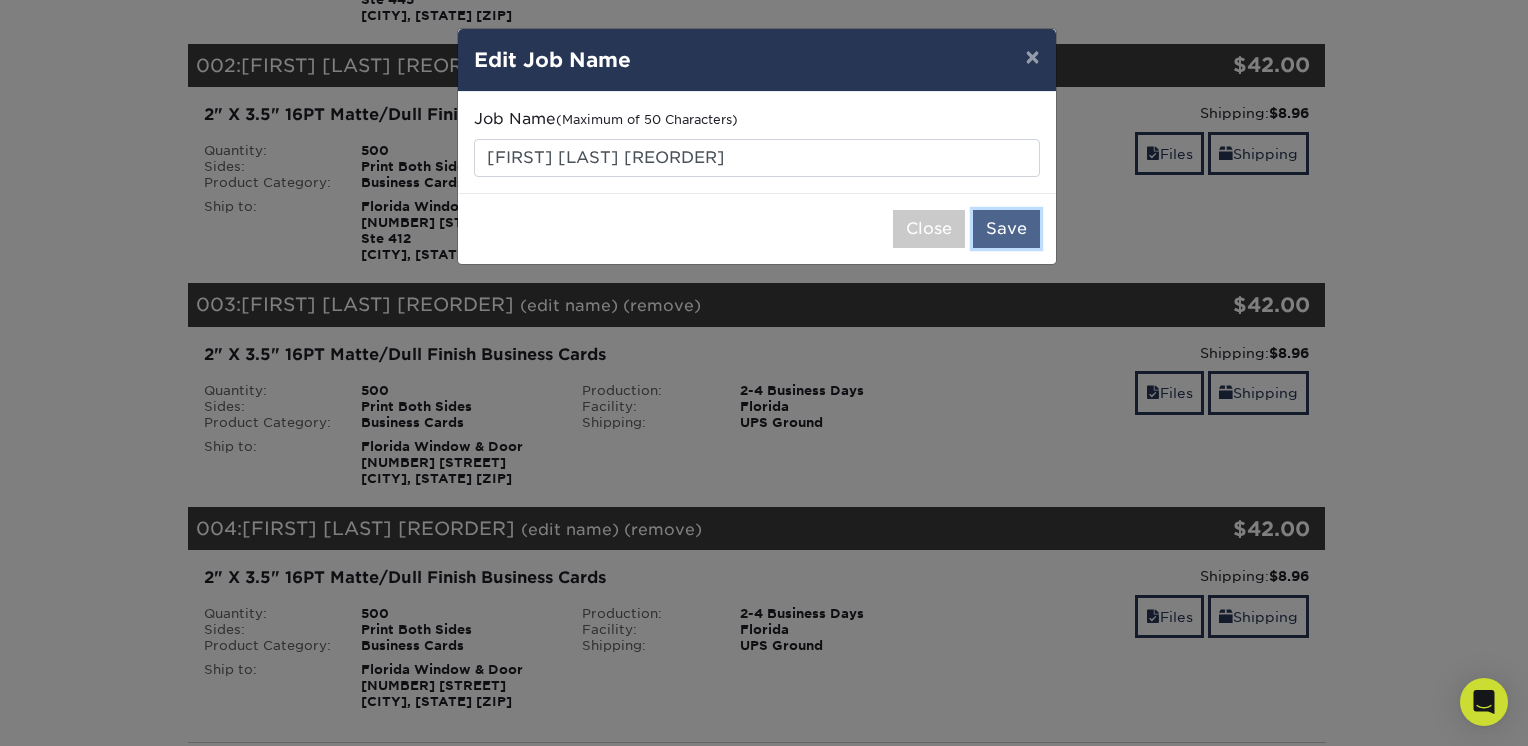 click on "Save" at bounding box center (1006, 229) 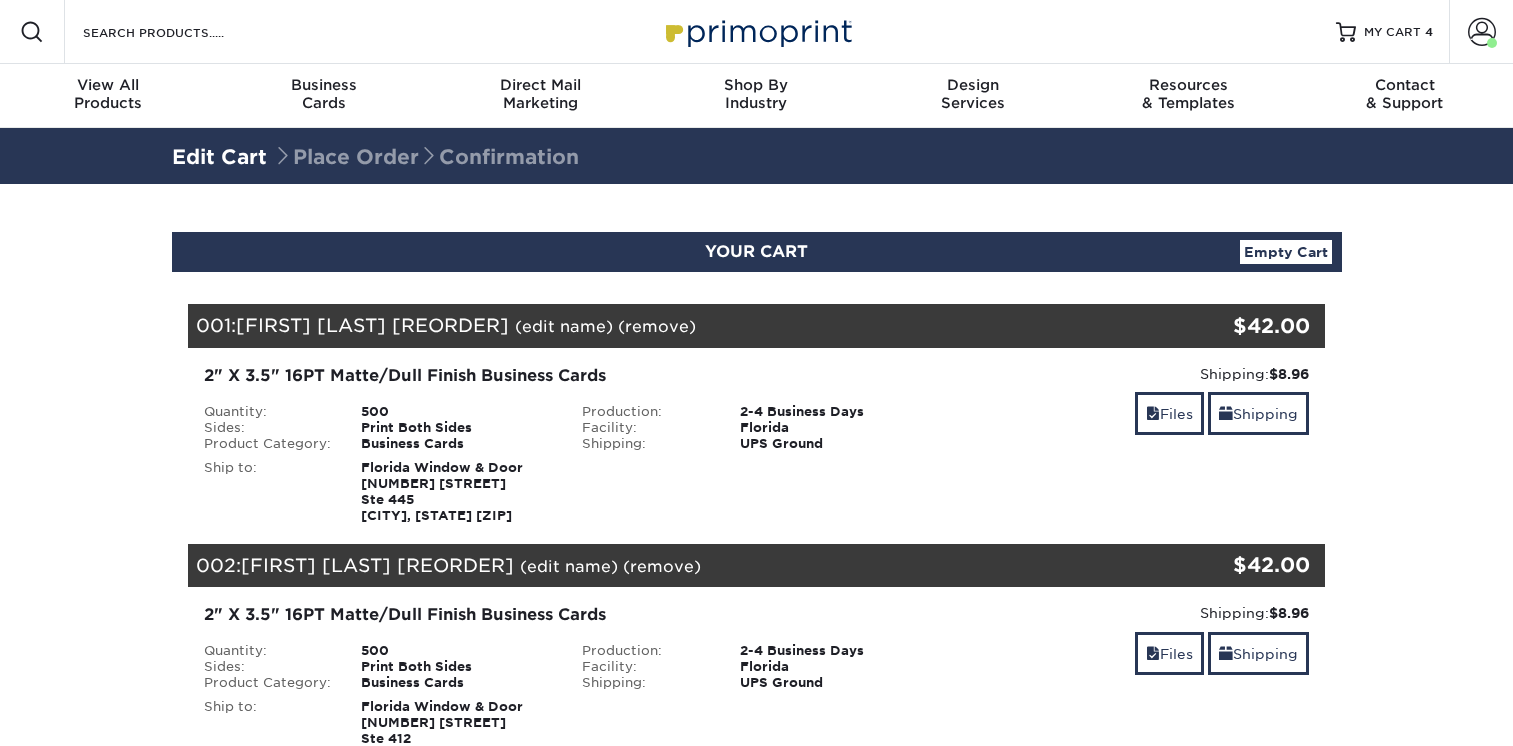 scroll, scrollTop: 0, scrollLeft: 0, axis: both 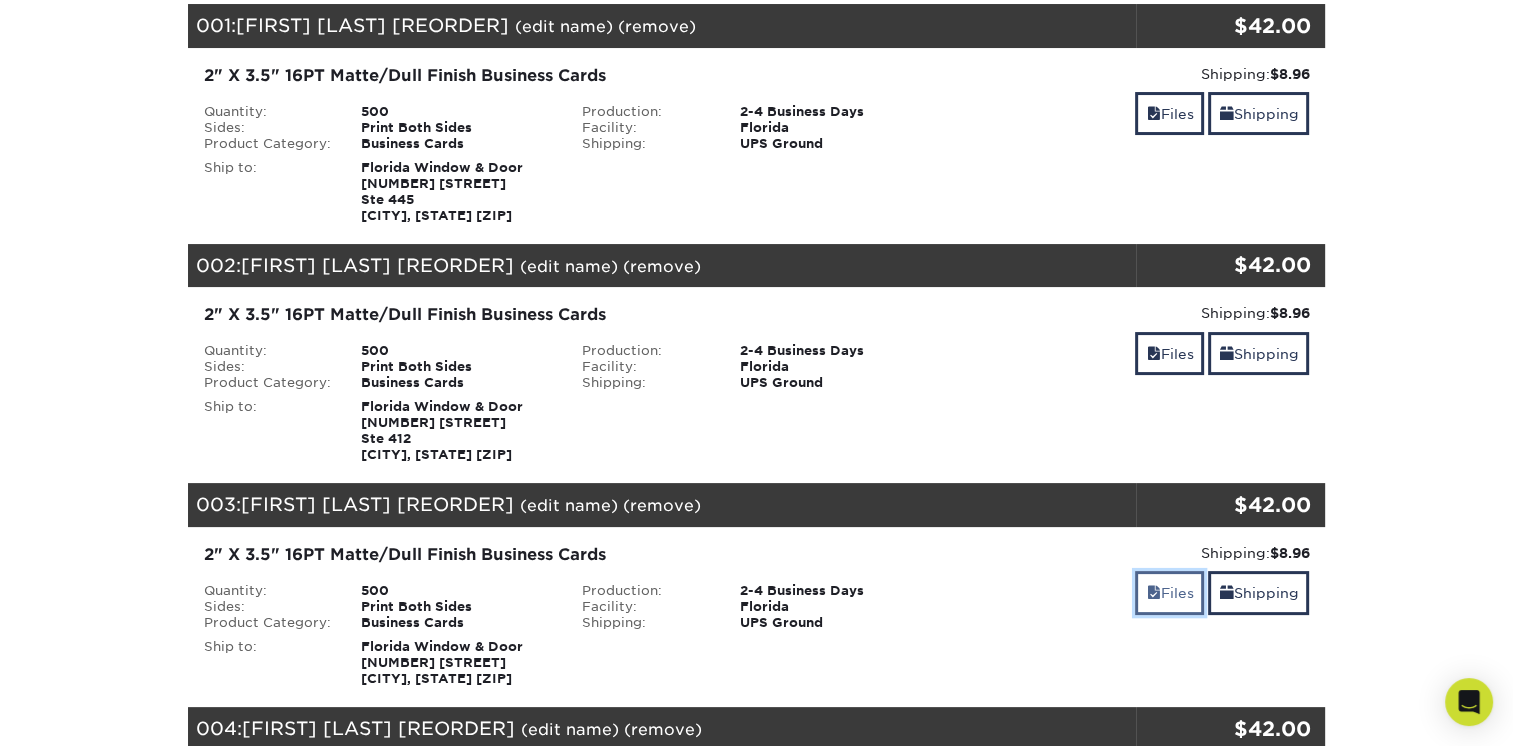 click at bounding box center (1153, 593) 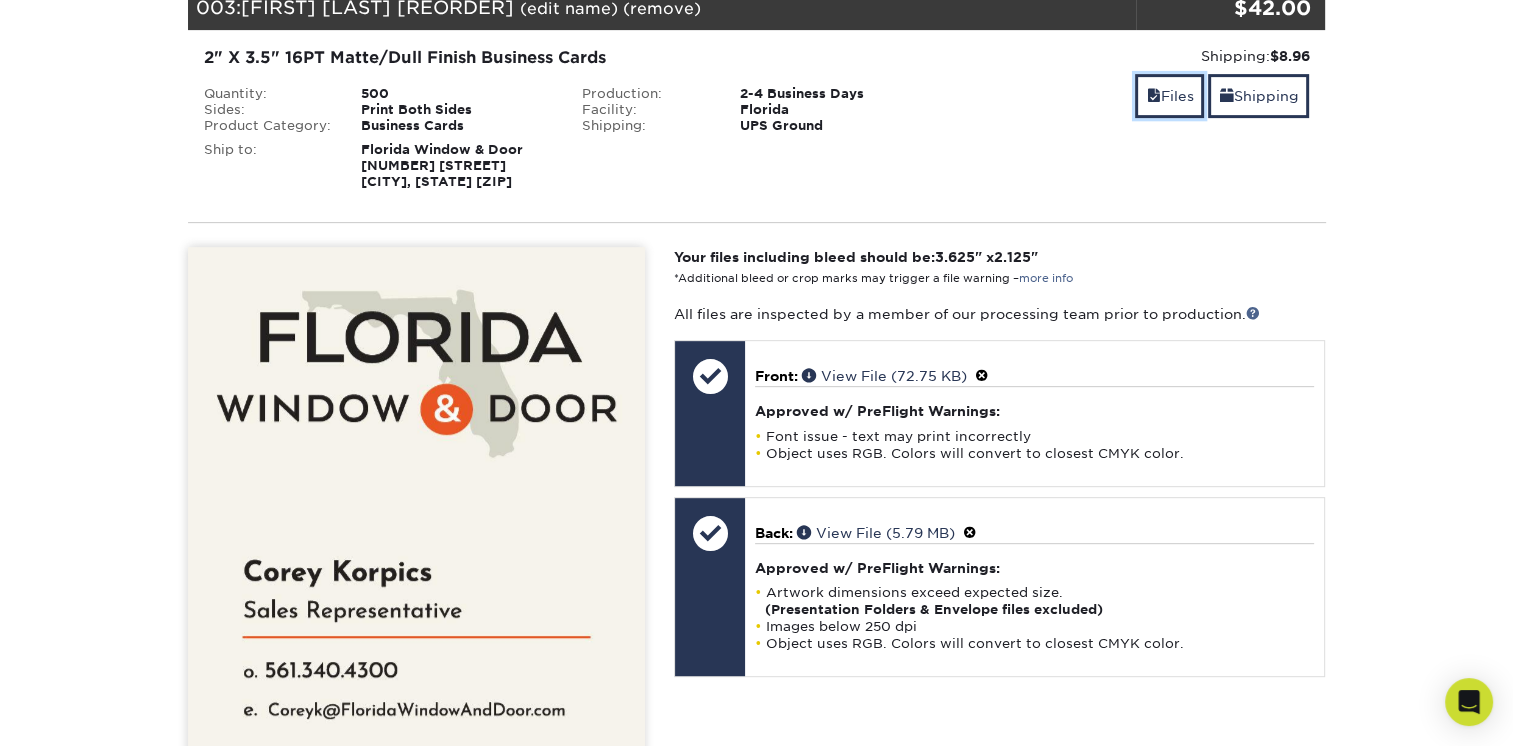 scroll, scrollTop: 800, scrollLeft: 0, axis: vertical 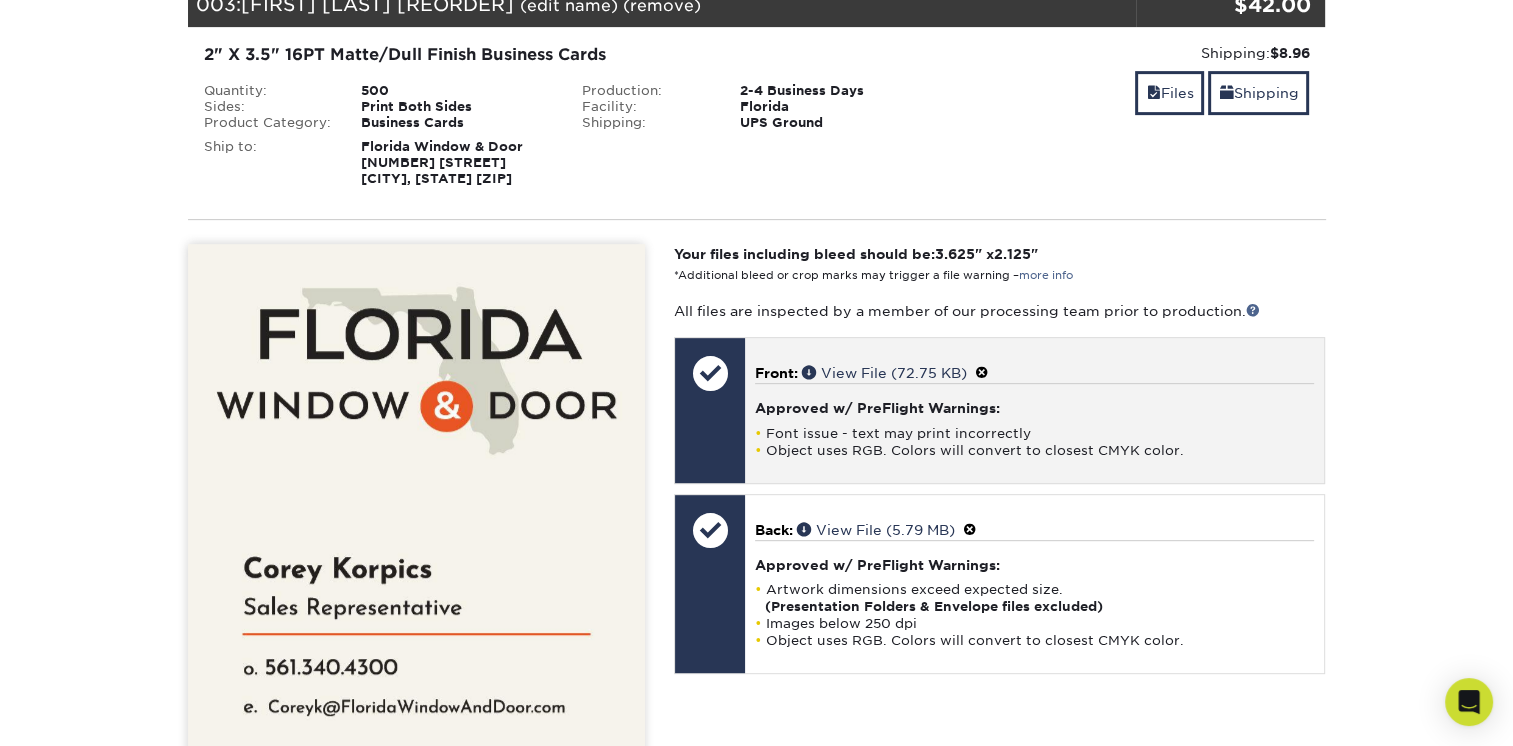 click at bounding box center (982, 373) 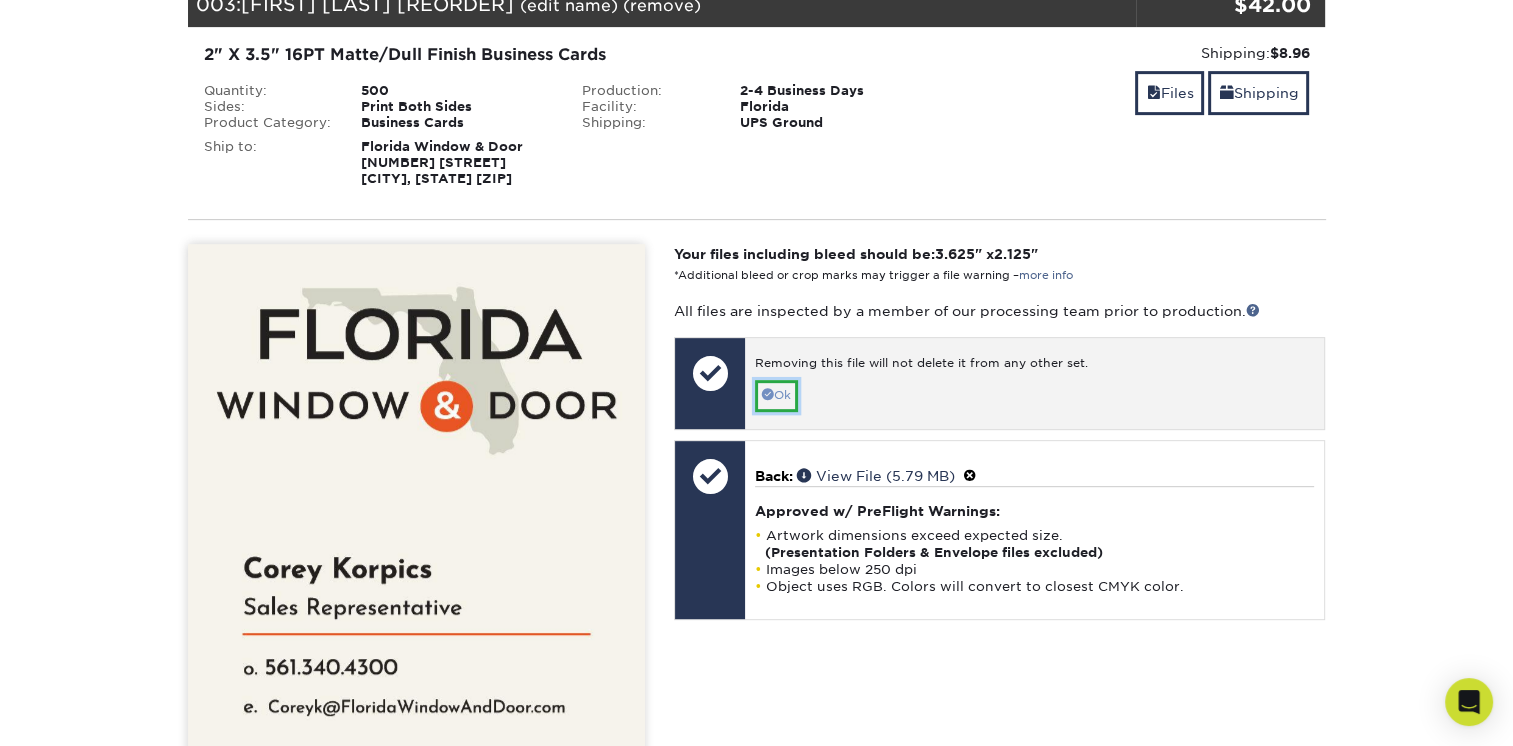 click on "Ok" at bounding box center (776, 395) 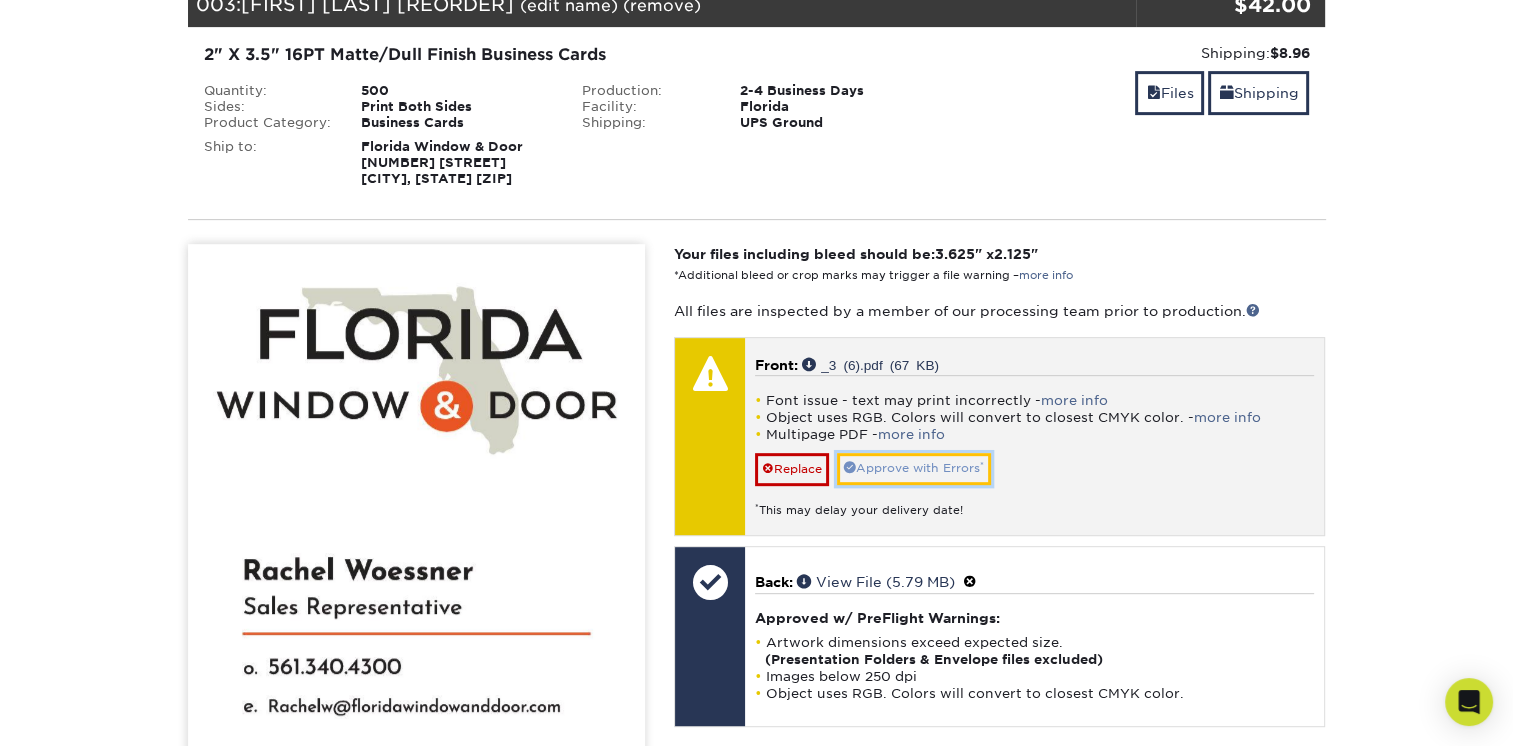 click on "Approve with Errors *" at bounding box center (914, 468) 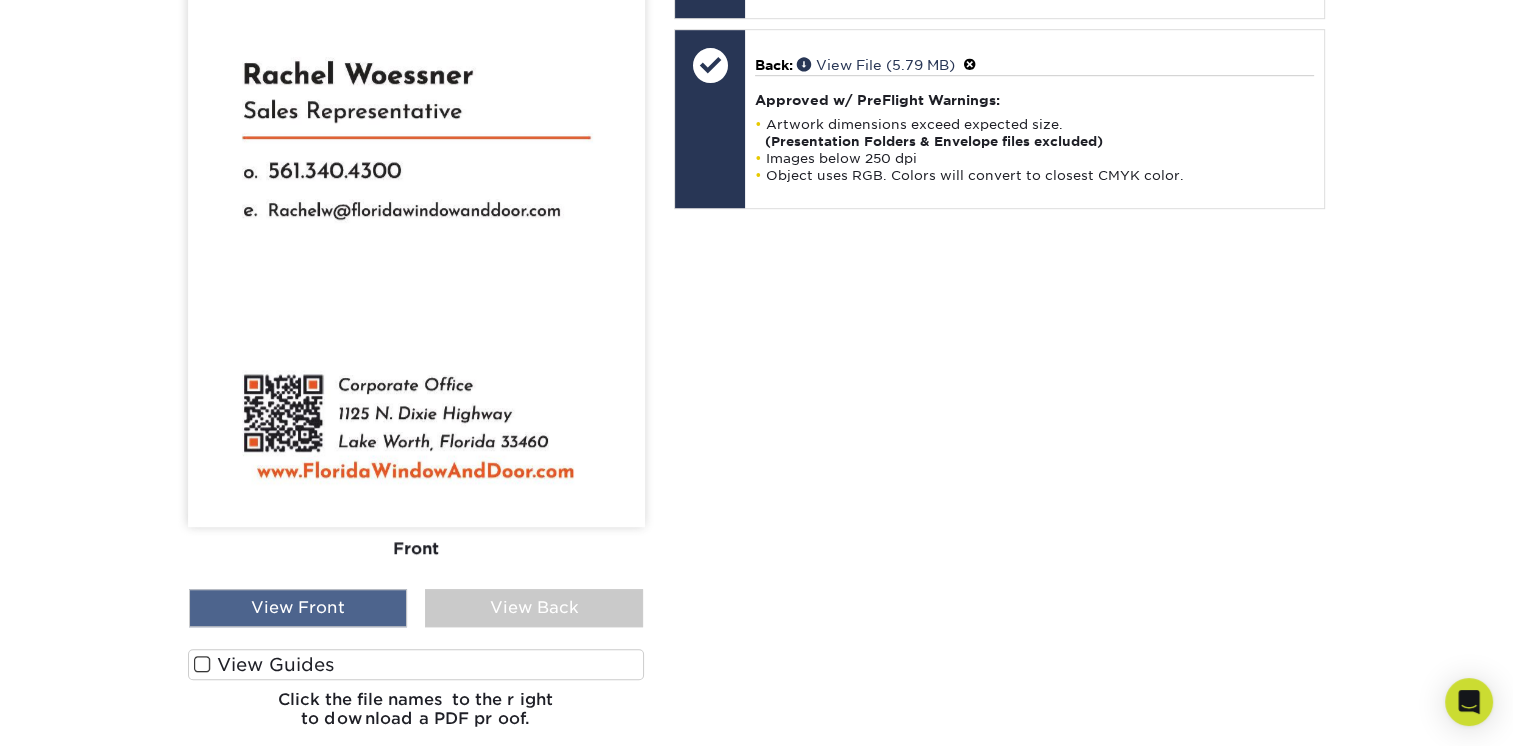 scroll, scrollTop: 1300, scrollLeft: 0, axis: vertical 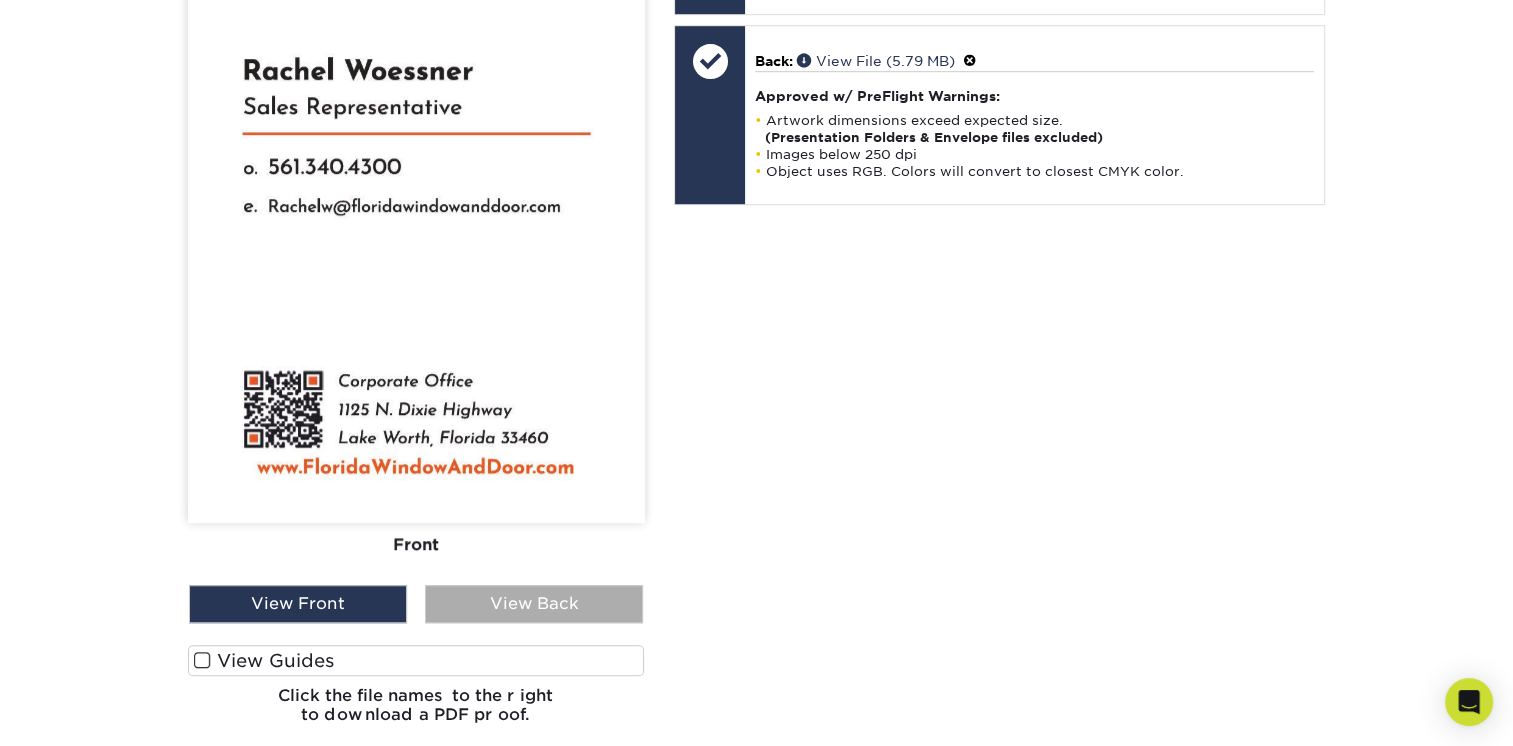 click on "View Back" at bounding box center (534, 604) 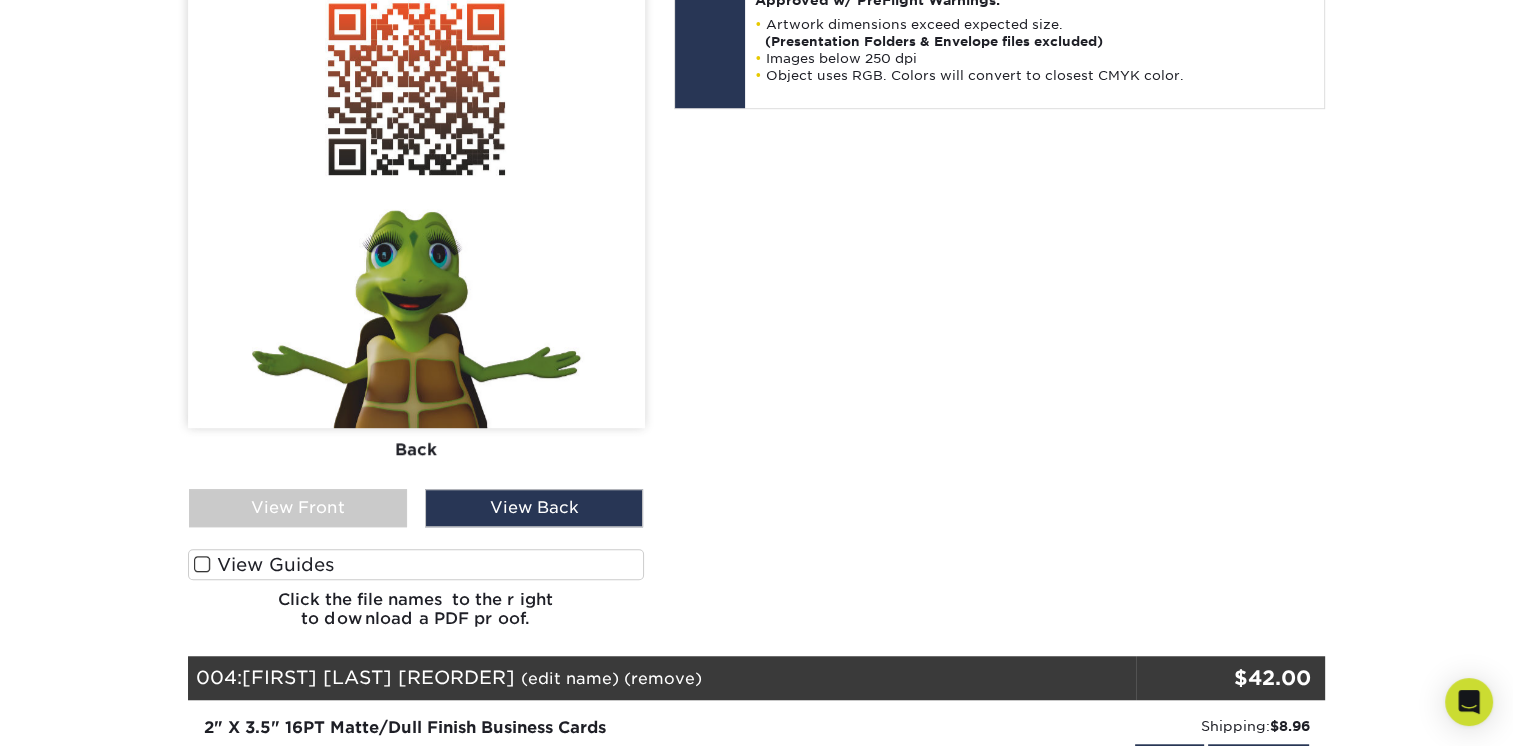 scroll, scrollTop: 1400, scrollLeft: 0, axis: vertical 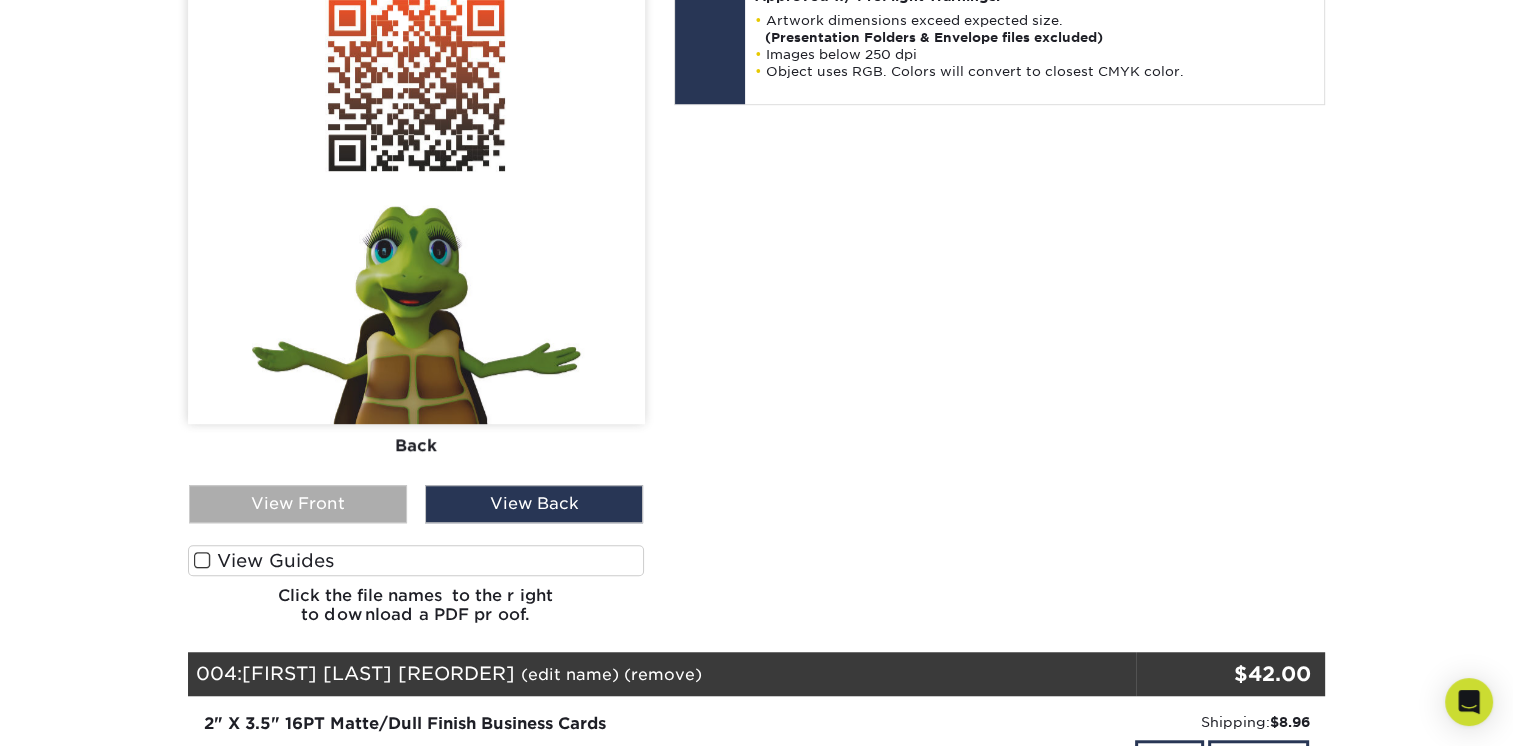click on "View Front" at bounding box center (298, 504) 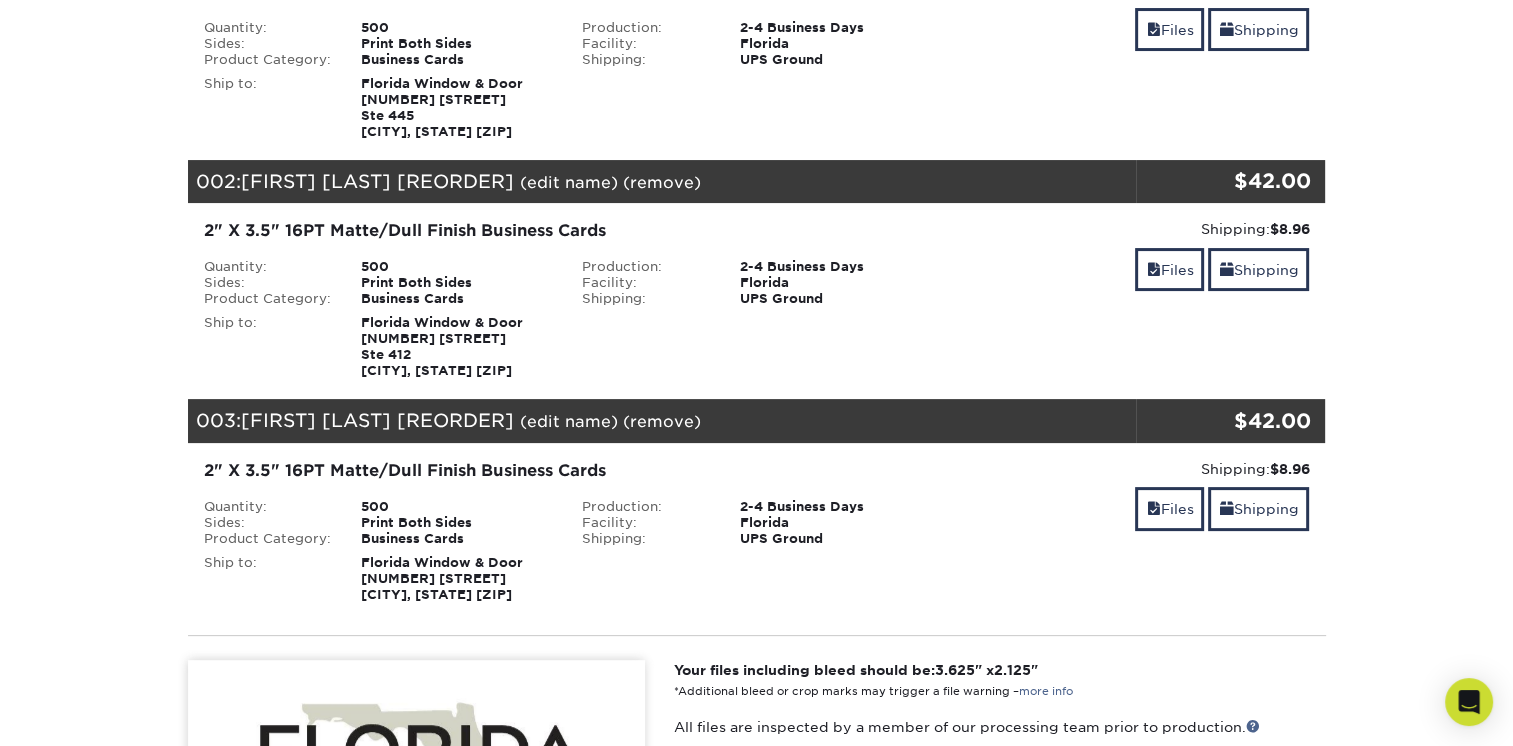 scroll, scrollTop: 0, scrollLeft: 0, axis: both 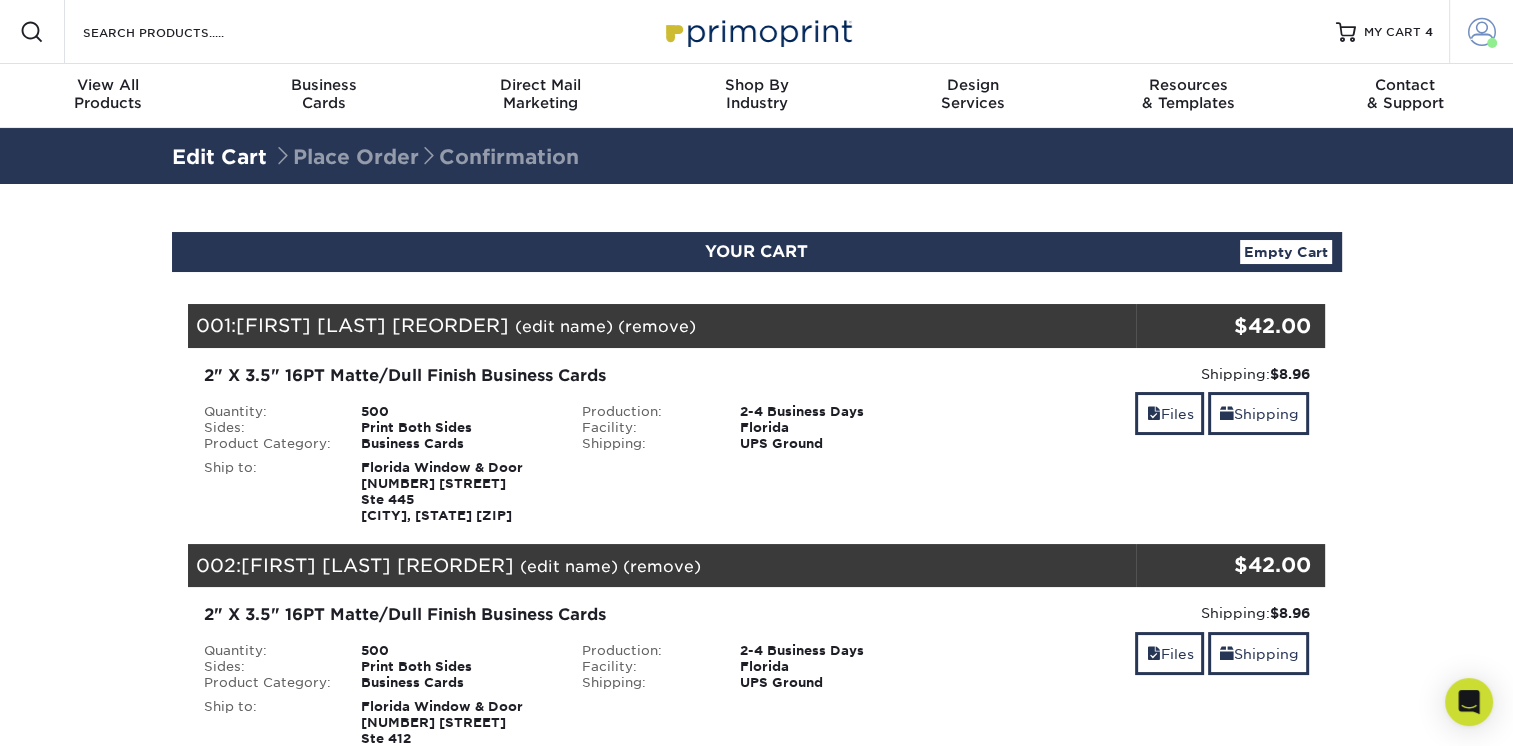 click at bounding box center [1482, 32] 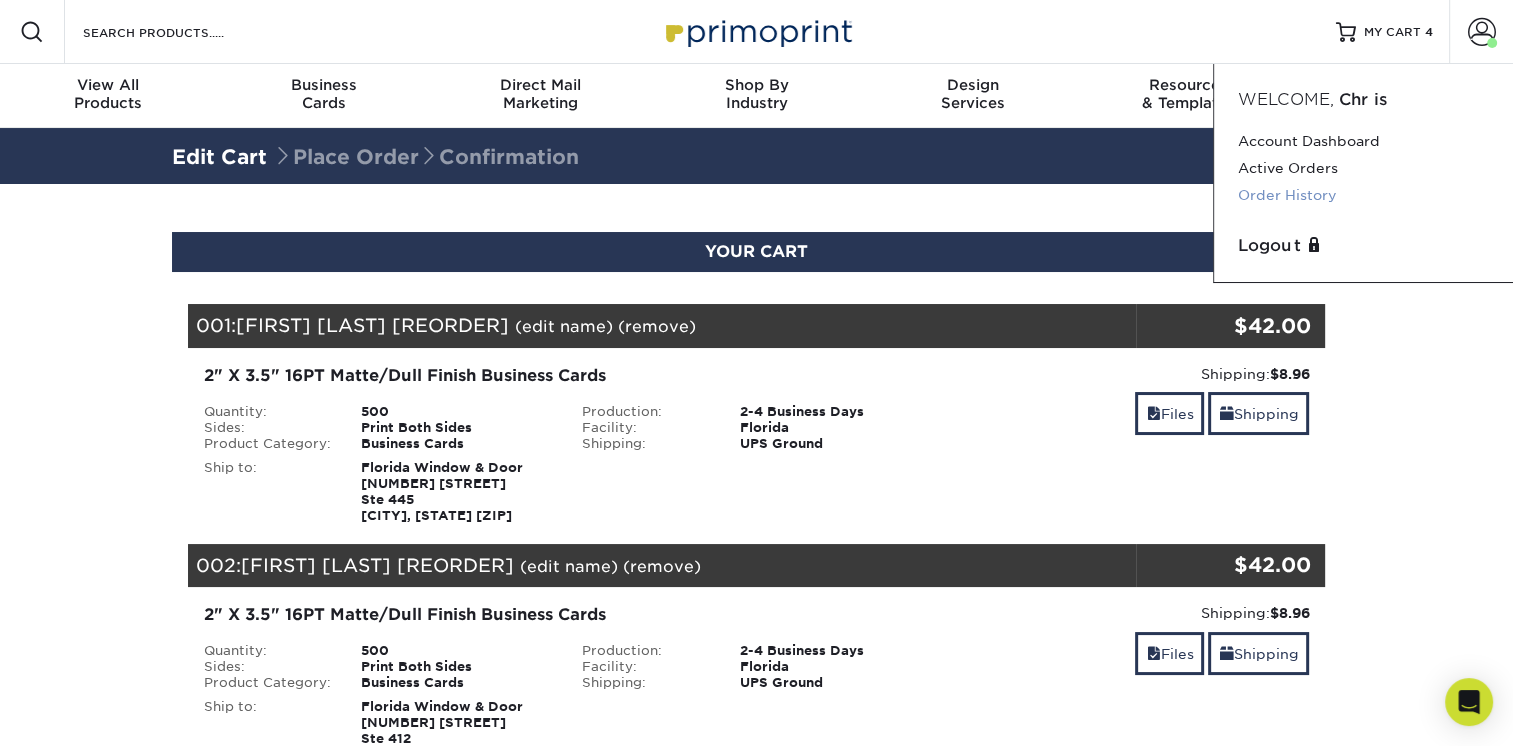 click on "Order History" at bounding box center (1363, 195) 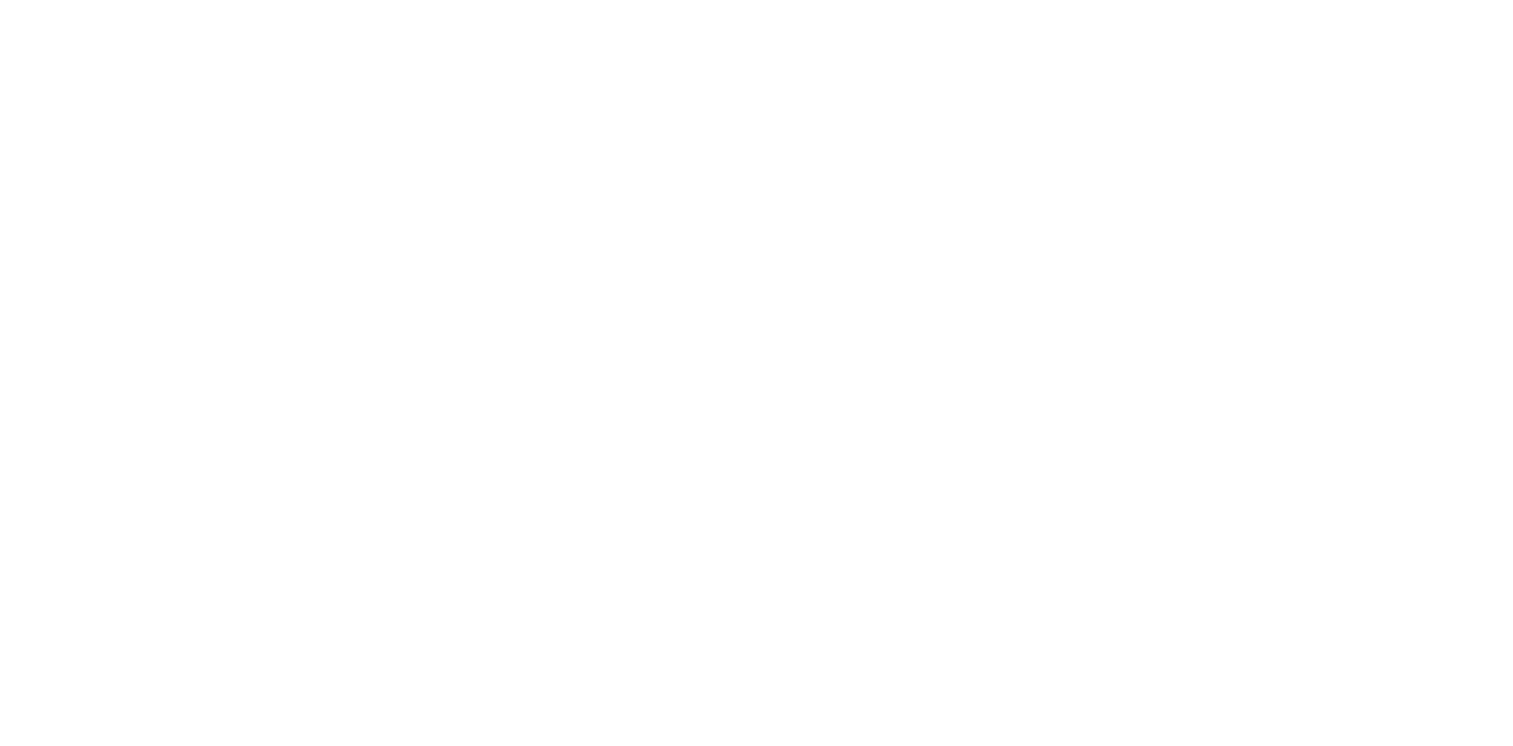 scroll, scrollTop: 0, scrollLeft: 0, axis: both 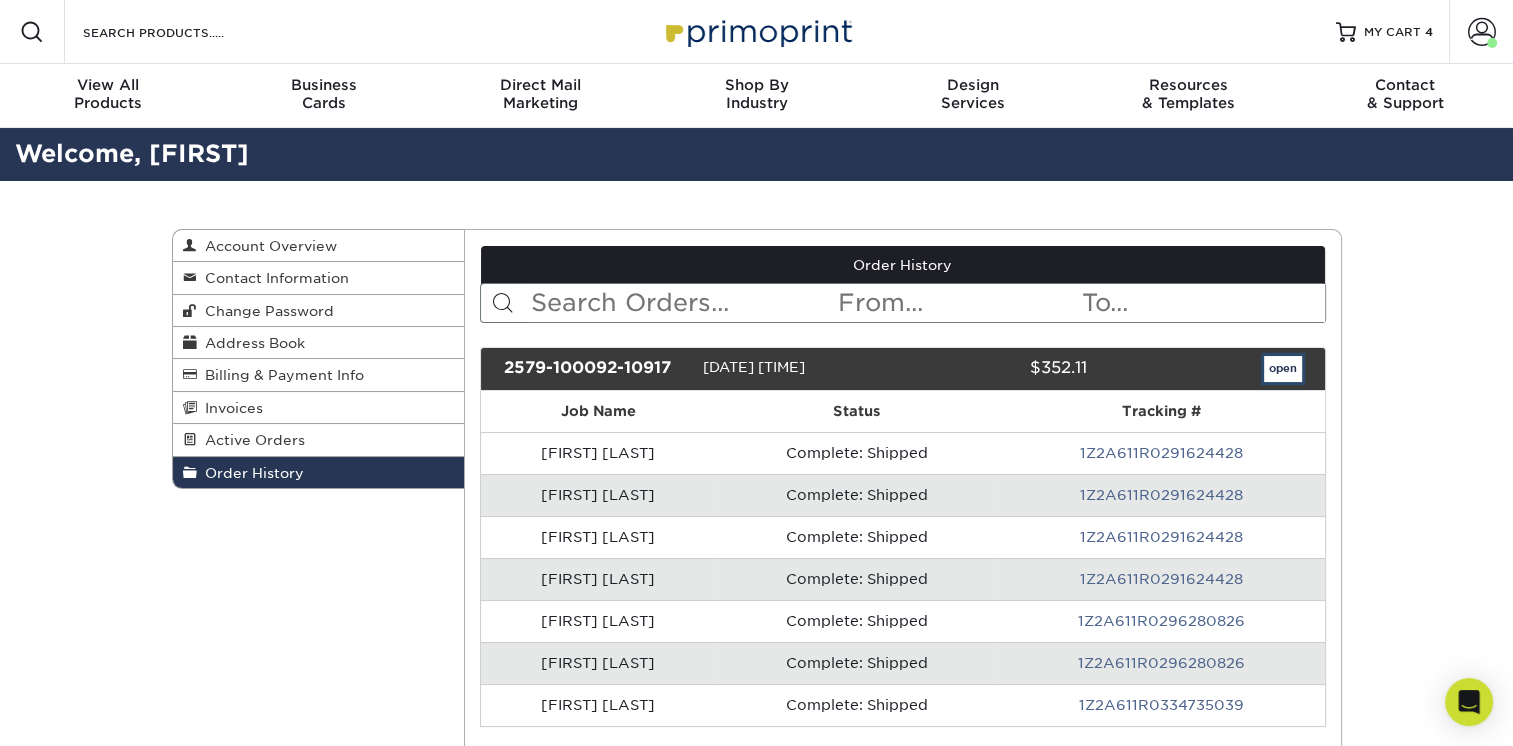 click on "open" at bounding box center (1283, 369) 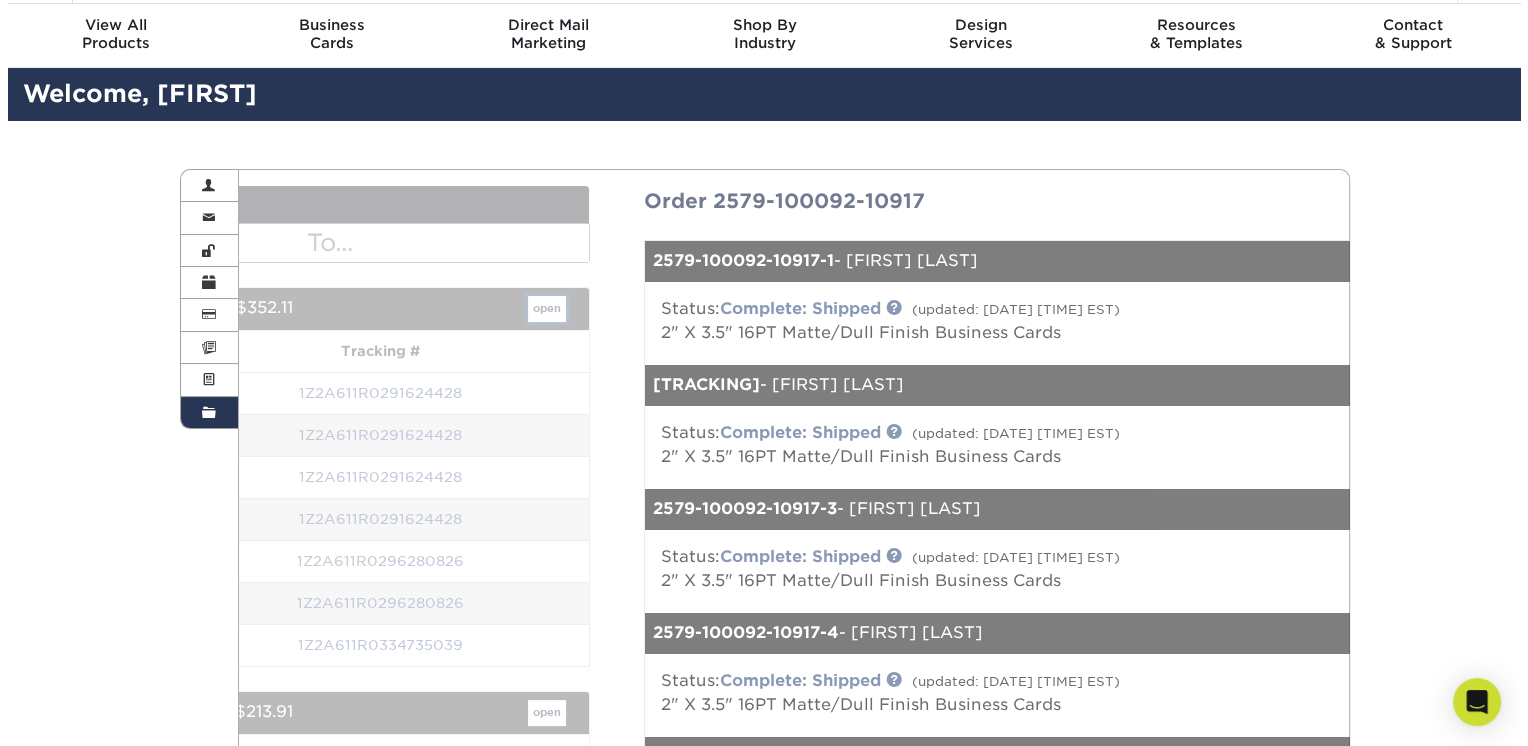 scroll, scrollTop: 100, scrollLeft: 0, axis: vertical 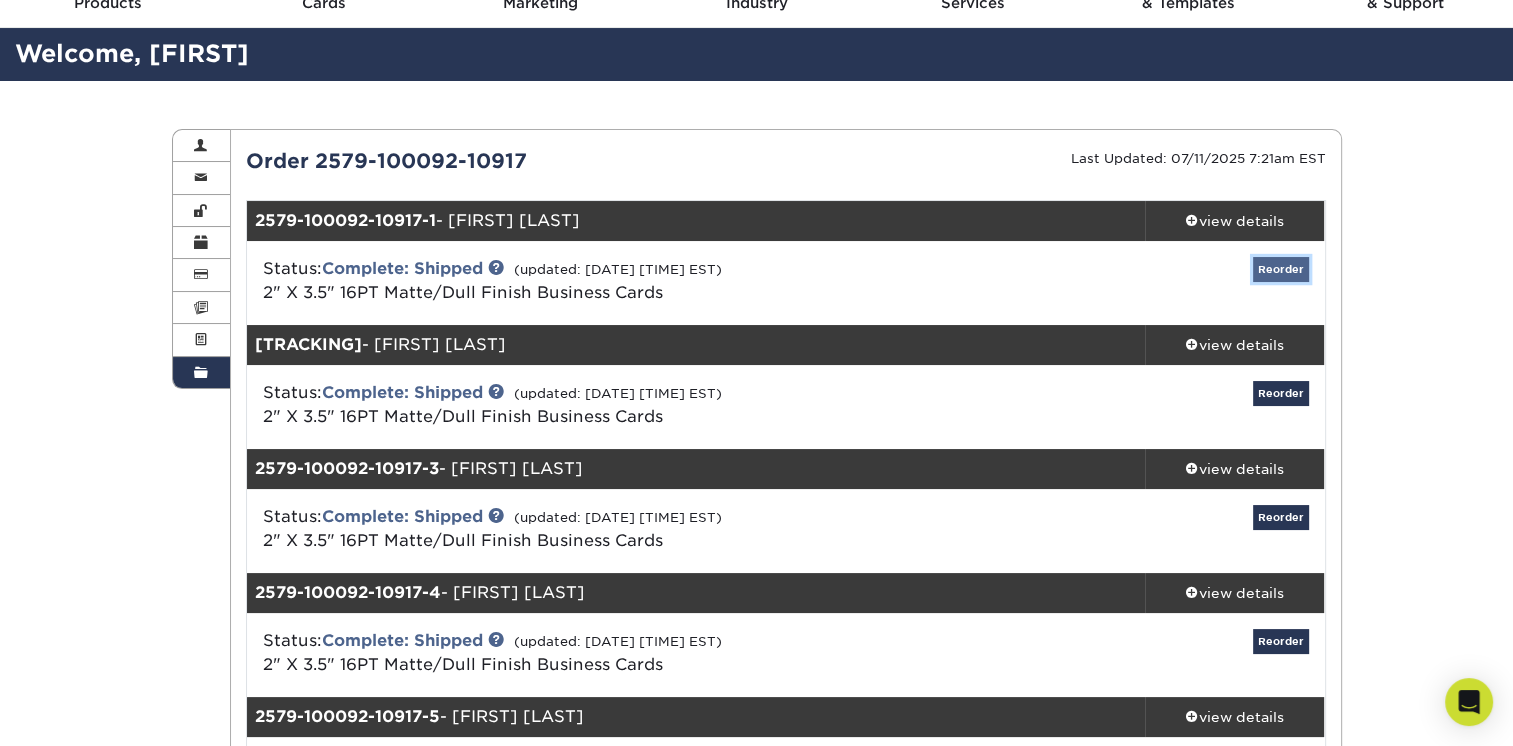 click on "Reorder" at bounding box center [1281, 269] 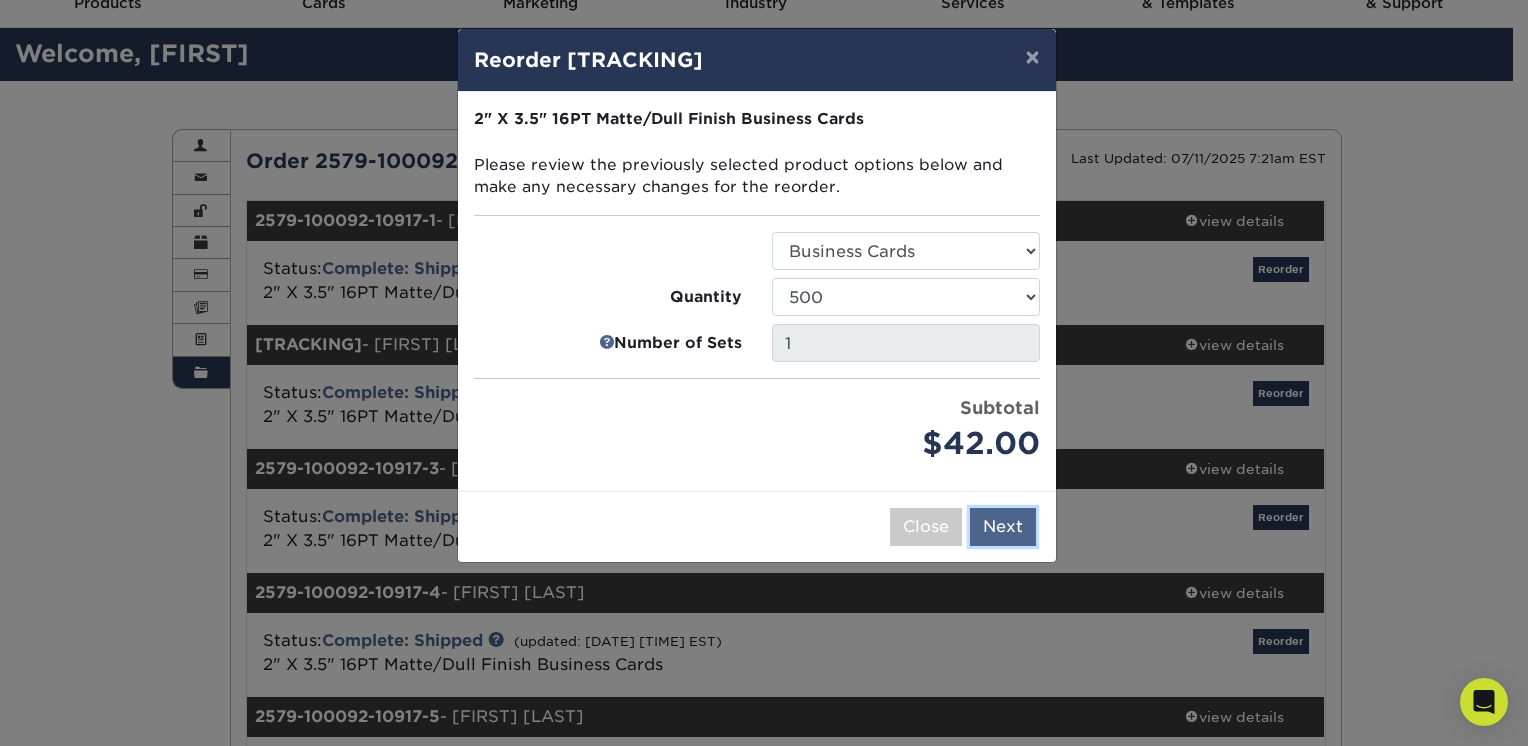 click on "Next" at bounding box center (1003, 527) 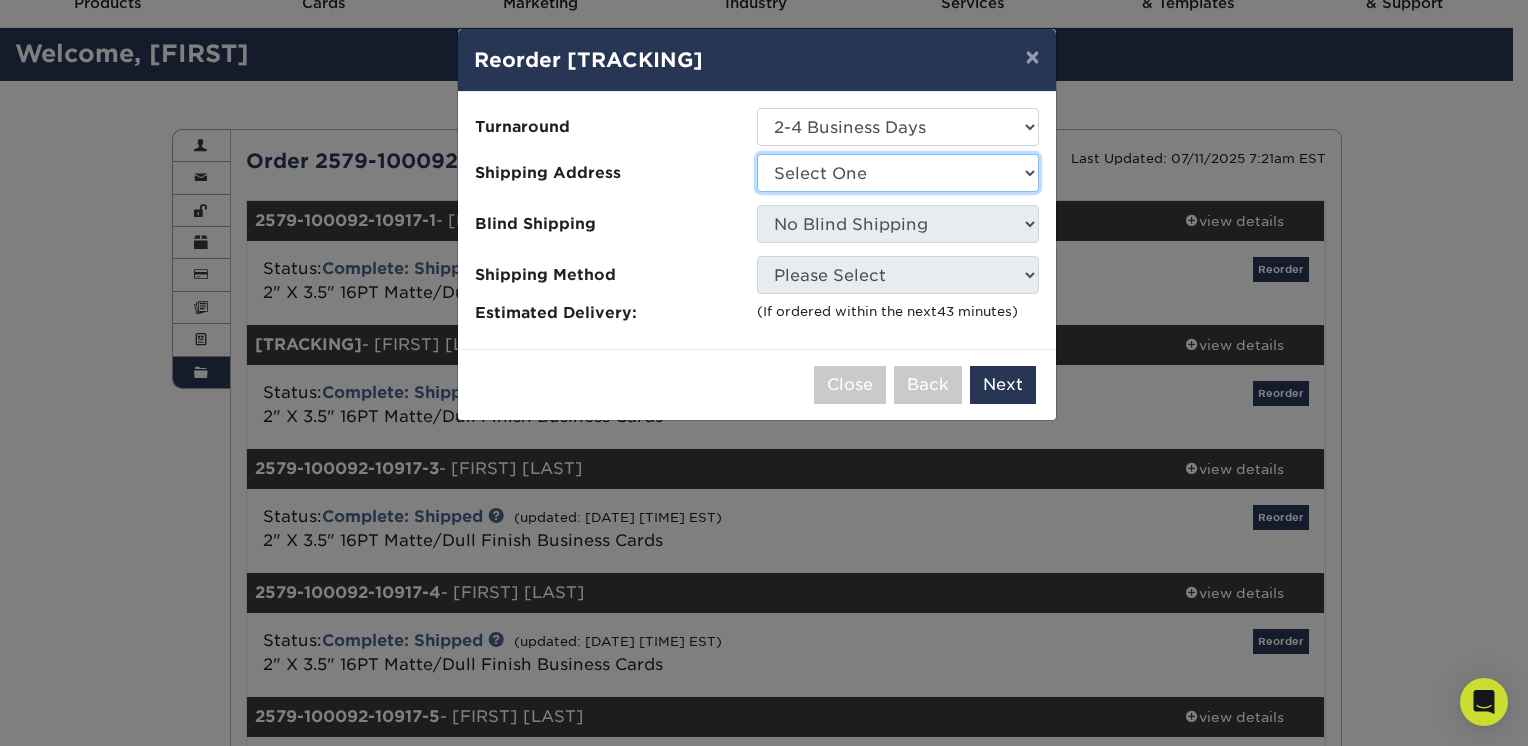 click on "Select One
Chris Cubbage
Daytona/New Smyrna
Florida Window & Door
Fort Myers  Orlando Palm Beach Tampa Vero Beach" at bounding box center [898, 173] 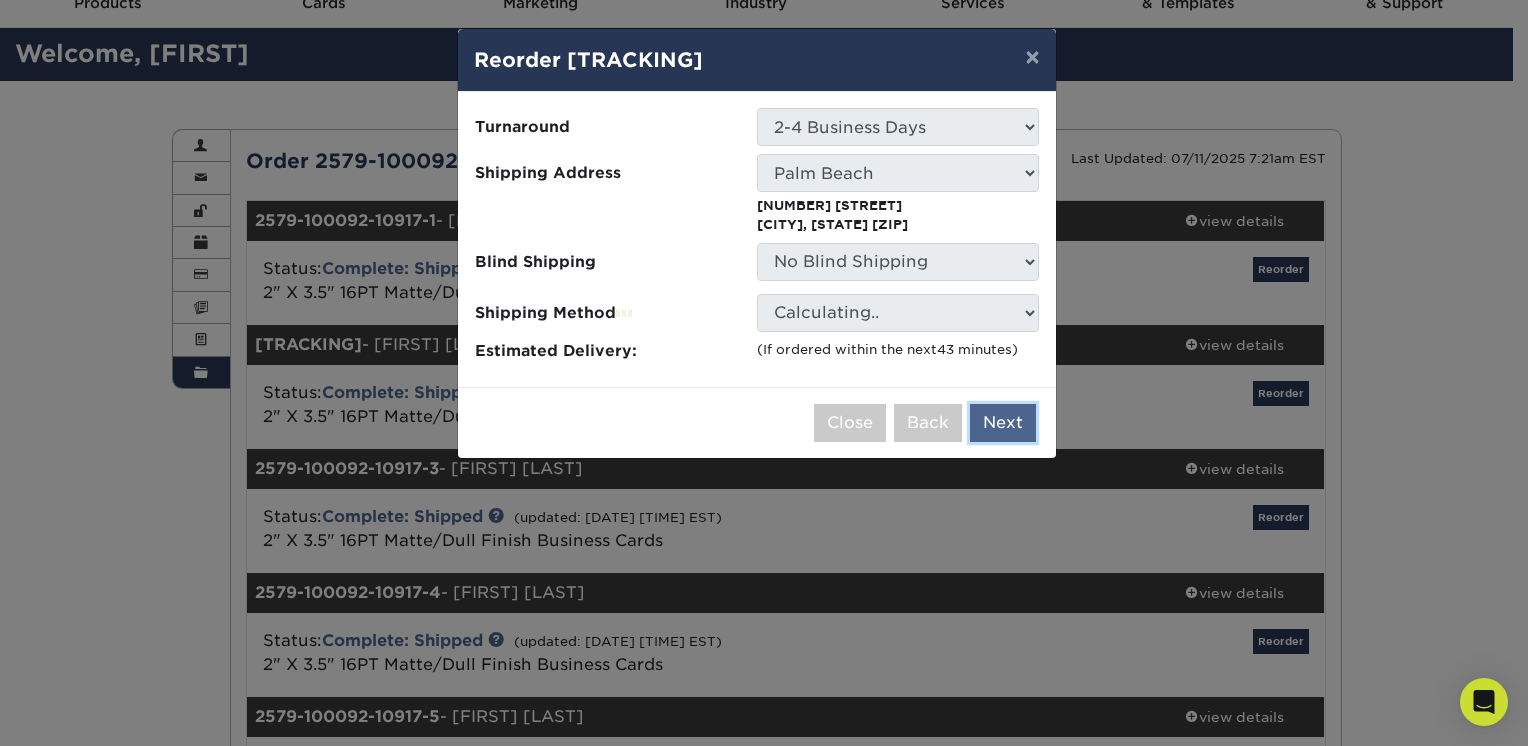 click on "Next" at bounding box center [1003, 423] 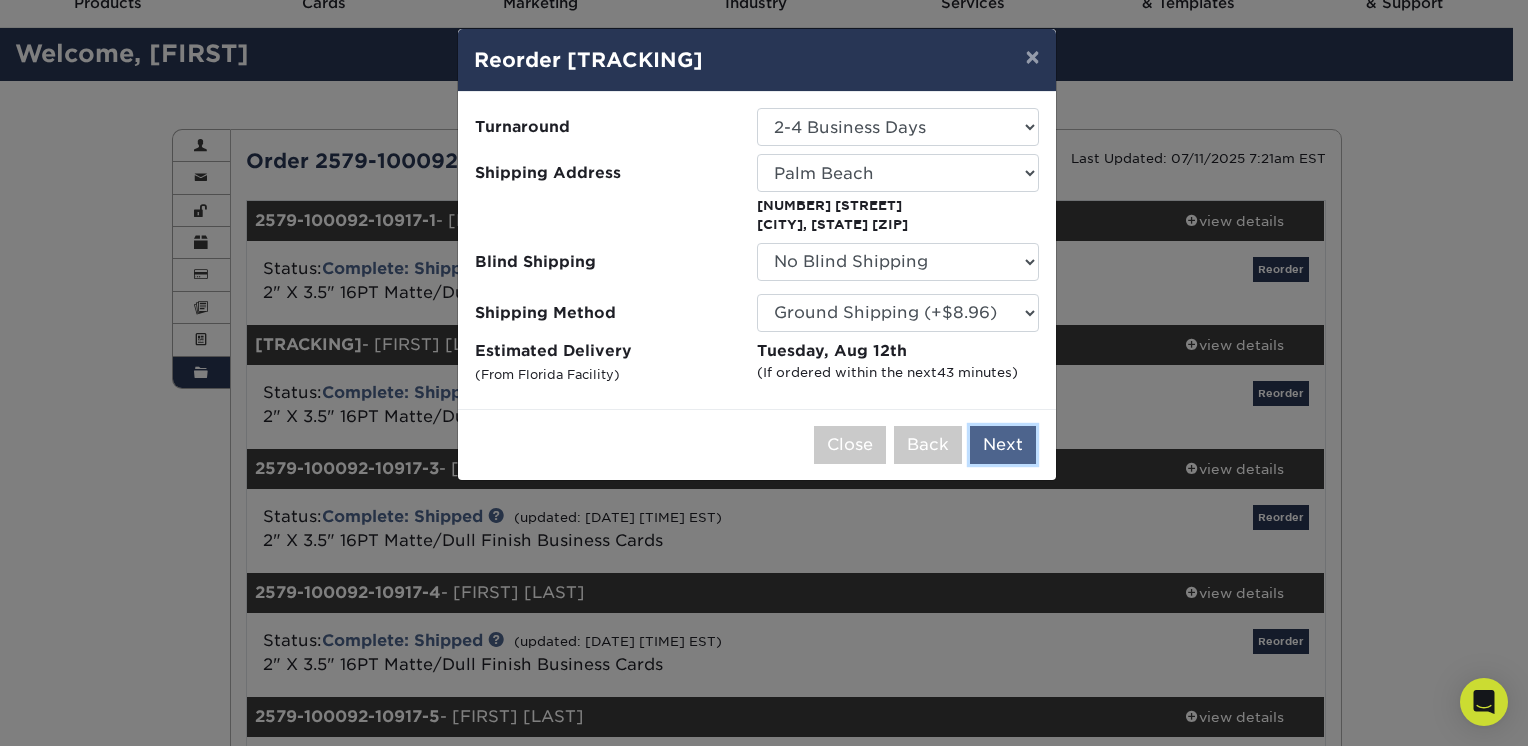 click on "Next" at bounding box center (1003, 445) 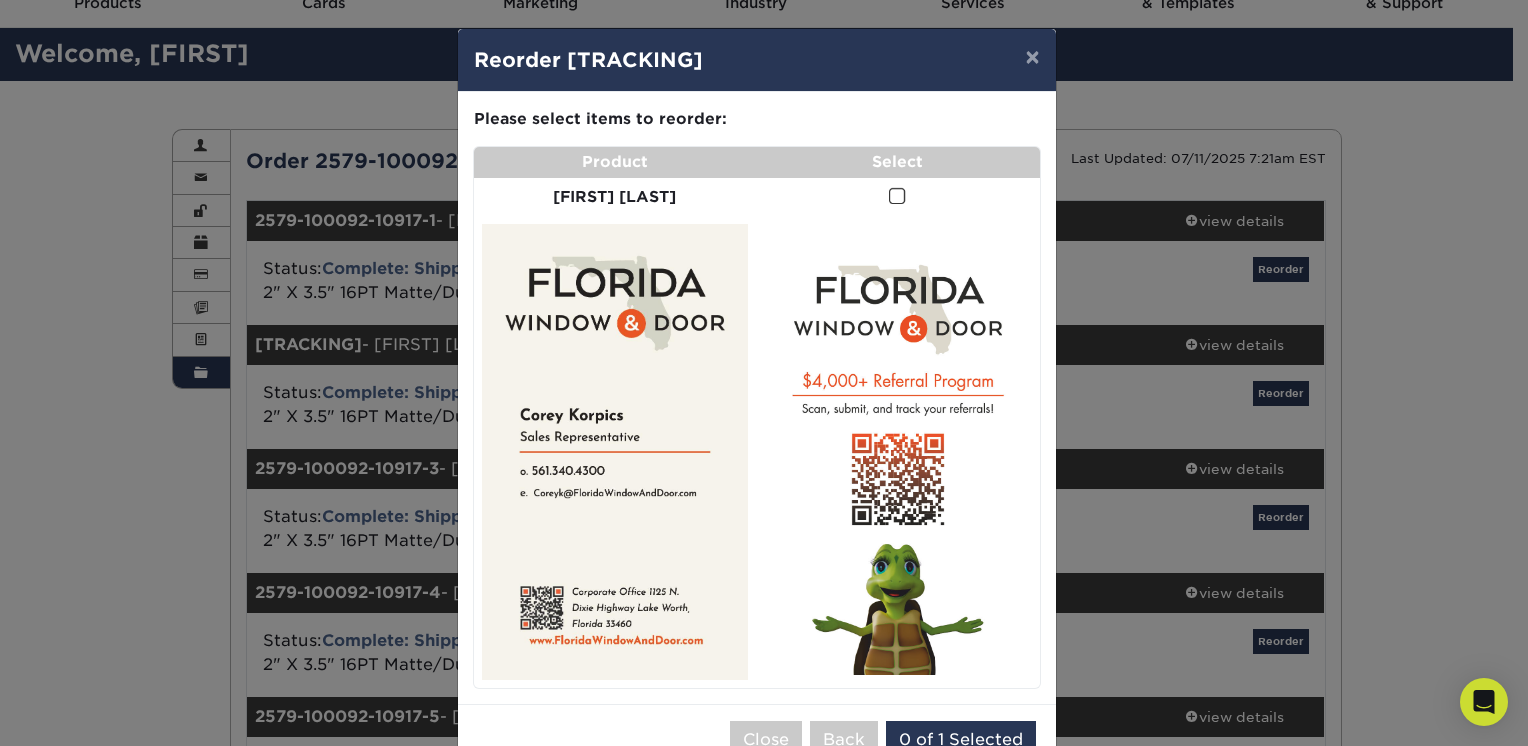 click at bounding box center [897, 197] 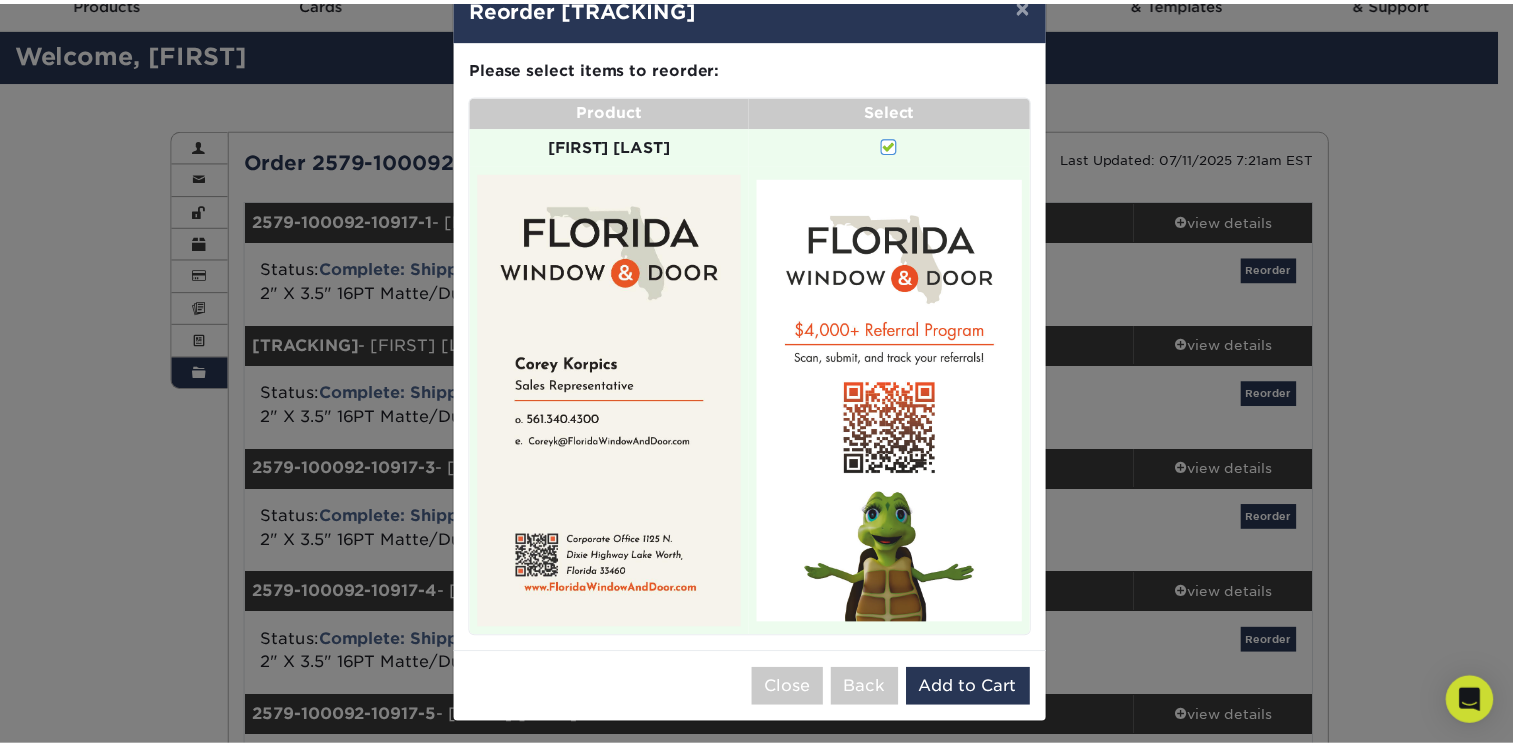 scroll, scrollTop: 56, scrollLeft: 0, axis: vertical 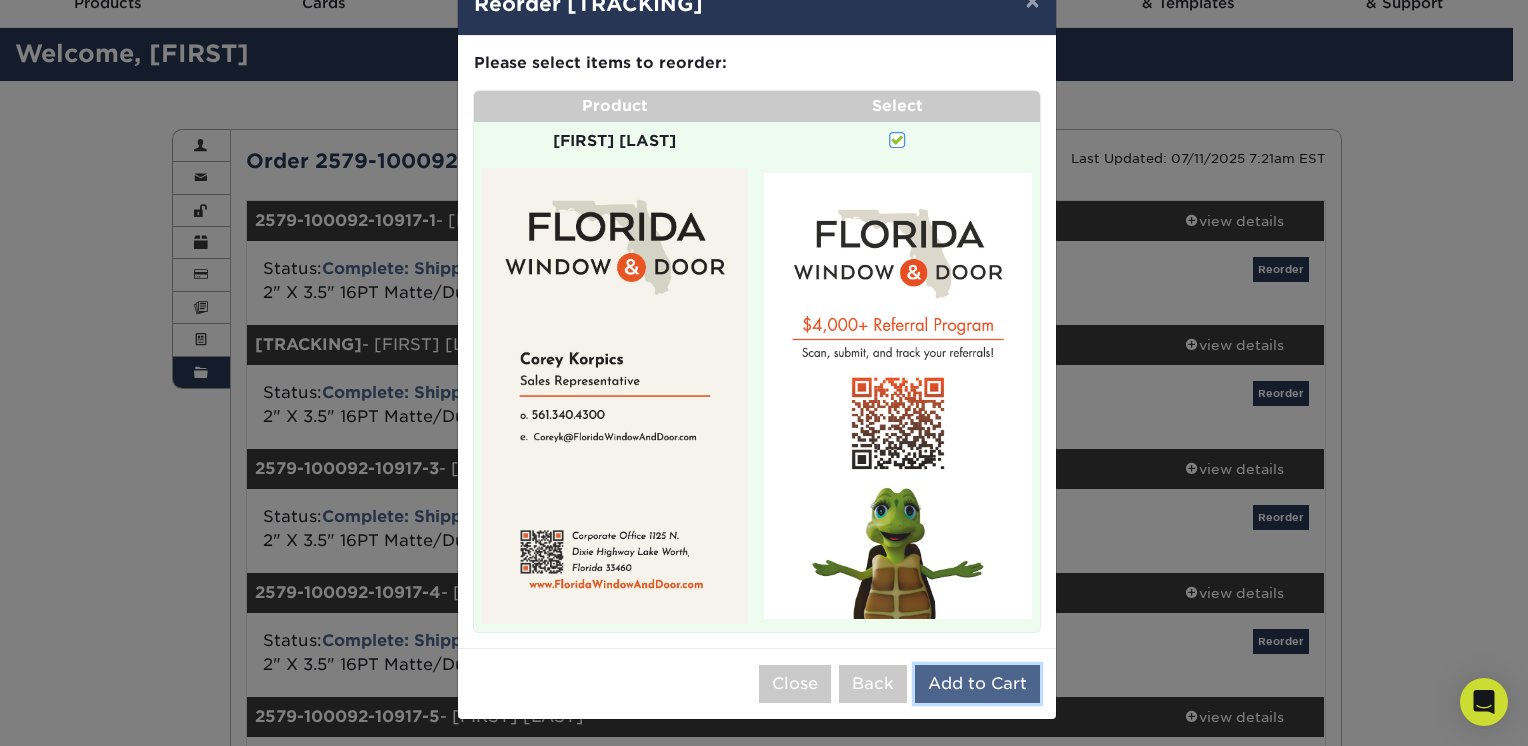 drag, startPoint x: 960, startPoint y: 684, endPoint x: 952, endPoint y: 627, distance: 57.558666 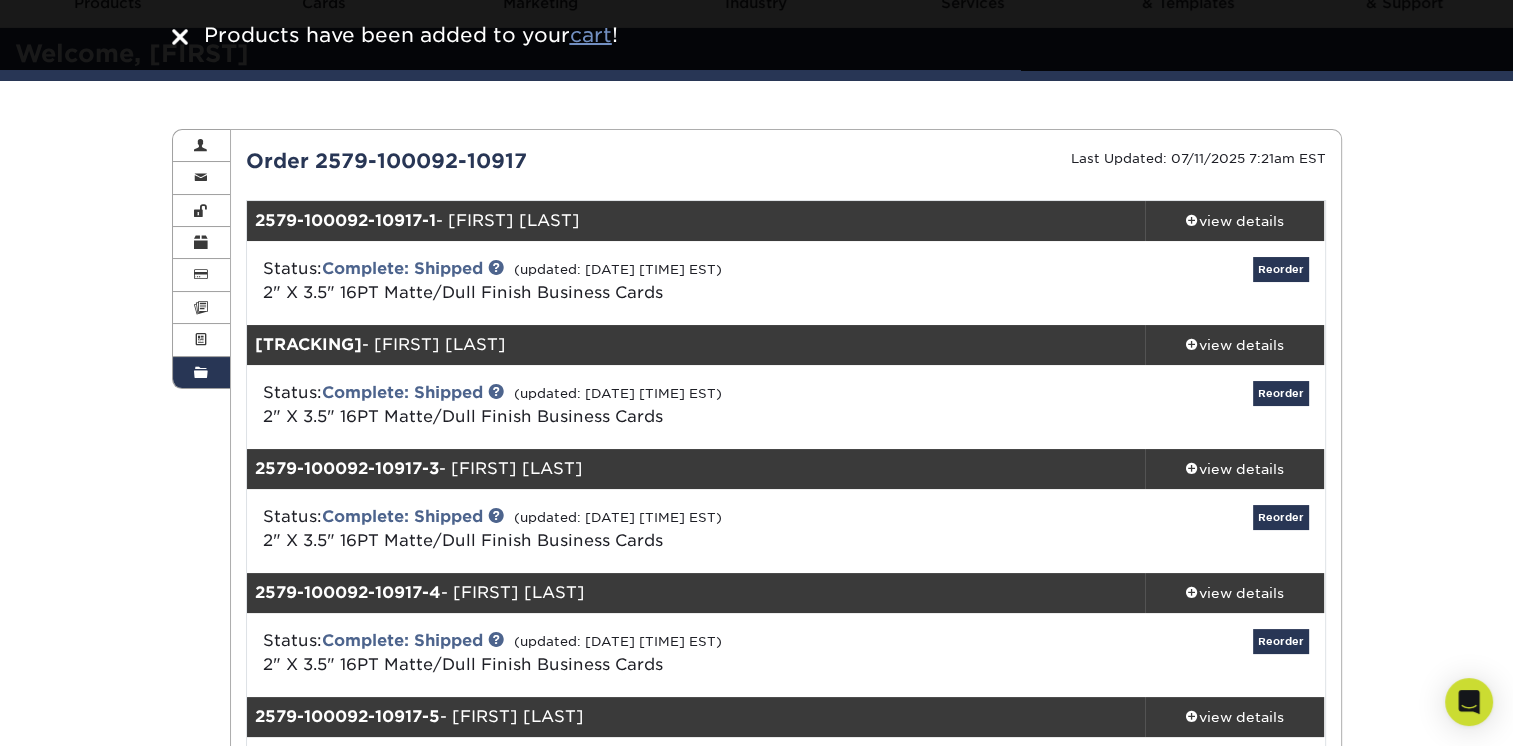 click on "cart" at bounding box center (591, 35) 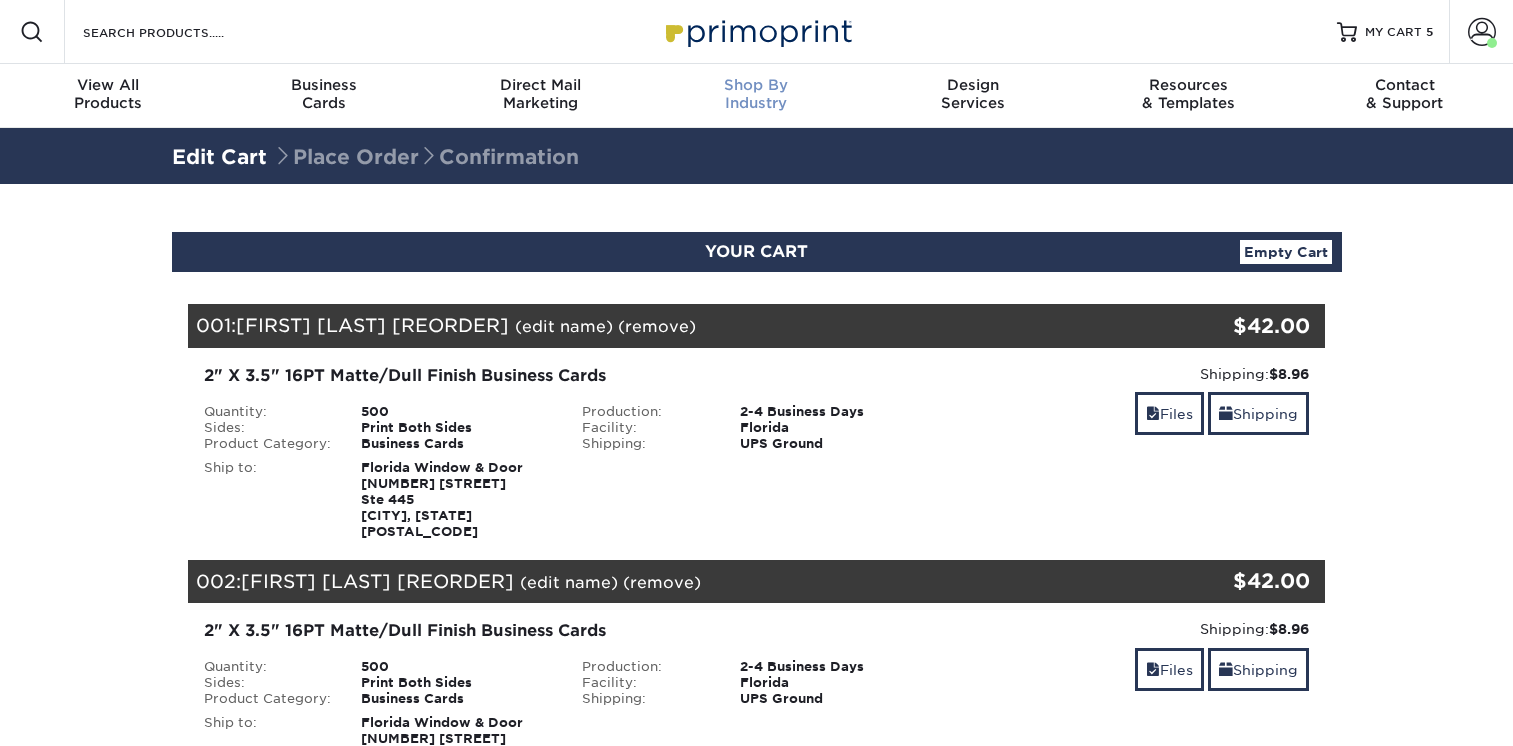 scroll, scrollTop: 0, scrollLeft: 0, axis: both 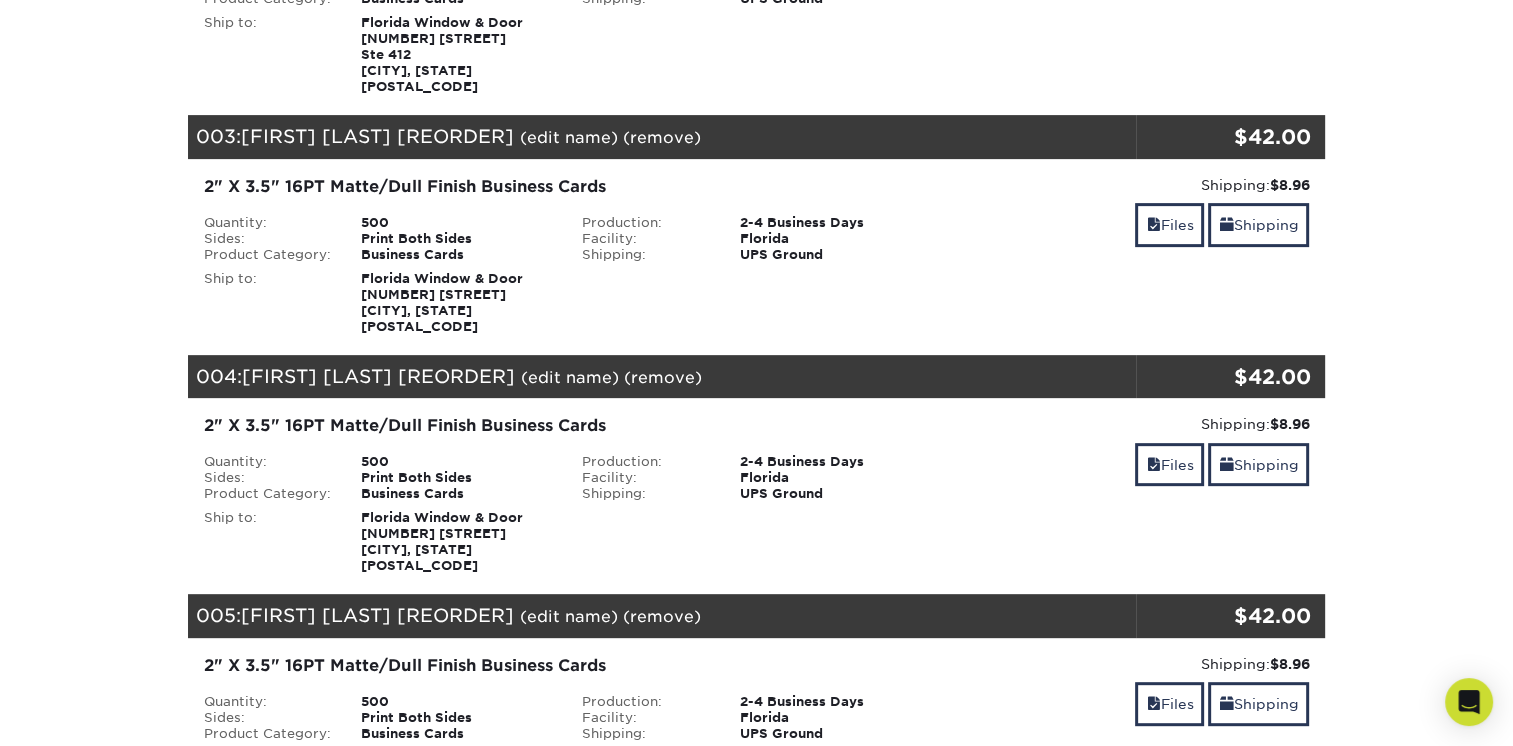 click on "(edit name)" at bounding box center [570, 377] 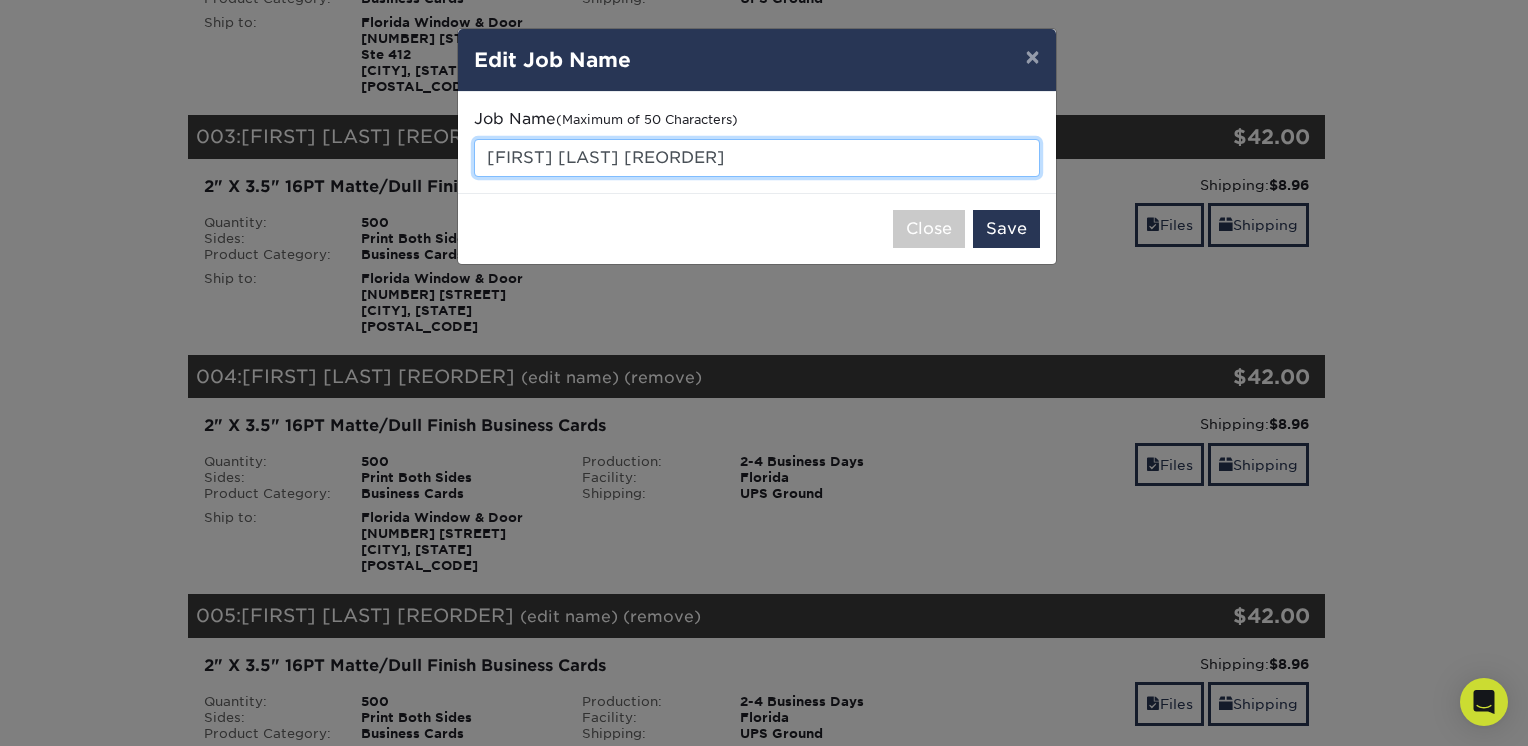 drag, startPoint x: 487, startPoint y: 157, endPoint x: 604, endPoint y: 153, distance: 117.06836 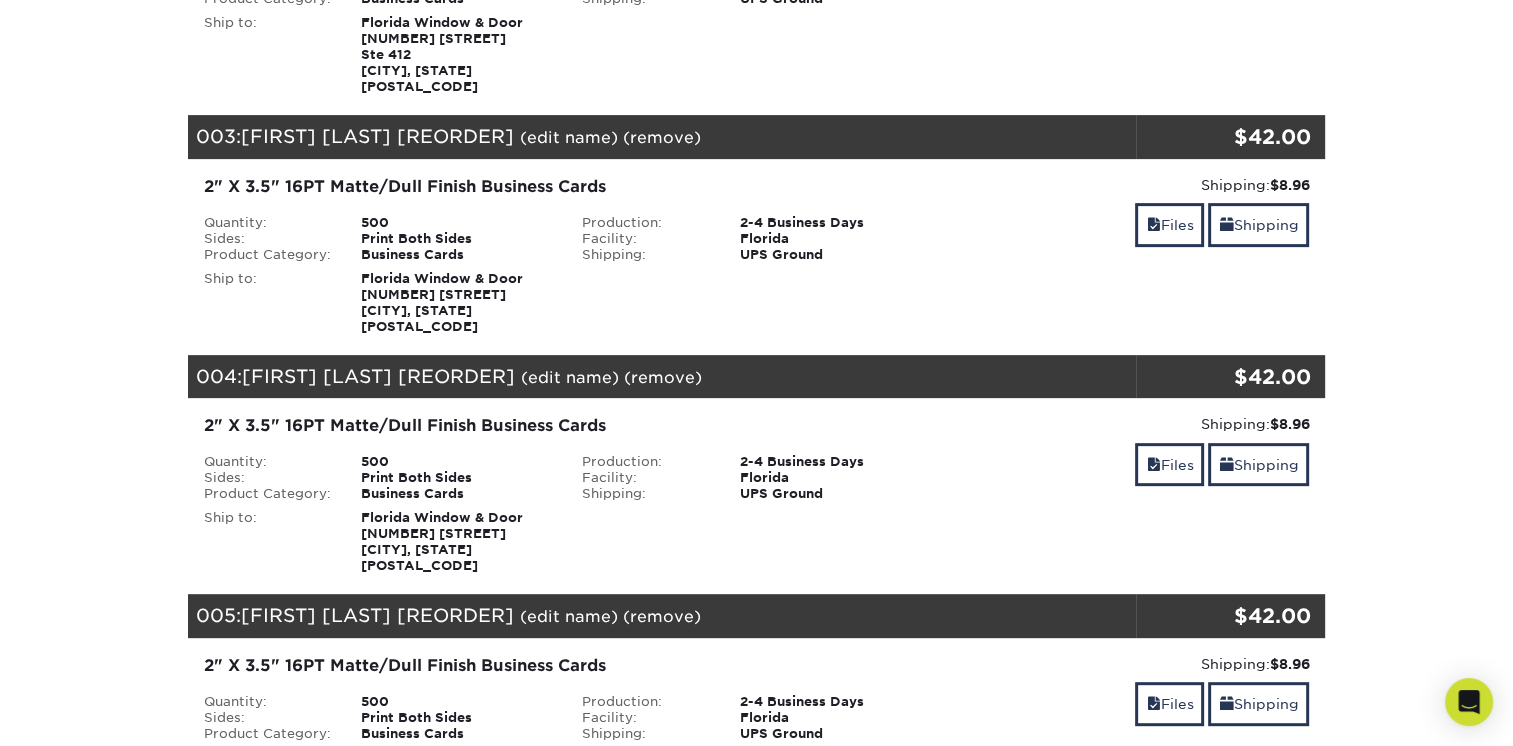 click on "(edit name)" at bounding box center [570, 377] 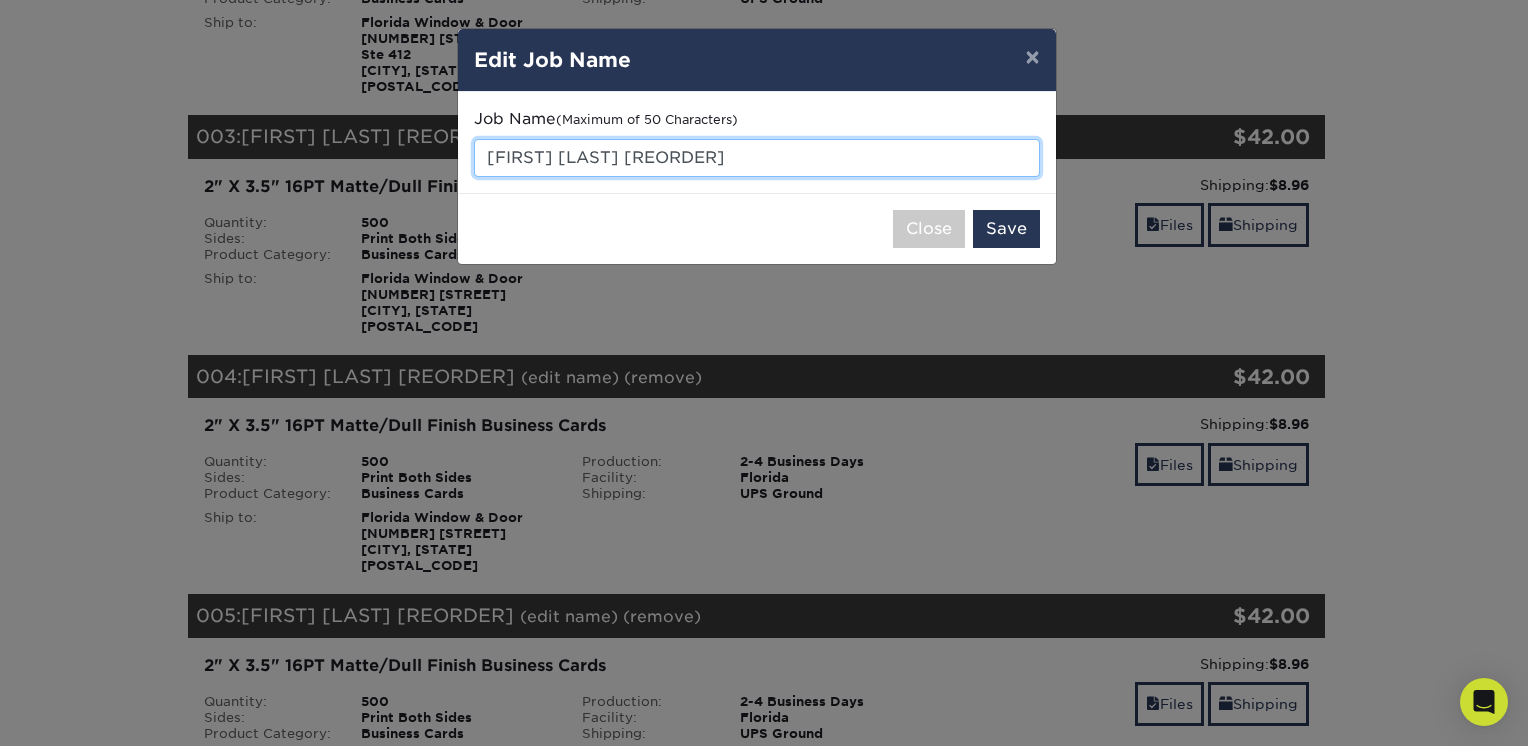 drag, startPoint x: 604, startPoint y: 161, endPoint x: 456, endPoint y: 174, distance: 148.56985 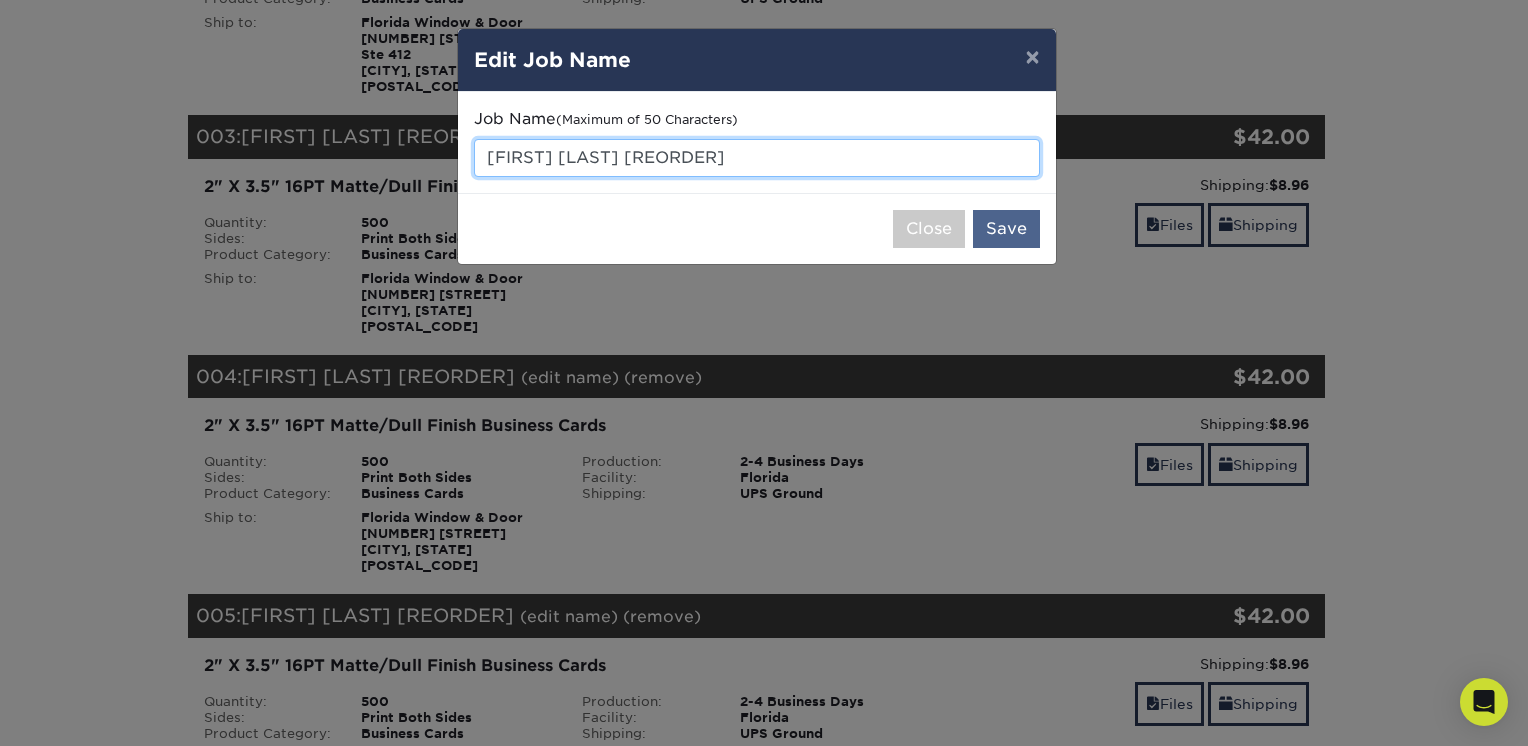 type on "Jerry Cajigas [Reorder 2579-100092-10917]" 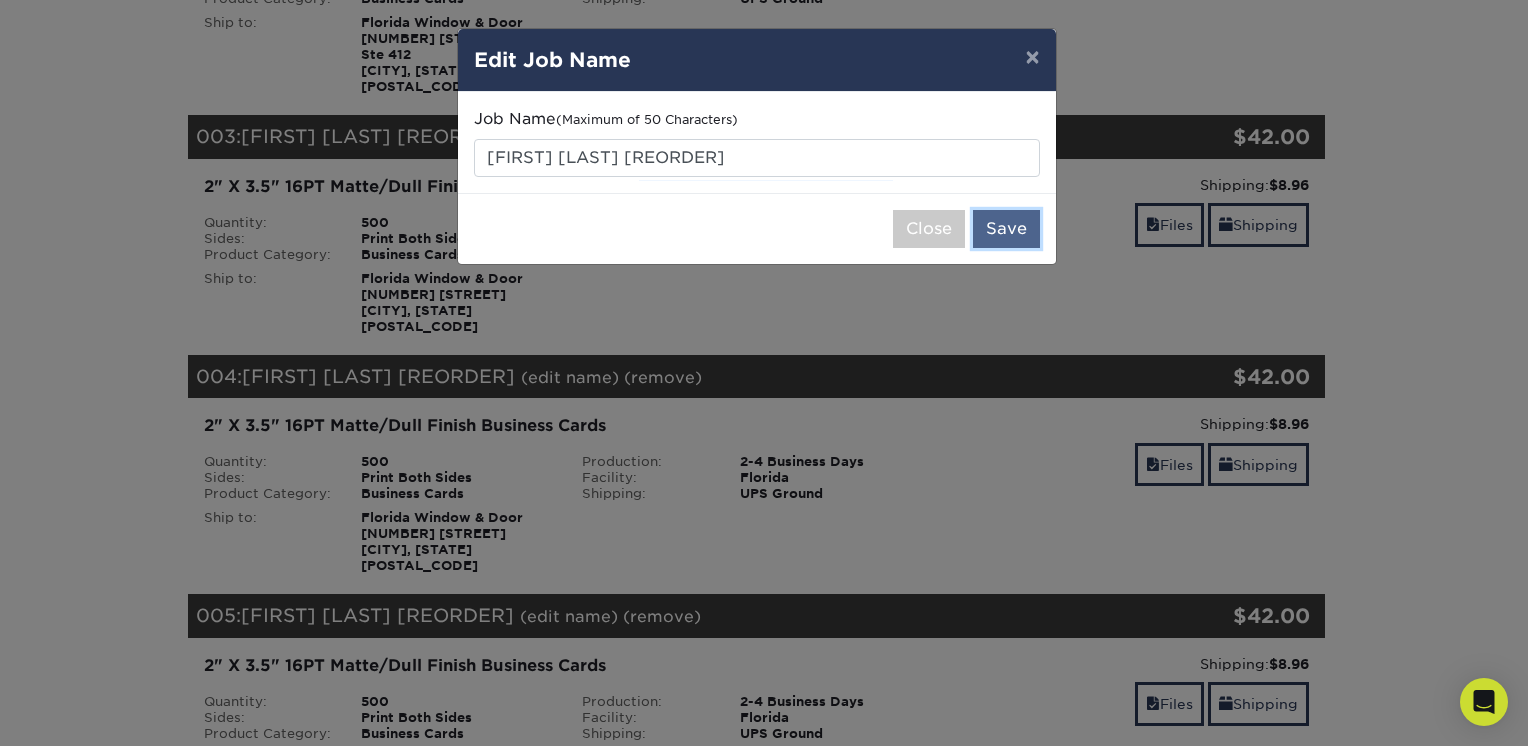 click on "Save" at bounding box center [1006, 229] 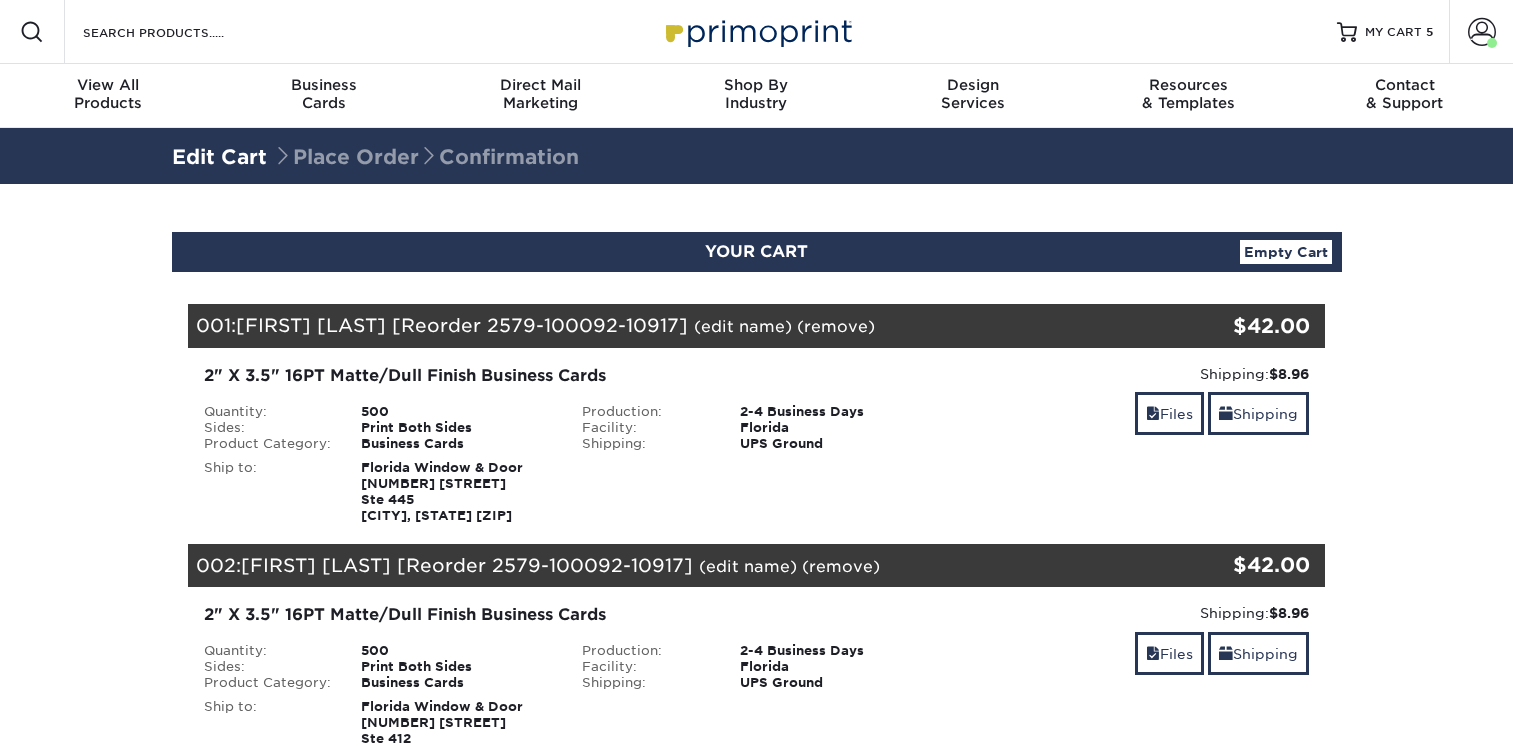 scroll, scrollTop: 0, scrollLeft: 0, axis: both 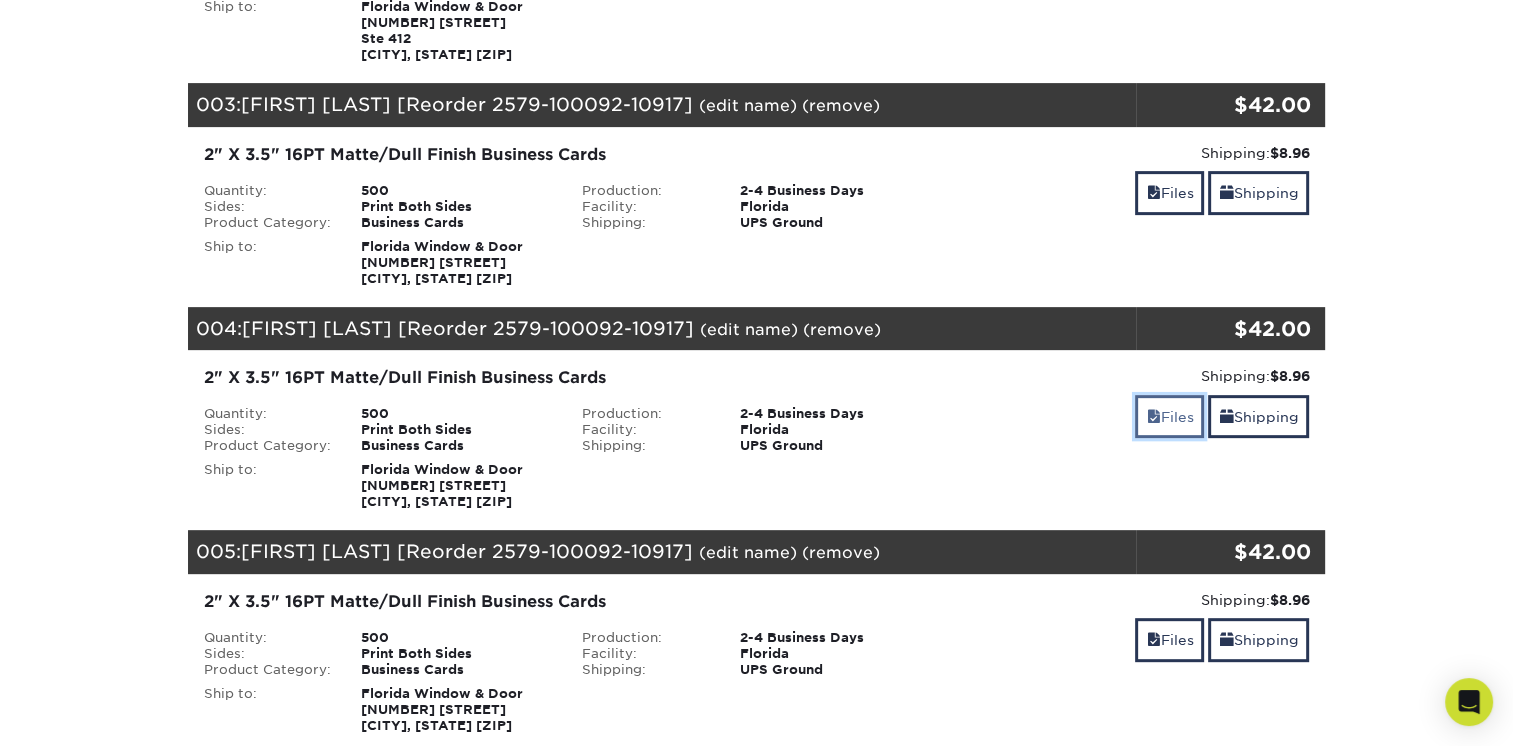 click on "Files" at bounding box center (1169, 416) 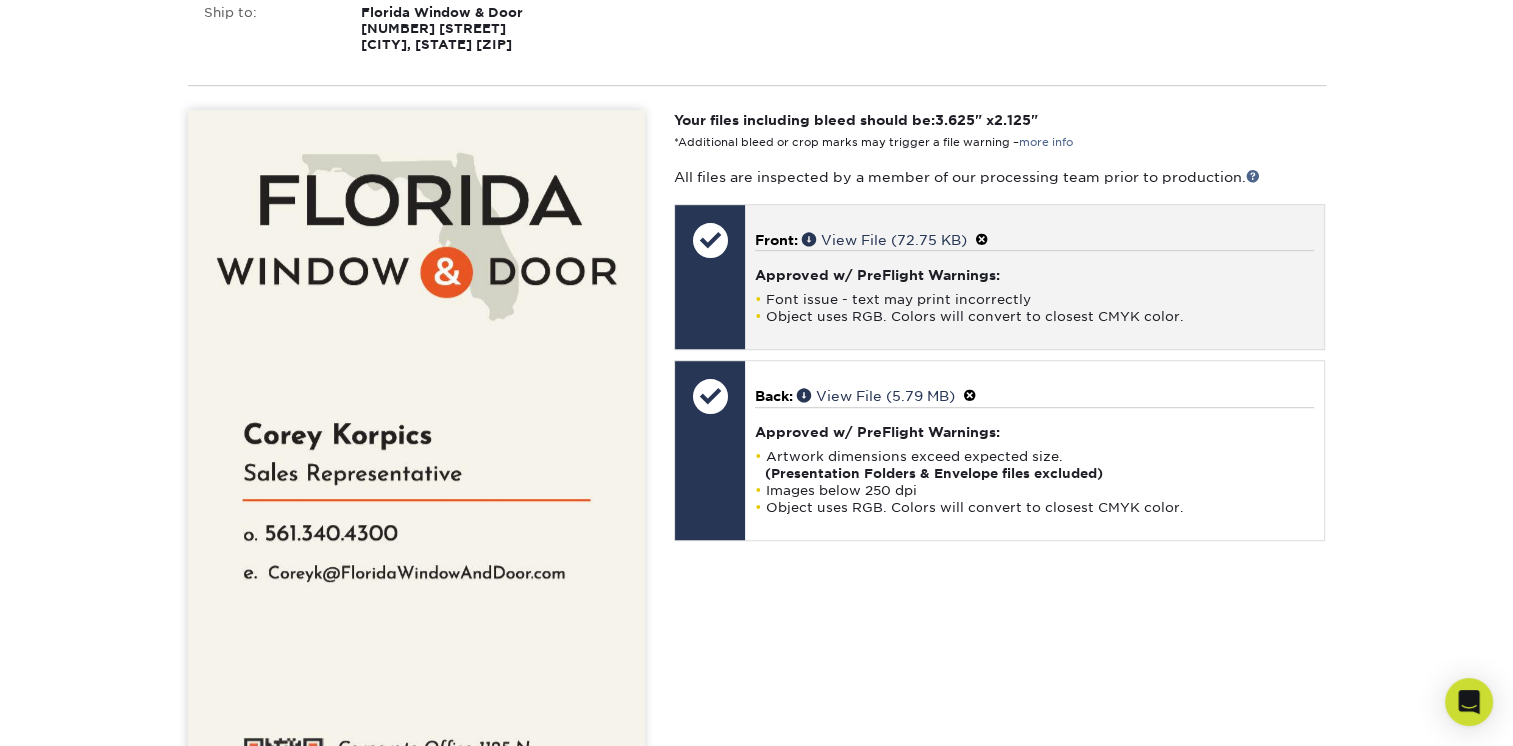 scroll, scrollTop: 1200, scrollLeft: 0, axis: vertical 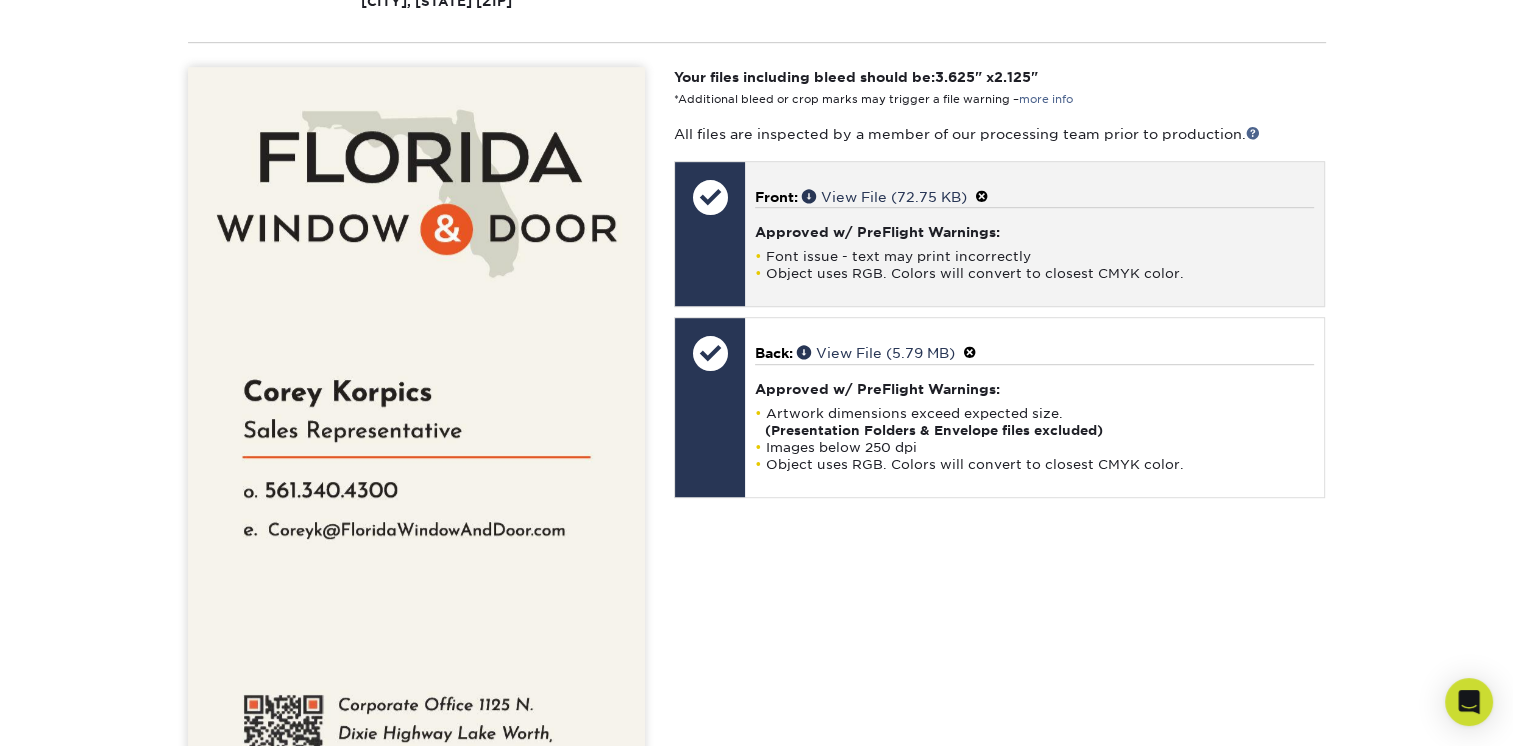 click at bounding box center (982, 197) 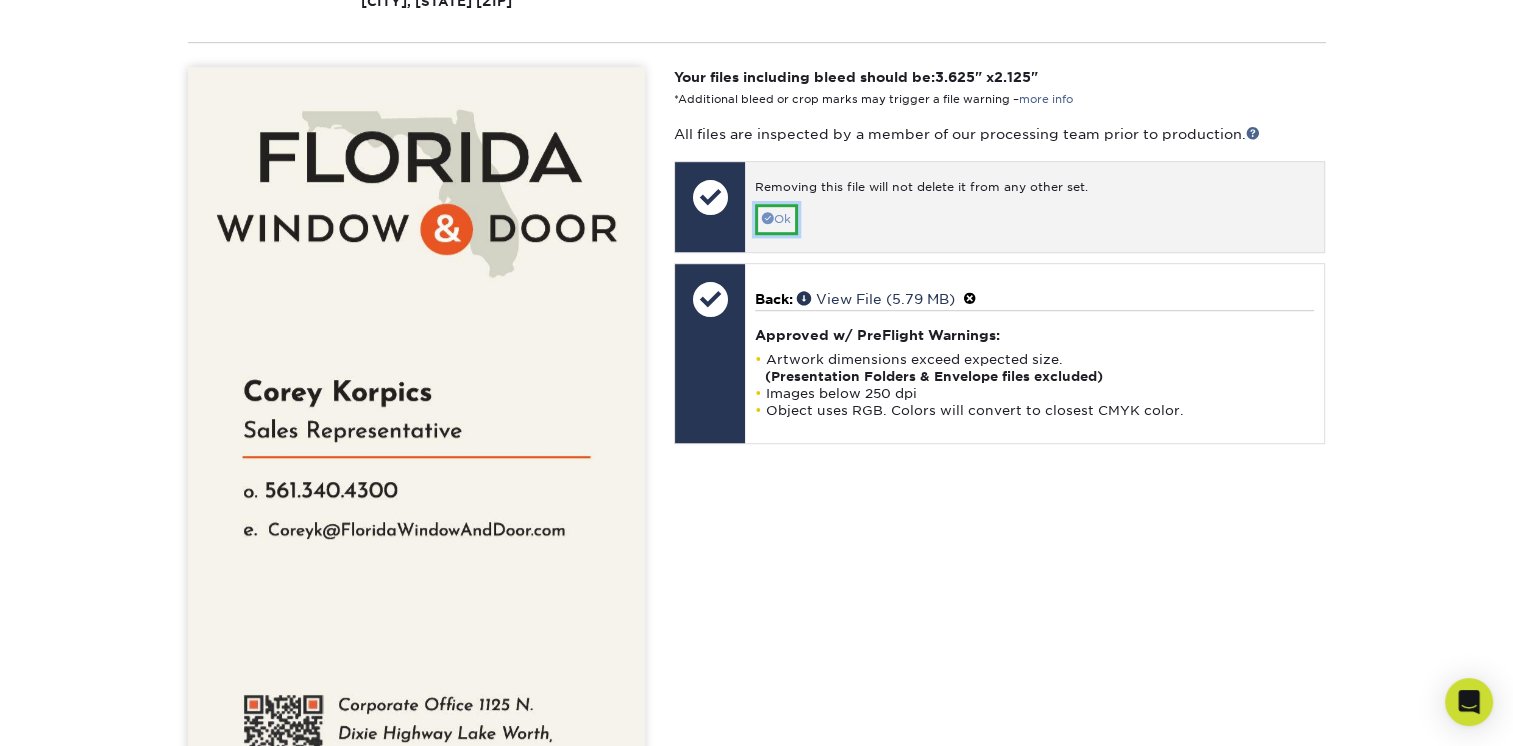 click on "Ok" at bounding box center (776, 219) 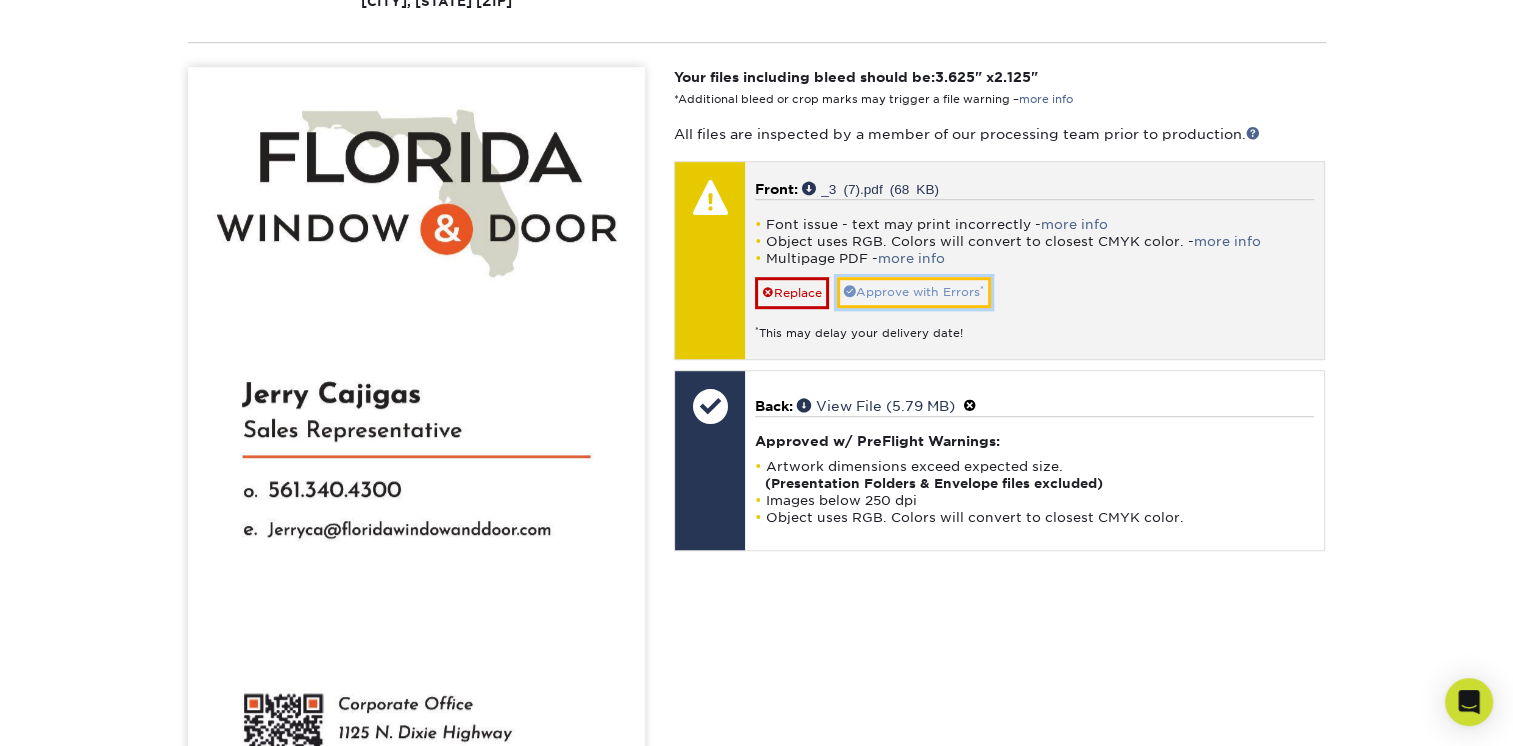 click on "Approve with Errors *" at bounding box center (914, 292) 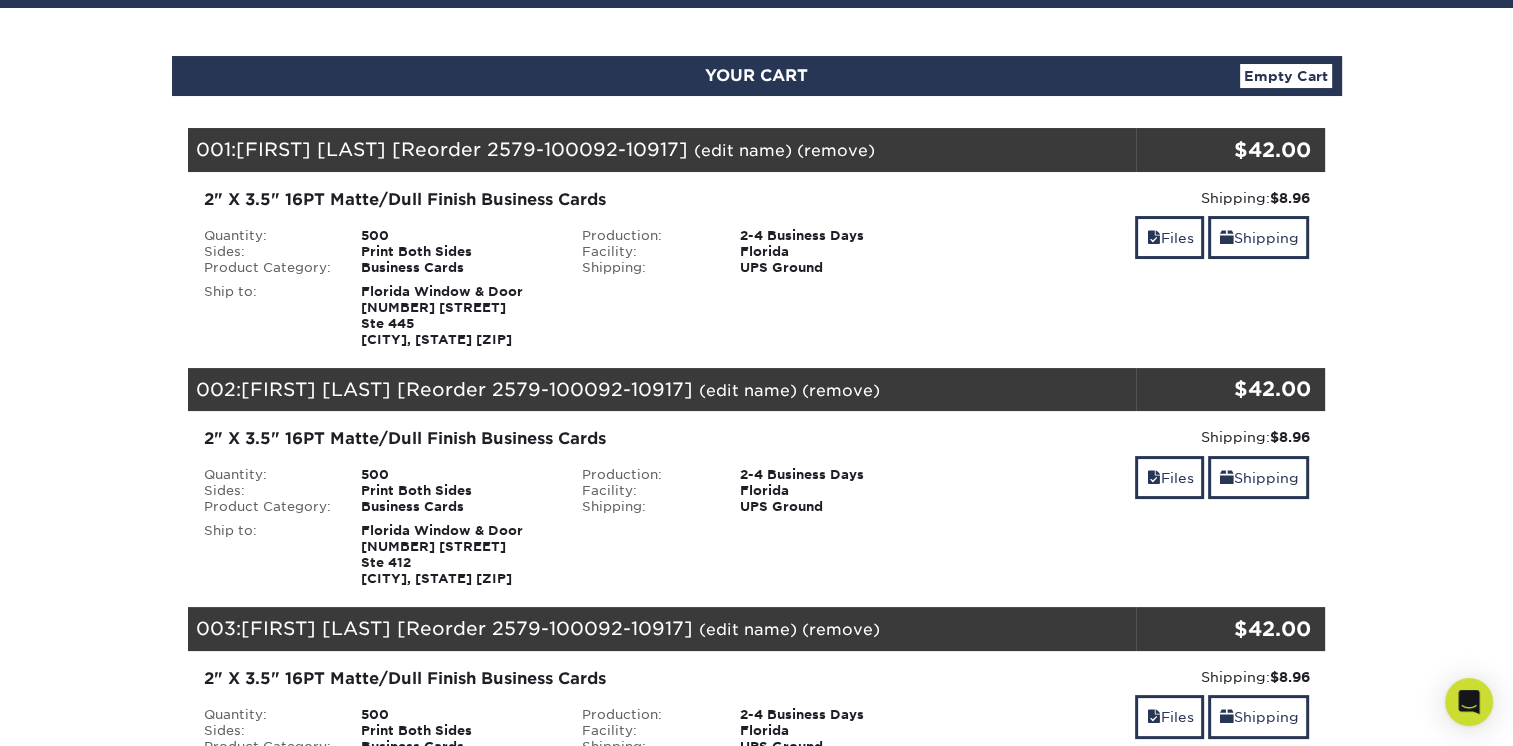 scroll, scrollTop: 0, scrollLeft: 0, axis: both 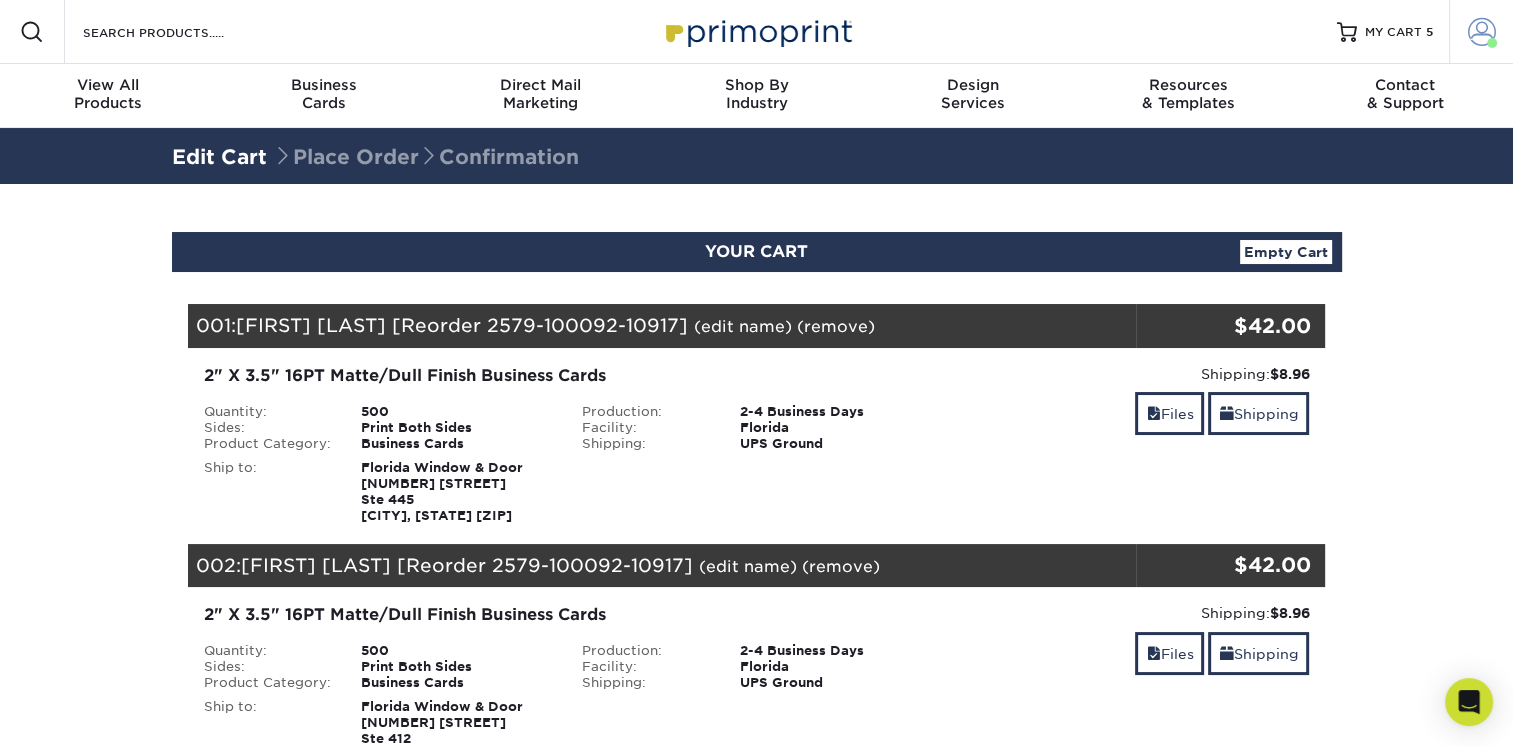 click at bounding box center [1482, 32] 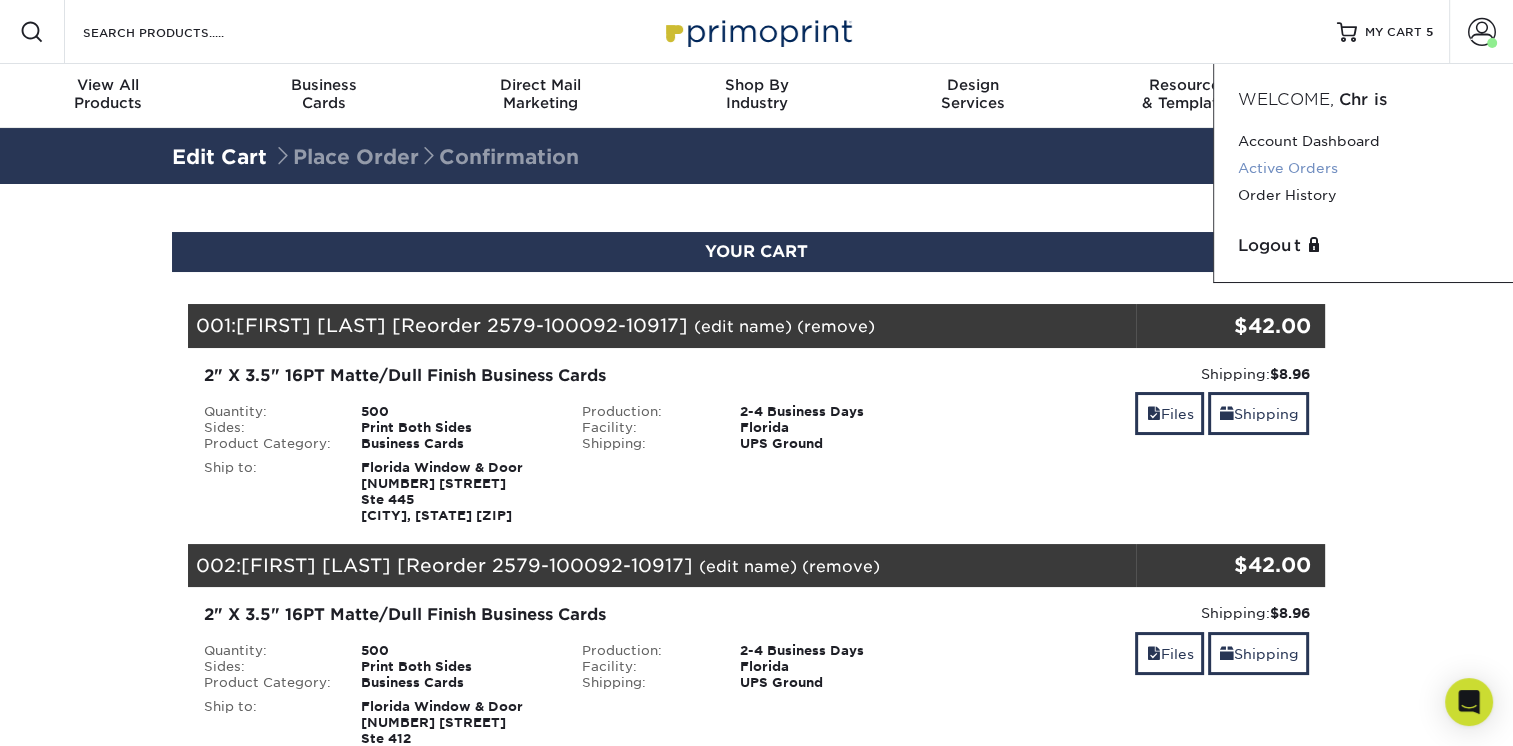 click on "Active Orders" at bounding box center [1363, 168] 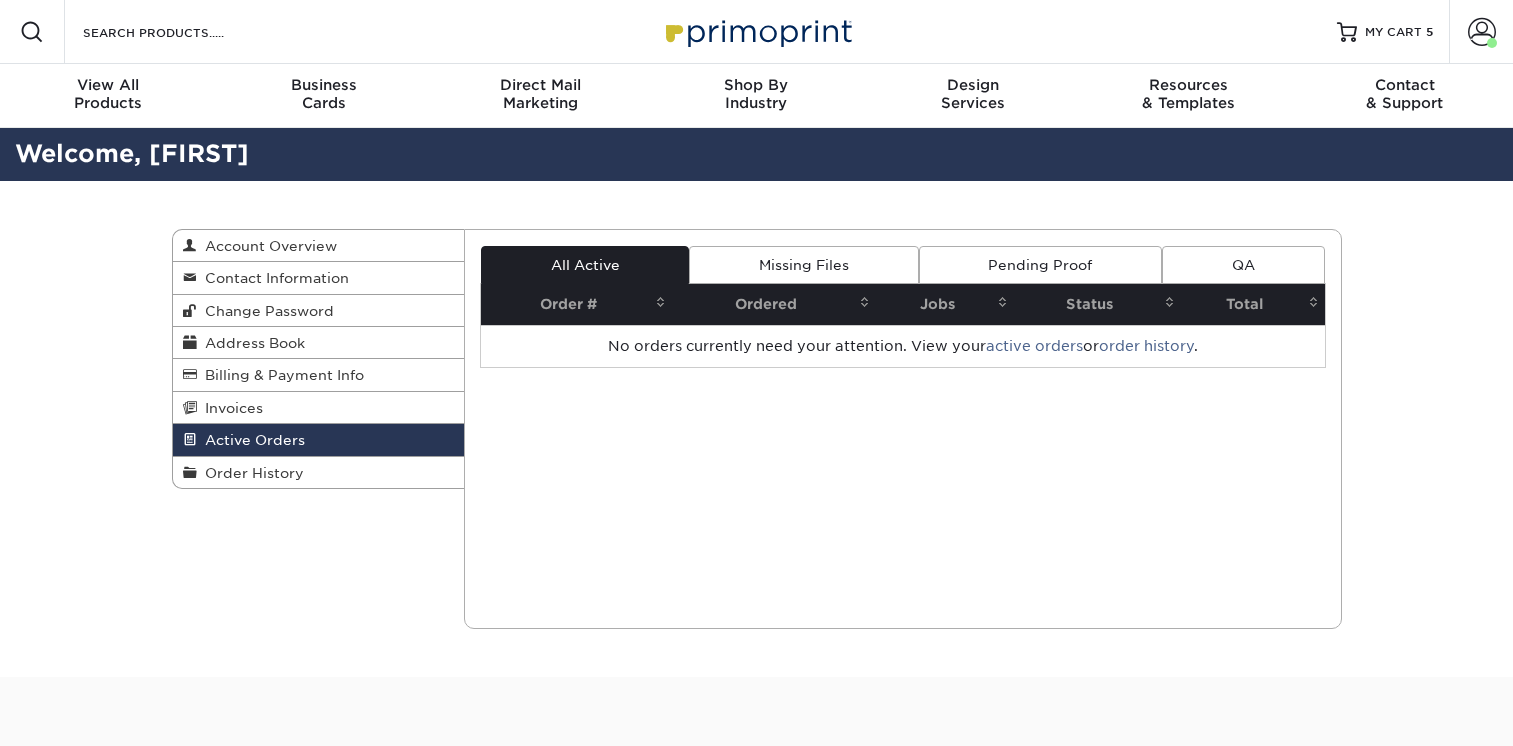 scroll, scrollTop: 0, scrollLeft: 0, axis: both 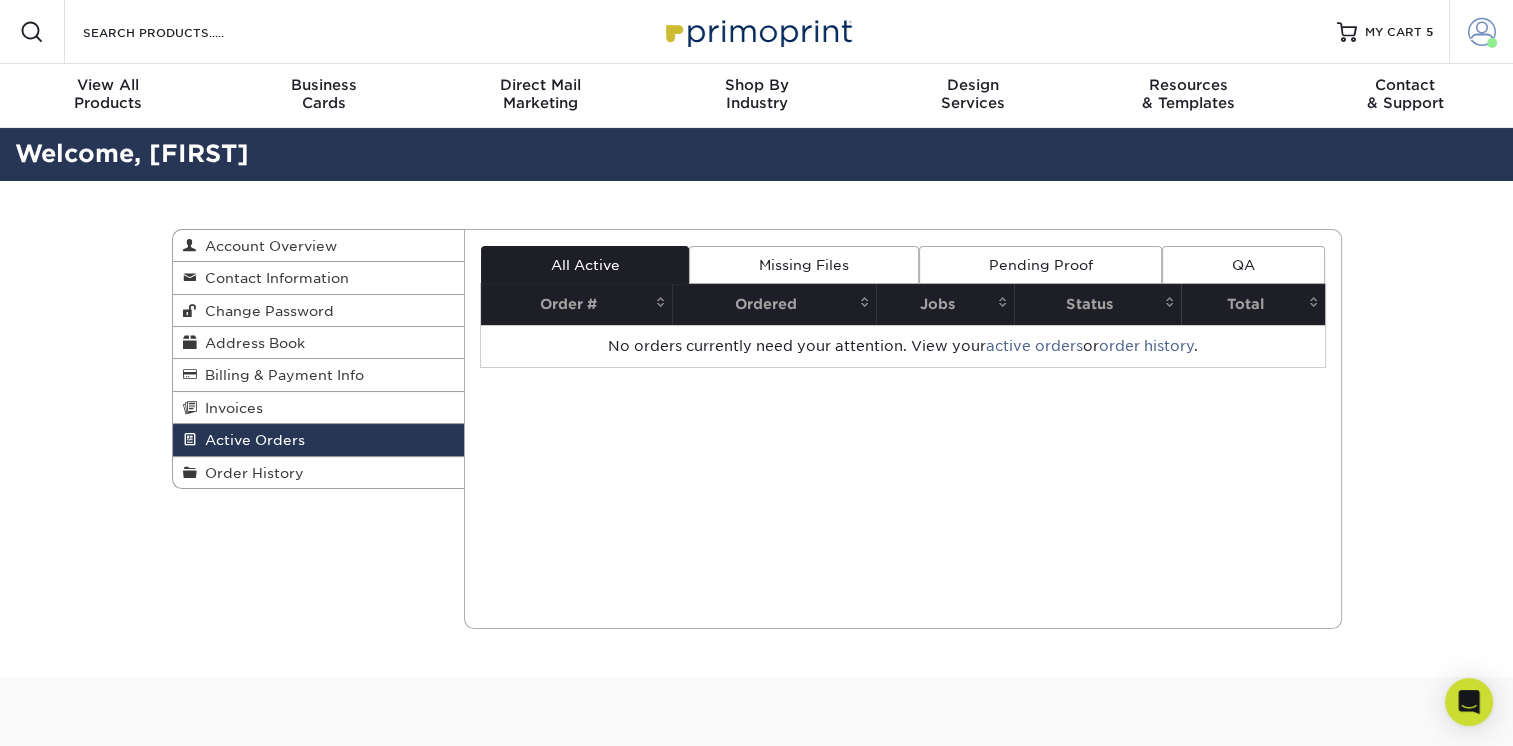 click on "Account" at bounding box center (1481, 32) 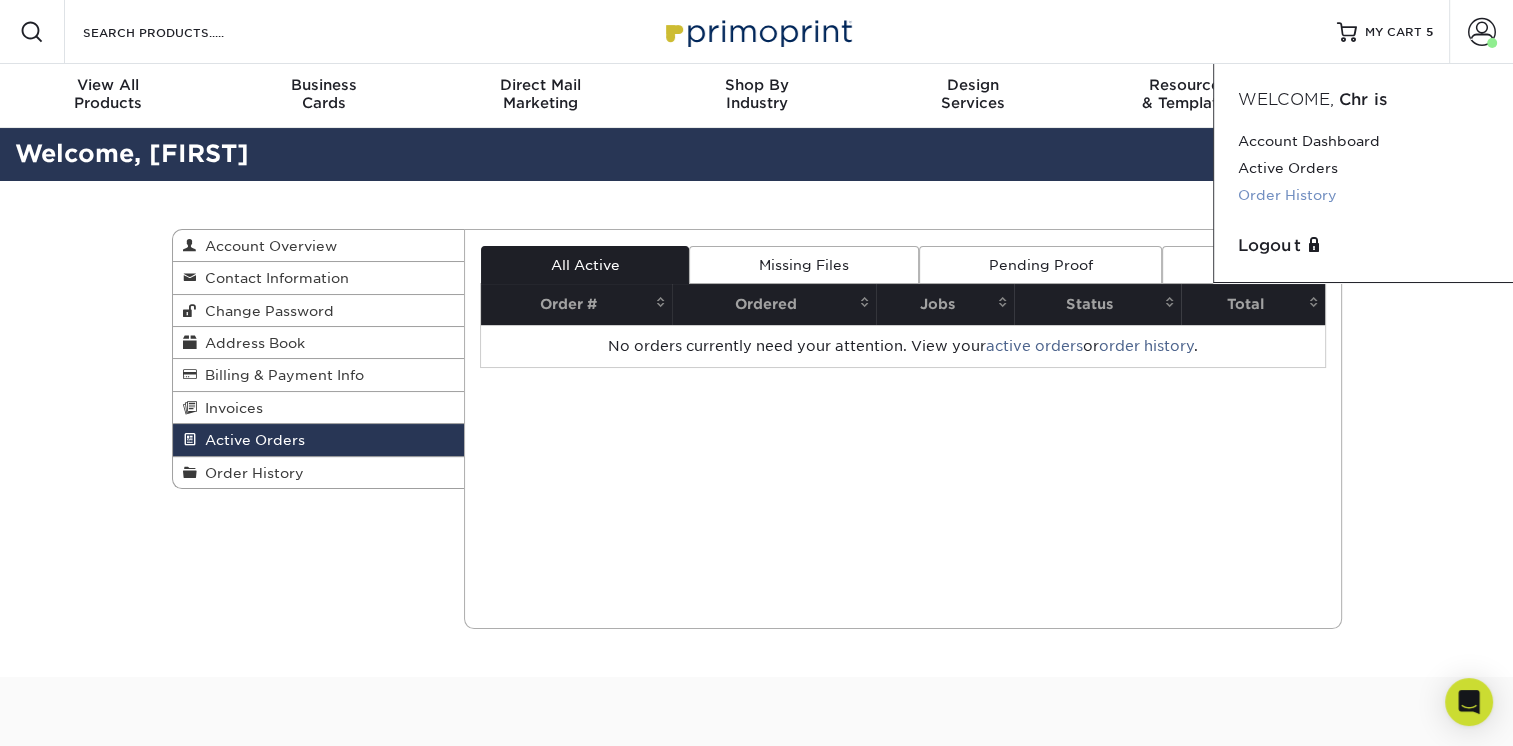 click on "Order History" at bounding box center (1363, 195) 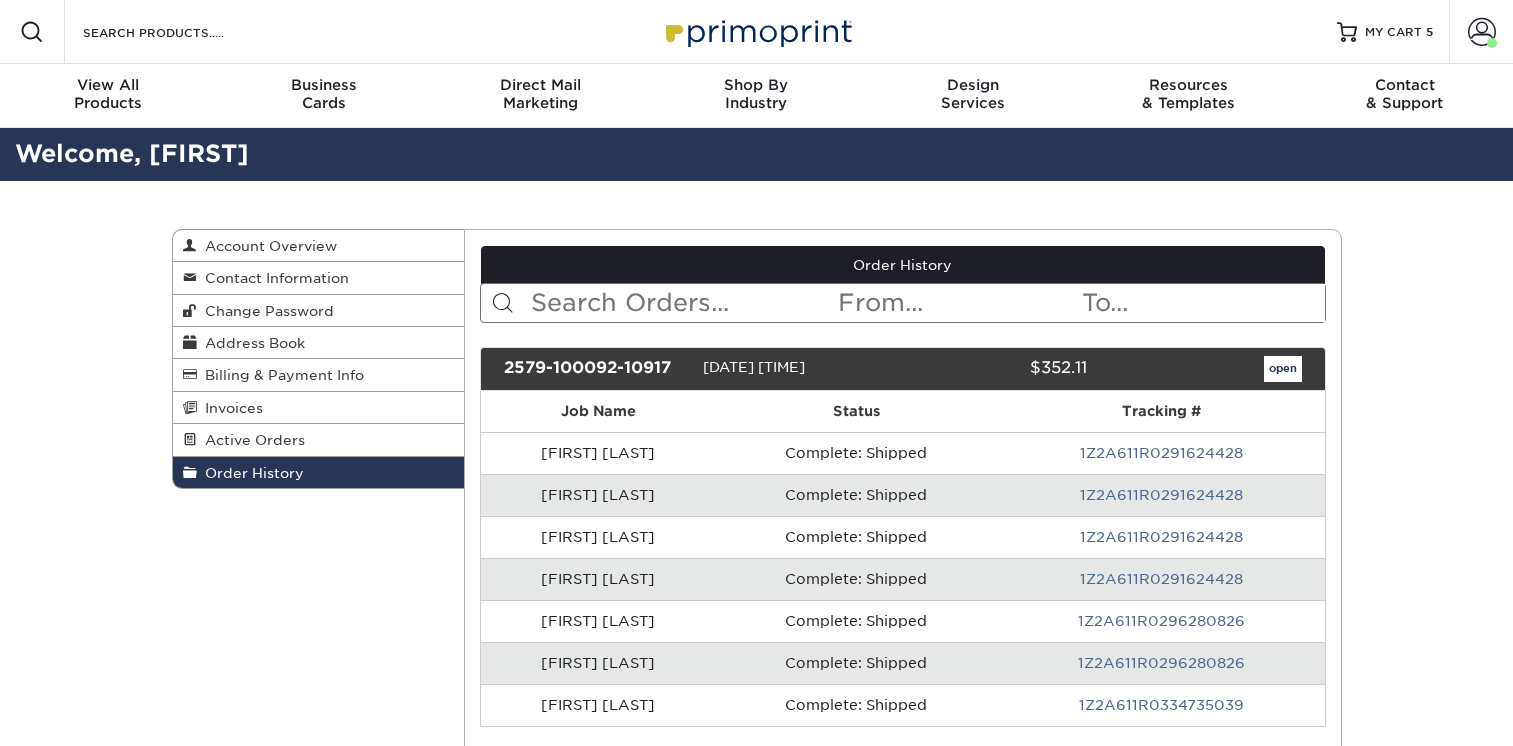 scroll, scrollTop: 0, scrollLeft: 0, axis: both 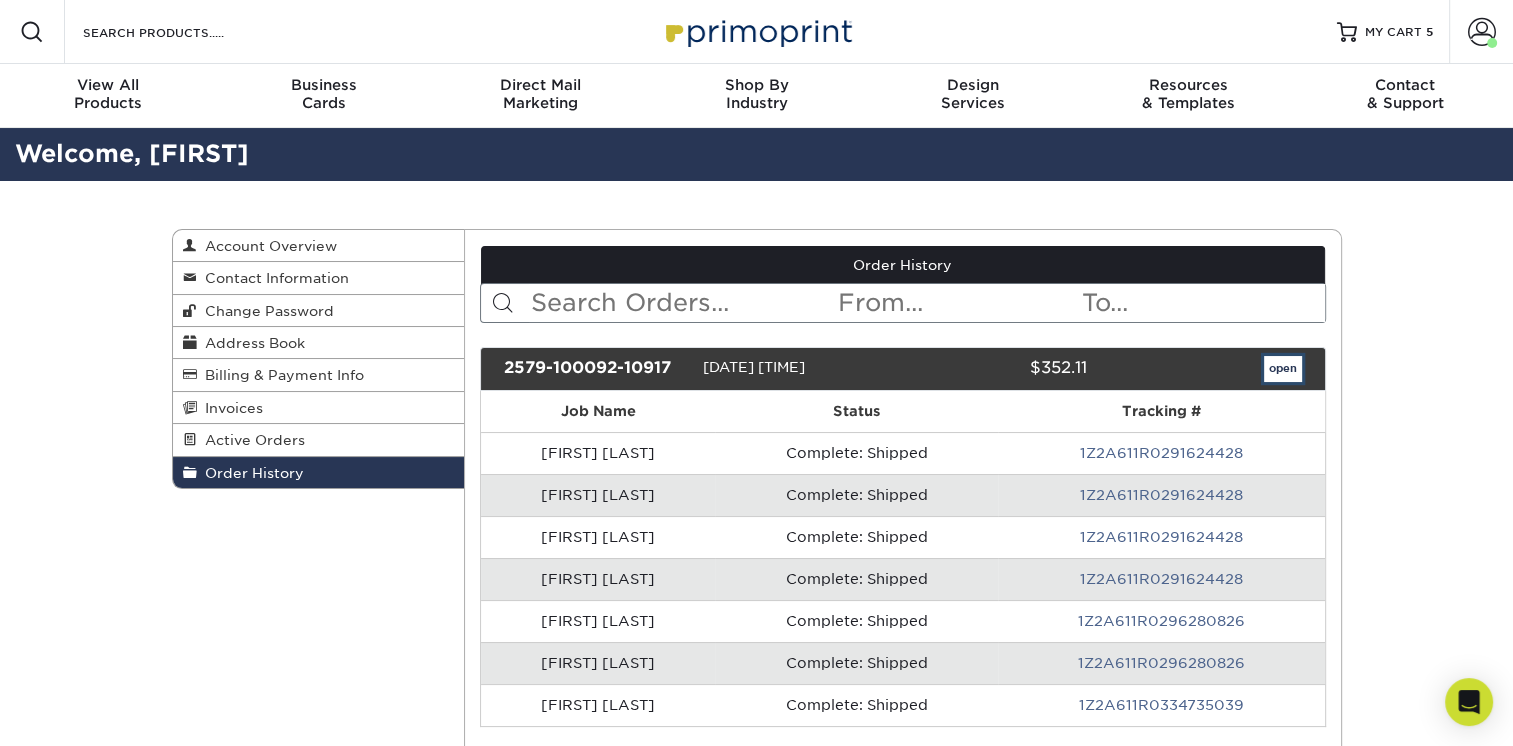 click on "open" at bounding box center [1283, 369] 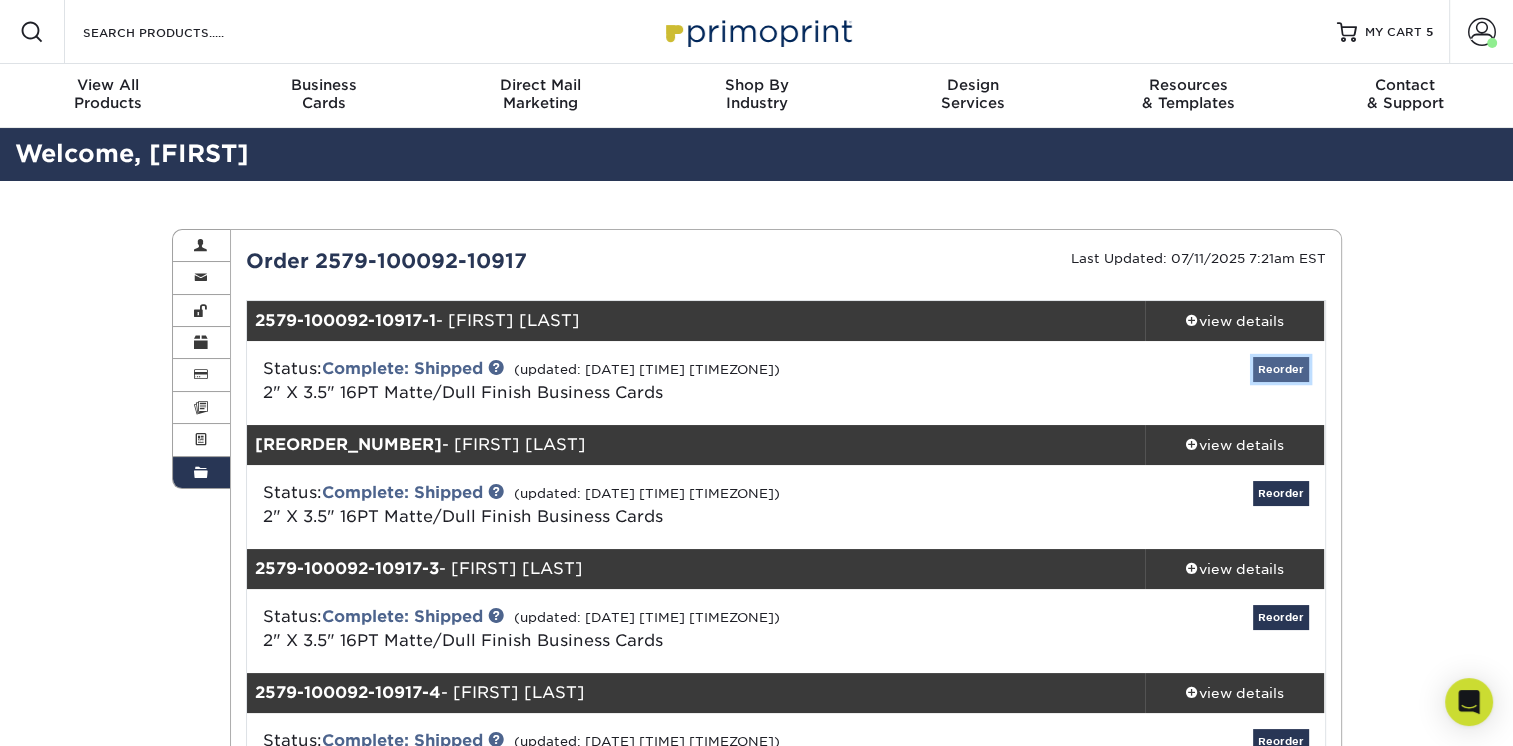 click on "Reorder" at bounding box center (1281, 369) 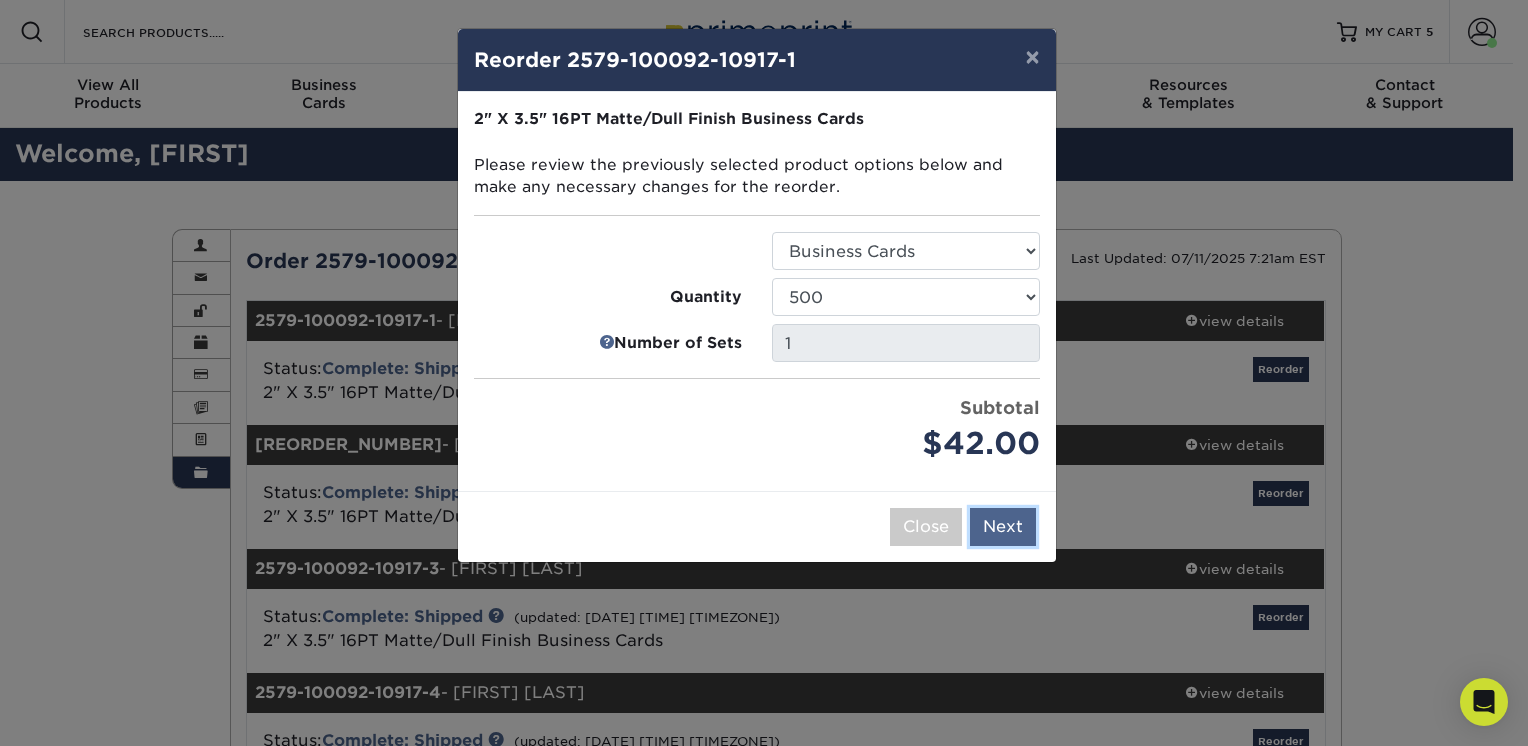 click on "Next" at bounding box center (1003, 527) 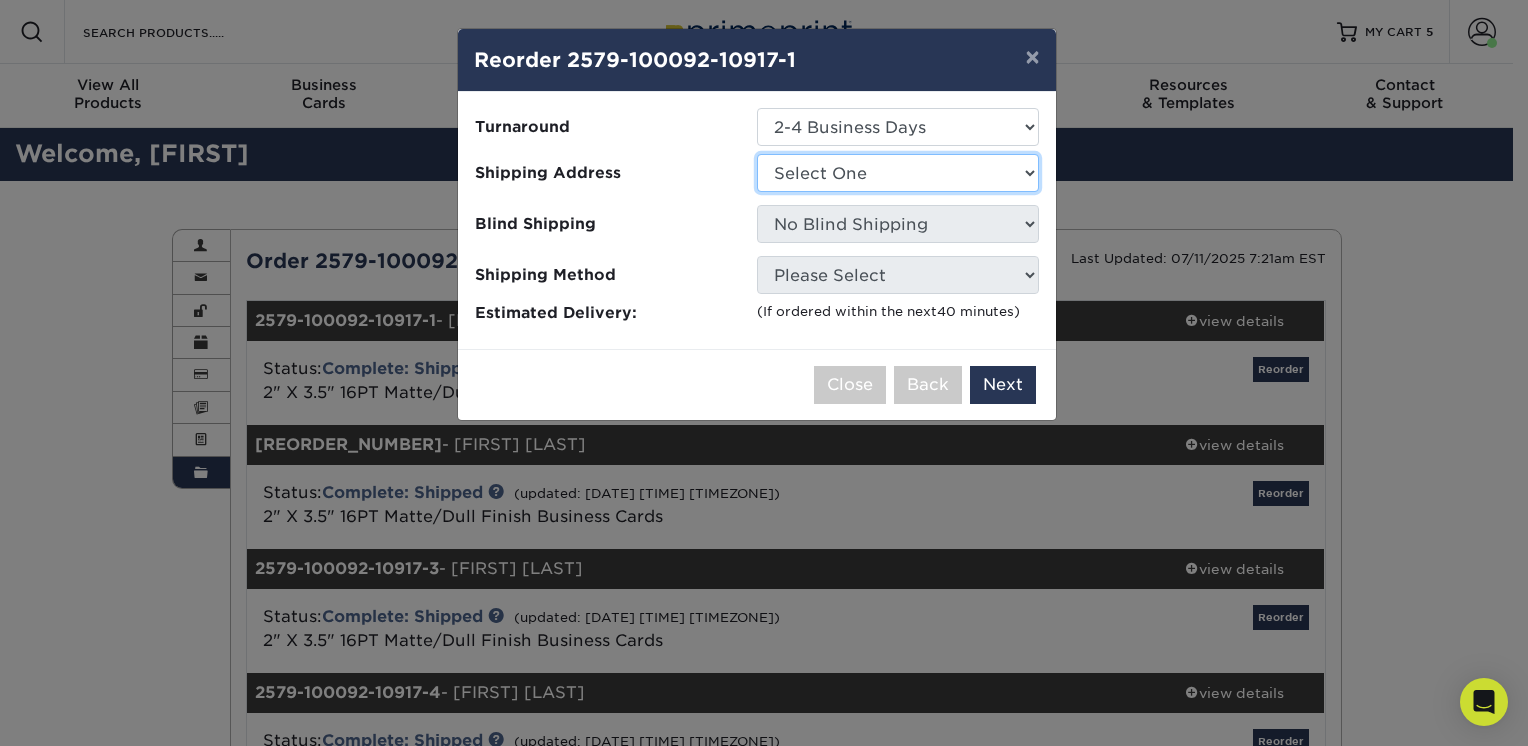 click on "Select One
Chris Cubbage
Daytona/New Smyrna
Florida Window & Door
Fort Myers  Orlando Palm Beach Tampa Vero Beach" at bounding box center (898, 173) 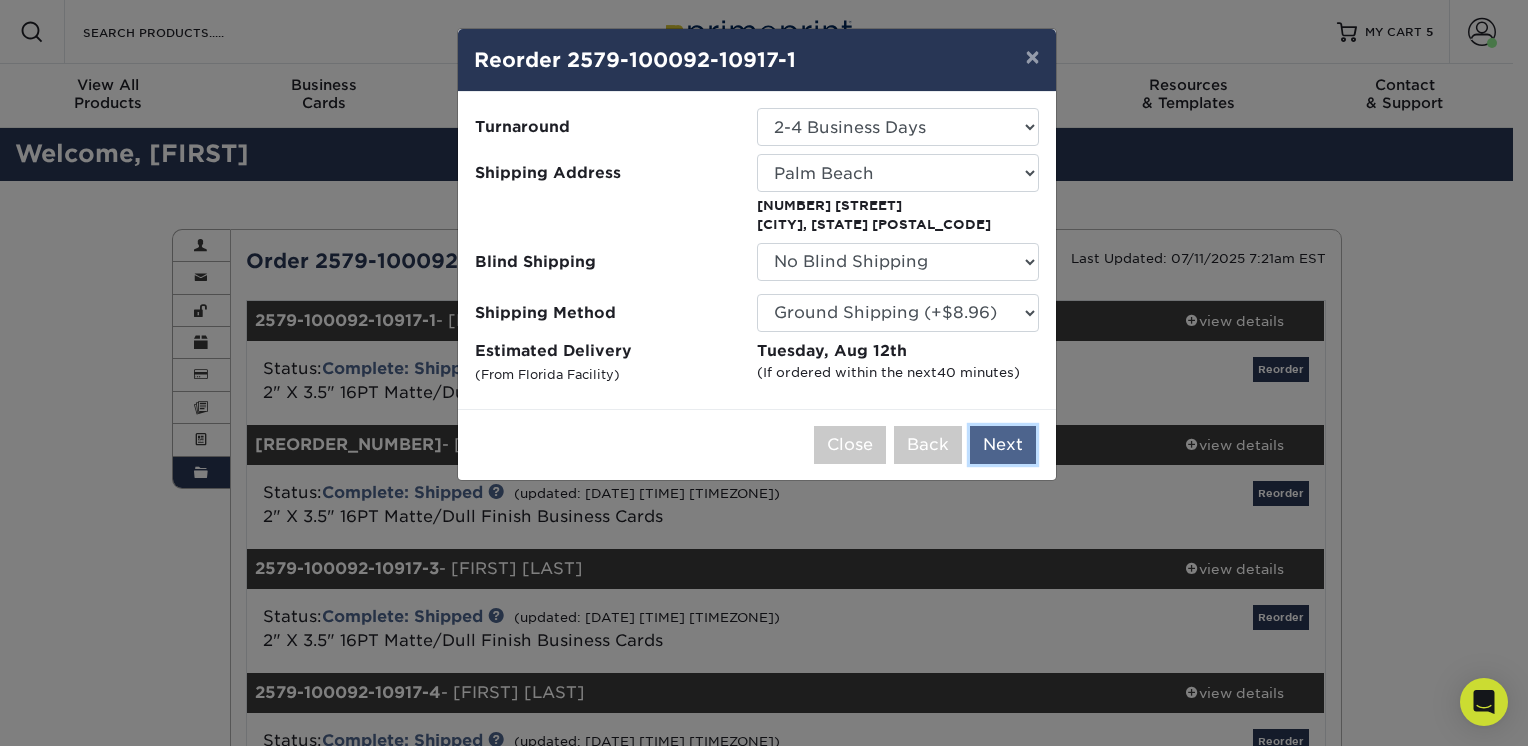 click on "Next" at bounding box center (1003, 445) 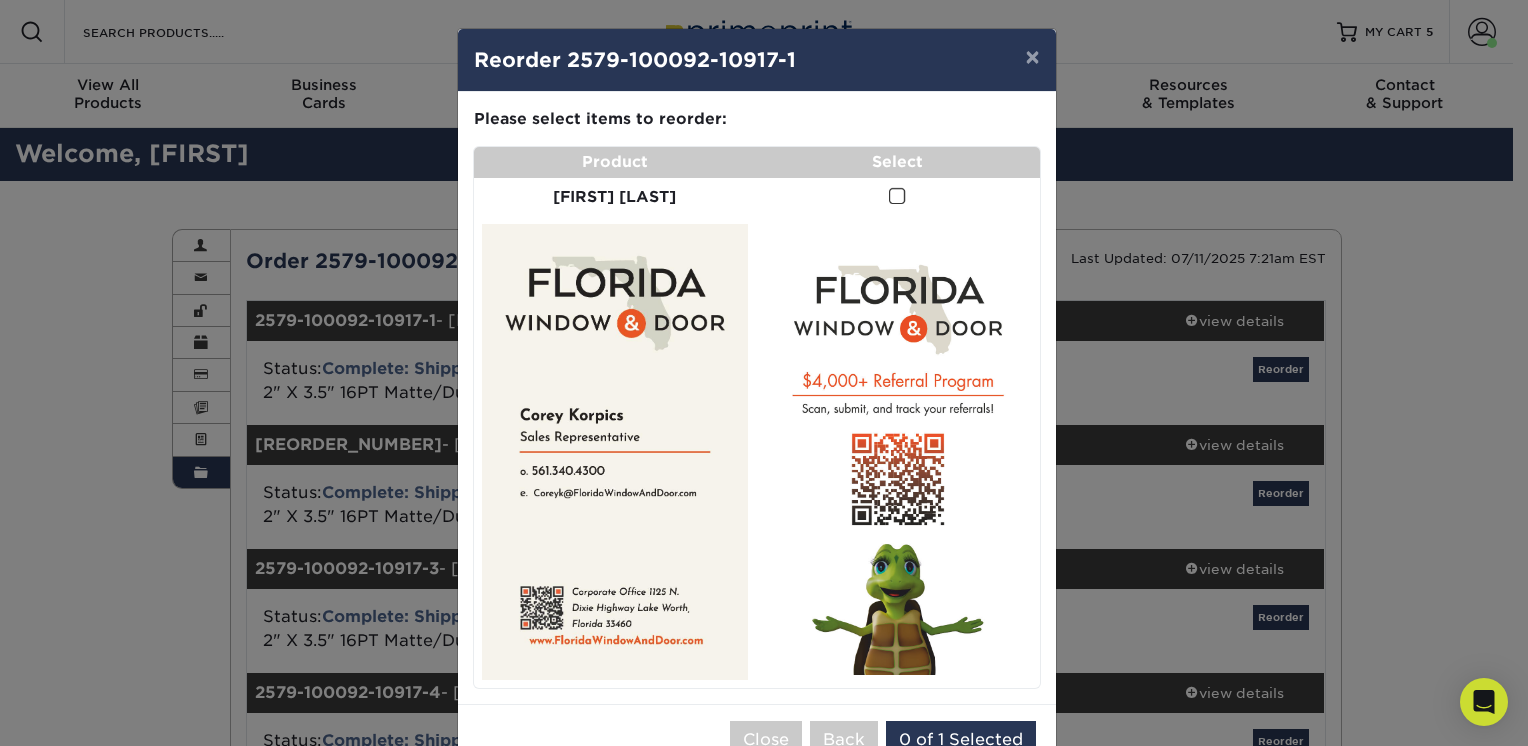 click at bounding box center (897, 196) 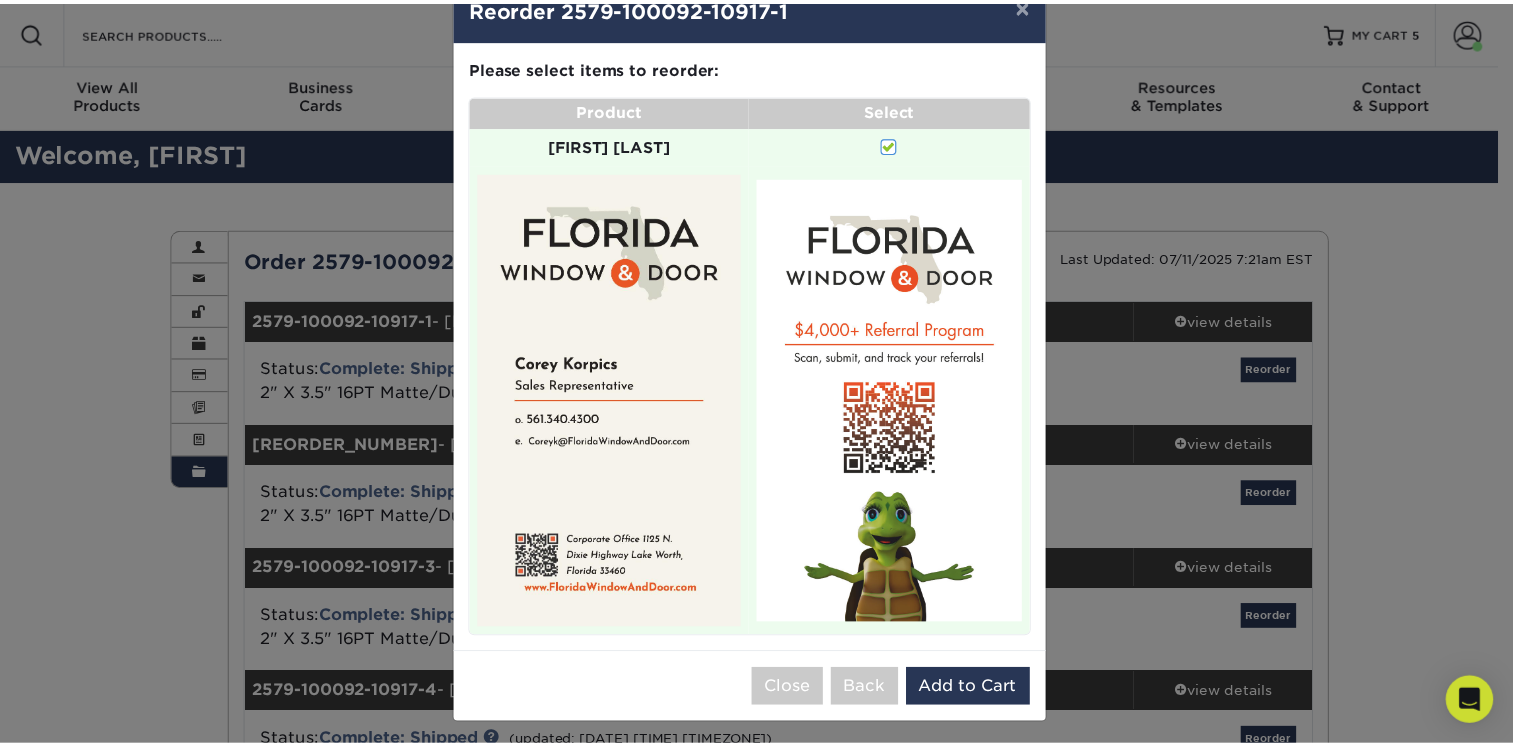 scroll, scrollTop: 56, scrollLeft: 0, axis: vertical 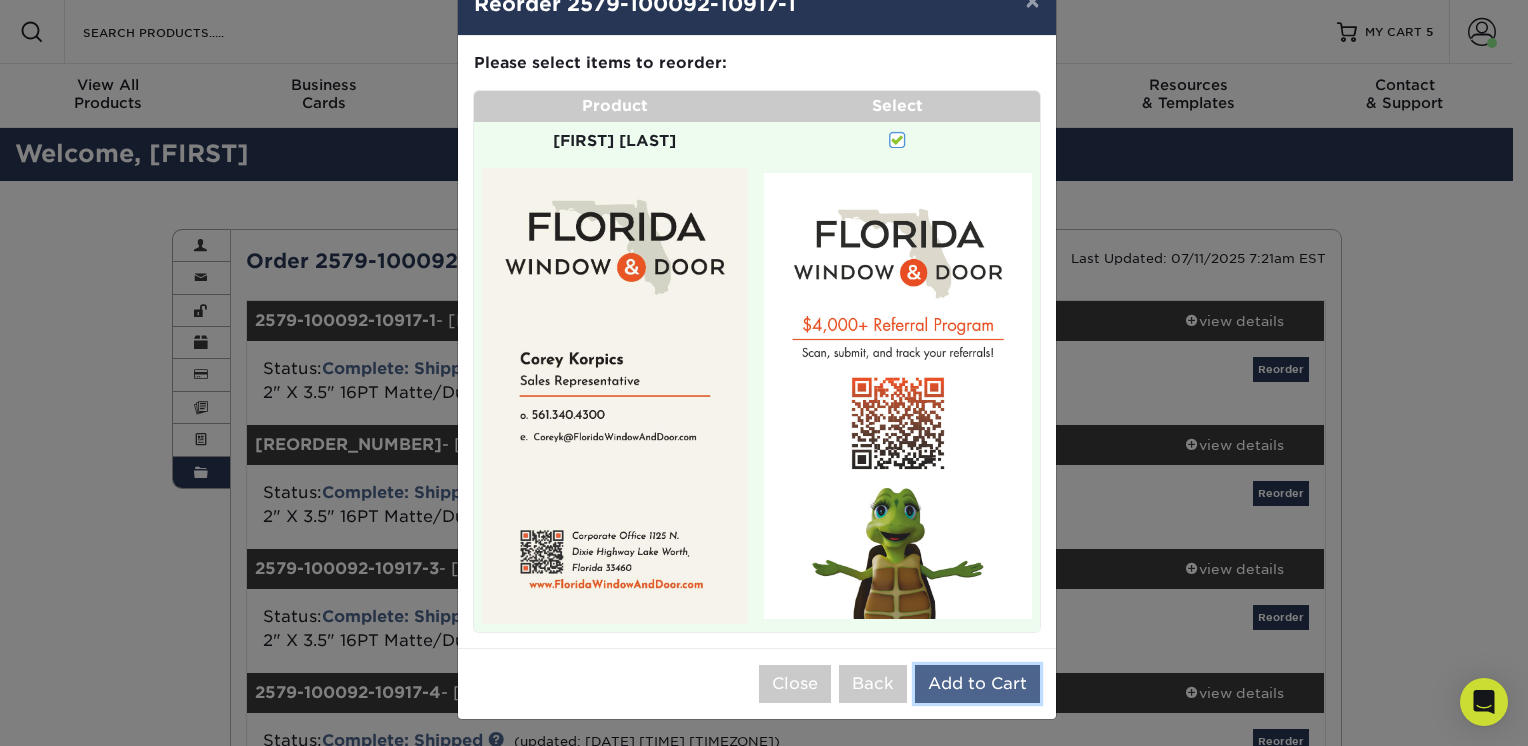 click on "Add to Cart" at bounding box center (977, 684) 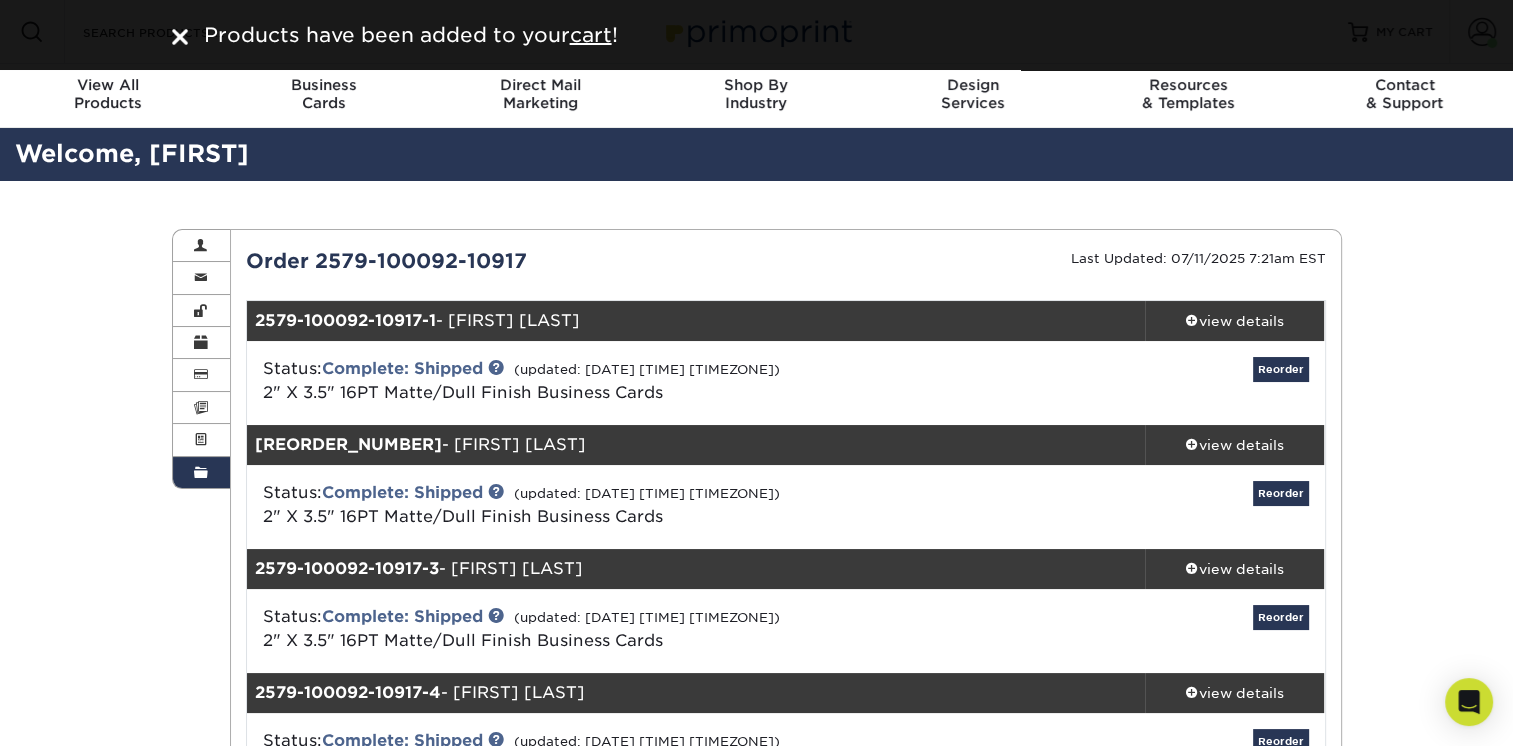 click on "Order History
Account Overview
Contact Information
Change Password
Address Book
Billing & Payment Info
." at bounding box center [756, 802] 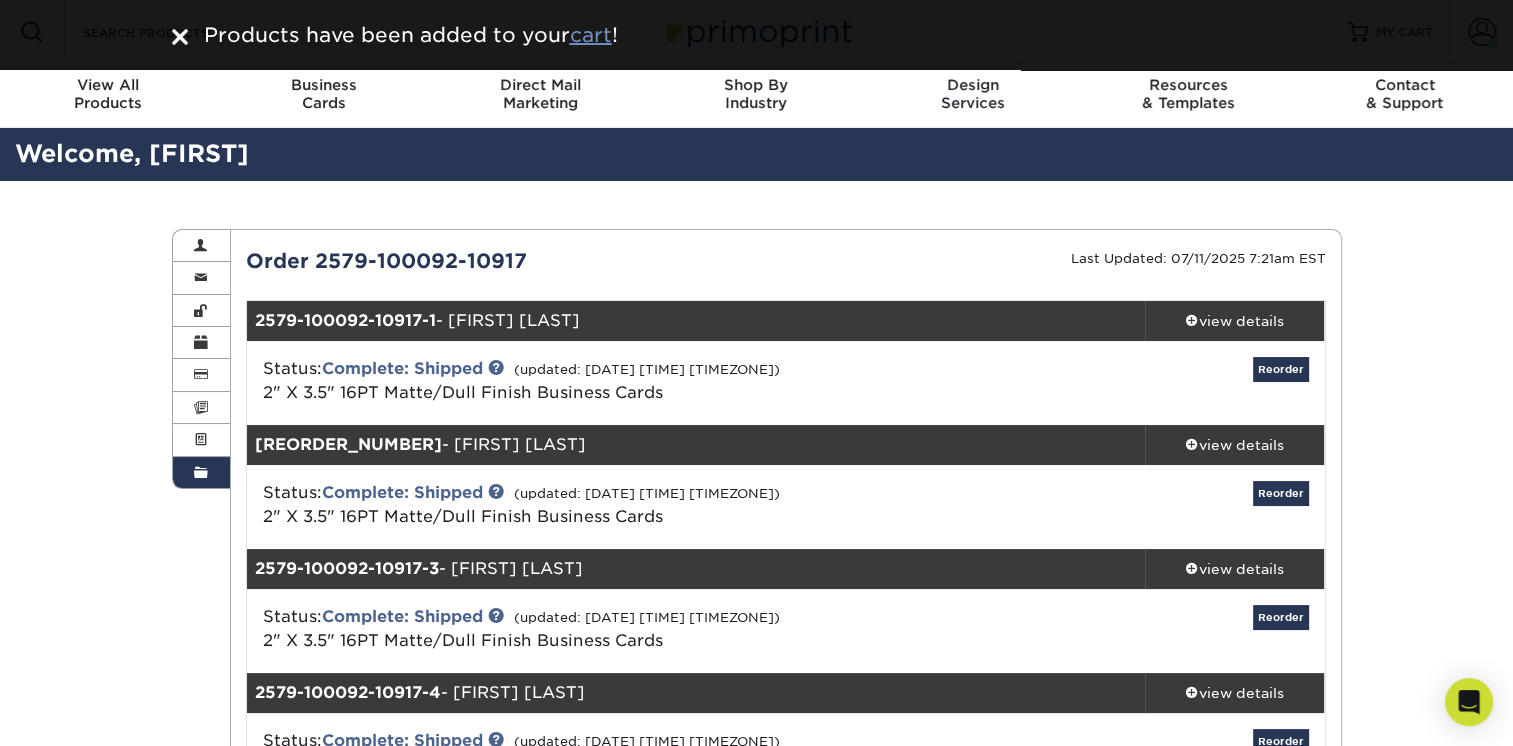 click on "cart" at bounding box center (591, 35) 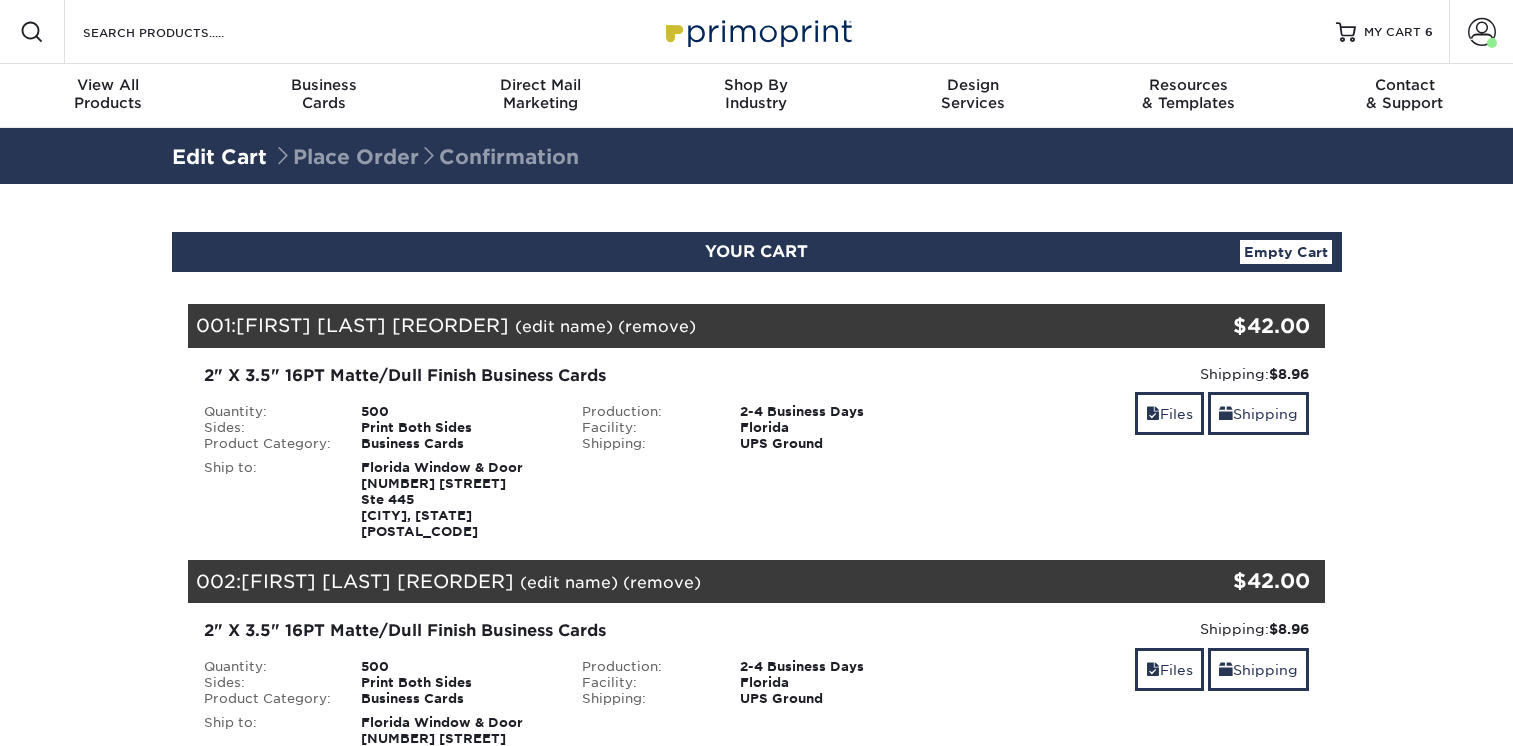 scroll, scrollTop: 0, scrollLeft: 0, axis: both 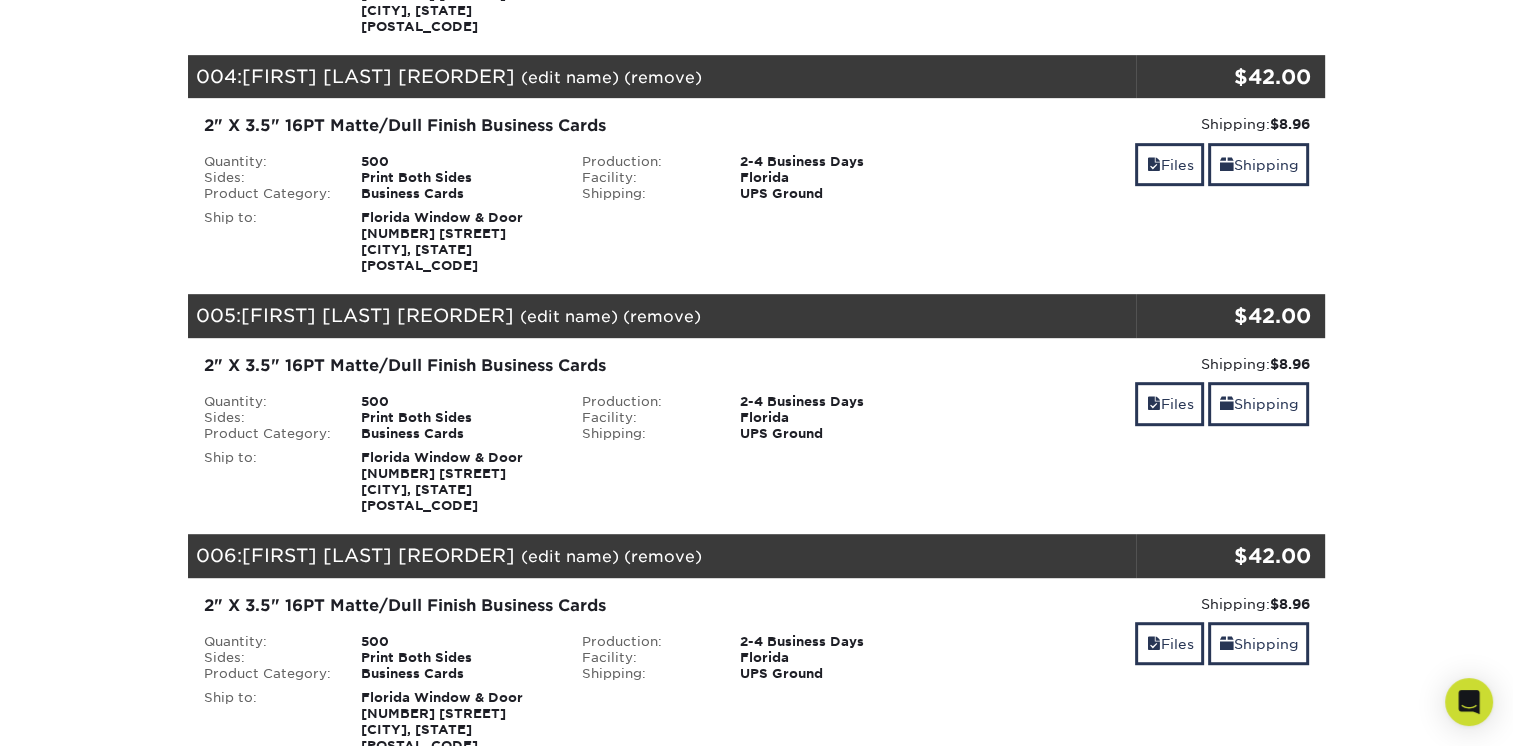 click on "Corey Korpics [Reorder 2579-100092-10917]" at bounding box center (377, 315) 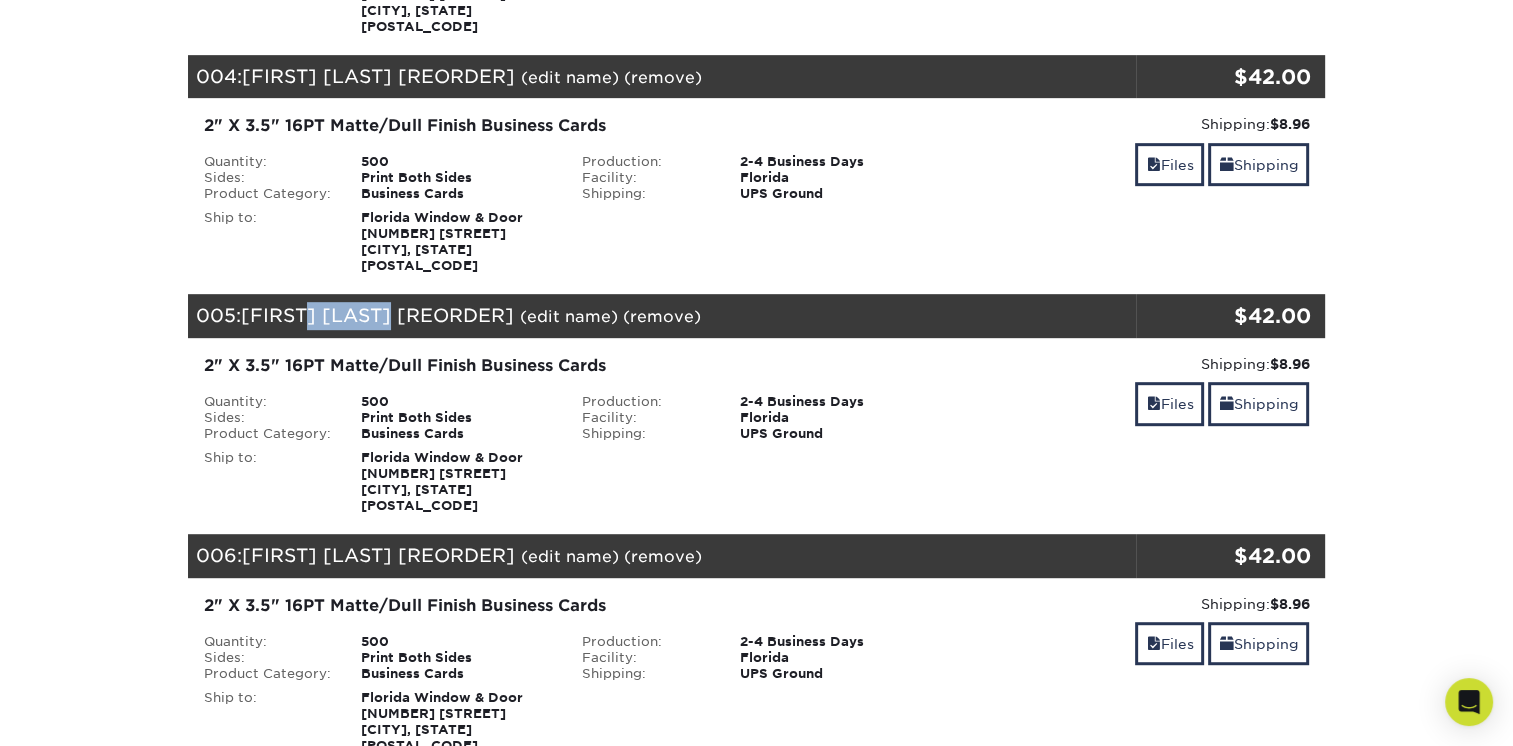 click on "Corey Korpics [Reorder 2579-100092-10917]" at bounding box center (377, 315) 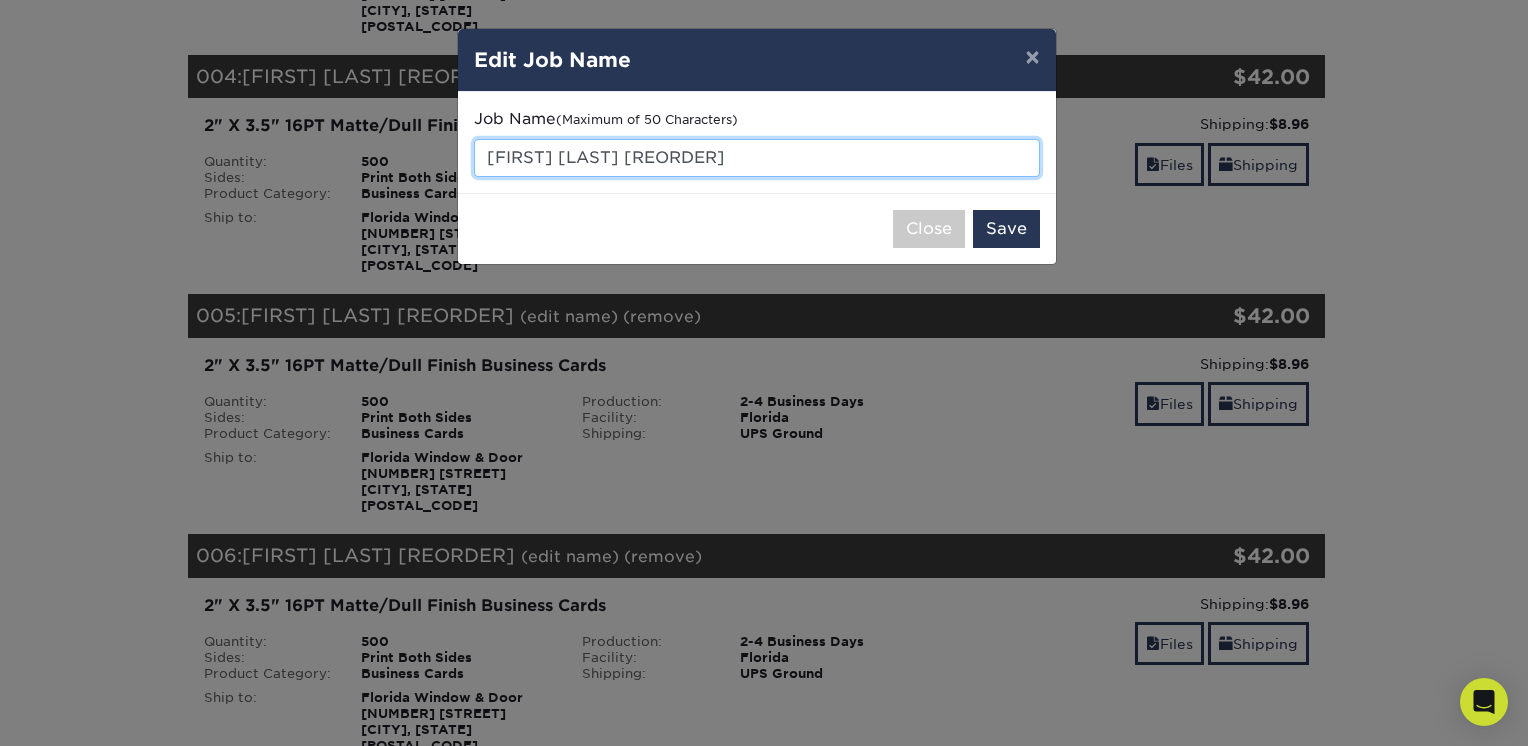 drag, startPoint x: 487, startPoint y: 157, endPoint x: 607, endPoint y: 158, distance: 120.004166 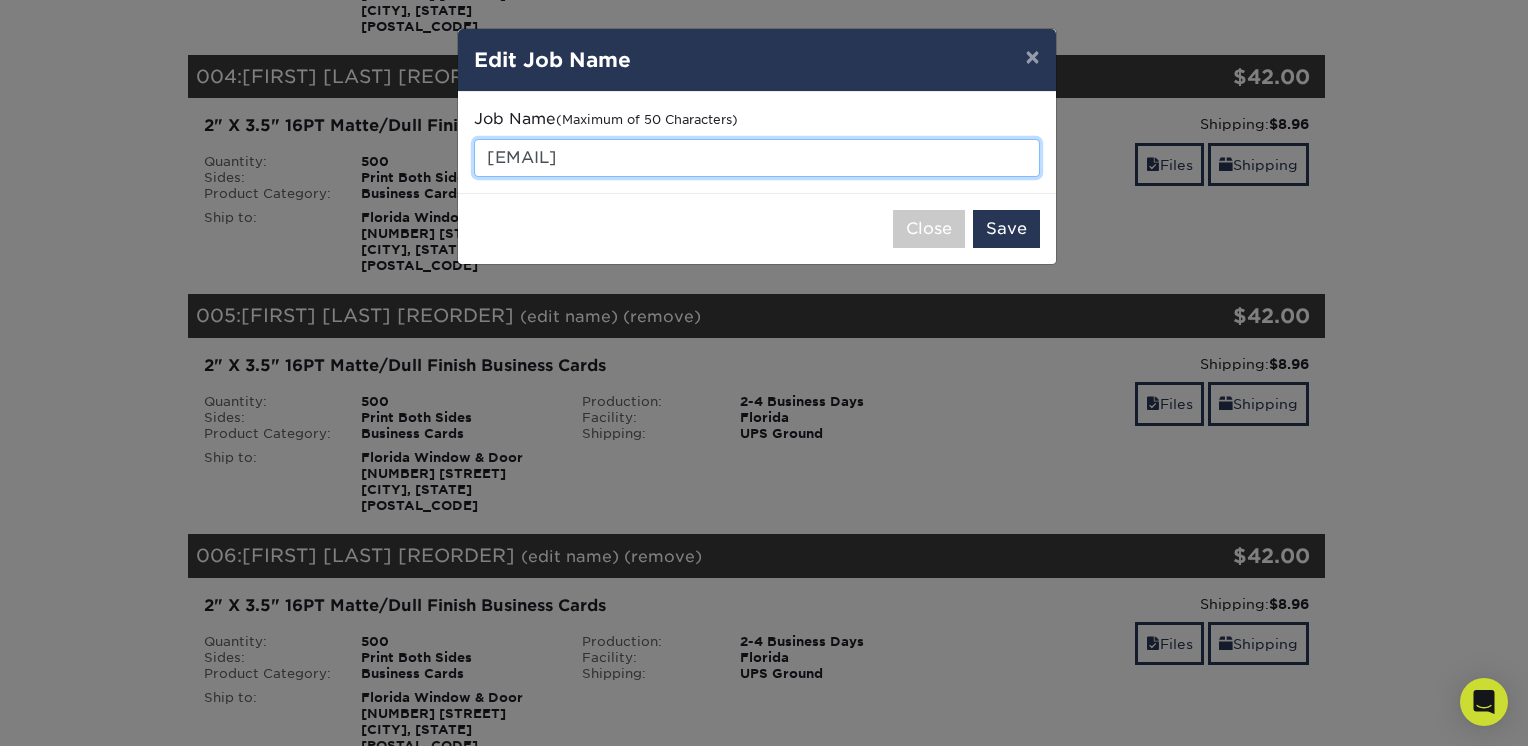 drag, startPoint x: 719, startPoint y: 160, endPoint x: 471, endPoint y: 185, distance: 249.2569 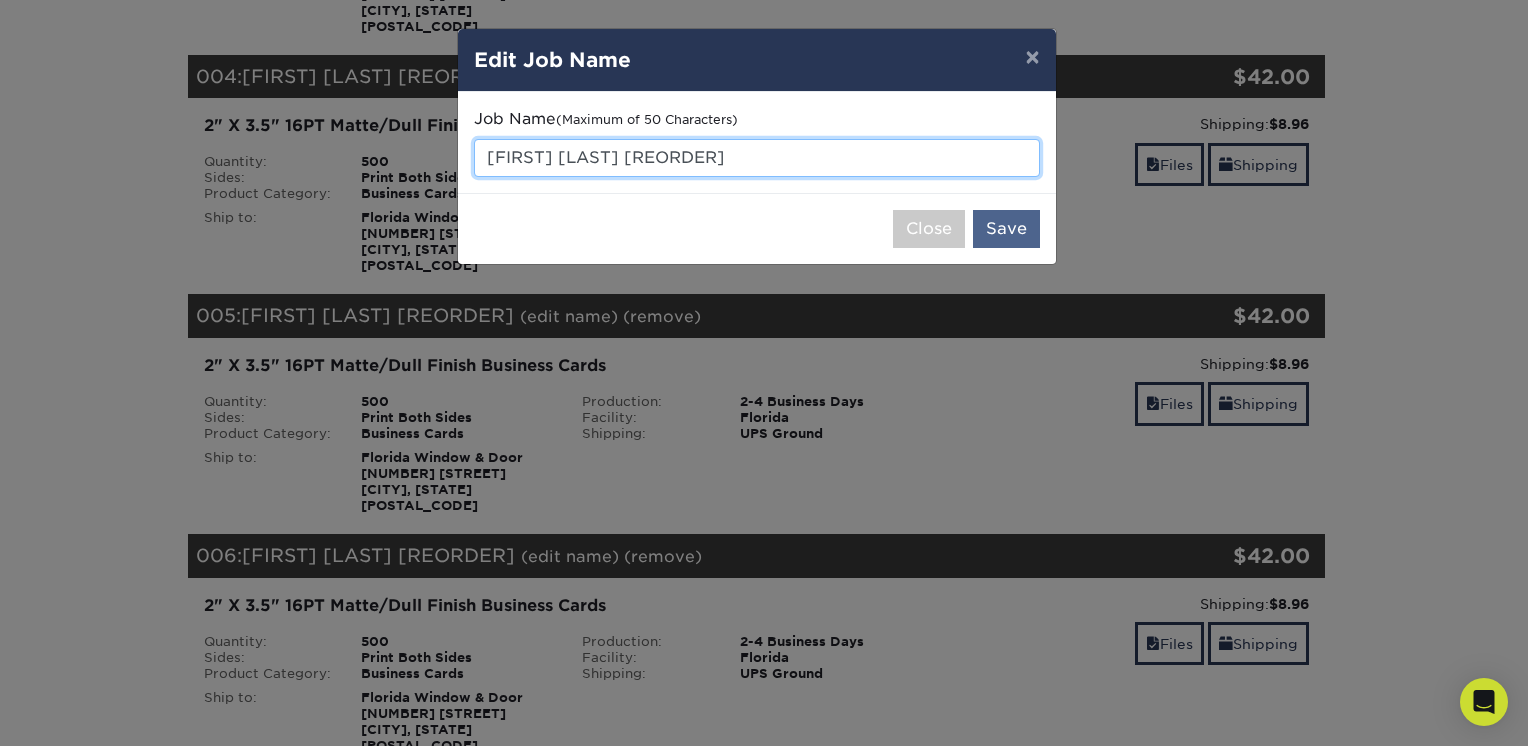 type on "[FIRST] [LAST] [REORDER]" 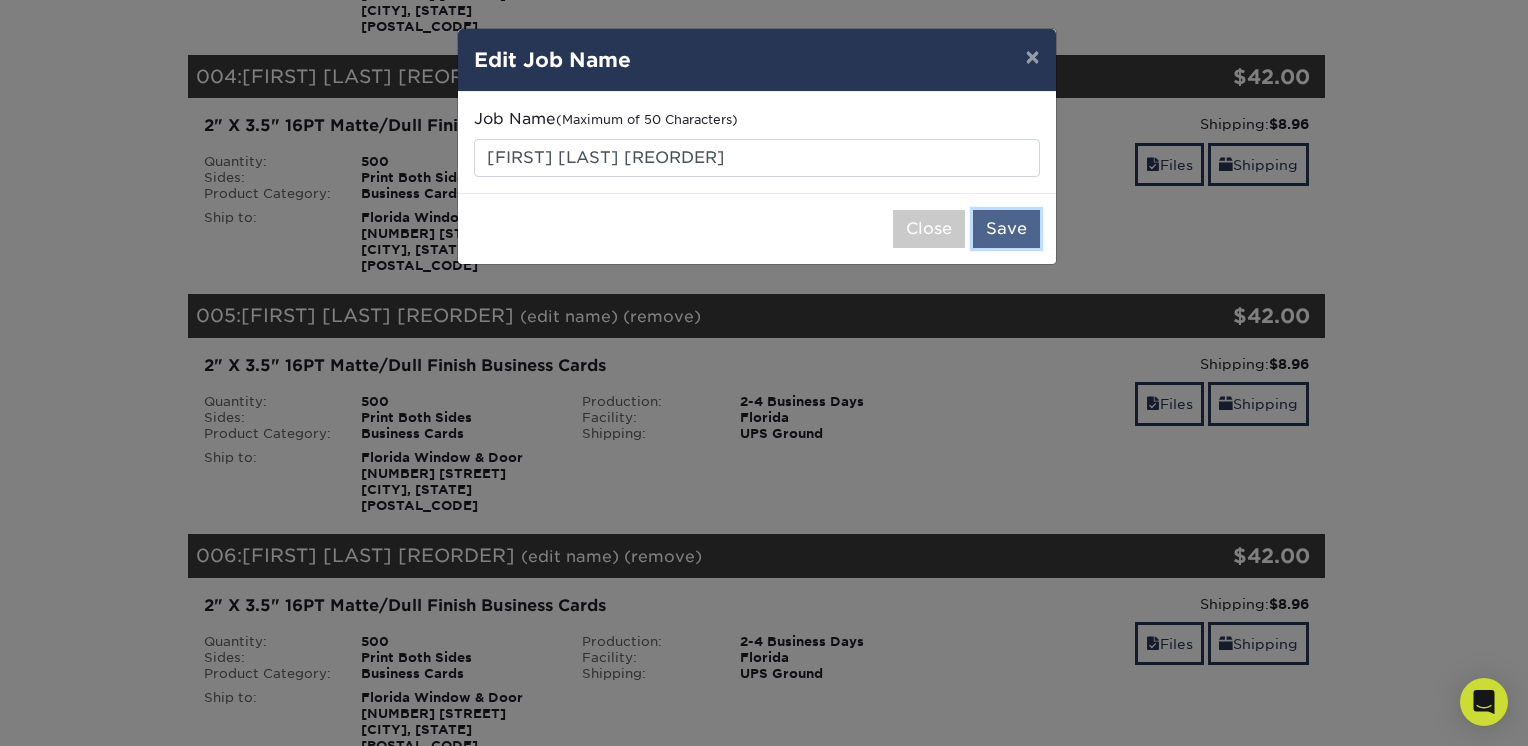 click on "Save" at bounding box center (1006, 229) 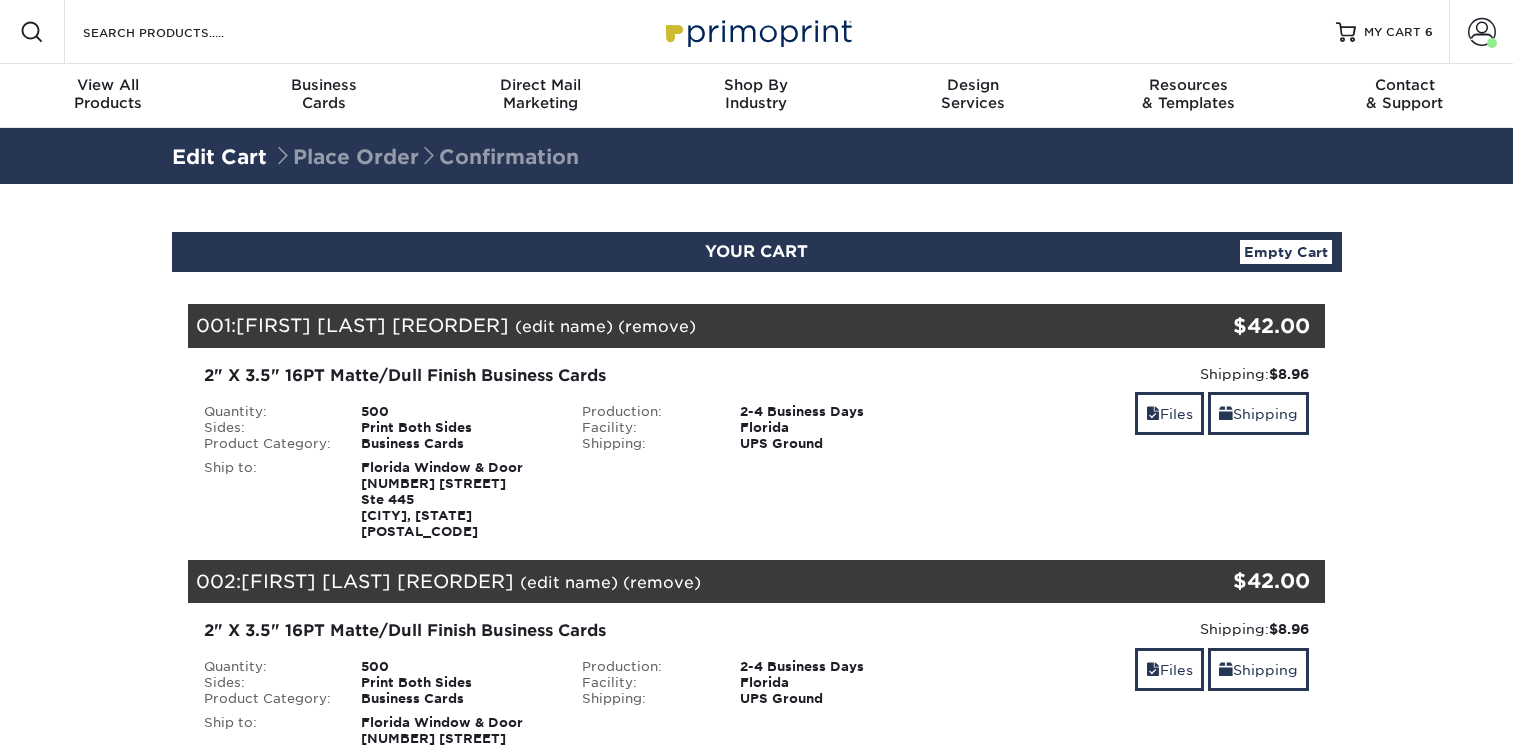 scroll, scrollTop: 0, scrollLeft: 0, axis: both 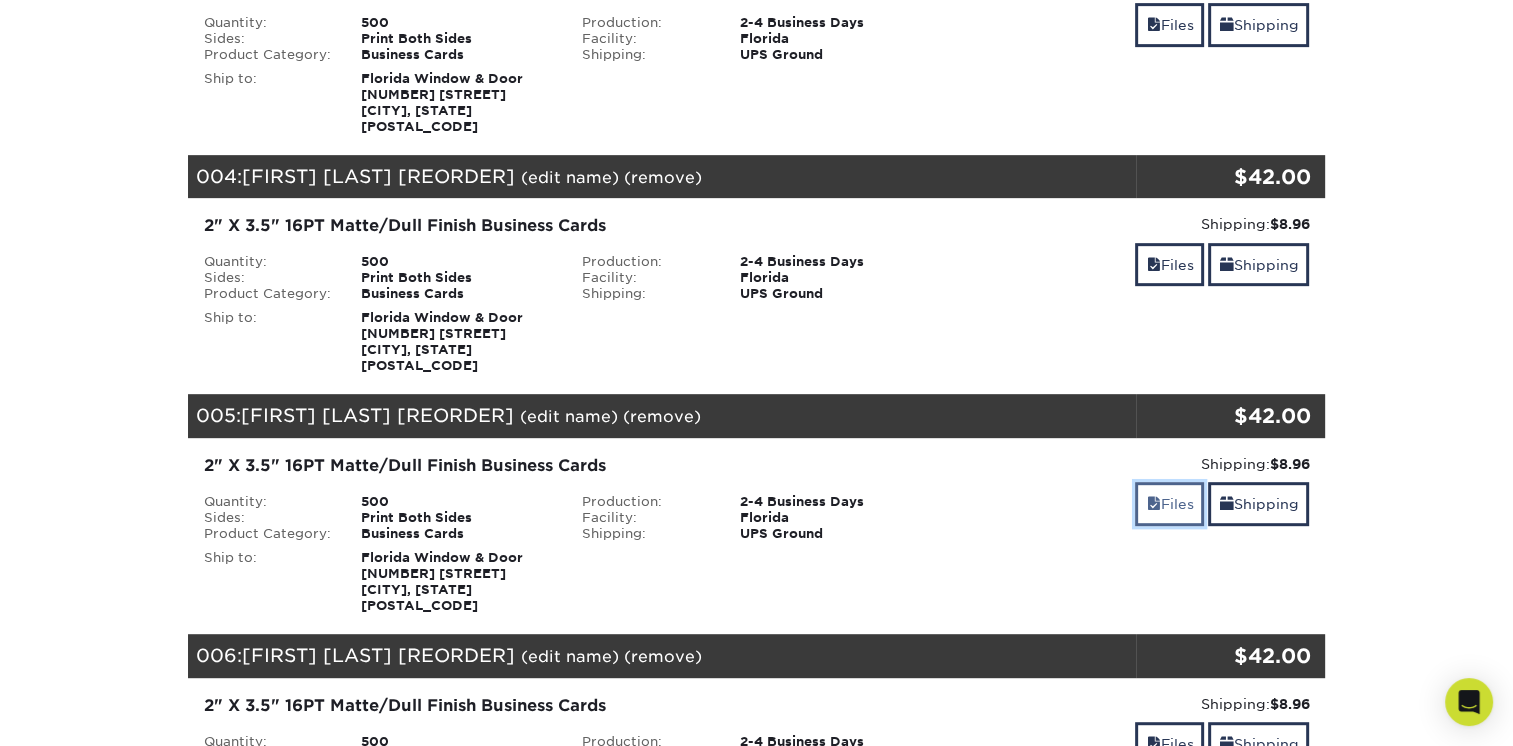 click on "Files" at bounding box center [1169, 503] 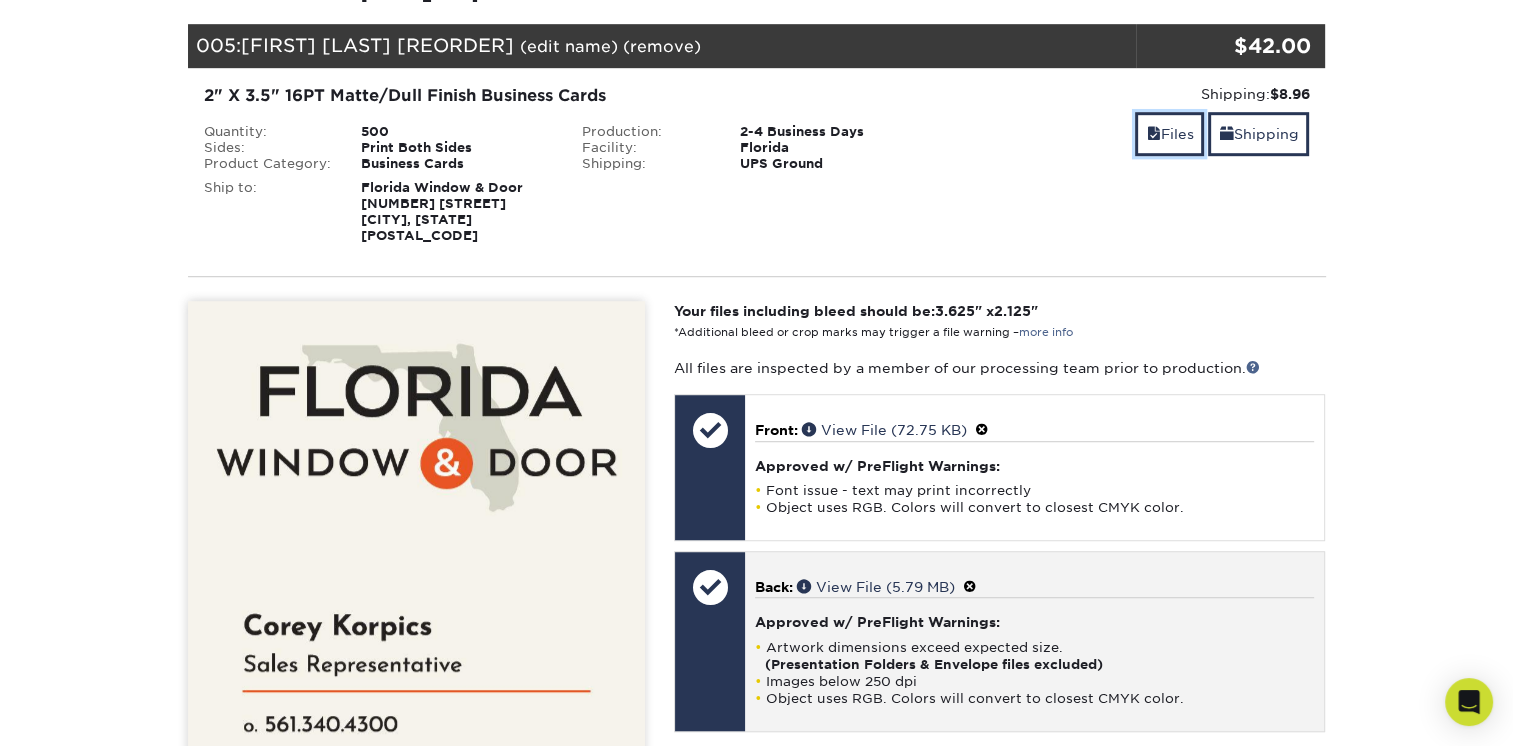 scroll, scrollTop: 1300, scrollLeft: 0, axis: vertical 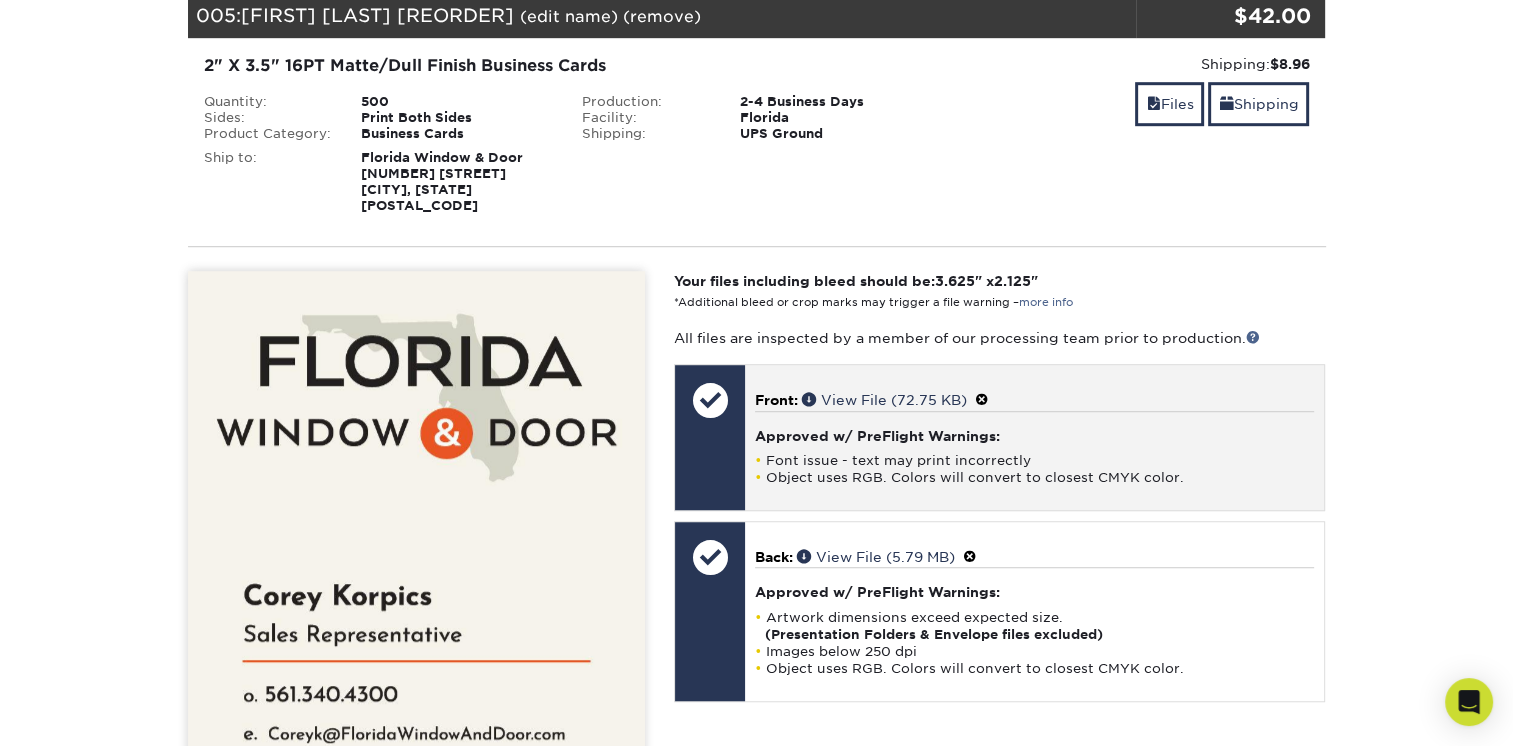 click at bounding box center [982, 400] 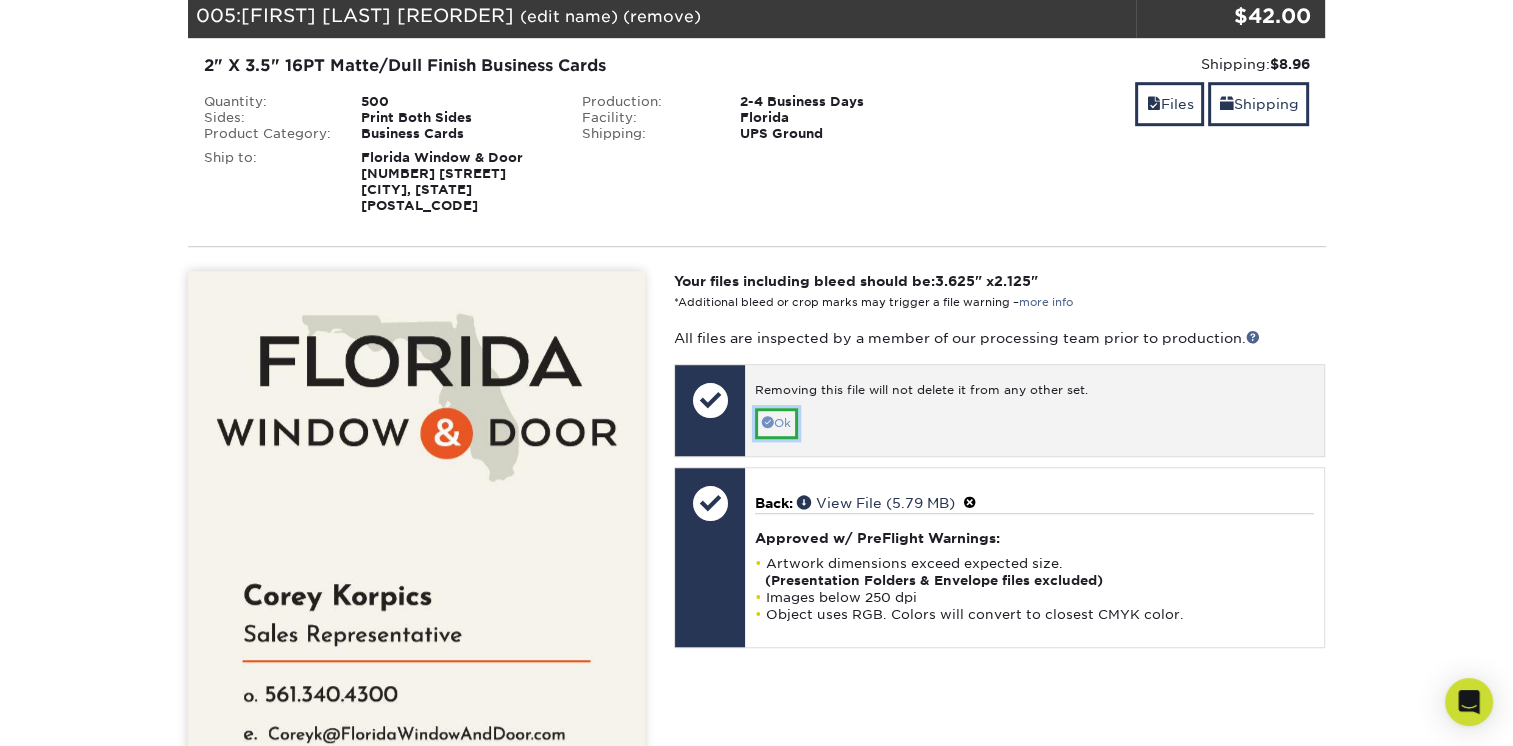 click at bounding box center [768, 422] 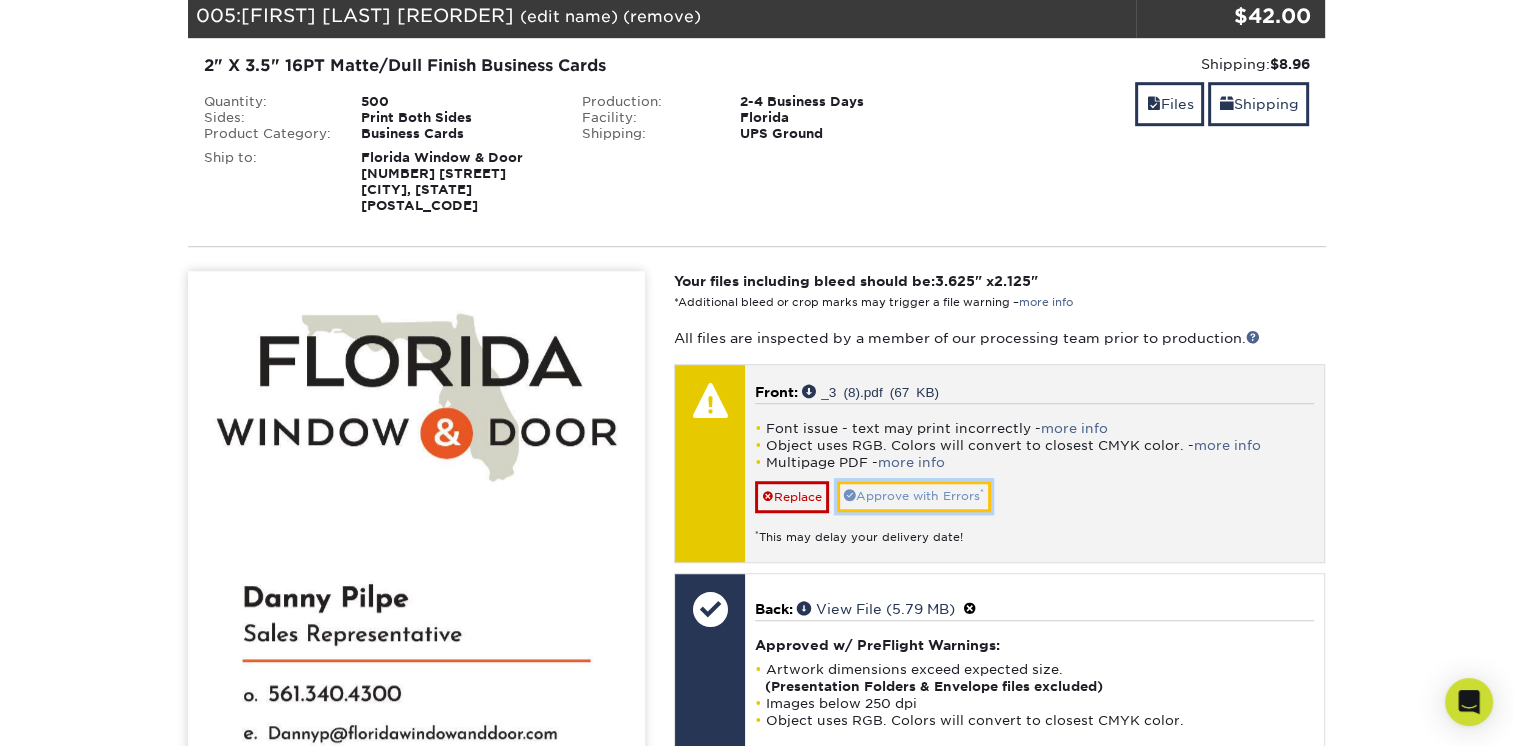 click on "Approve with Errors *" at bounding box center [914, 496] 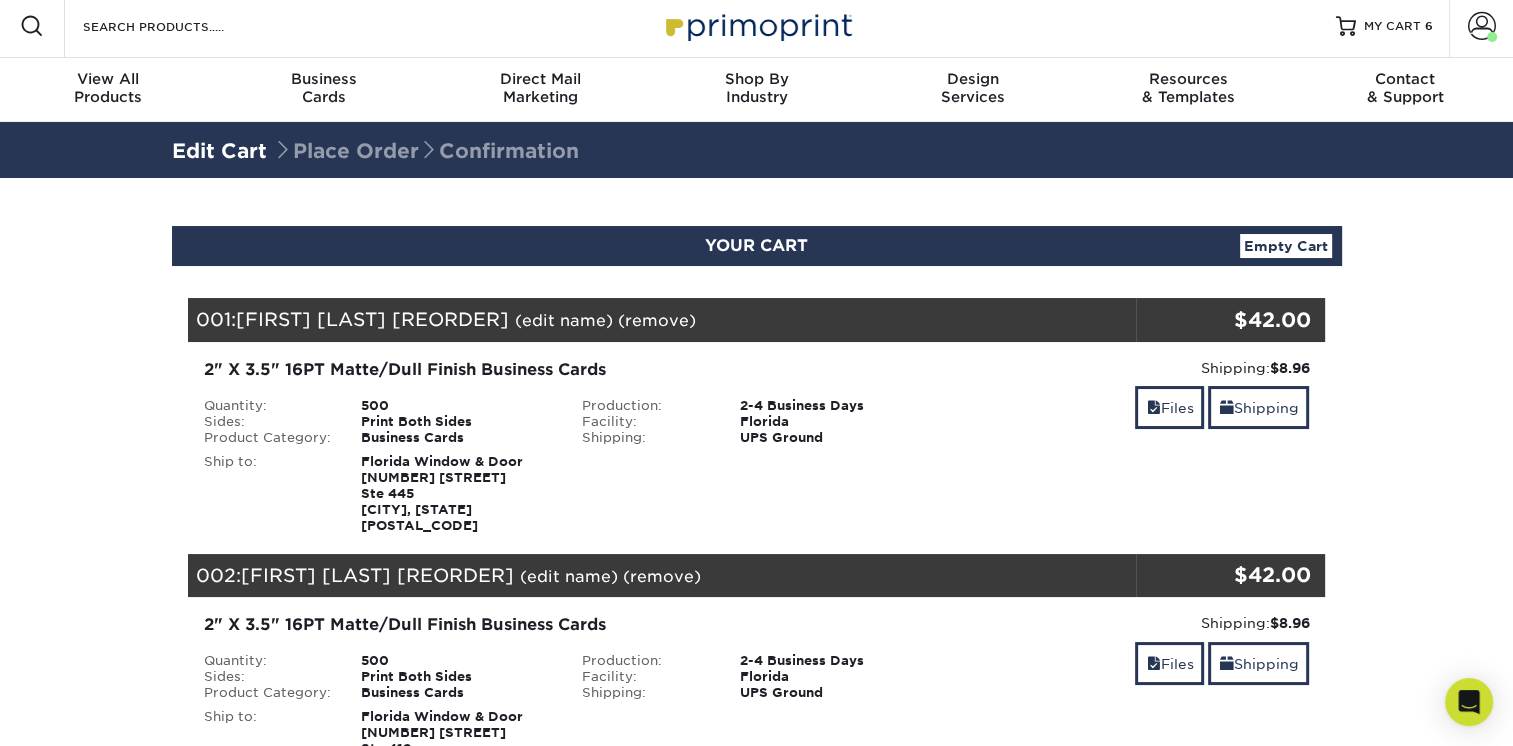 scroll, scrollTop: 0, scrollLeft: 0, axis: both 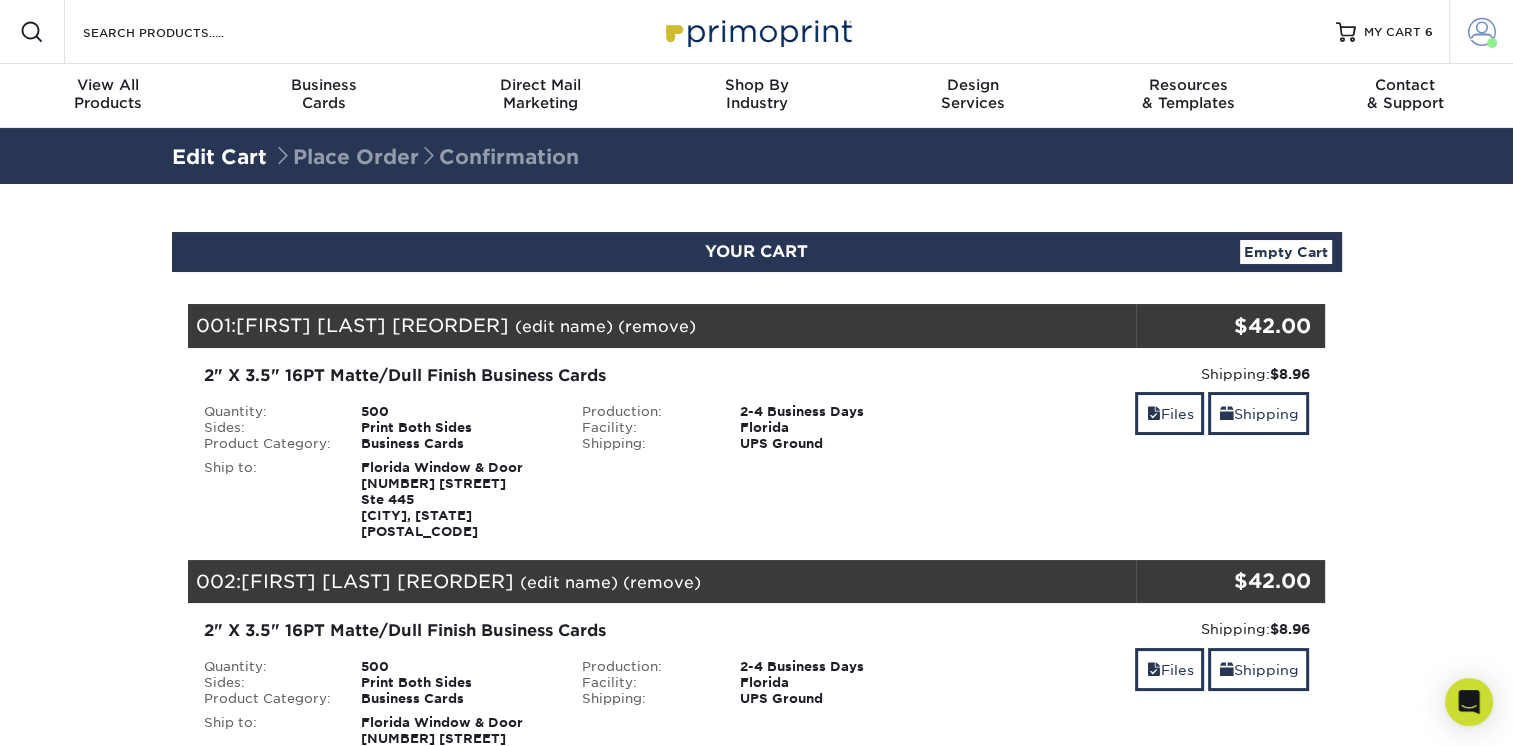 click at bounding box center [1482, 32] 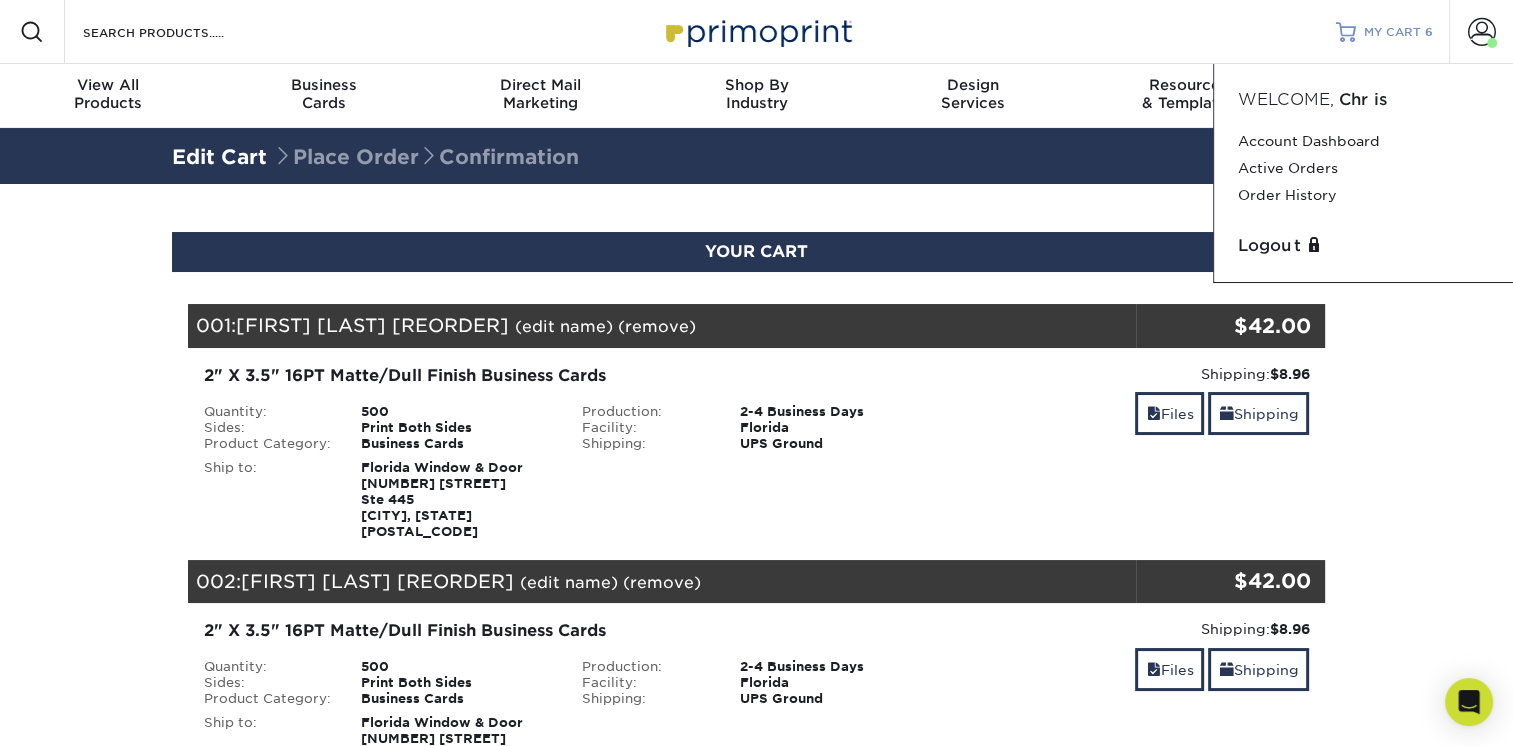click on "MY CART" at bounding box center [1392, 32] 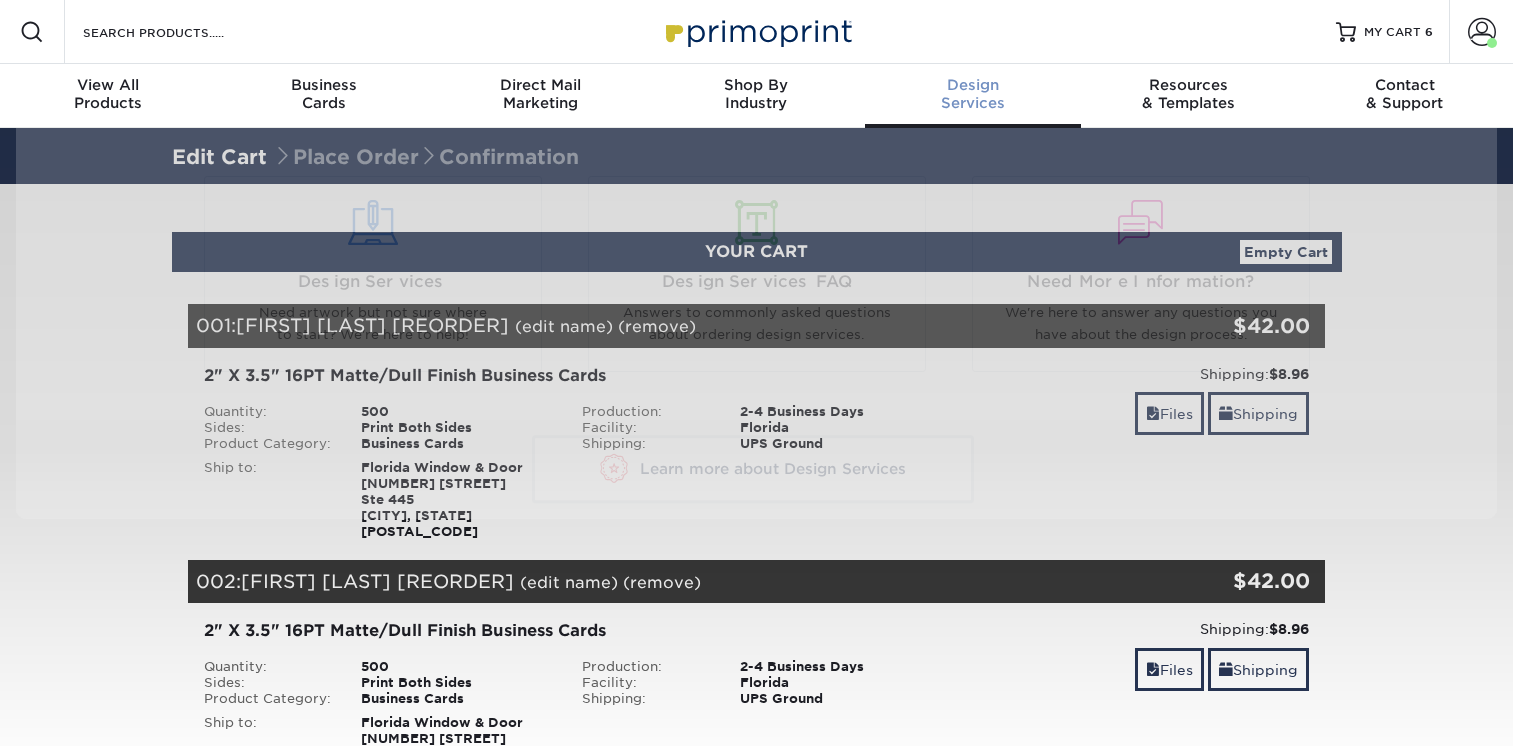 scroll, scrollTop: 0, scrollLeft: 0, axis: both 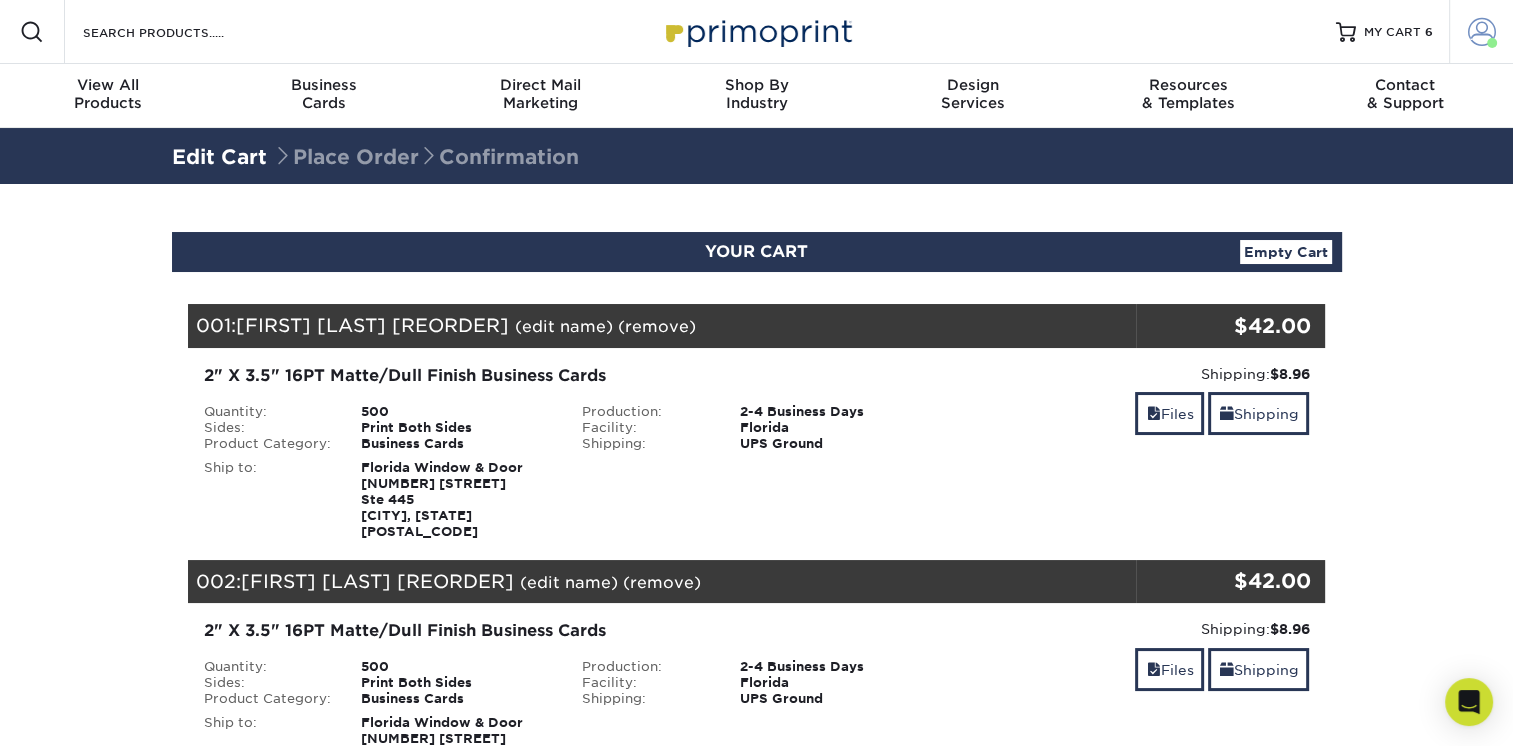 click at bounding box center [1482, 32] 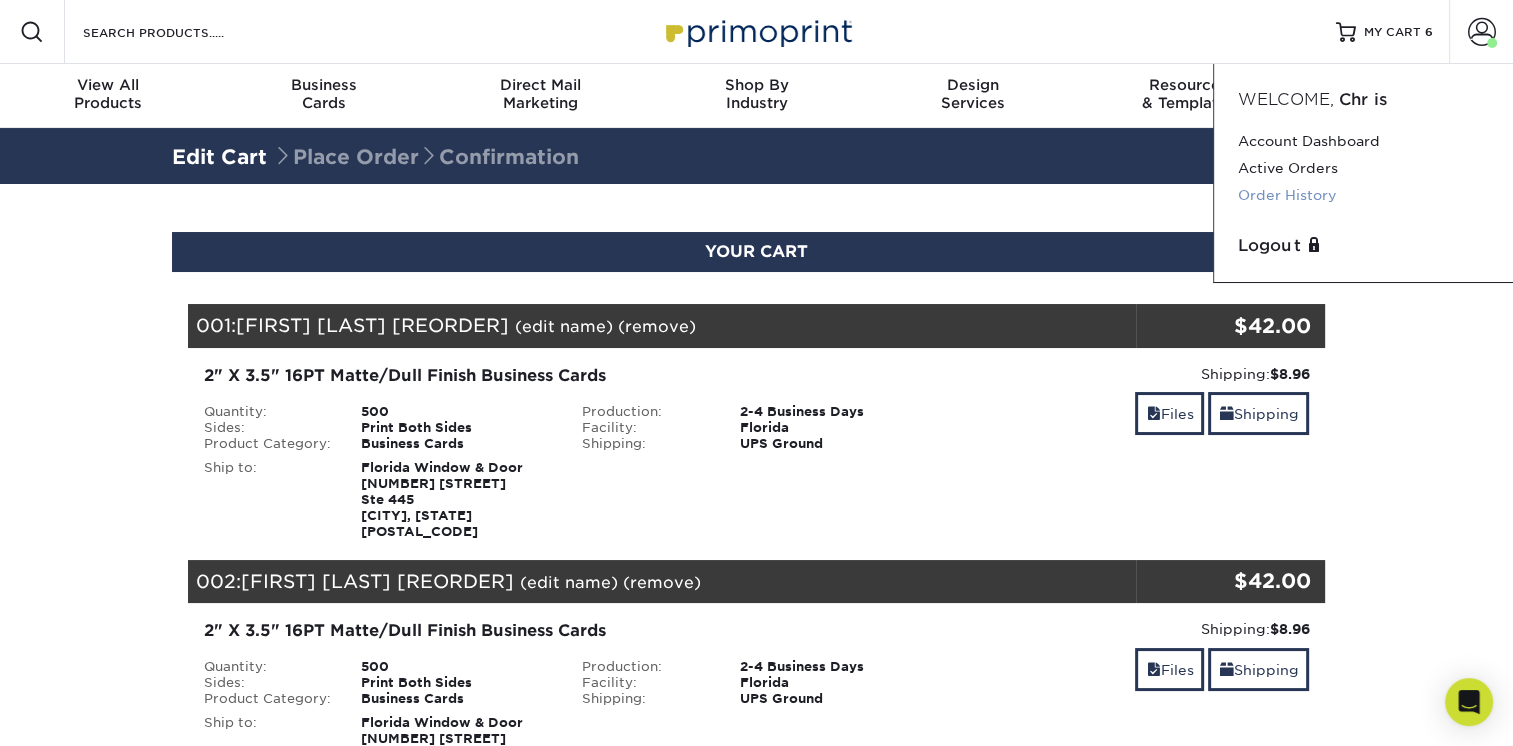 click on "Order History" at bounding box center [1363, 195] 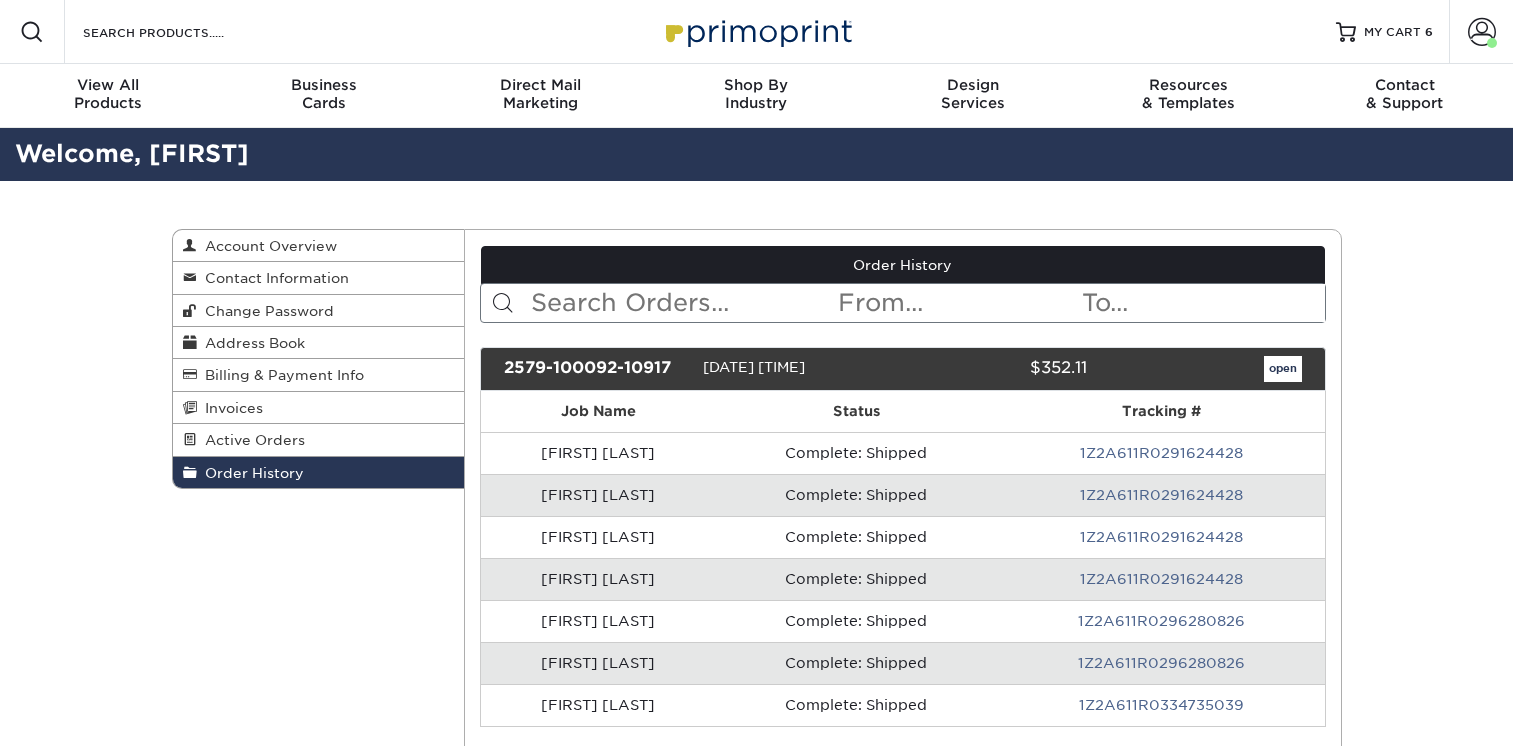 scroll, scrollTop: 0, scrollLeft: 0, axis: both 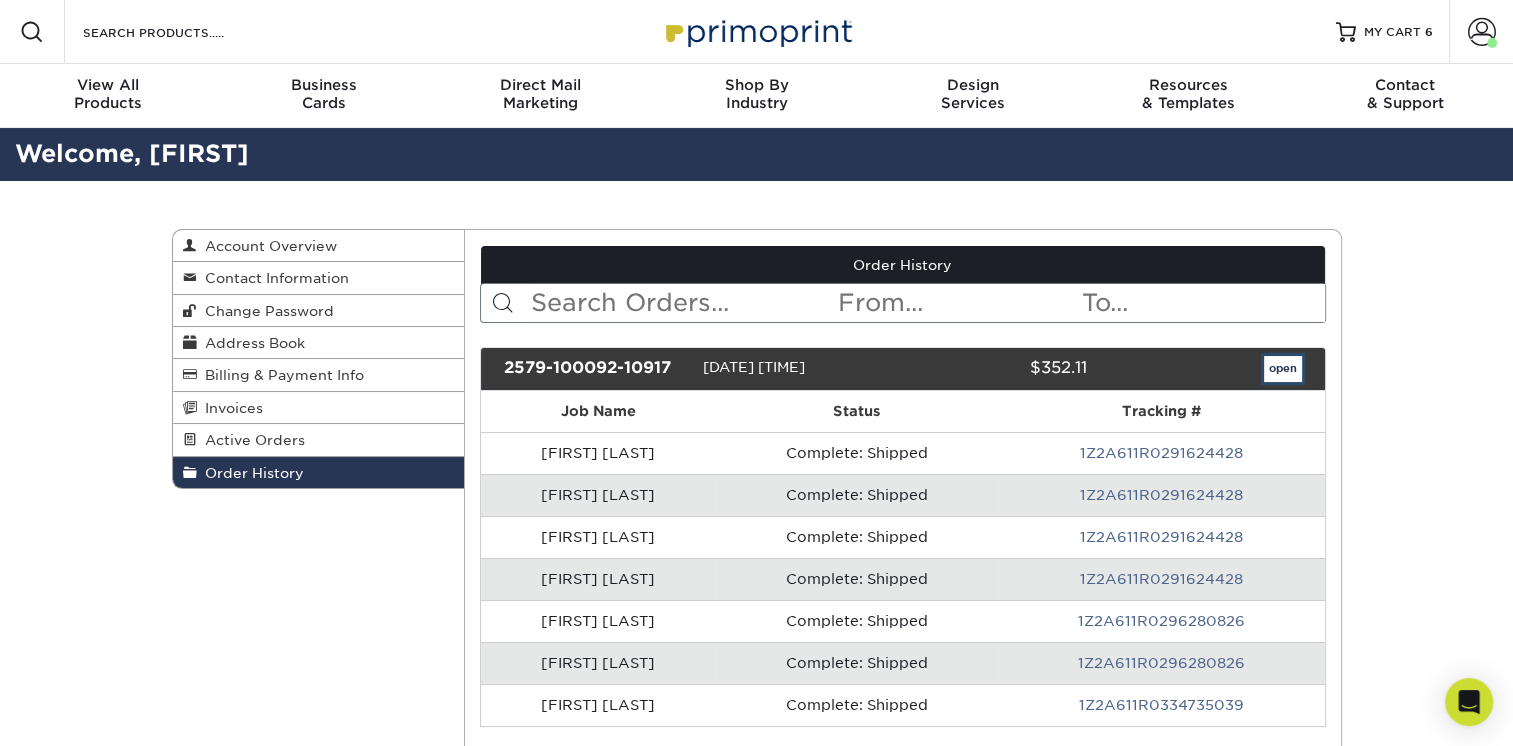 click on "open" at bounding box center (1283, 369) 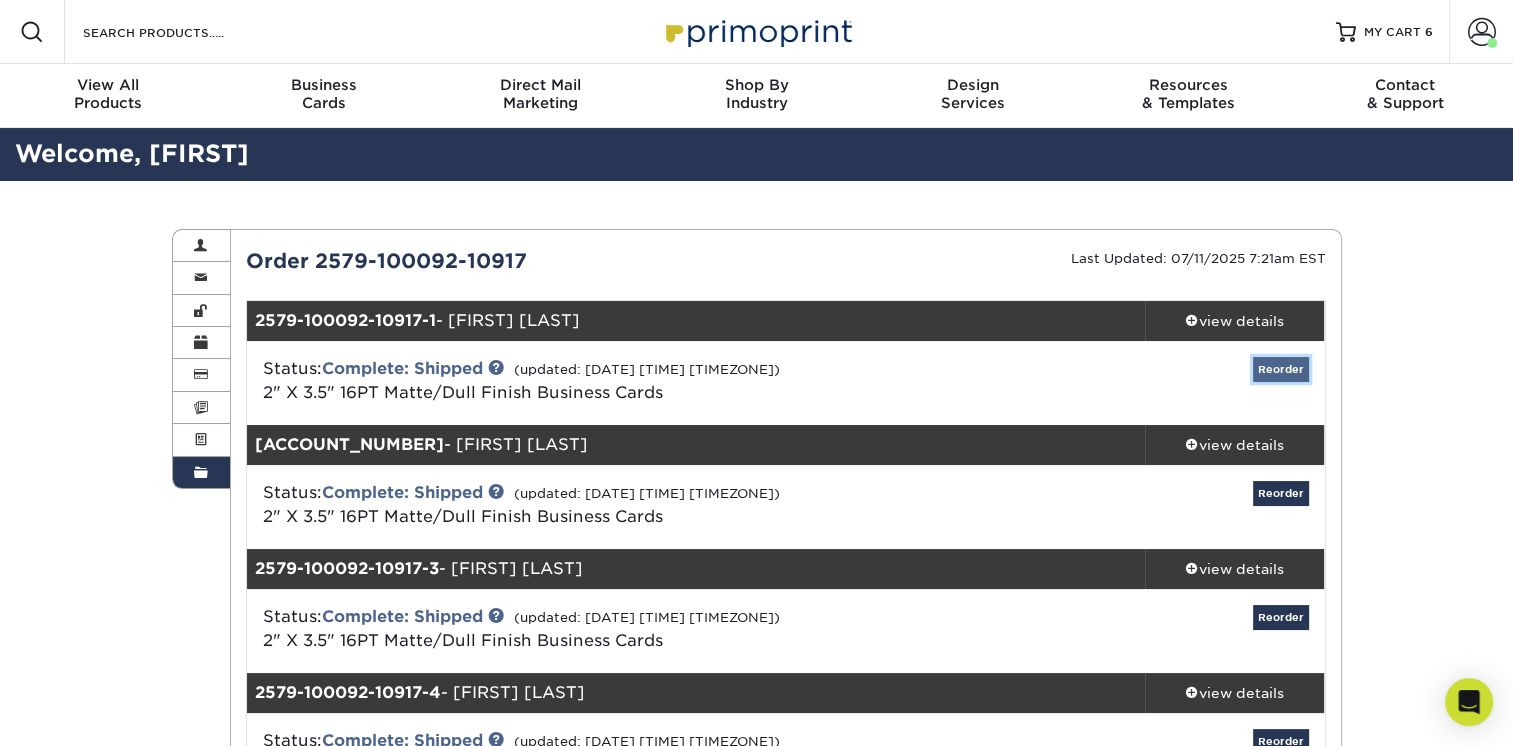 click on "Reorder" at bounding box center (1281, 369) 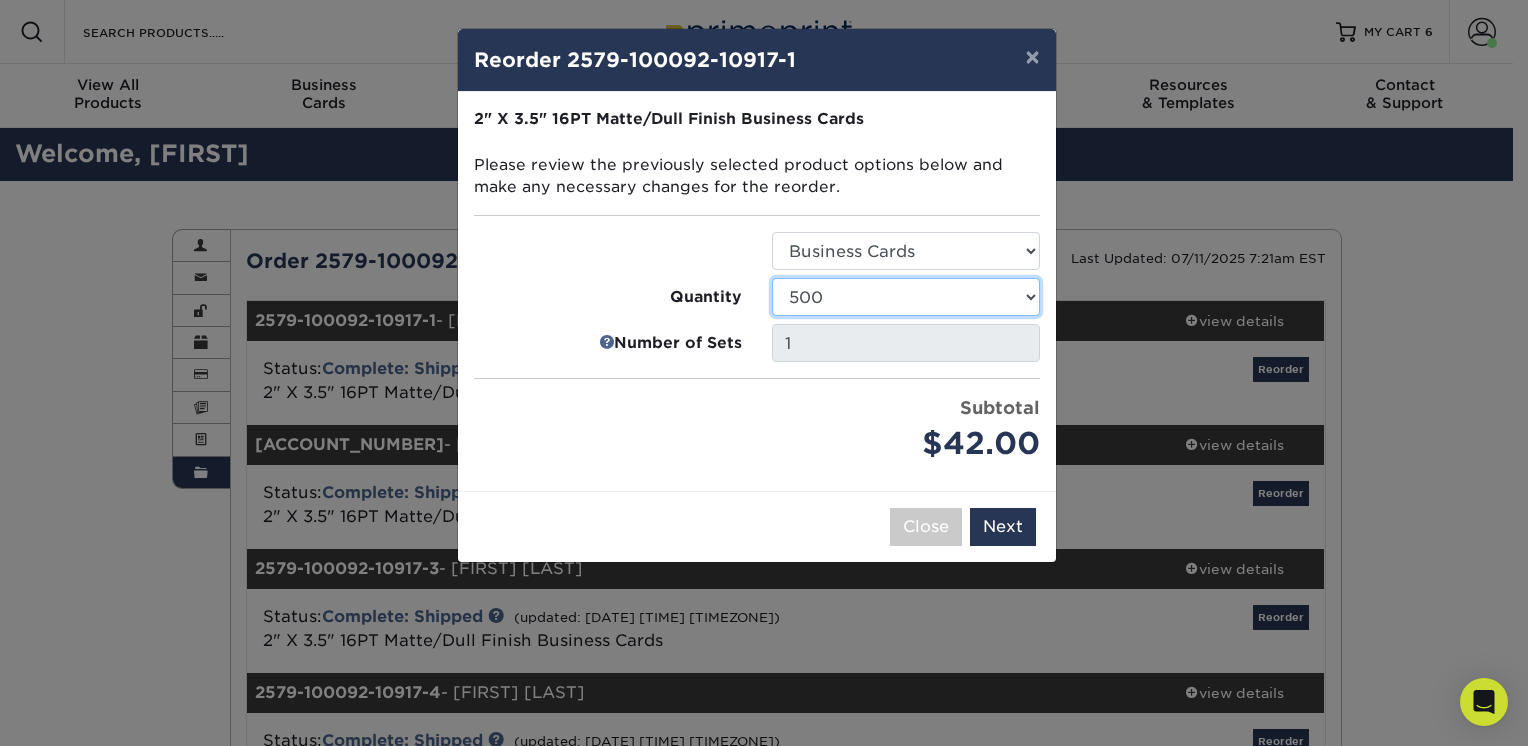 click on "100 250 500 1000 2500 5000 7500 10000 15000 20000 25000 30000 35000 40000 45000 50000 55000 60000 65000 70000 75000 80000 85000 90000 95000 100000" at bounding box center (906, 297) 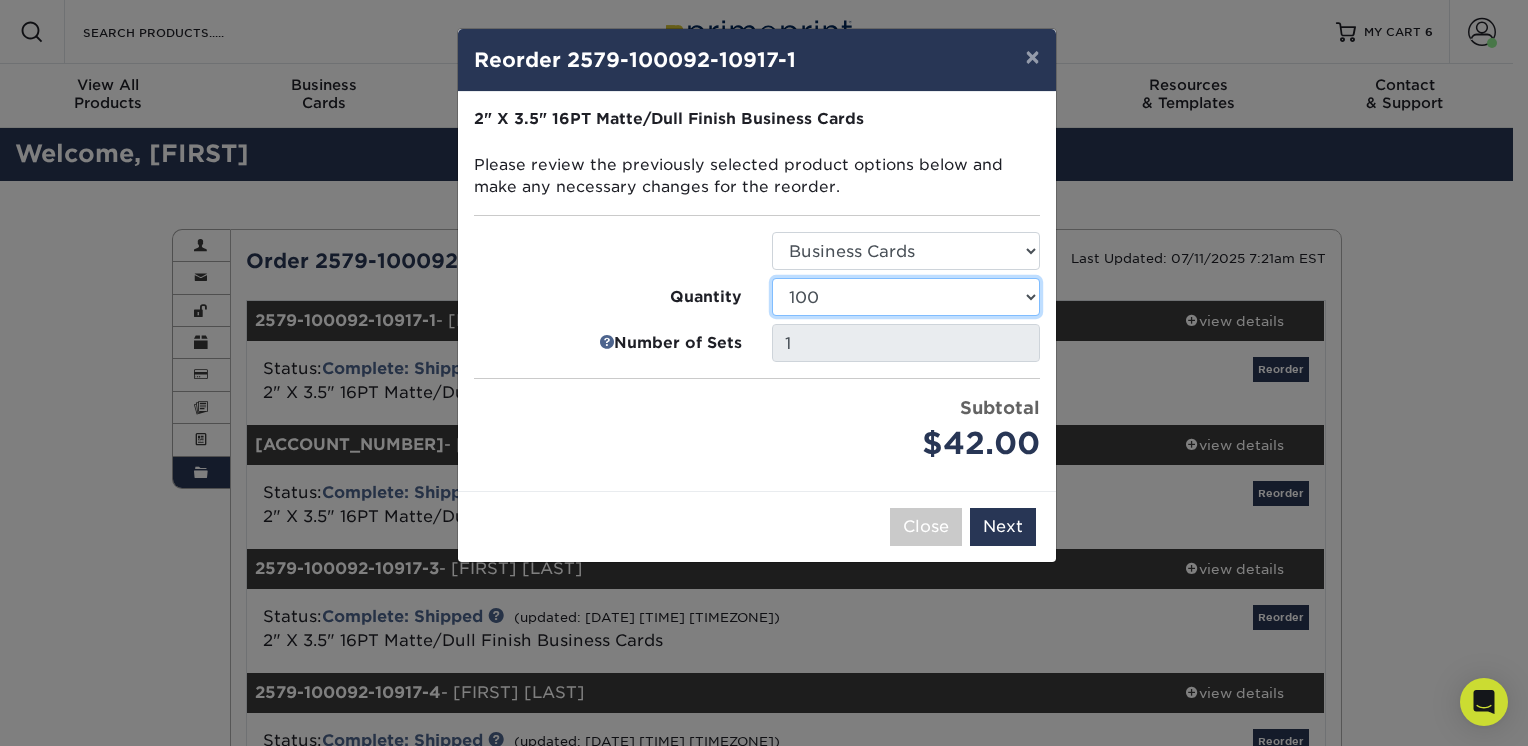 click on "100 250 500 1000 2500 5000 7500 10000 15000 20000 25000 30000 35000 40000 45000 50000 55000 60000 65000 70000 75000 80000 85000 90000 95000 100000" at bounding box center [906, 297] 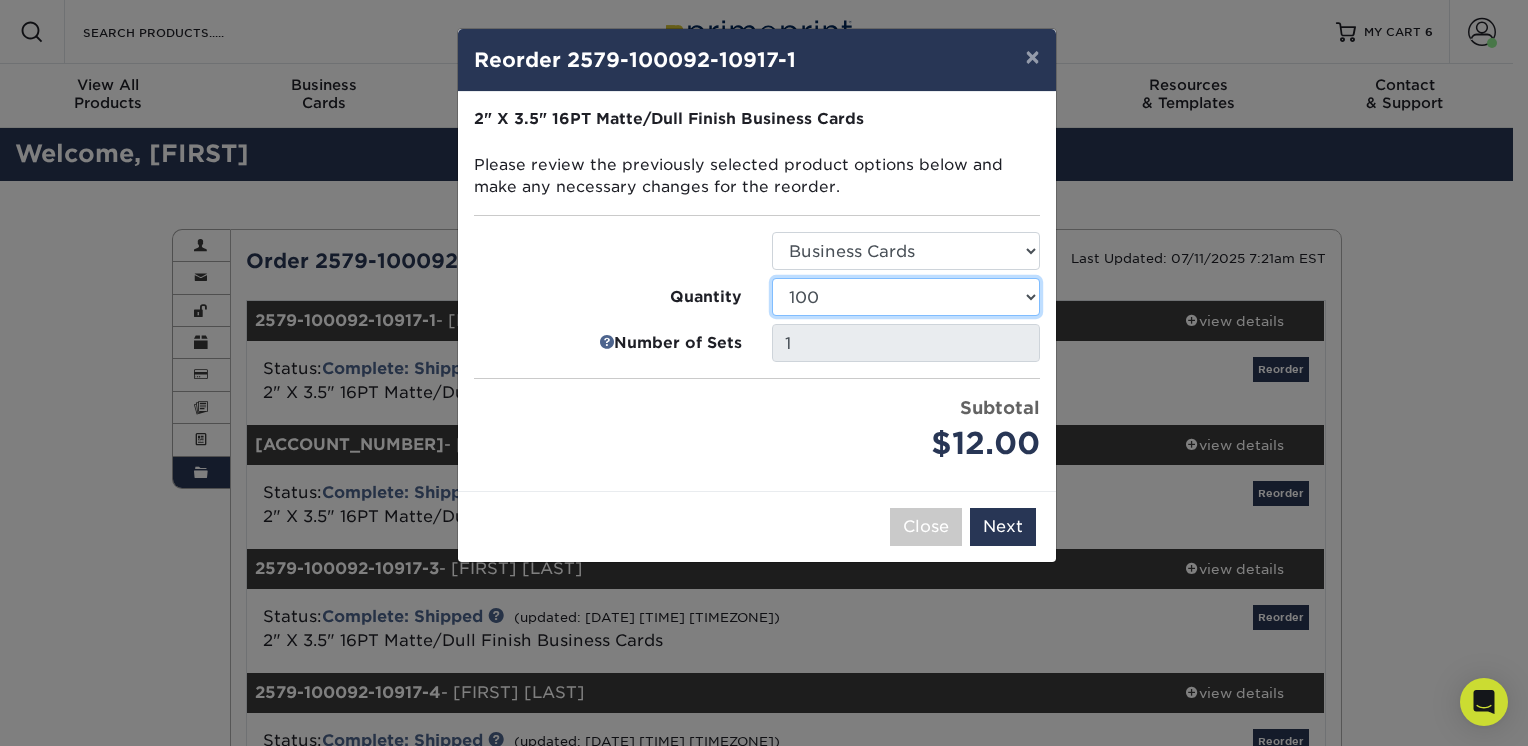 click on "100 250 500 1000 2500 5000 7500 10000 15000 20000 25000 30000 35000 40000 45000 50000 55000 60000 65000 70000 75000 80000 85000 90000 95000 100000" at bounding box center (906, 297) 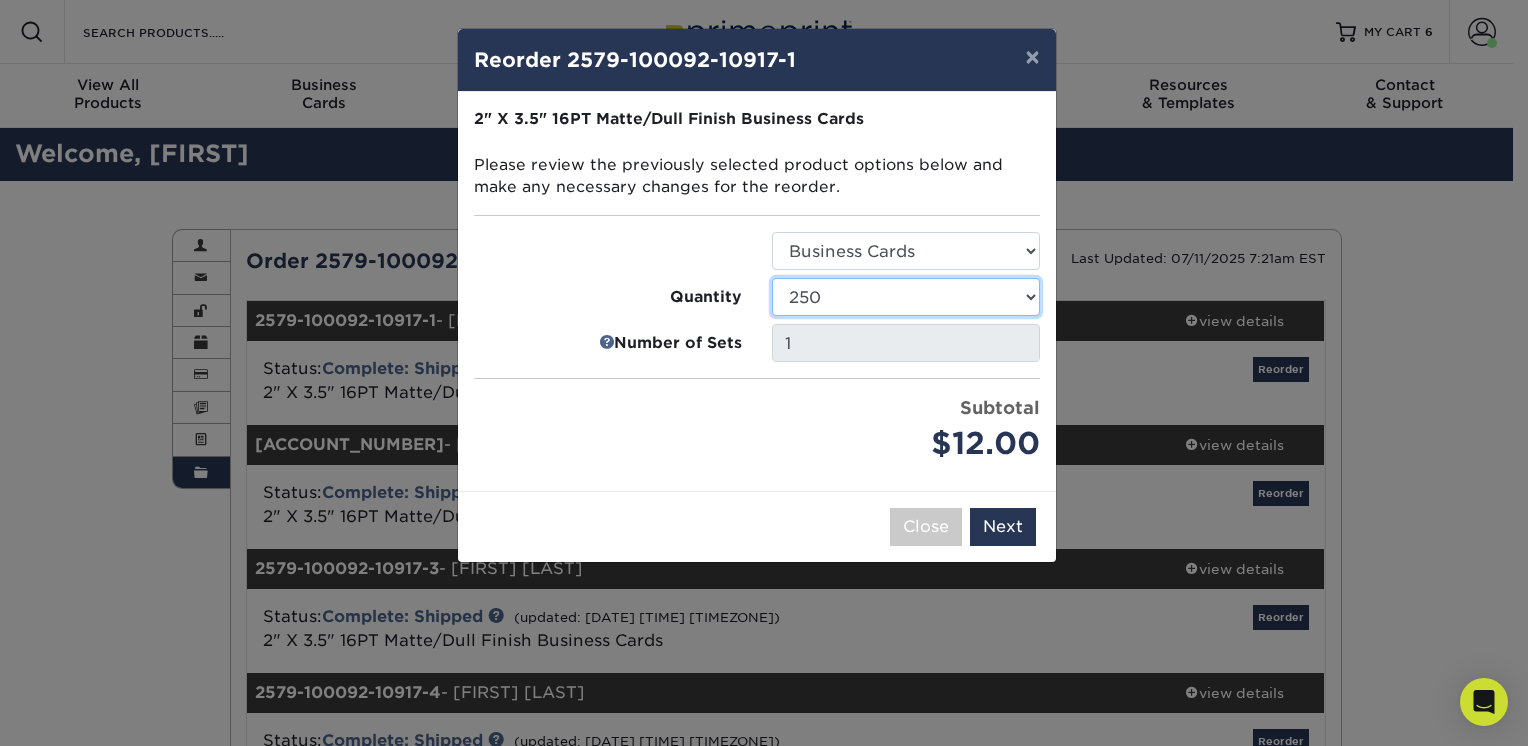 click on "100 250 500 1000 2500 5000 7500 10000 15000 20000 25000 30000 35000 40000 45000 50000 55000 60000 65000 70000 75000 80000 85000 90000 95000 100000" at bounding box center [906, 297] 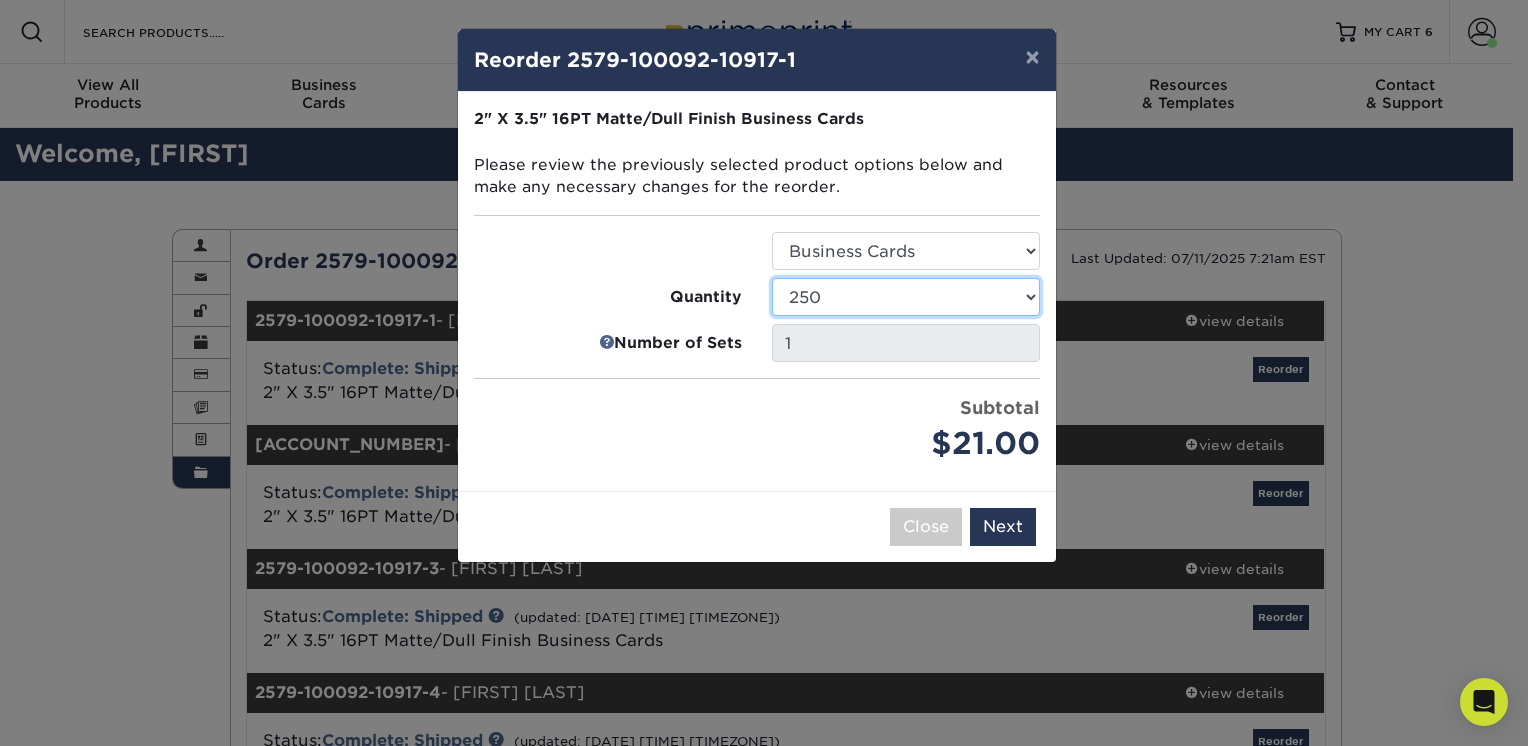 click on "100 250 500 1000 2500 5000 7500 10000 15000 20000 25000 30000 35000 40000 45000 50000 55000 60000 65000 70000 75000 80000 85000 90000 95000 100000" at bounding box center (906, 297) 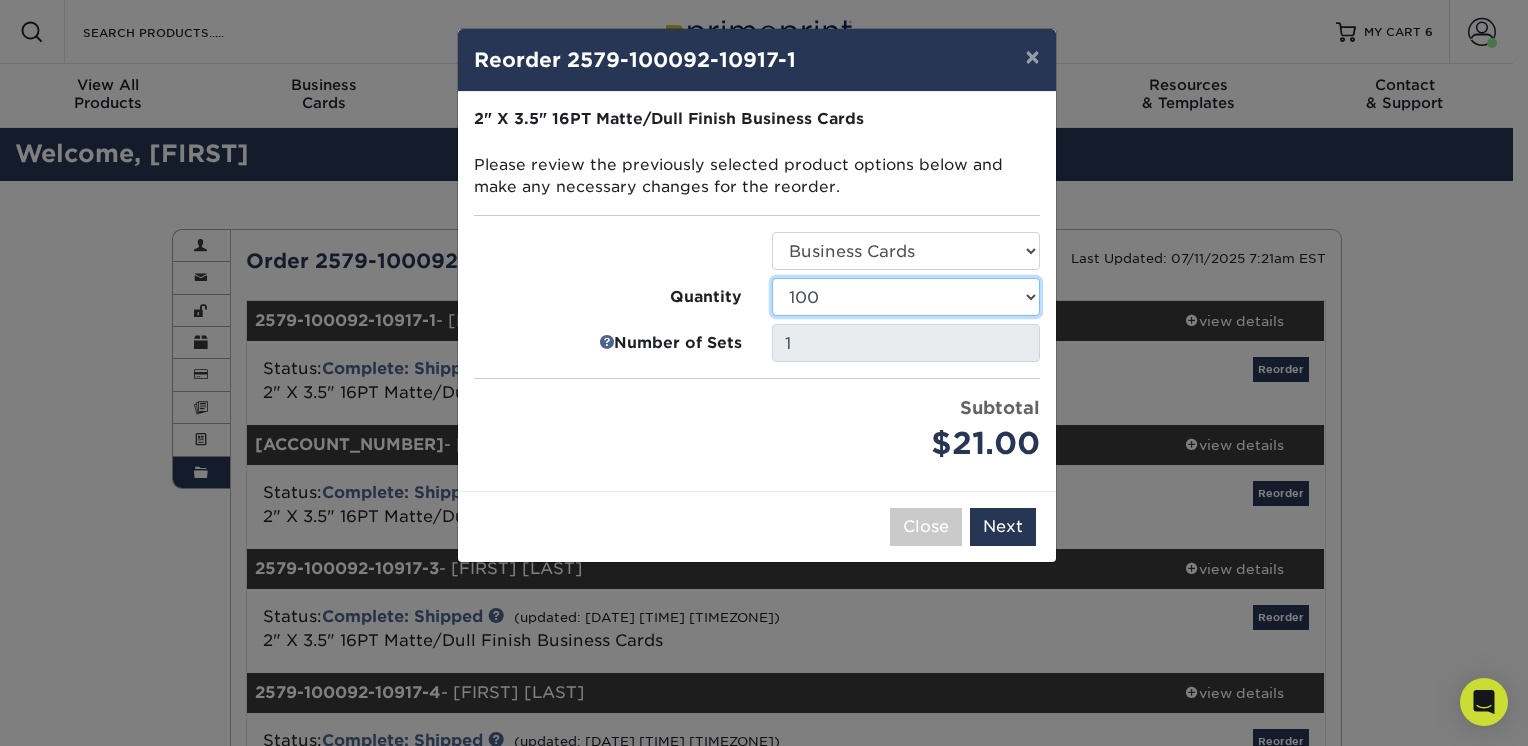 click on "100 250 500 1000 2500 5000 7500 10000 15000 20000 25000 30000 35000 40000 45000 50000 55000 60000 65000 70000 75000 80000 85000 90000 95000 100000" at bounding box center [906, 297] 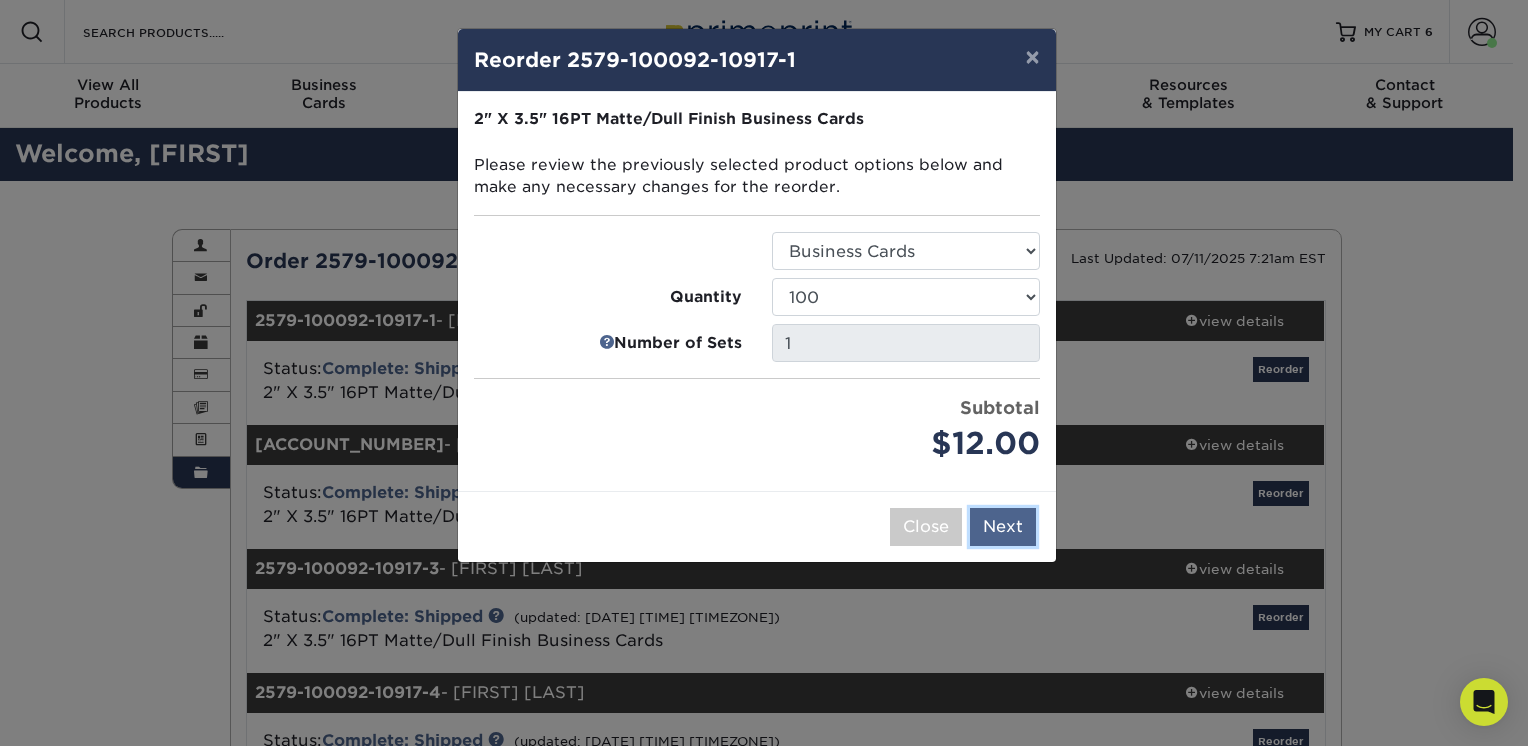 click on "Next" at bounding box center [1003, 527] 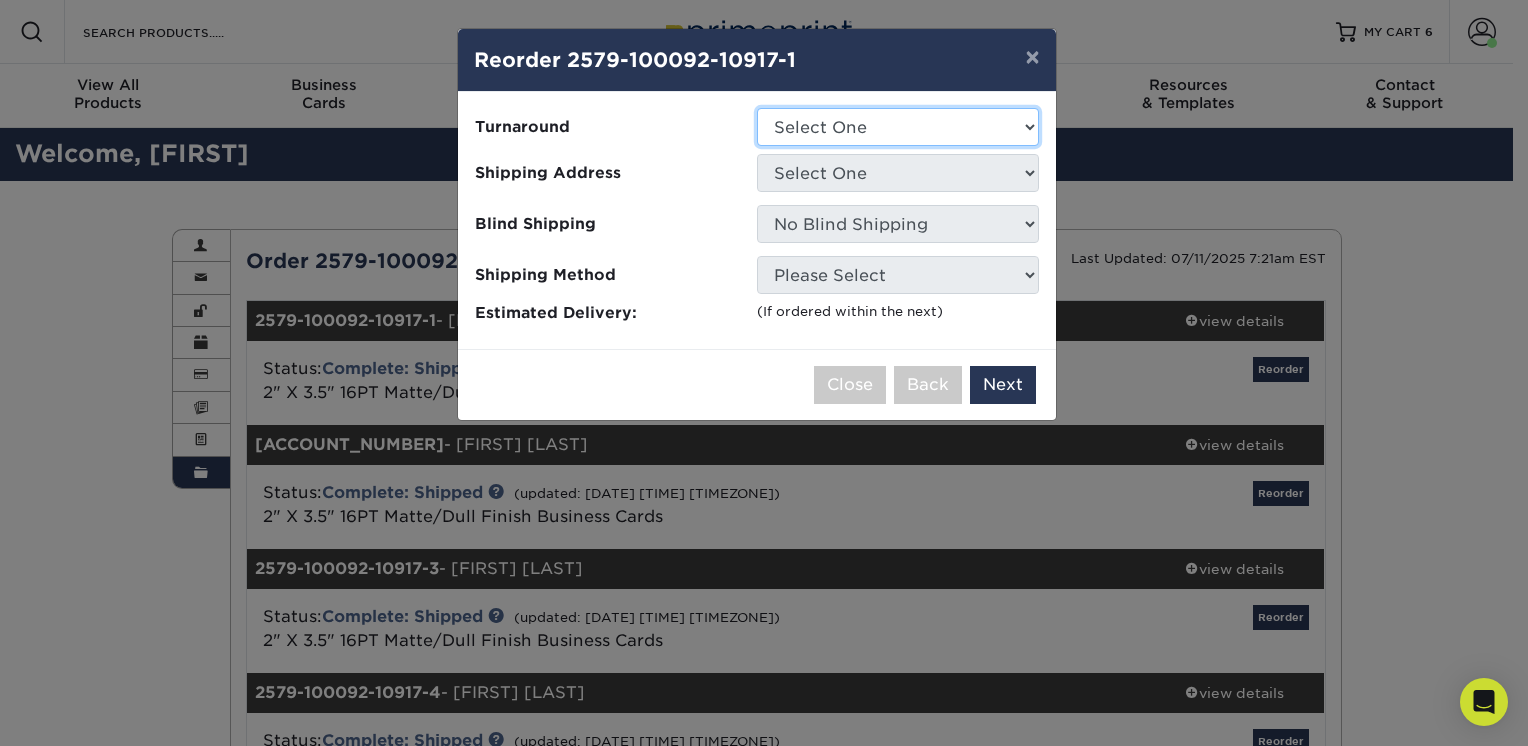 click on "Select One 2-4 Business Days 2 Day Next Business Day" at bounding box center [898, 127] 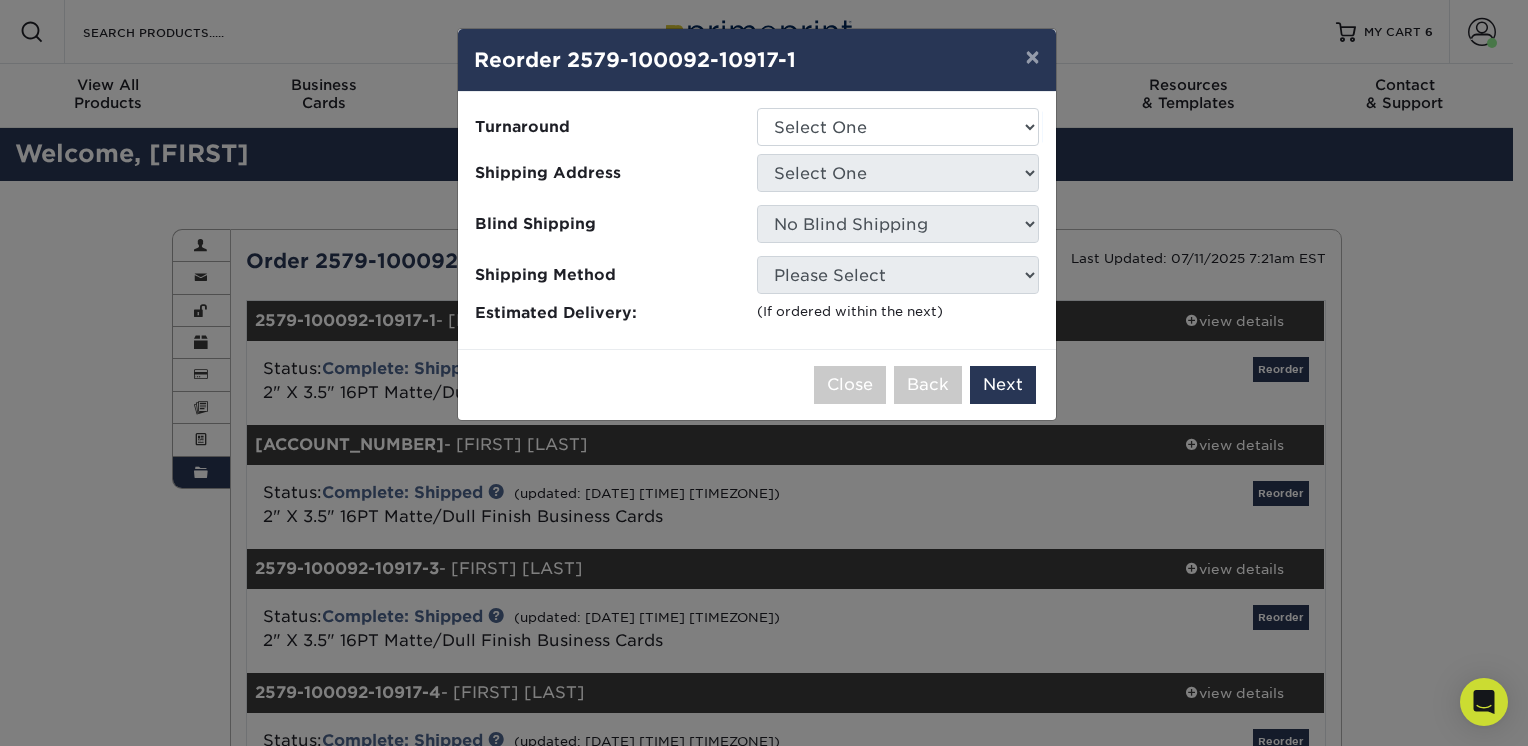 click on "Shipping Address" at bounding box center [616, 173] 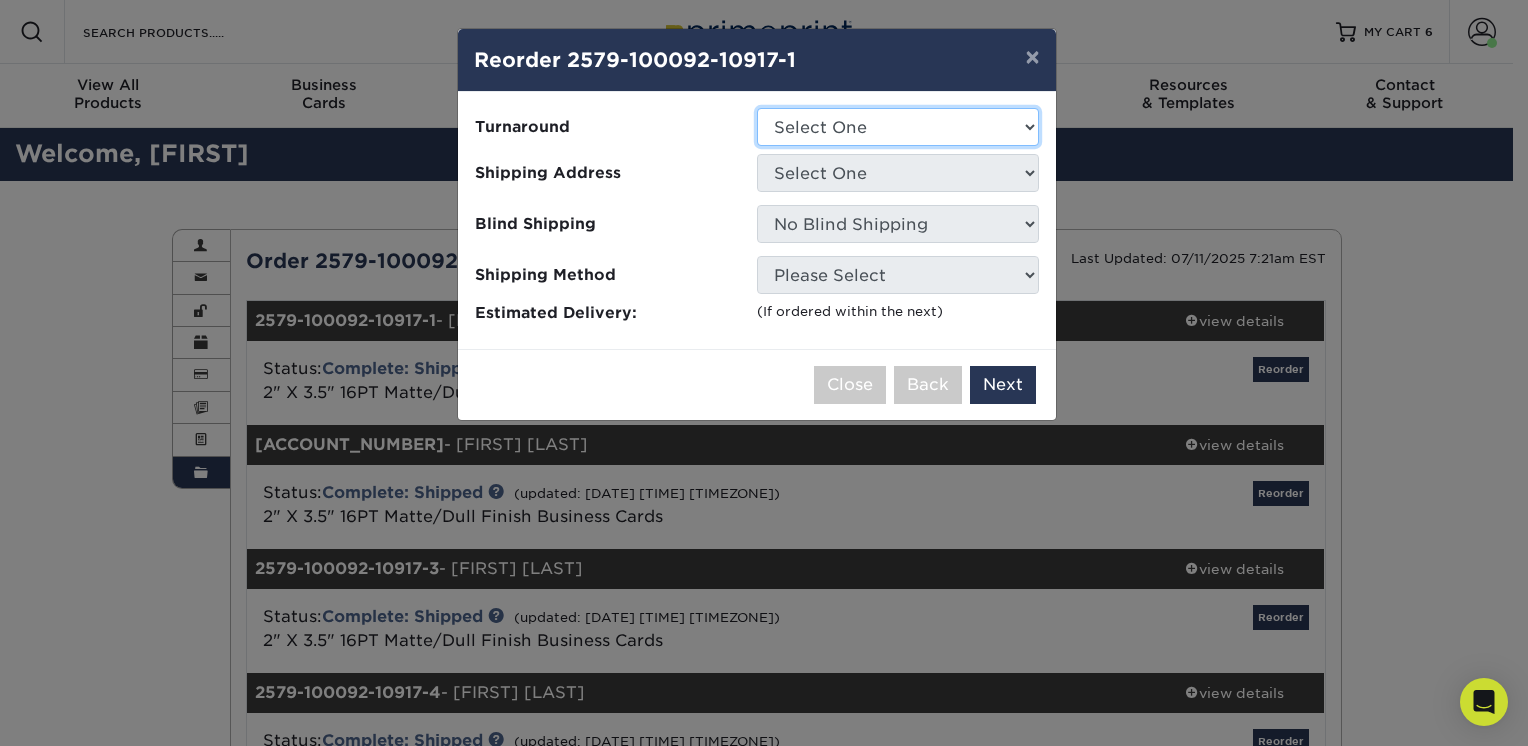 click on "Select One 2-4 Business Days 2 Day Next Business Day" at bounding box center [898, 127] 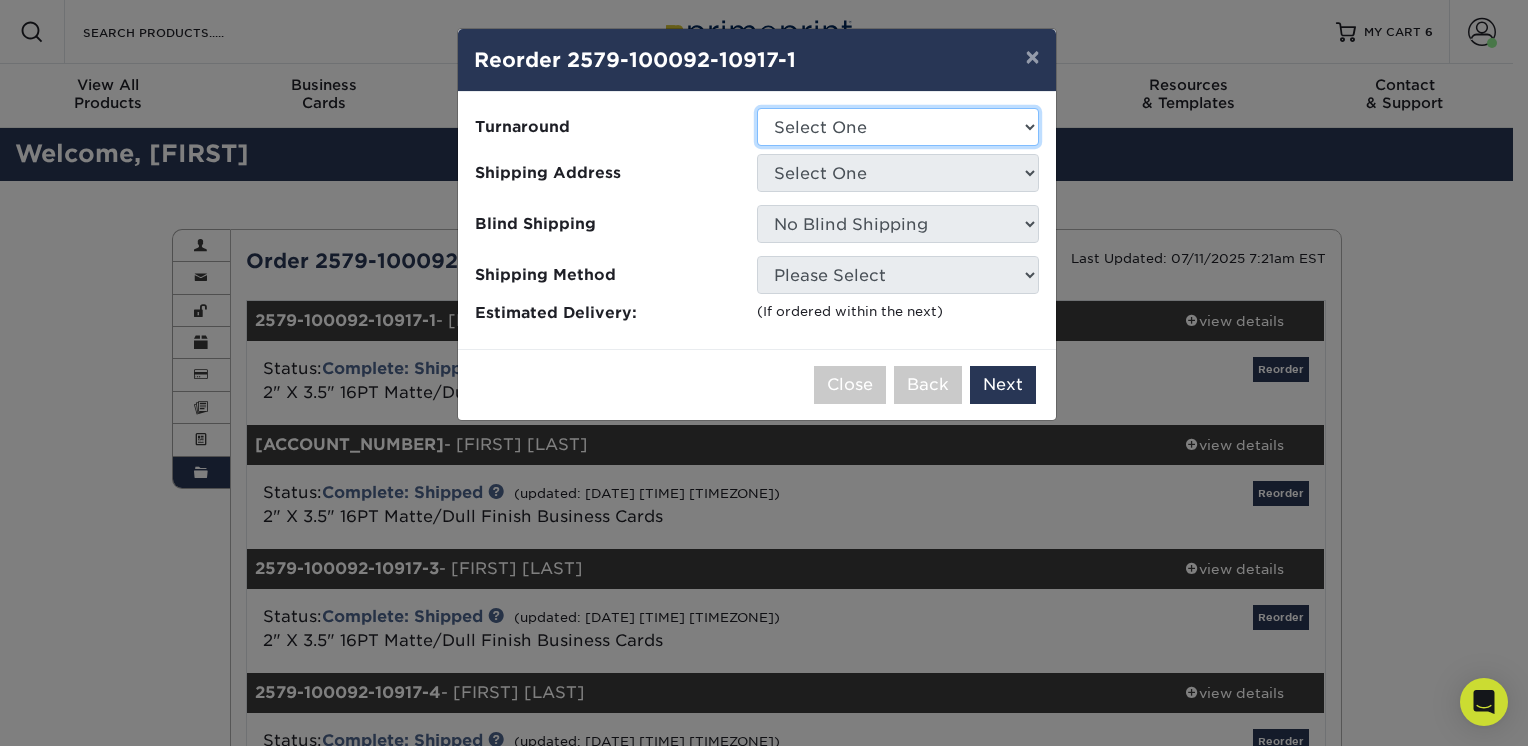 select on "47dbf4b1-3bfd-4687-b793-fcd3ee179f06" 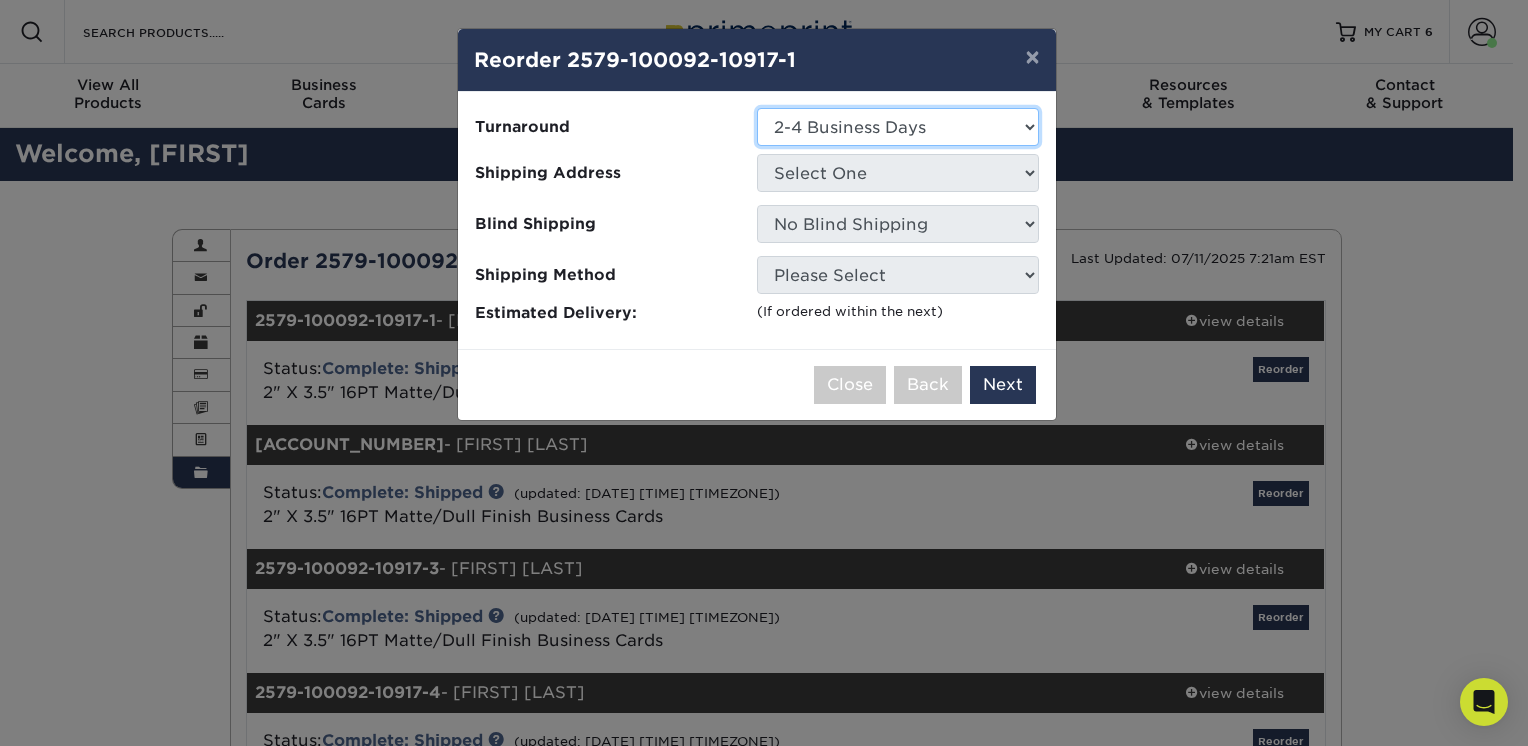 click on "Select One 2-4 Business Days 2 Day Next Business Day" at bounding box center (898, 127) 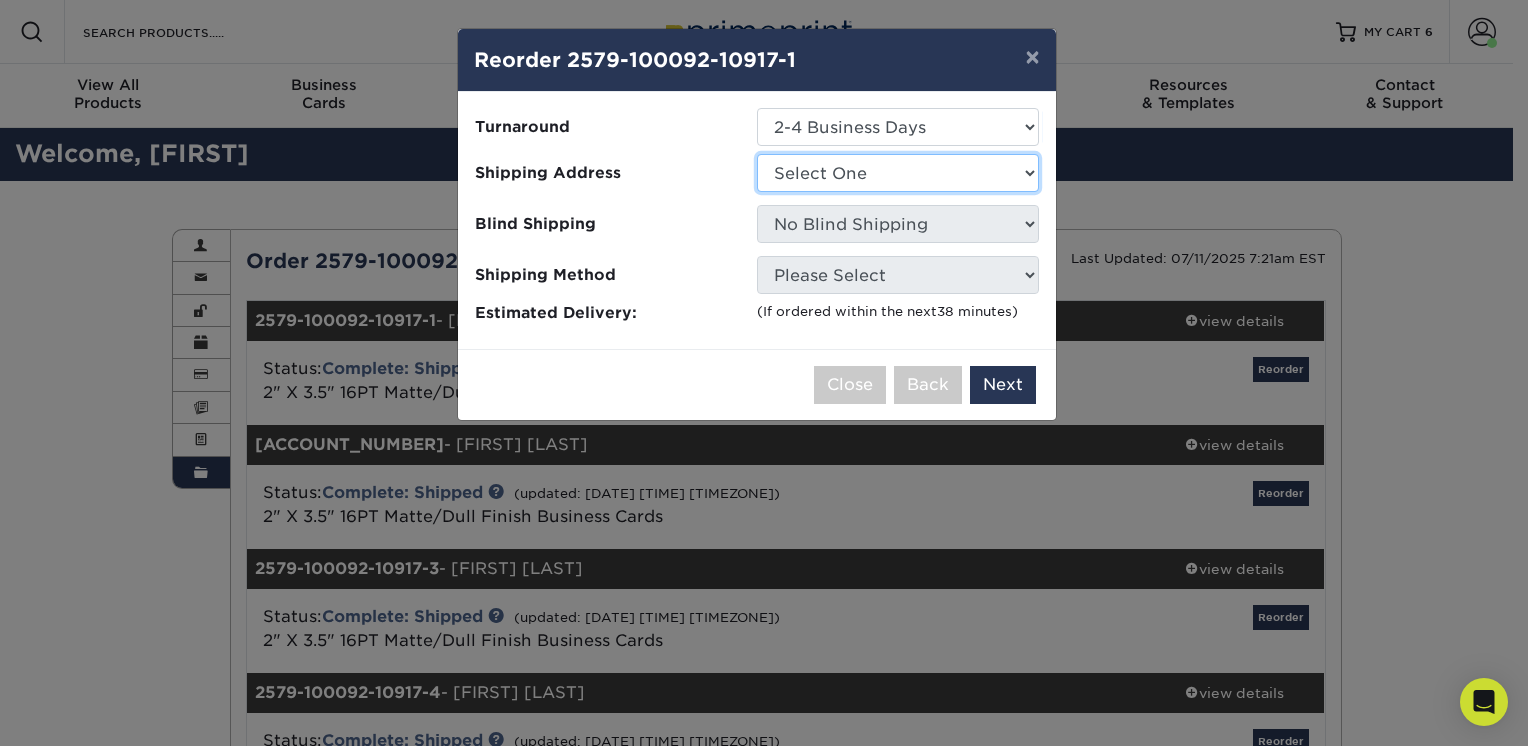 click on "Select One
Chris Cubbage
Daytona/New Smyrna
Florida Window & Door
Fort Myers  Orlando Palm Beach Tampa Vero Beach" at bounding box center [898, 173] 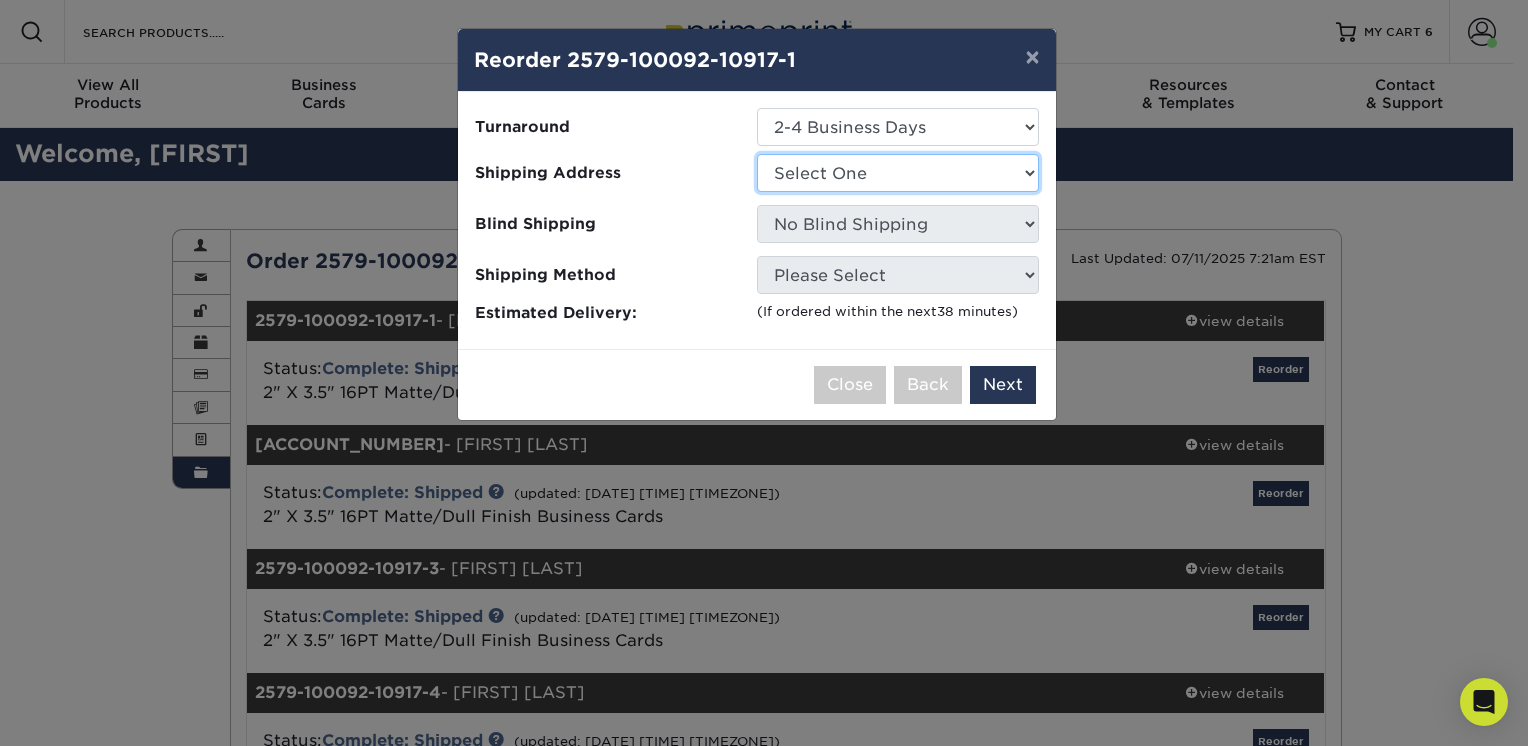 select on "278390" 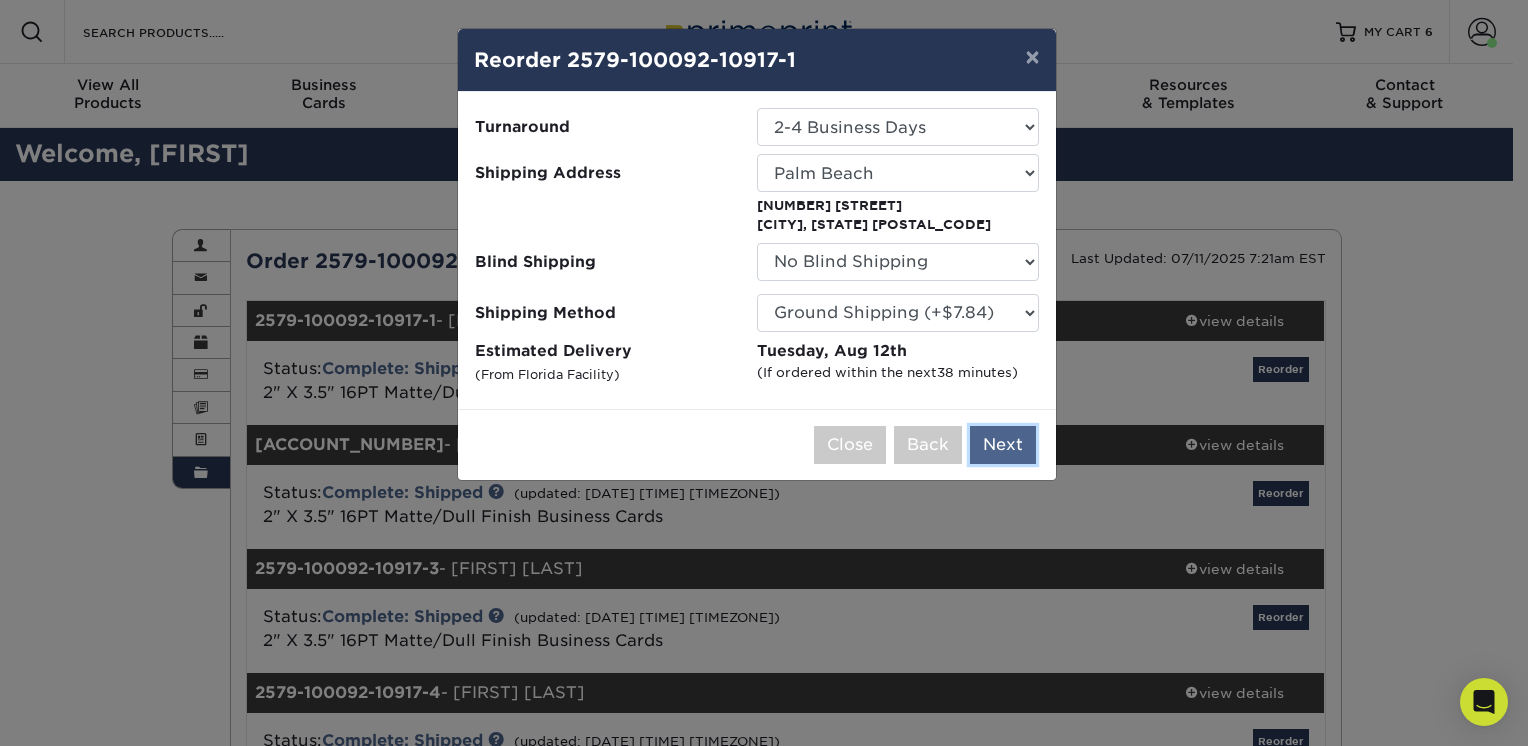 click on "Next" at bounding box center (1003, 445) 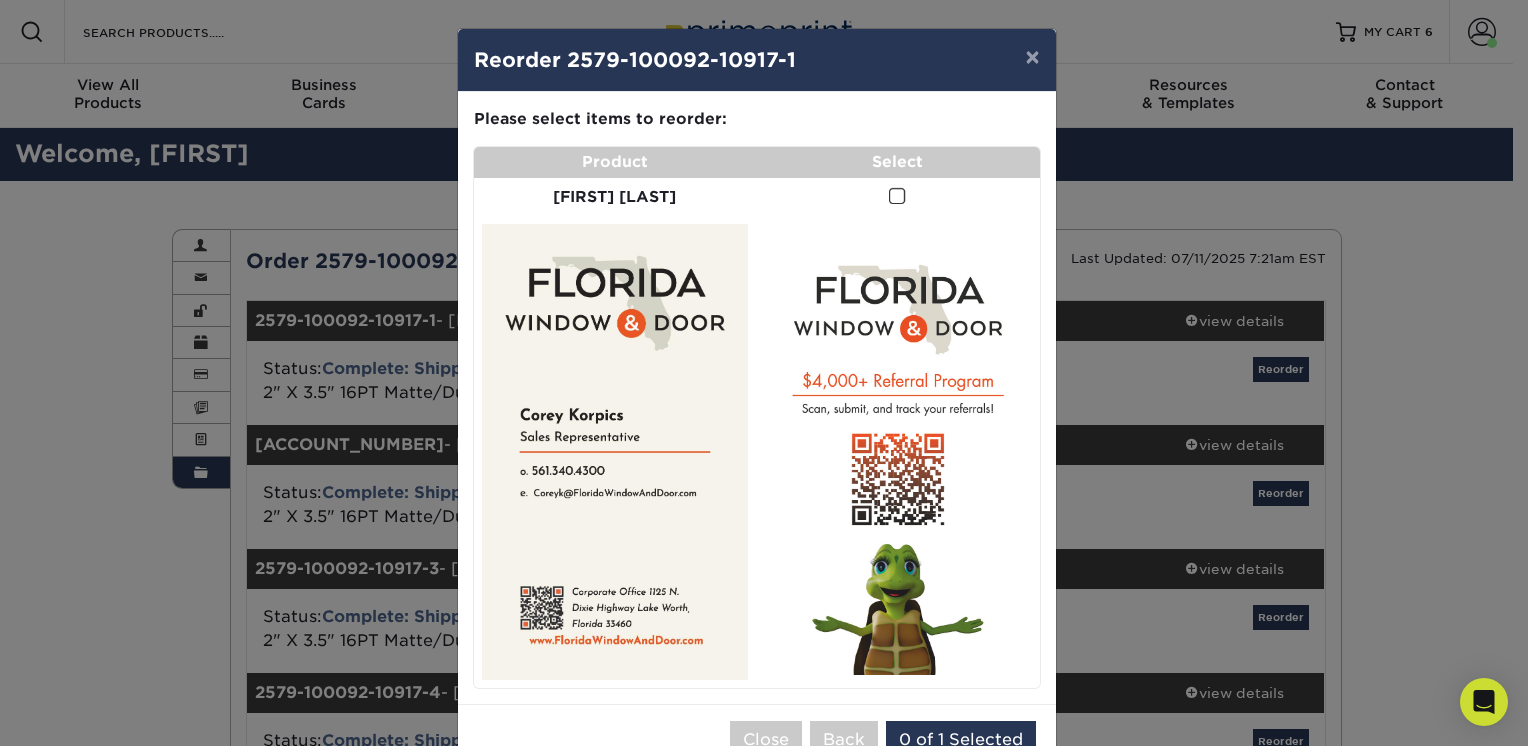 click at bounding box center [897, 197] 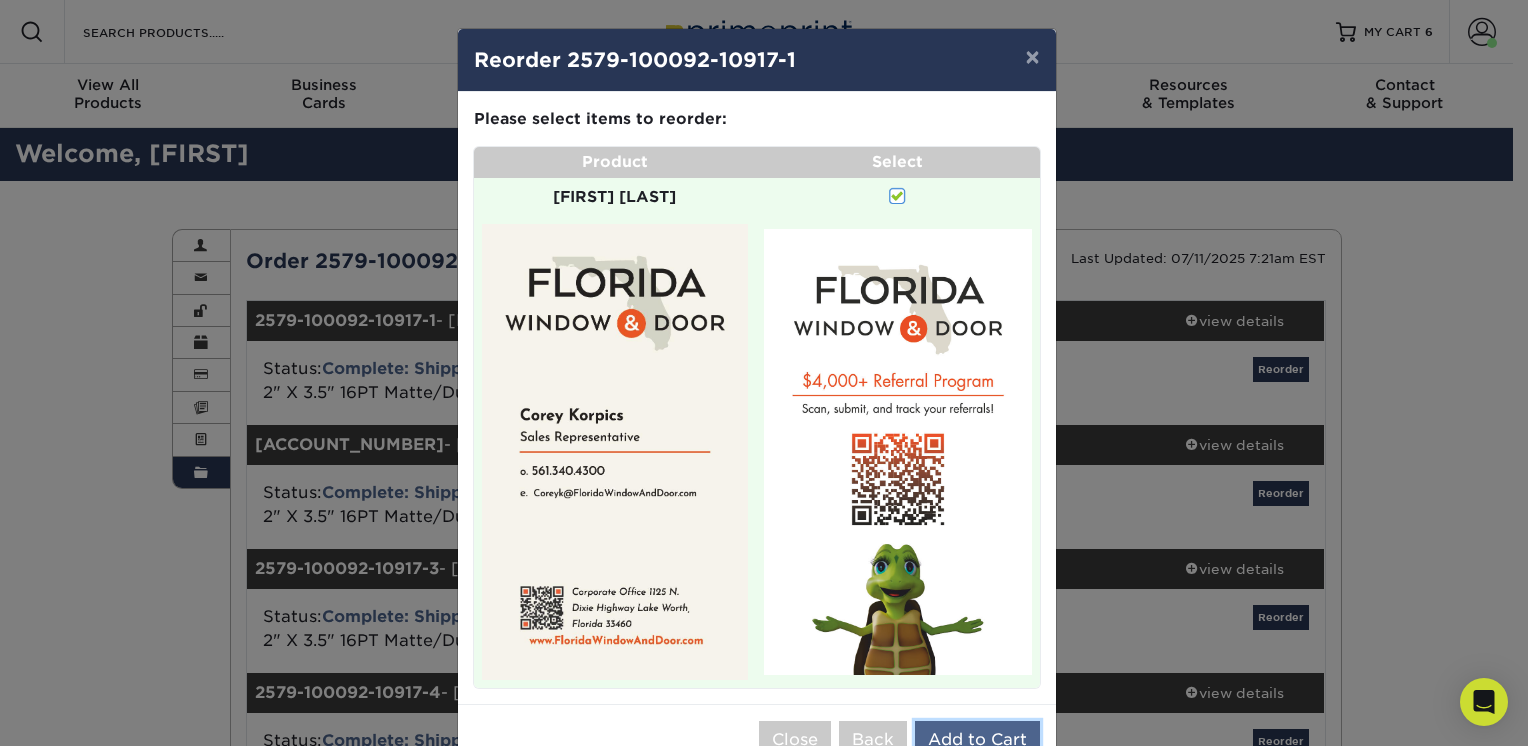 click on "Add to Cart" at bounding box center [977, 740] 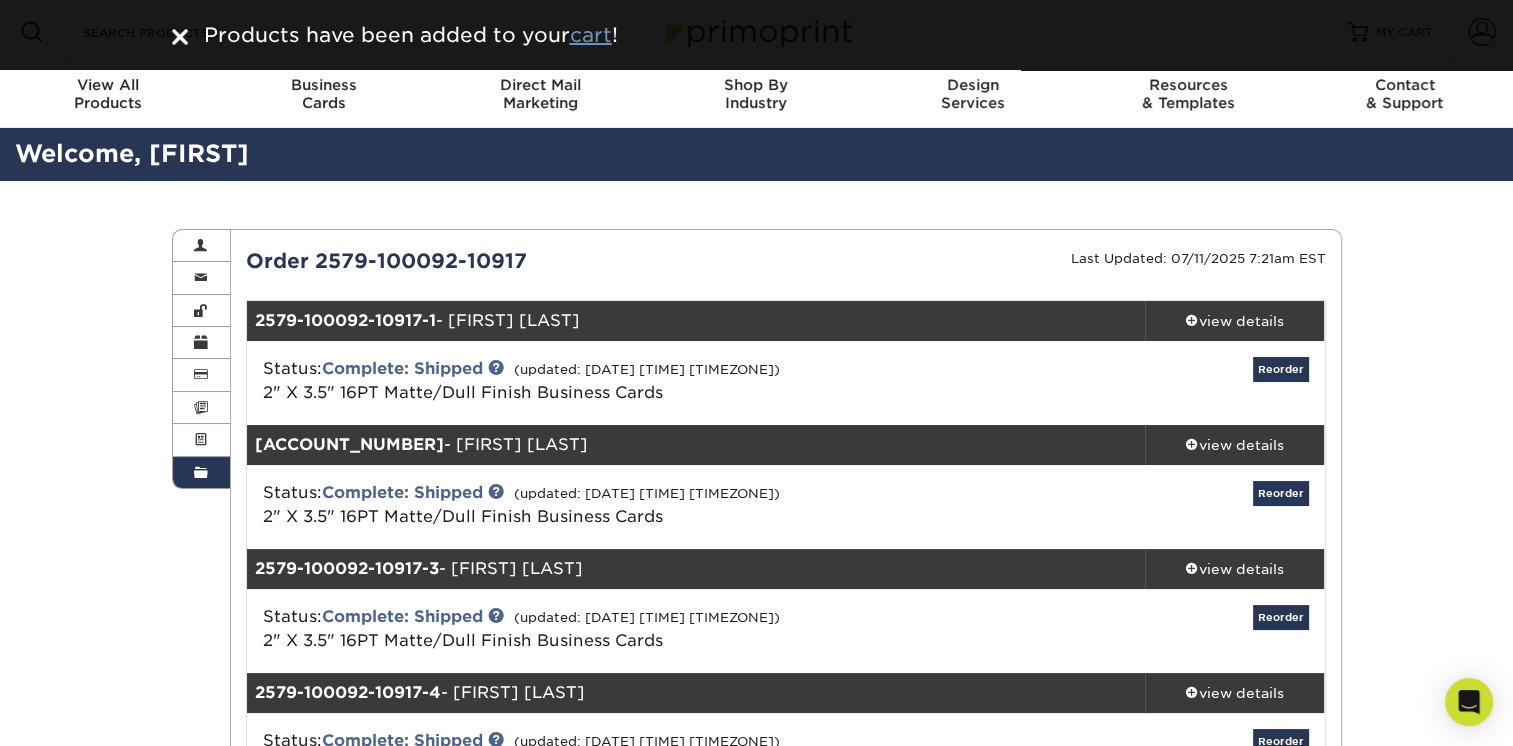 click on "cart" at bounding box center (591, 35) 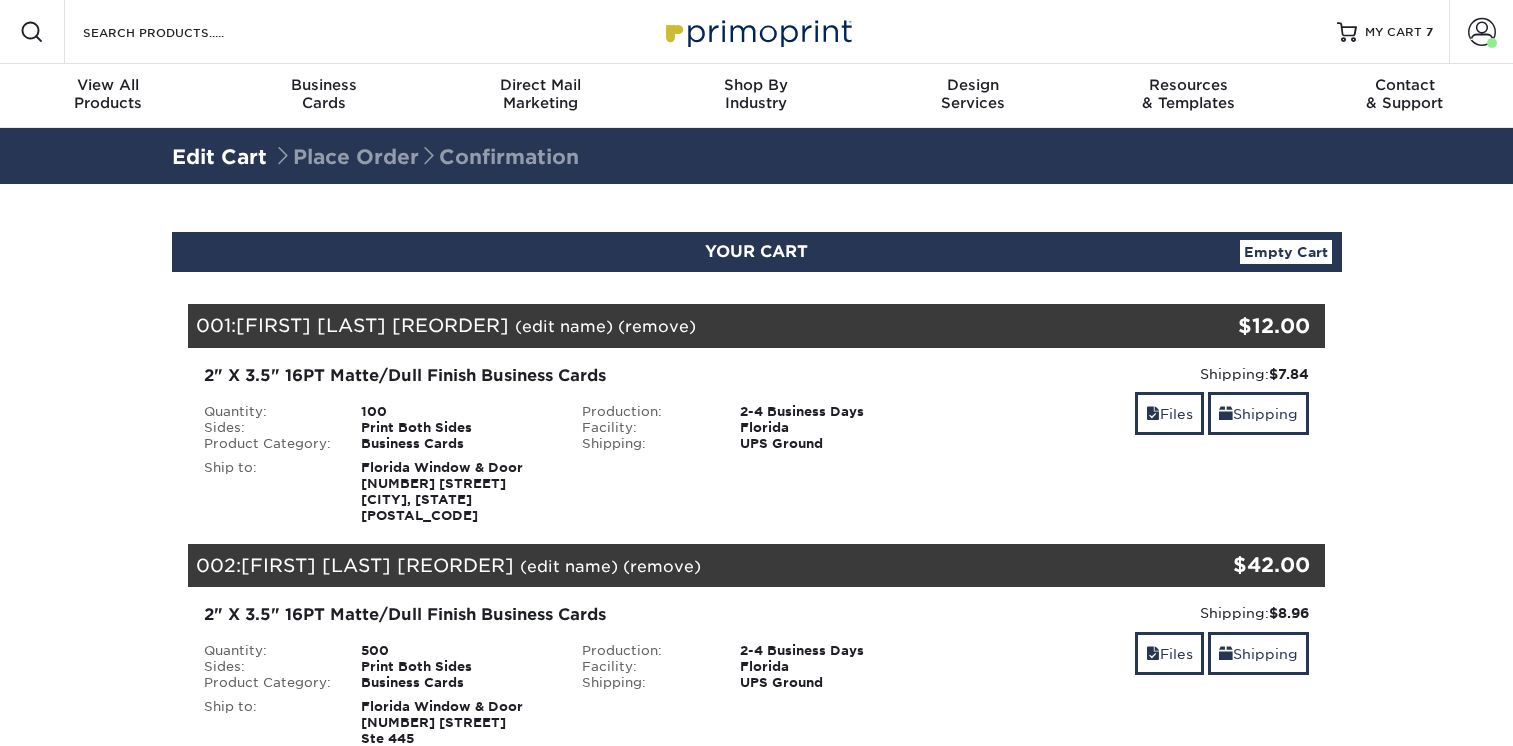 scroll, scrollTop: 0, scrollLeft: 0, axis: both 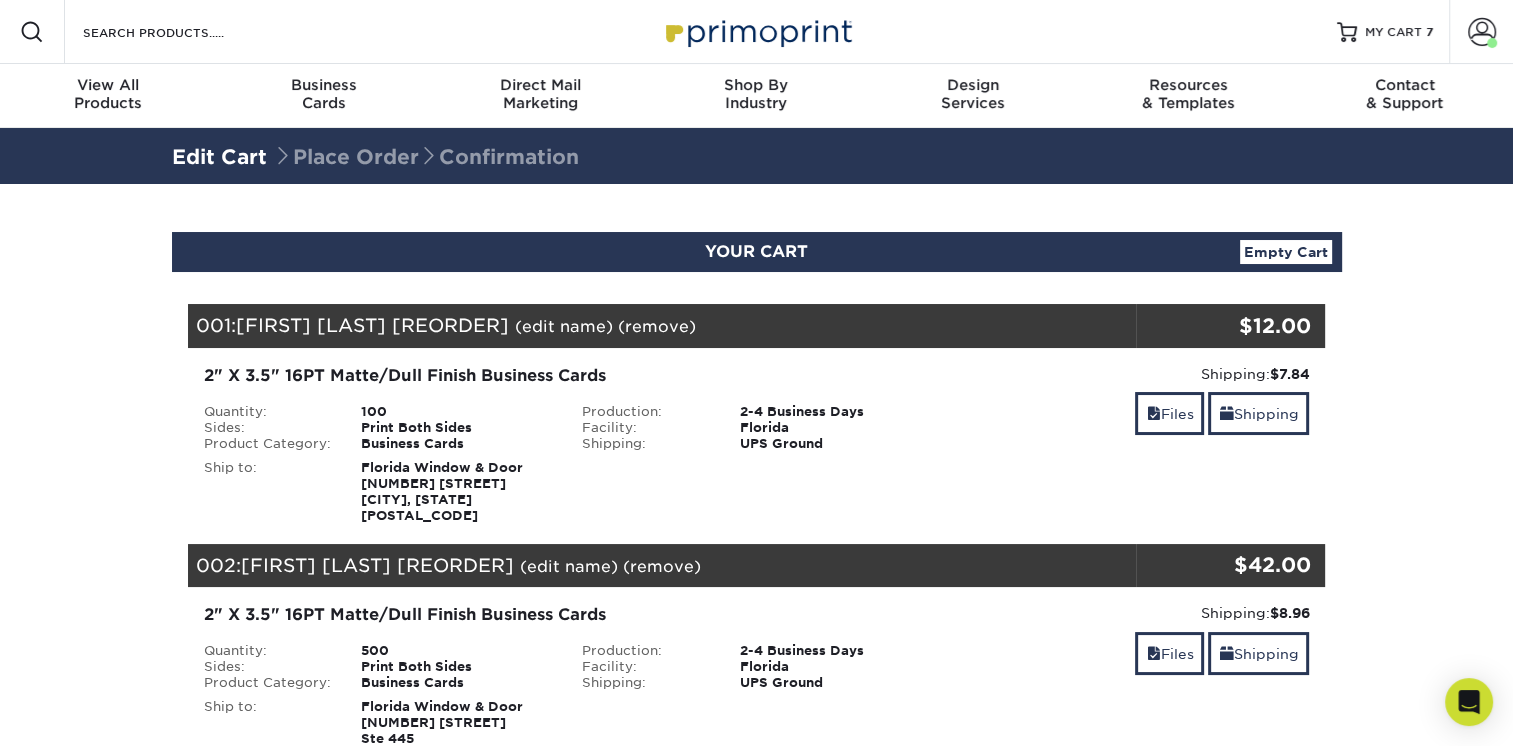 click on "[FIRST] [LAST] [REORDER]" at bounding box center (372, 325) 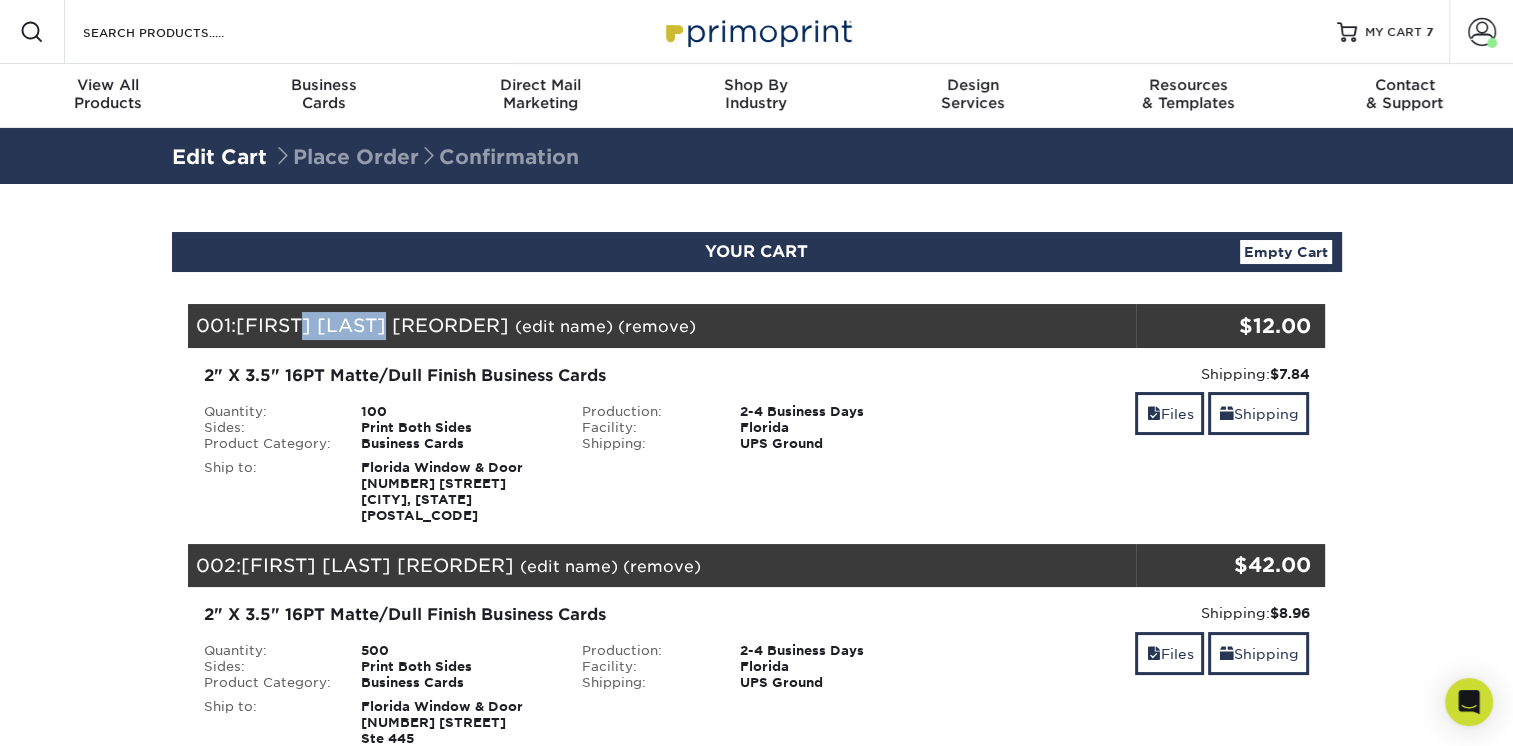 click on "[FIRST] [LAST] [REORDER]" at bounding box center [372, 325] 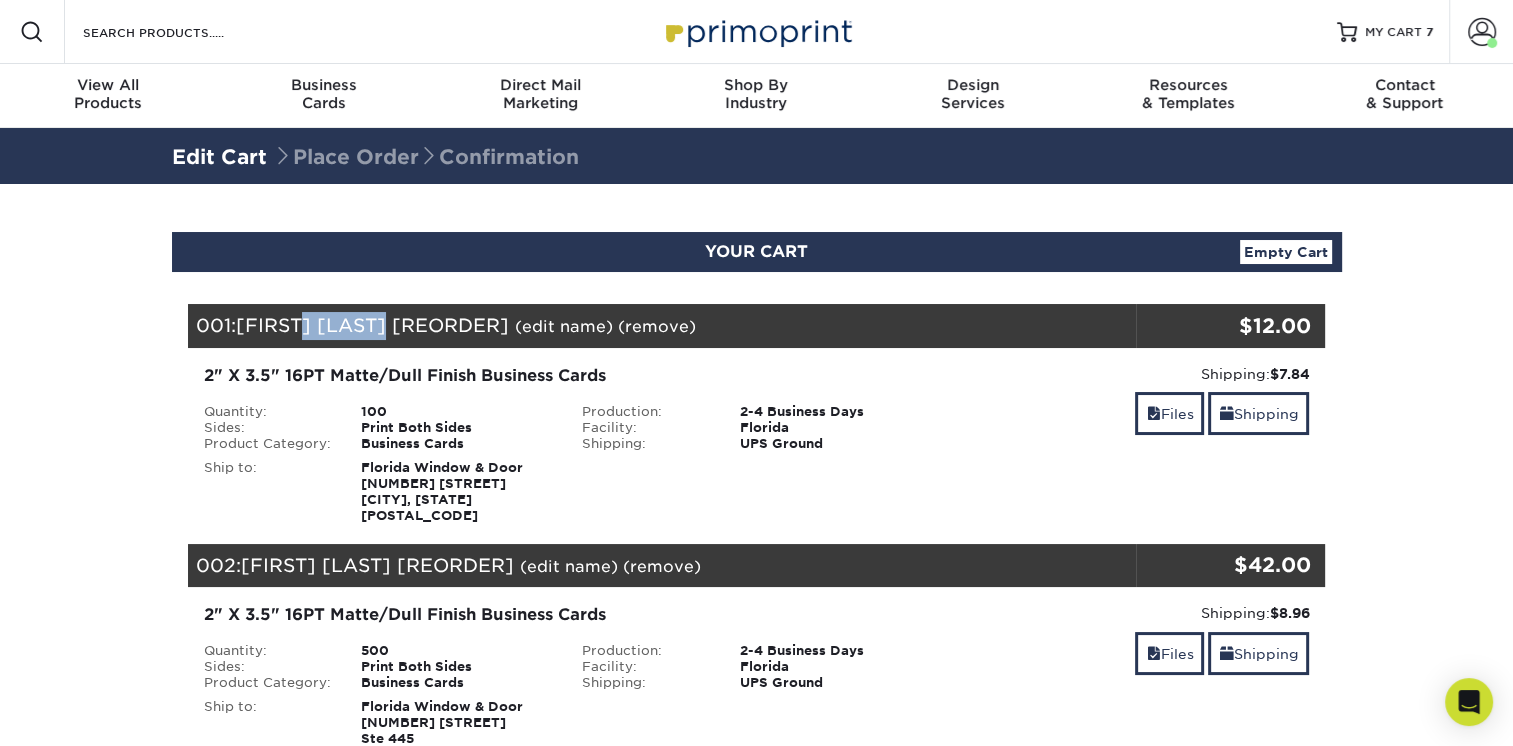 click on "(edit name)" at bounding box center [564, 326] 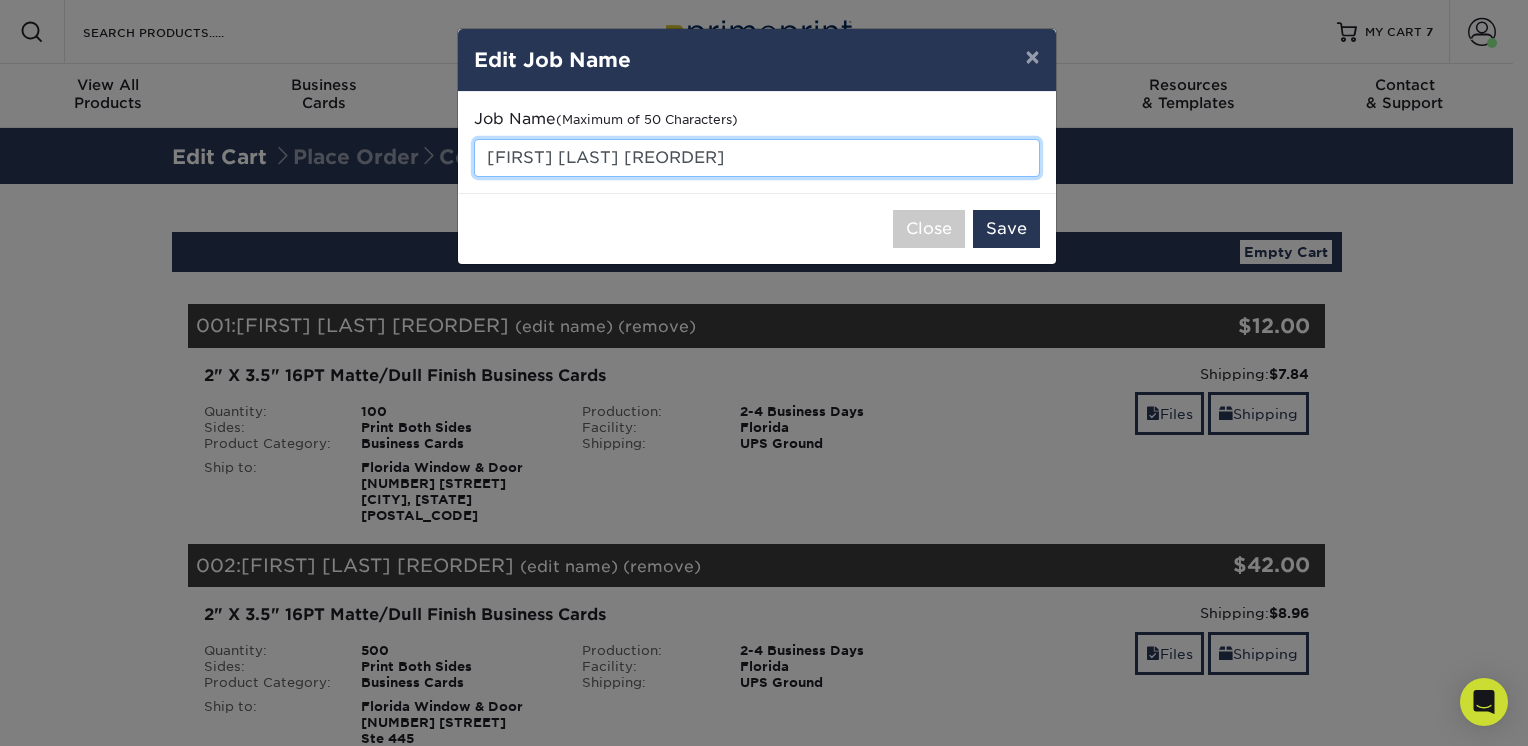 click on "Corey Korpics [Reorder 2579-100092-10917]" at bounding box center (757, 158) 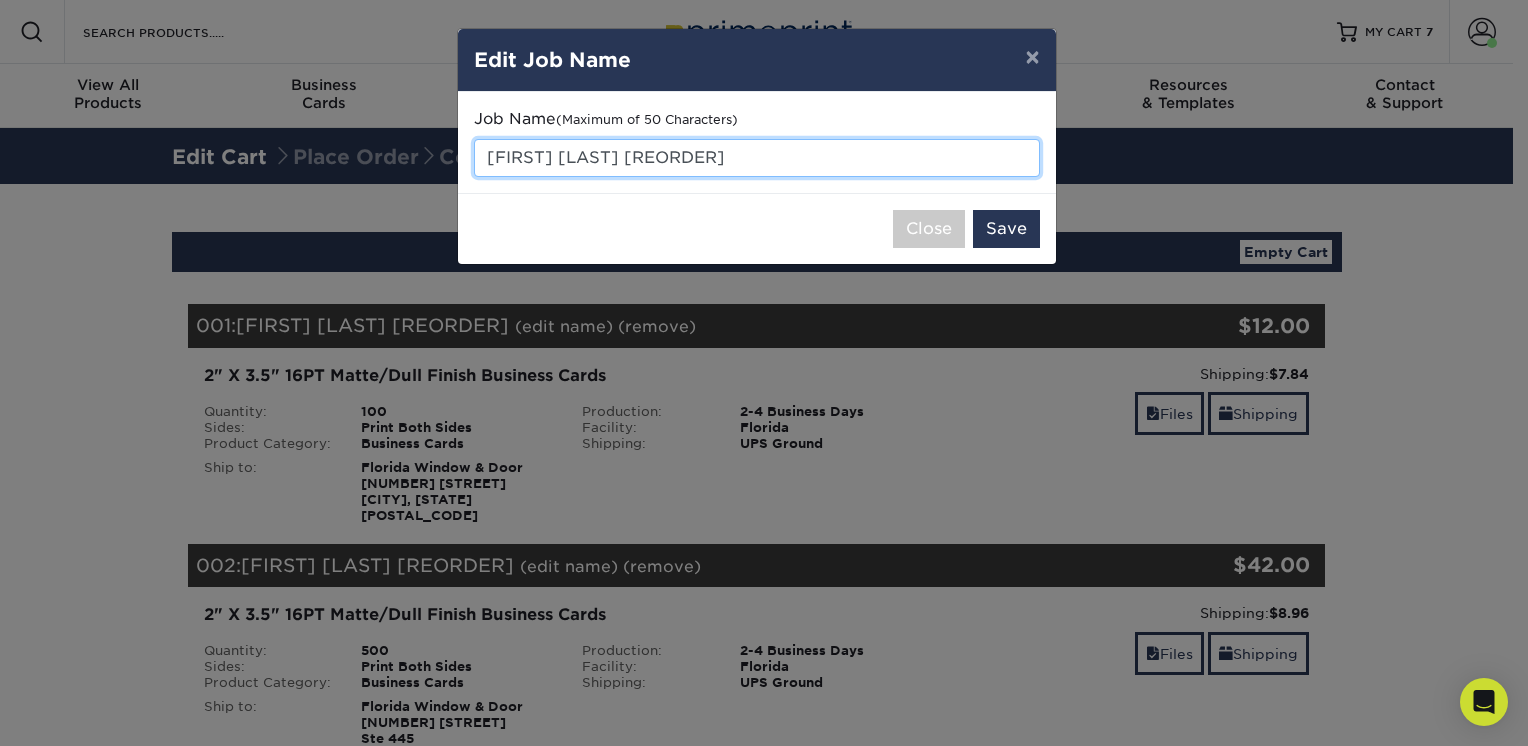 click on "Corey Korpics [Reorder 2579-100092-10917]" at bounding box center (757, 158) 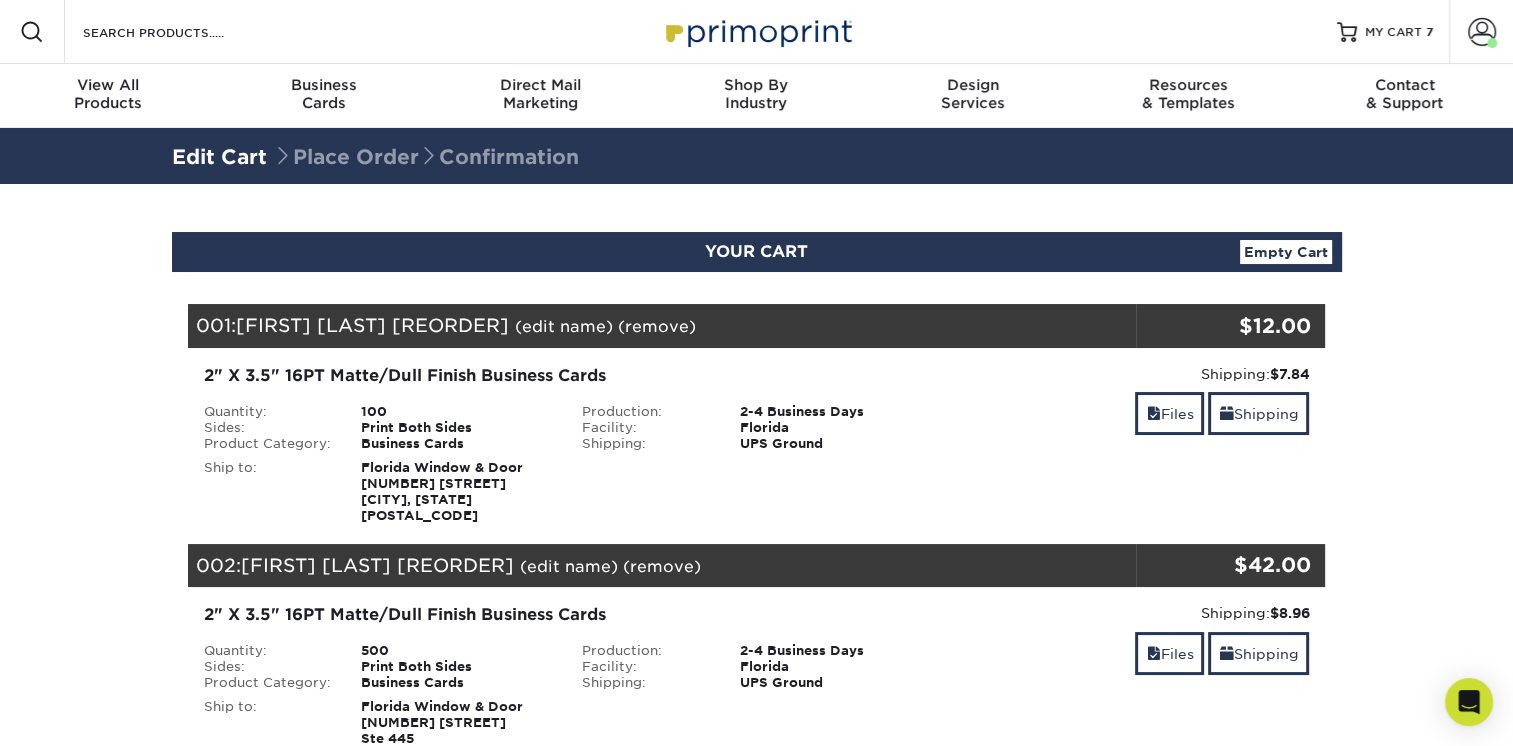 click on "(edit name)" at bounding box center (564, 326) 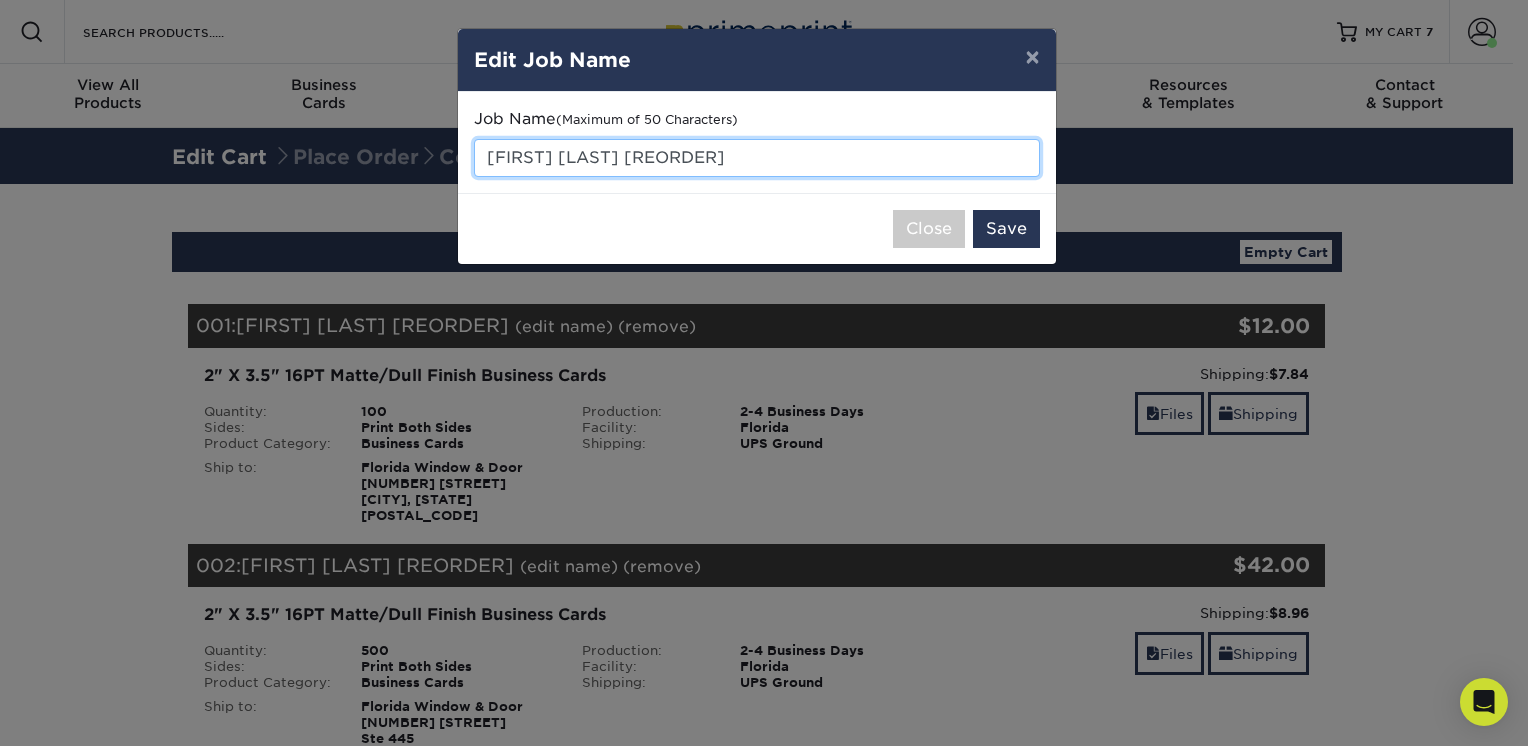 click on "Corey Korpics [Reorder 2579-100092-10917]" at bounding box center [757, 158] 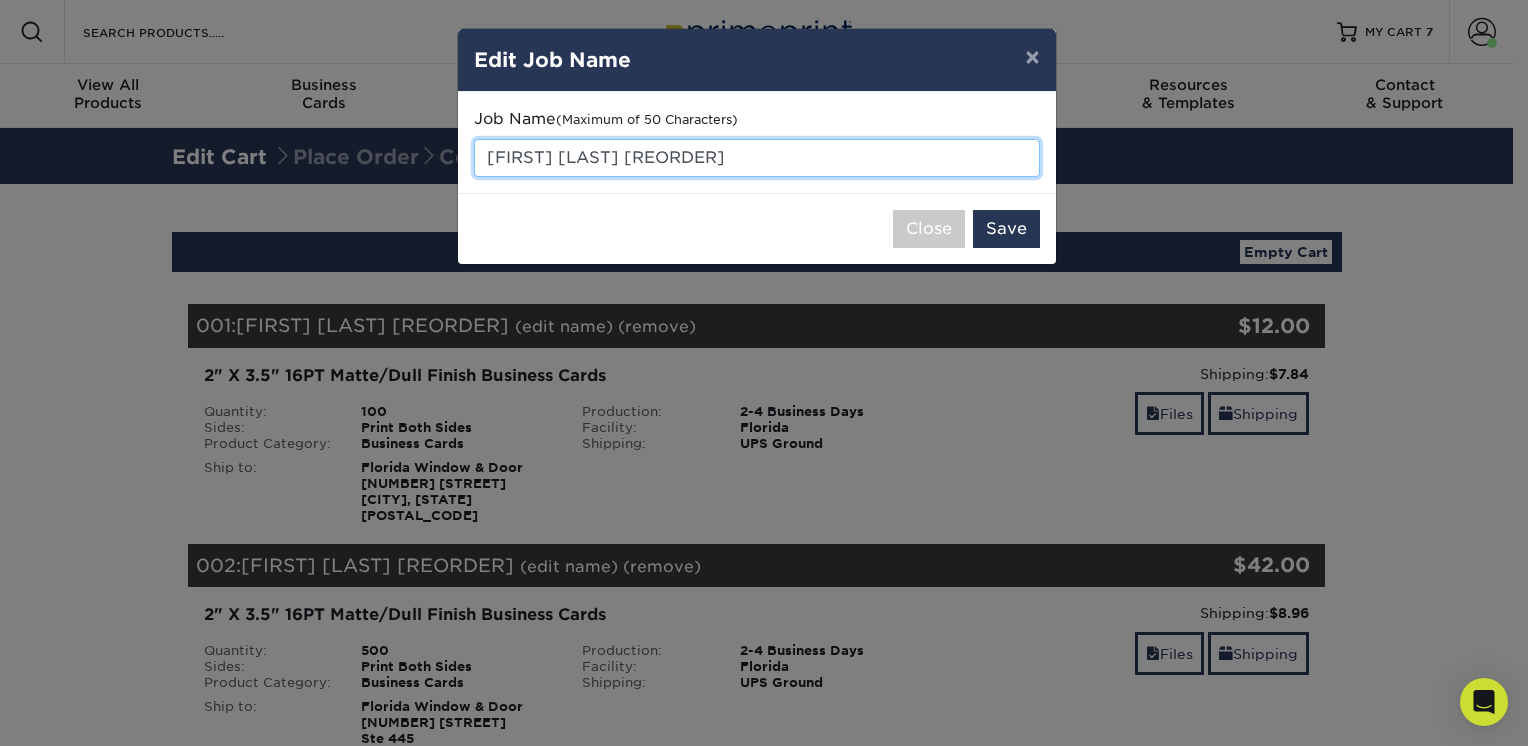 drag, startPoint x: 488, startPoint y: 157, endPoint x: 608, endPoint y: 154, distance: 120.03749 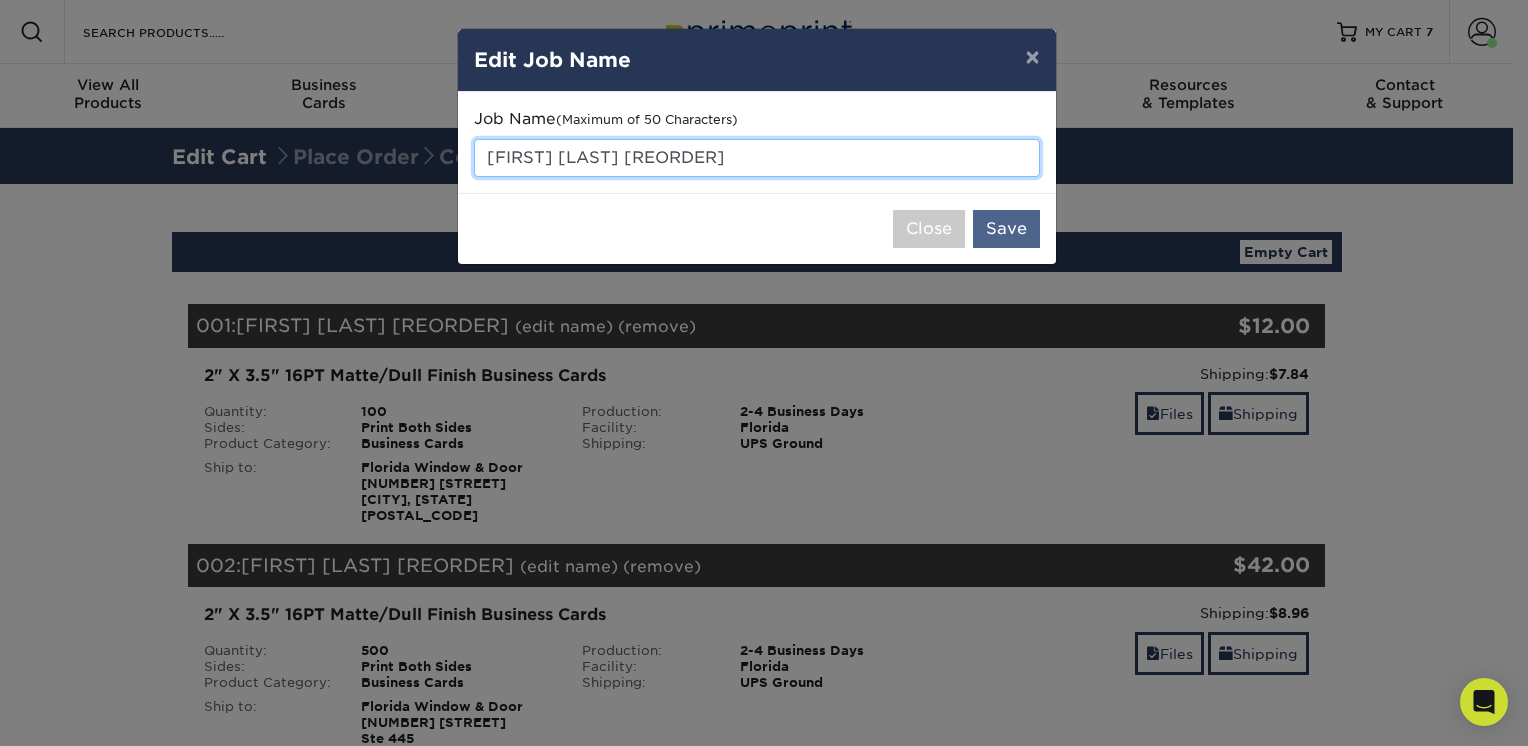 type on "[FIRST] [LAST] [REORDER]" 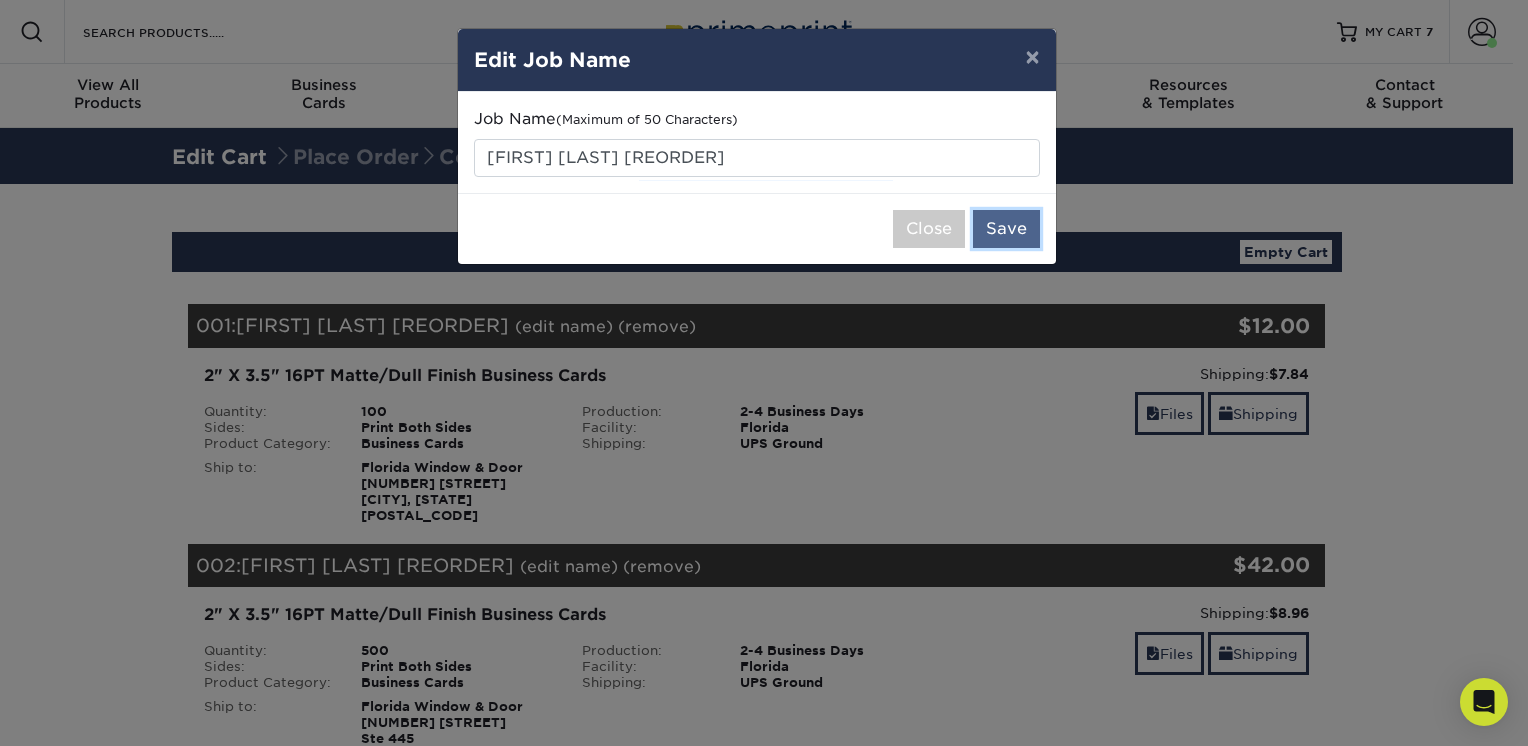click on "Save" at bounding box center (1006, 229) 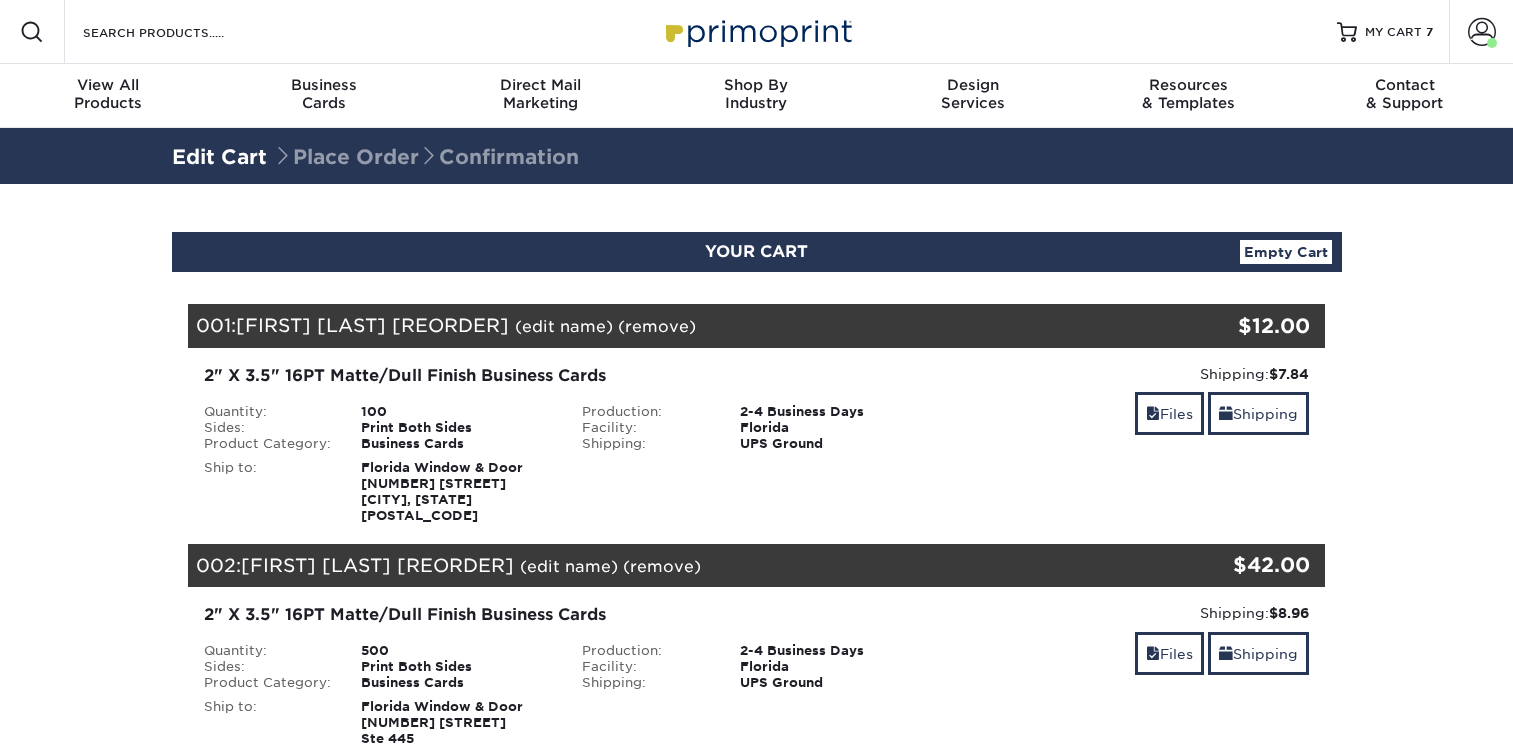 scroll, scrollTop: 0, scrollLeft: 0, axis: both 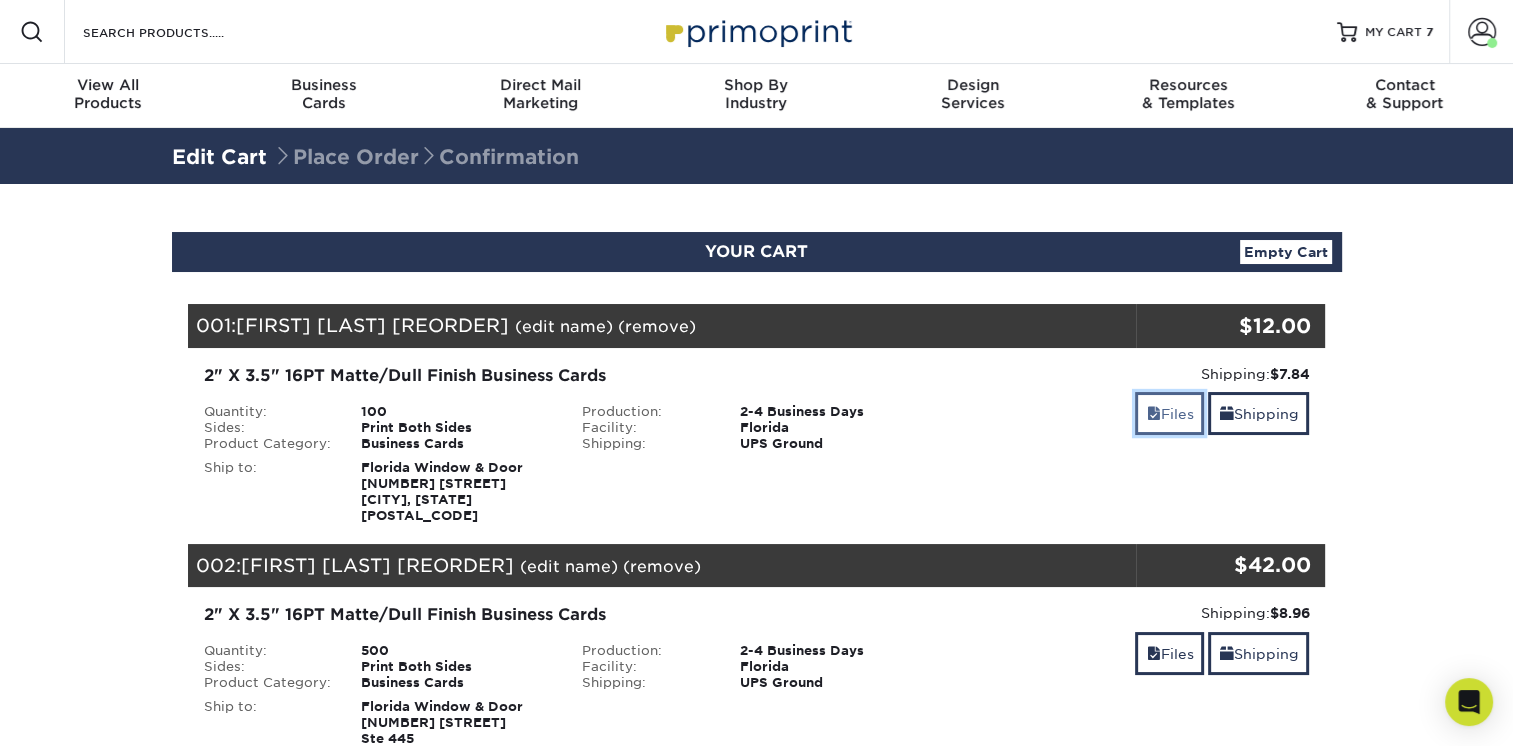 click on "Files" at bounding box center [1169, 413] 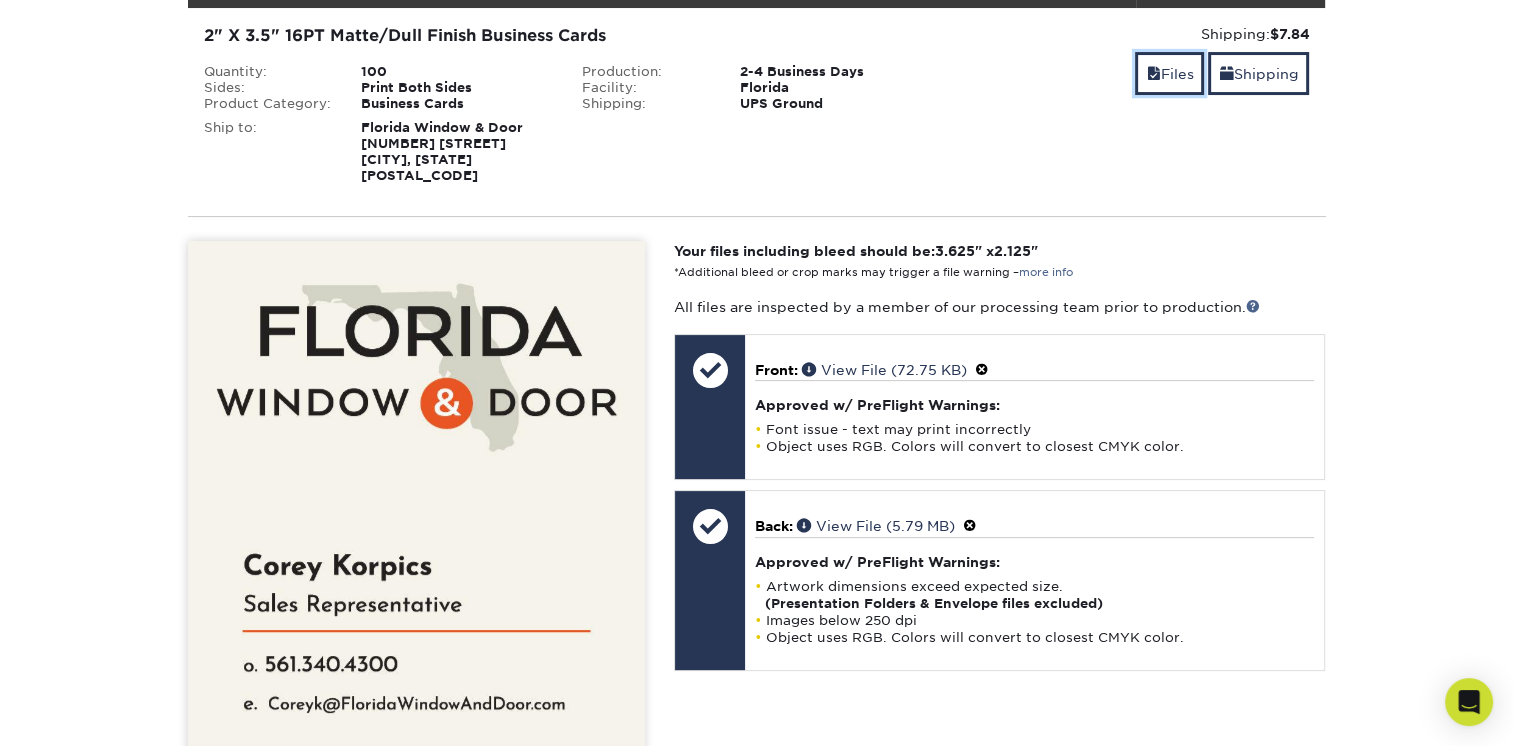 scroll, scrollTop: 400, scrollLeft: 0, axis: vertical 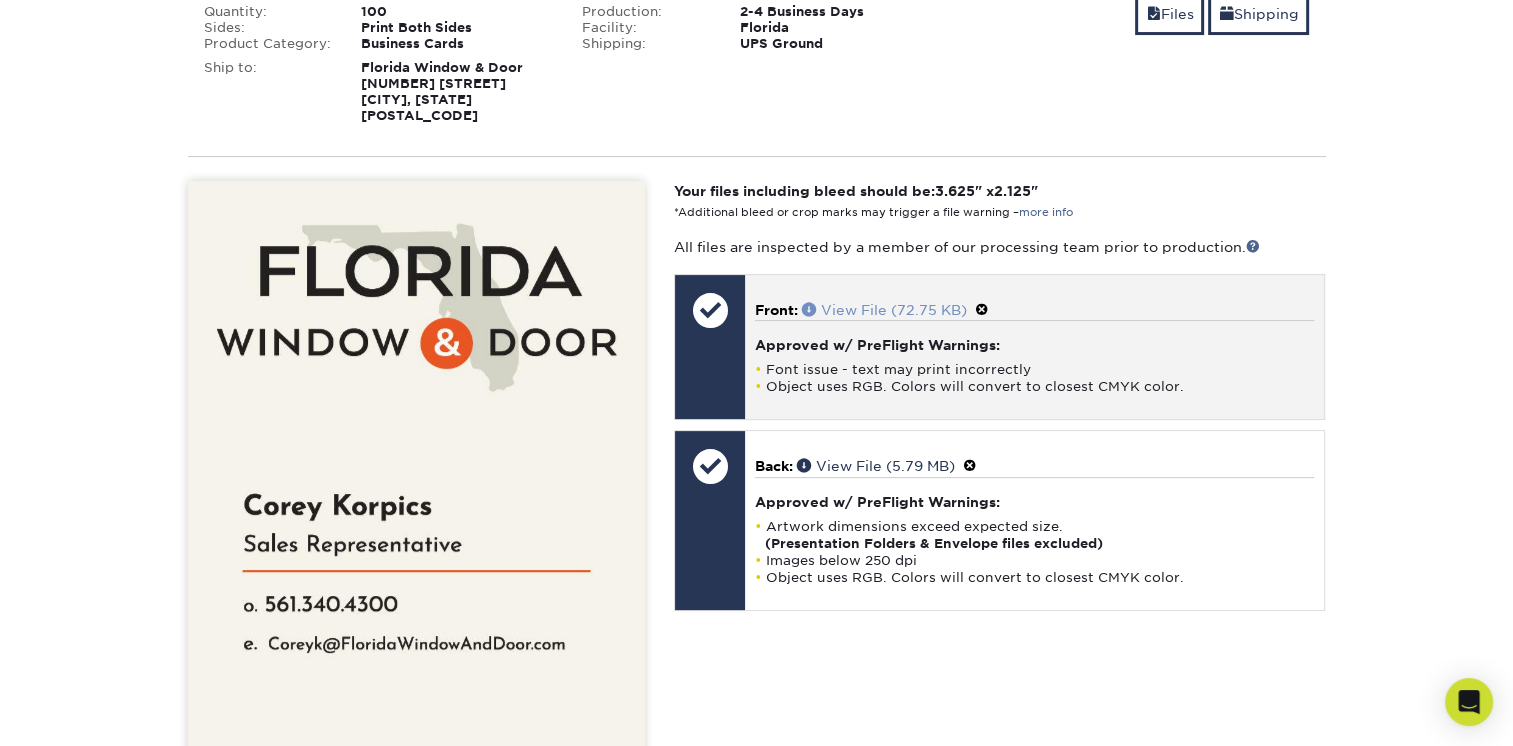 click on "View File (72.75 KB)" at bounding box center (884, 310) 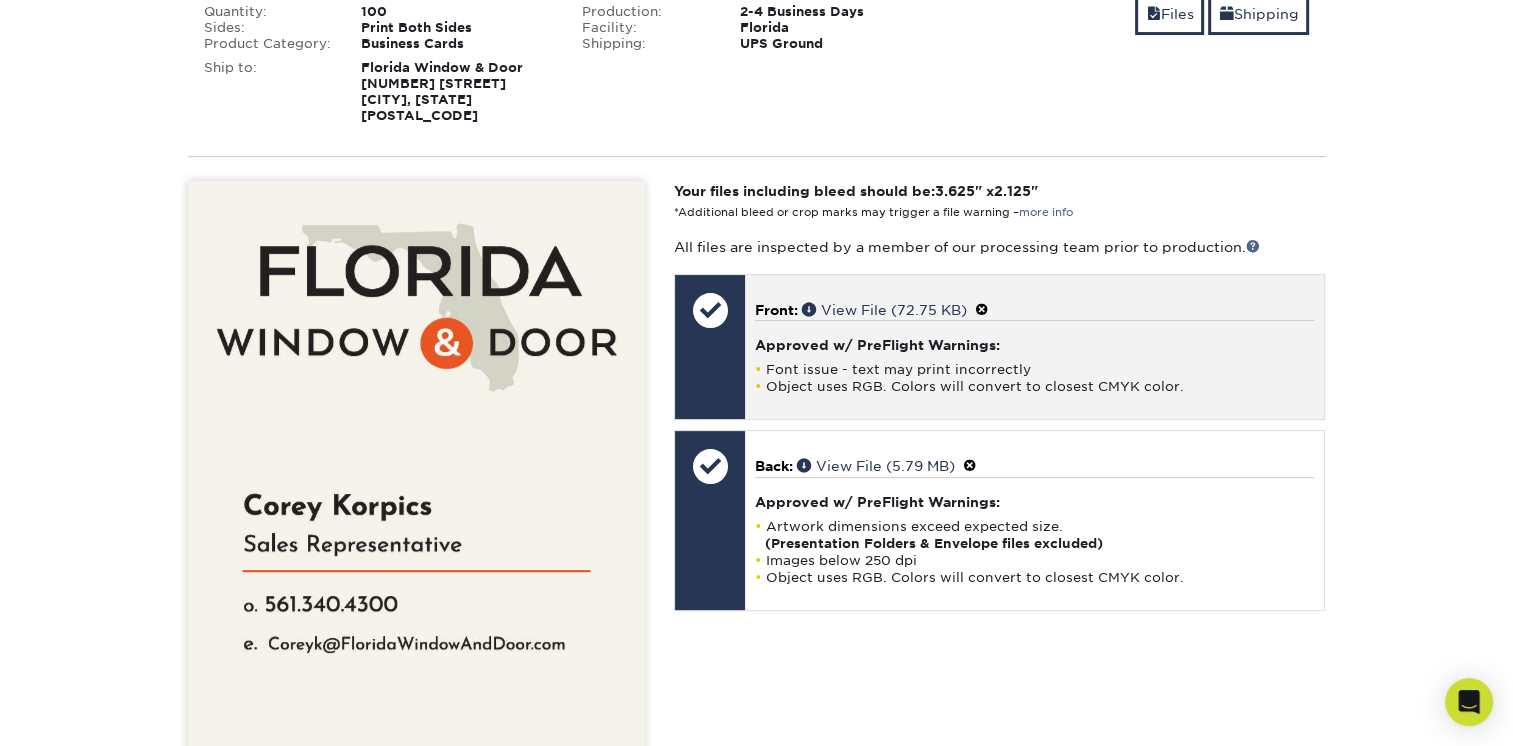 click on "Front:    View File (72.75 KB)" at bounding box center (1034, 309) 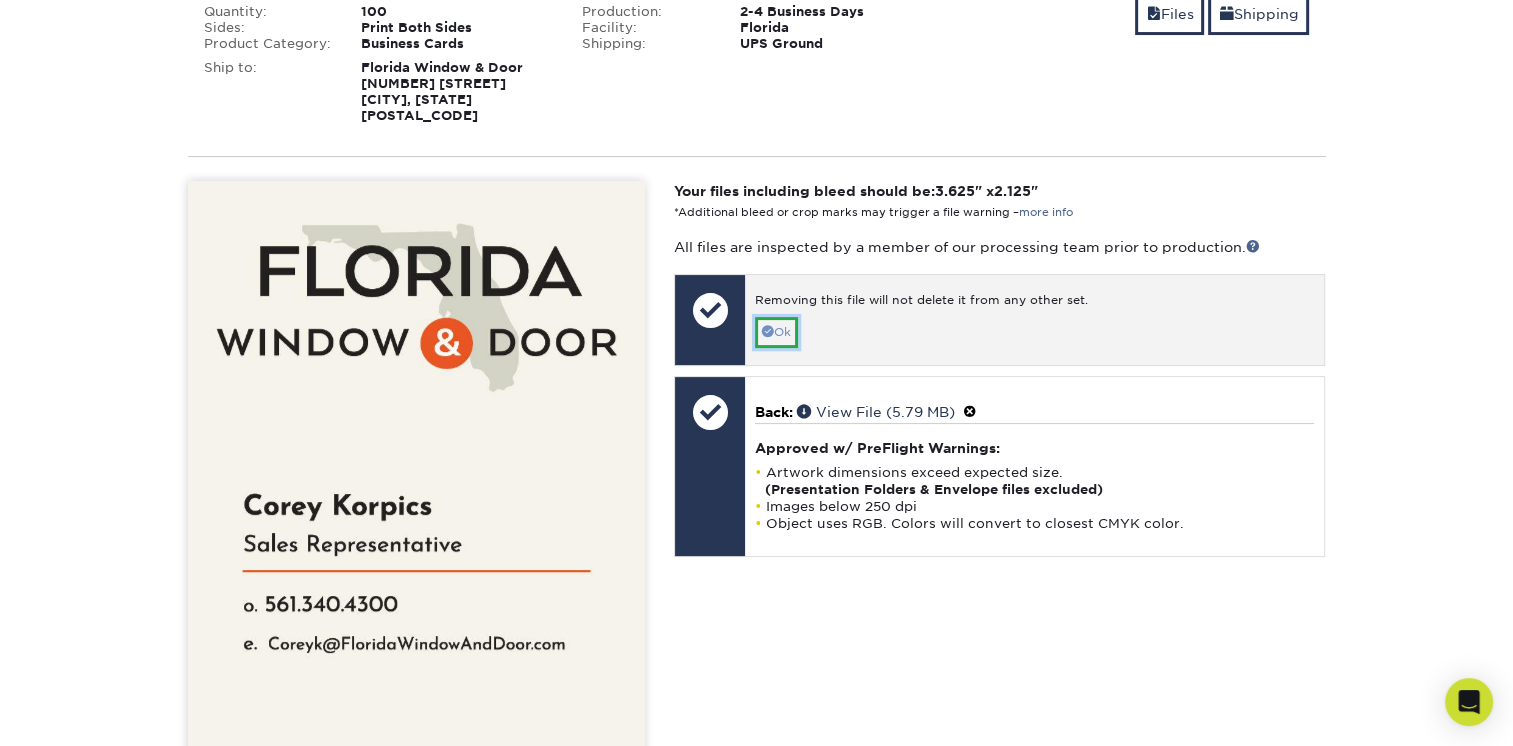 click on "Ok" at bounding box center [776, 332] 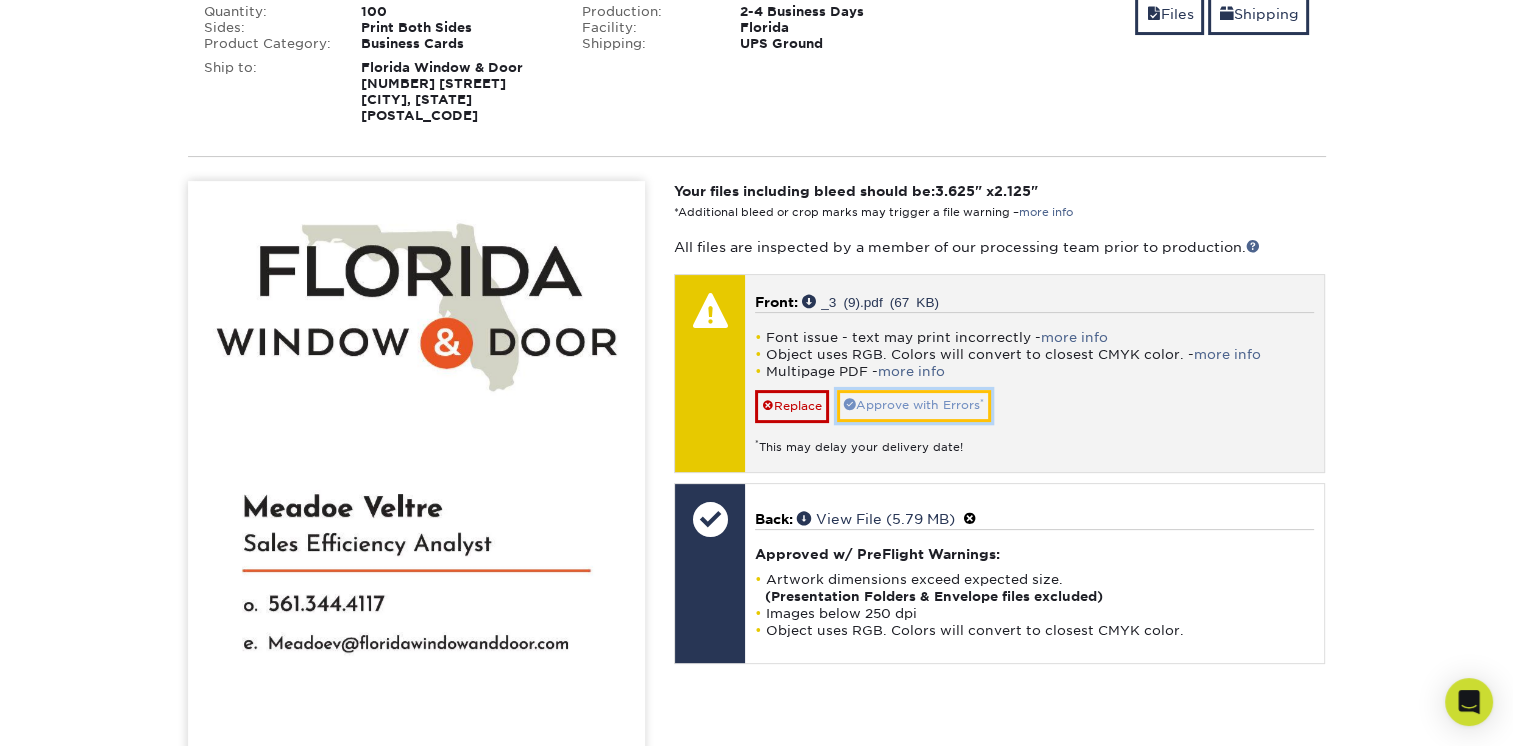 click on "Approve with Errors *" at bounding box center [914, 405] 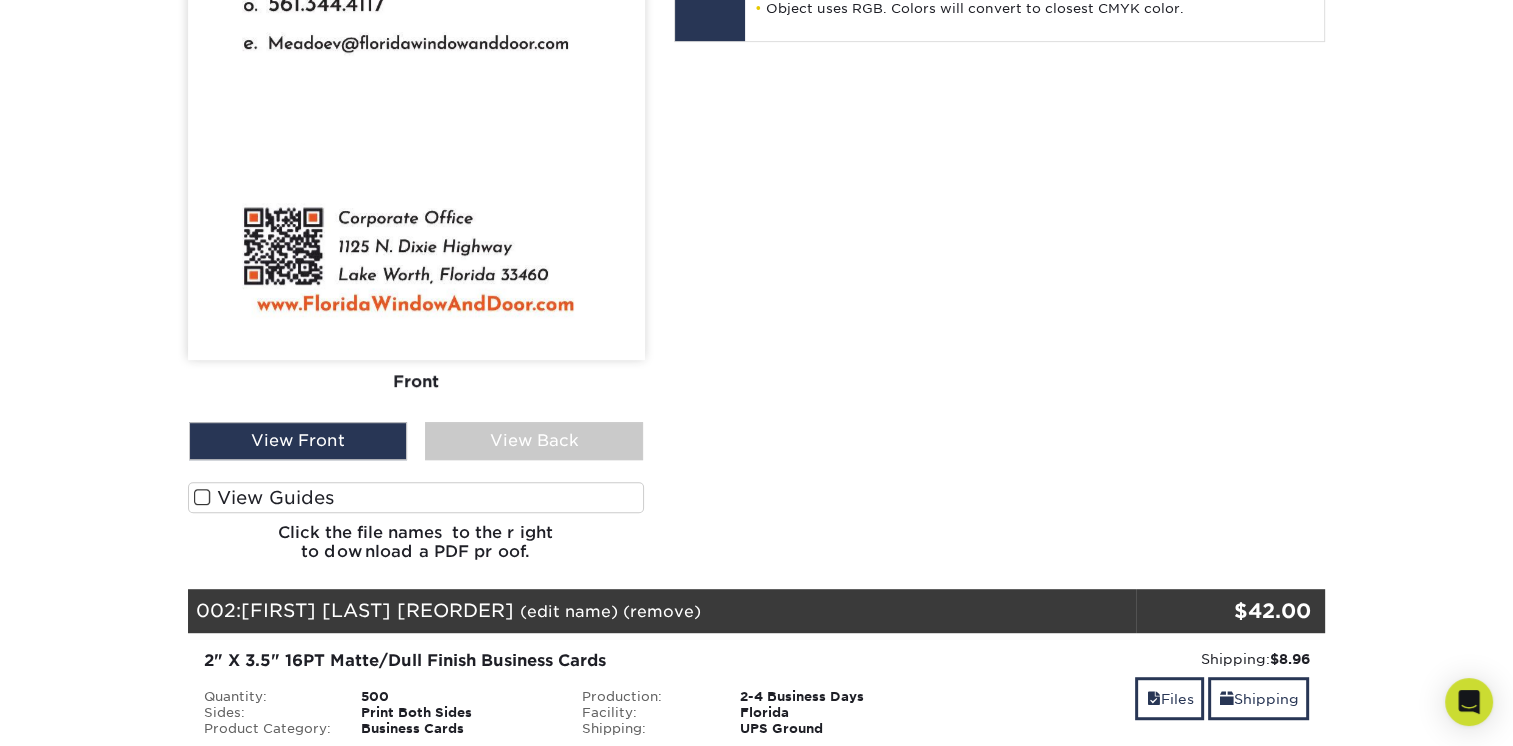 scroll, scrollTop: 1300, scrollLeft: 0, axis: vertical 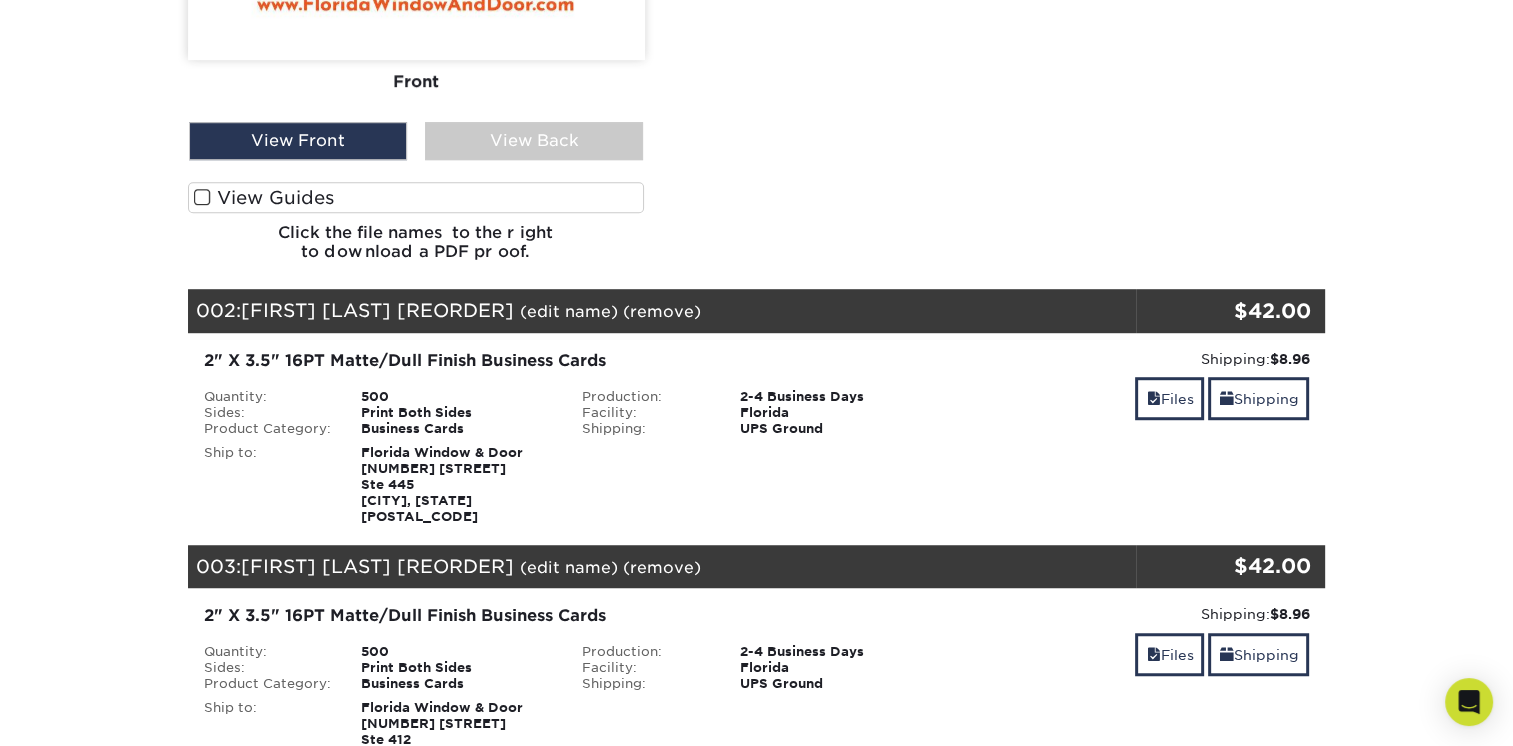 click on "View Guides" at bounding box center [416, 197] 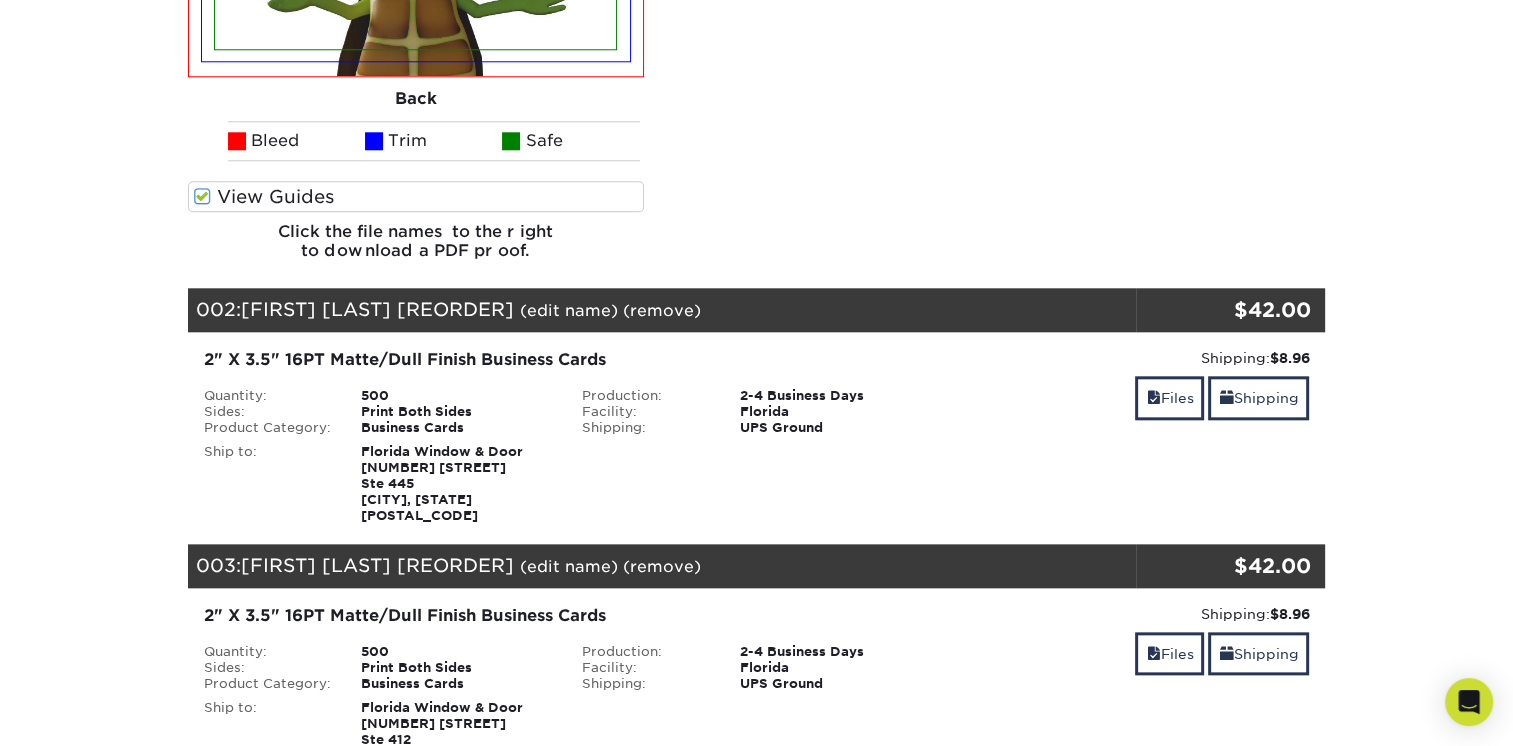 click at bounding box center [202, 196] 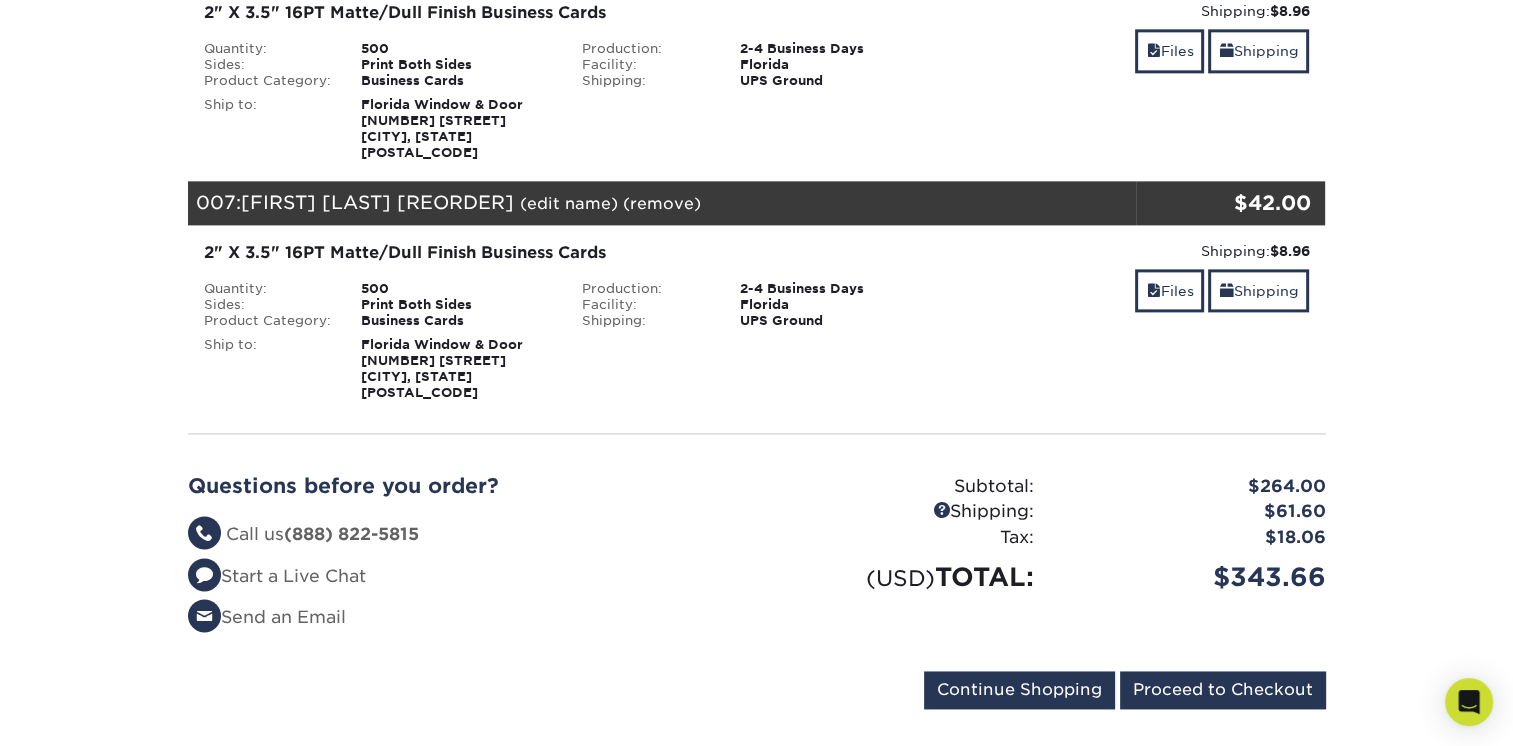 scroll, scrollTop: 2623, scrollLeft: 0, axis: vertical 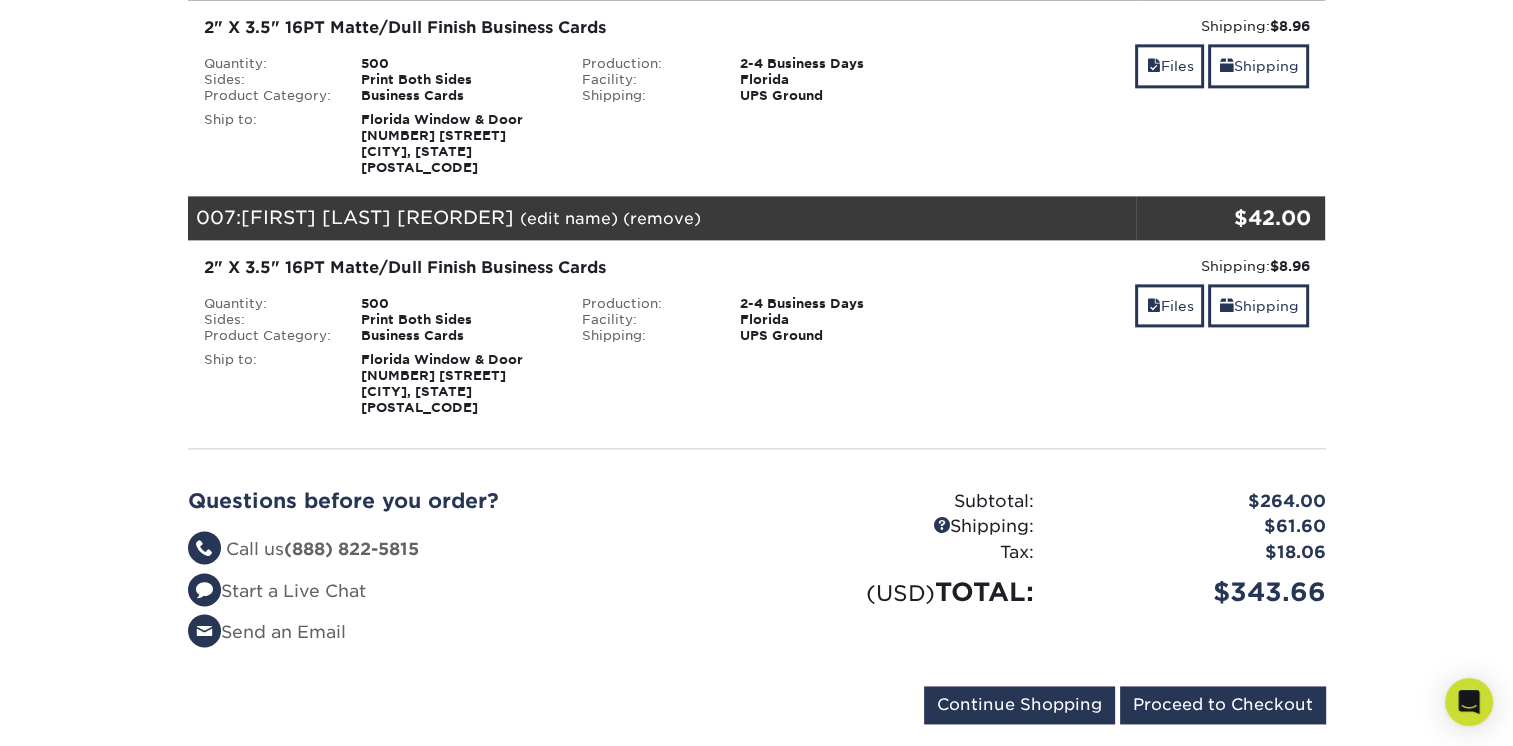 click on "Joe Lorenzana [Reorder 2579-100092-10917]" at bounding box center [377, 217] 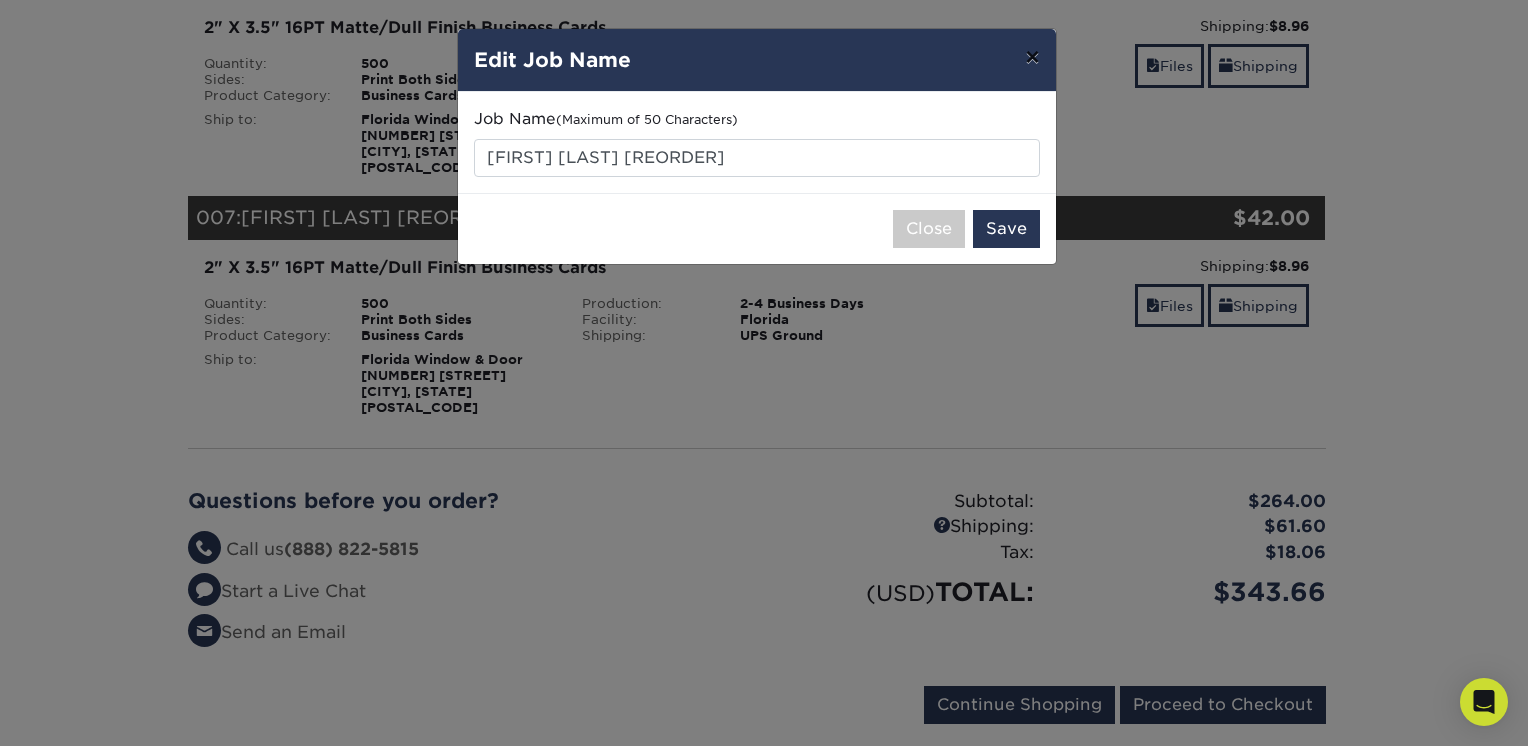 click on "×" at bounding box center [1032, 57] 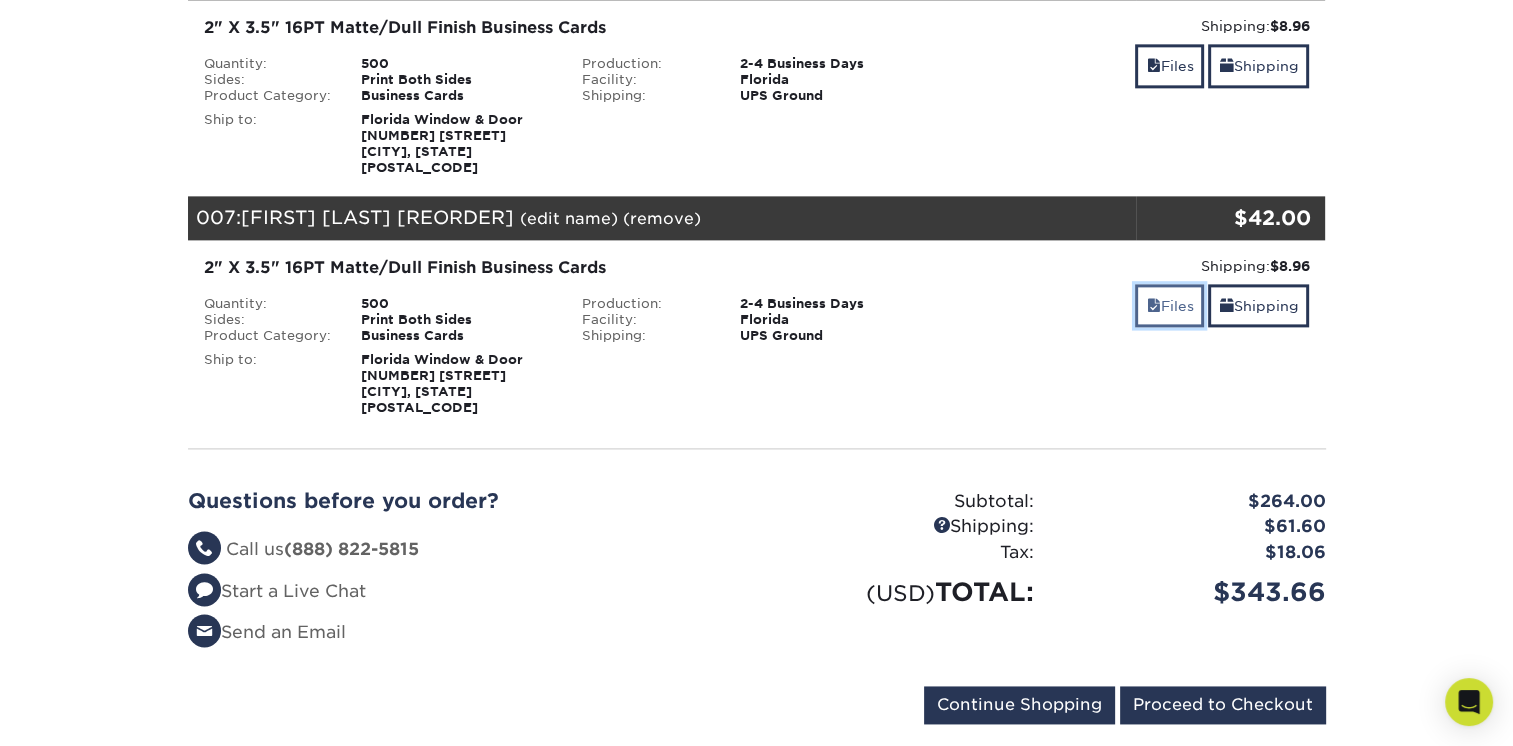 click on "Files" at bounding box center [1169, 305] 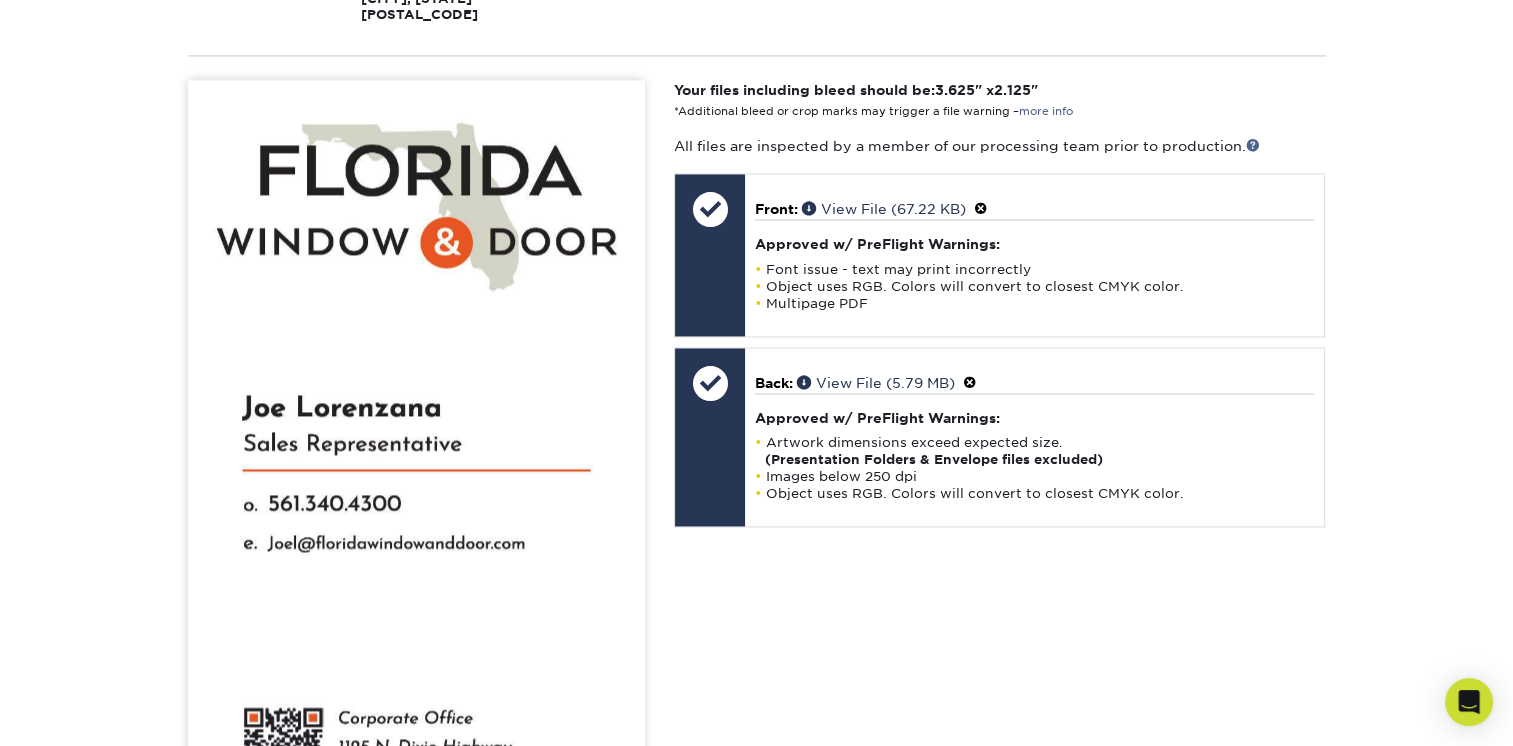 scroll, scrollTop: 2623, scrollLeft: 0, axis: vertical 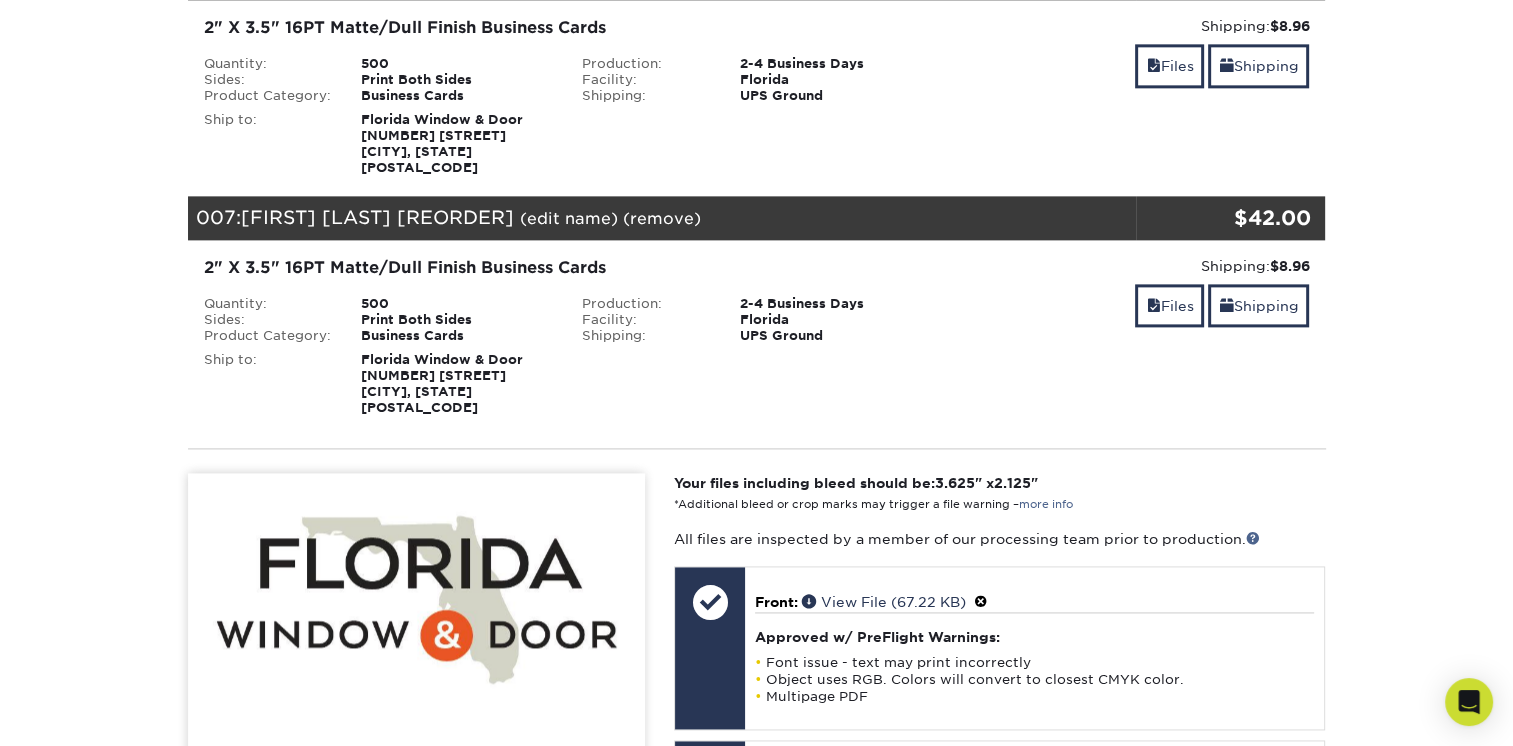 click on "Florida Window & Door                                                         201 N Orange St                                                                                                                                                                         New Smyrna Beach, FL 32168" at bounding box center [442, 383] 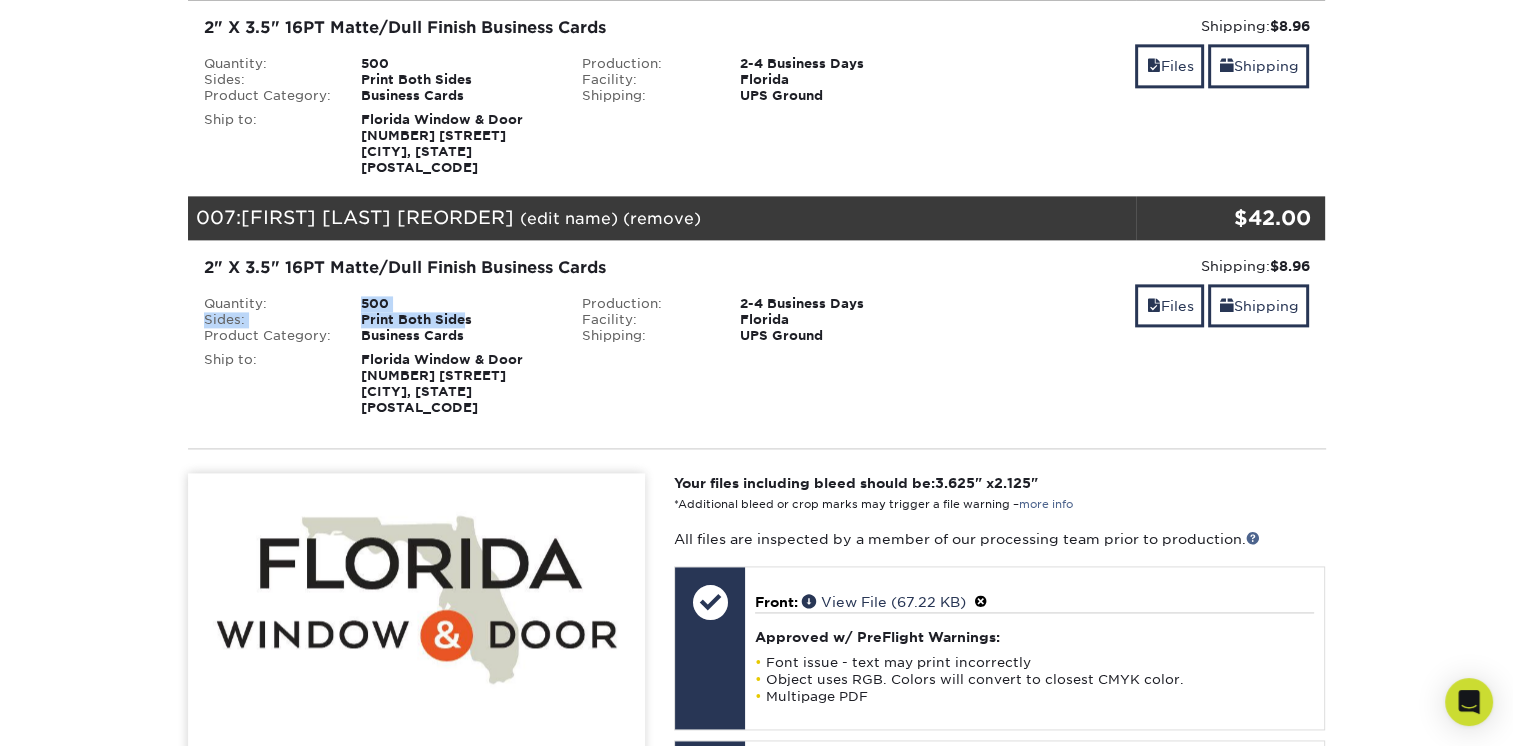 drag, startPoint x: 399, startPoint y: 270, endPoint x: 468, endPoint y: 280, distance: 69.72087 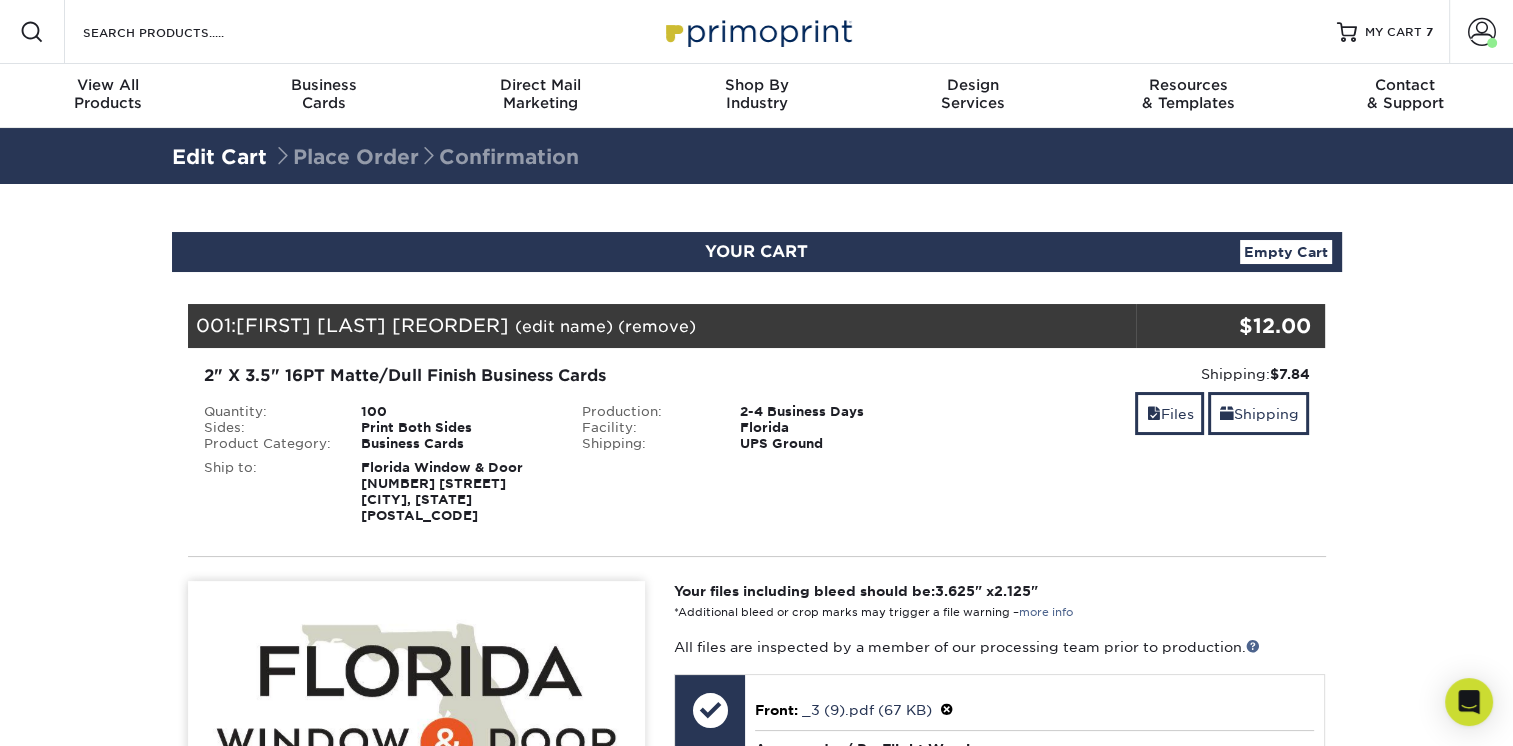 scroll, scrollTop: 0, scrollLeft: 0, axis: both 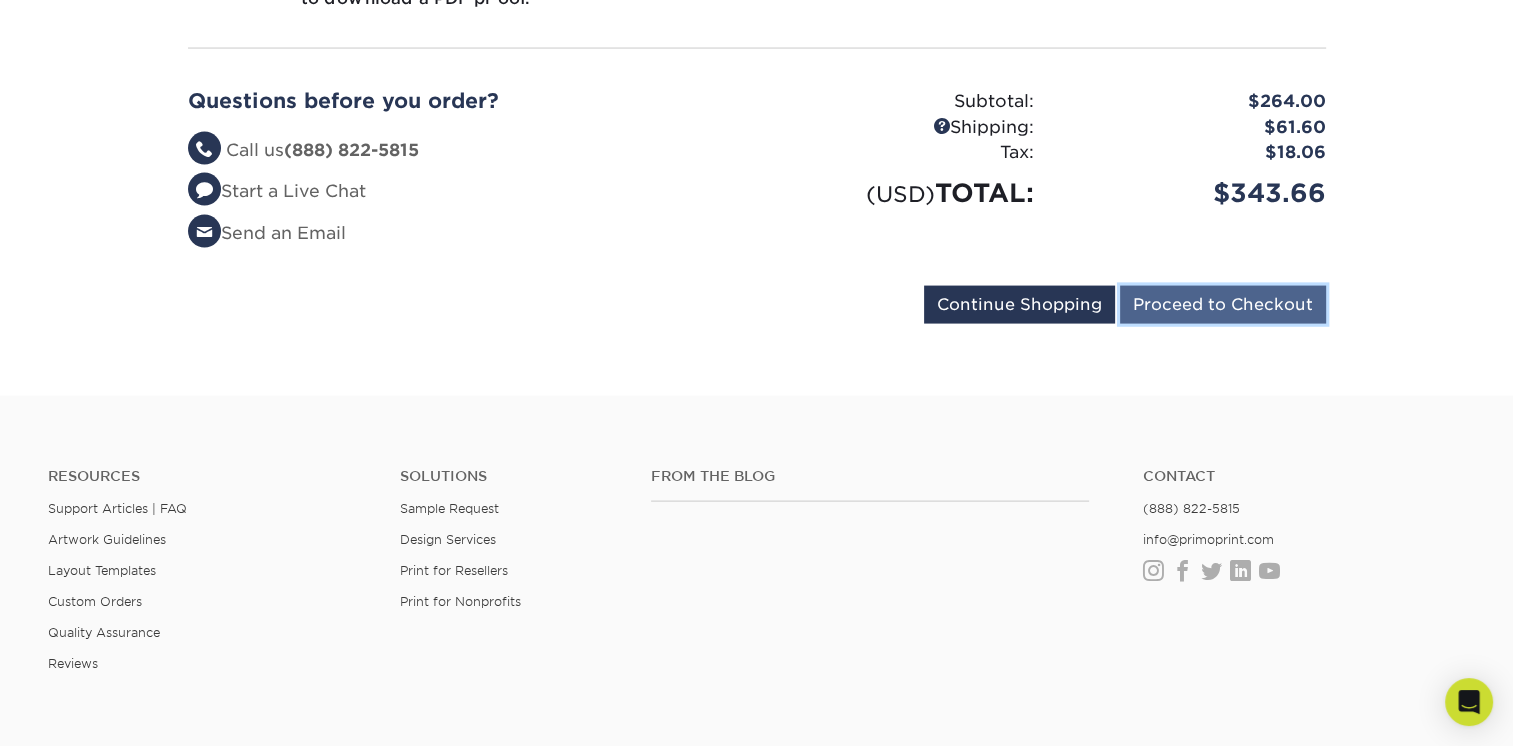 click on "Proceed to Checkout" at bounding box center [1223, 305] 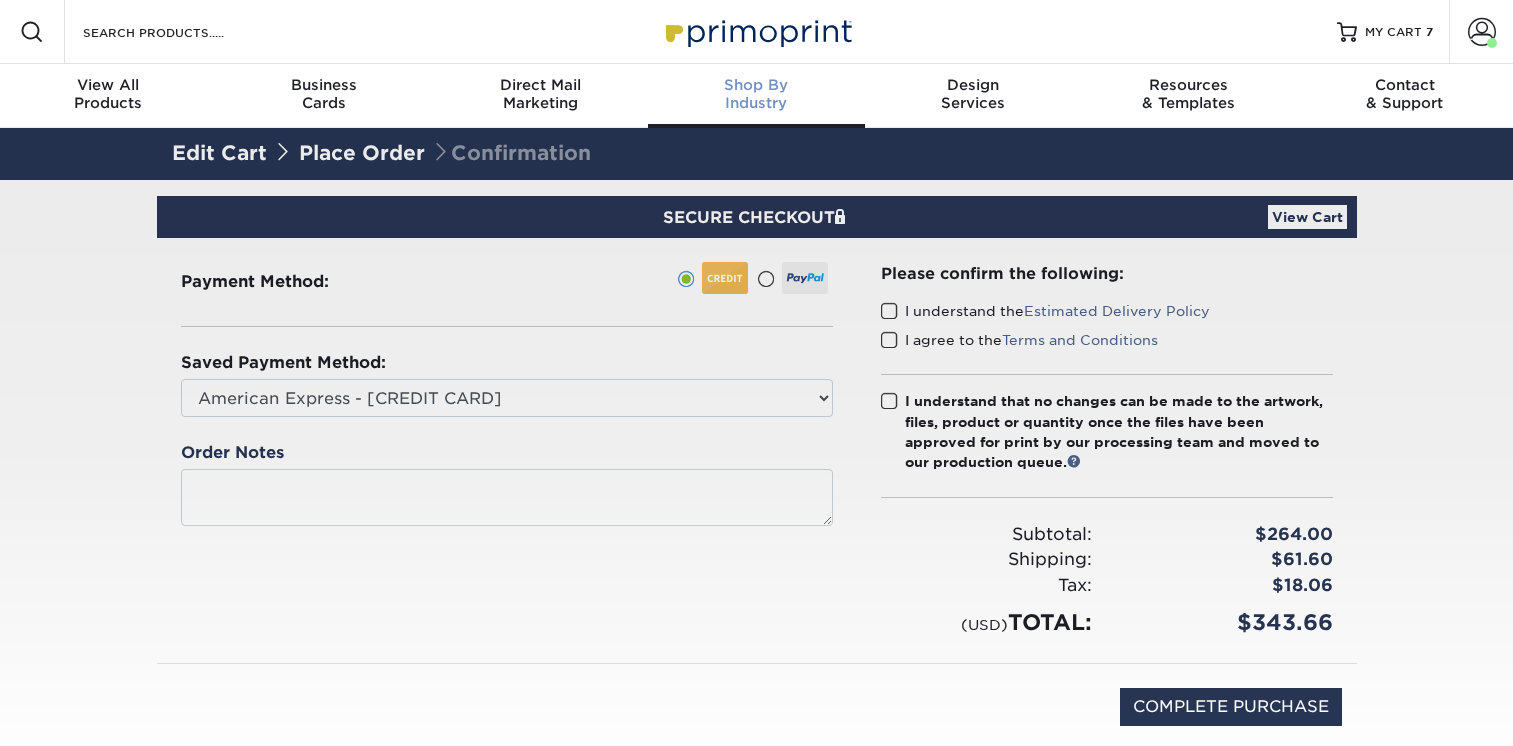 scroll, scrollTop: 0, scrollLeft: 0, axis: both 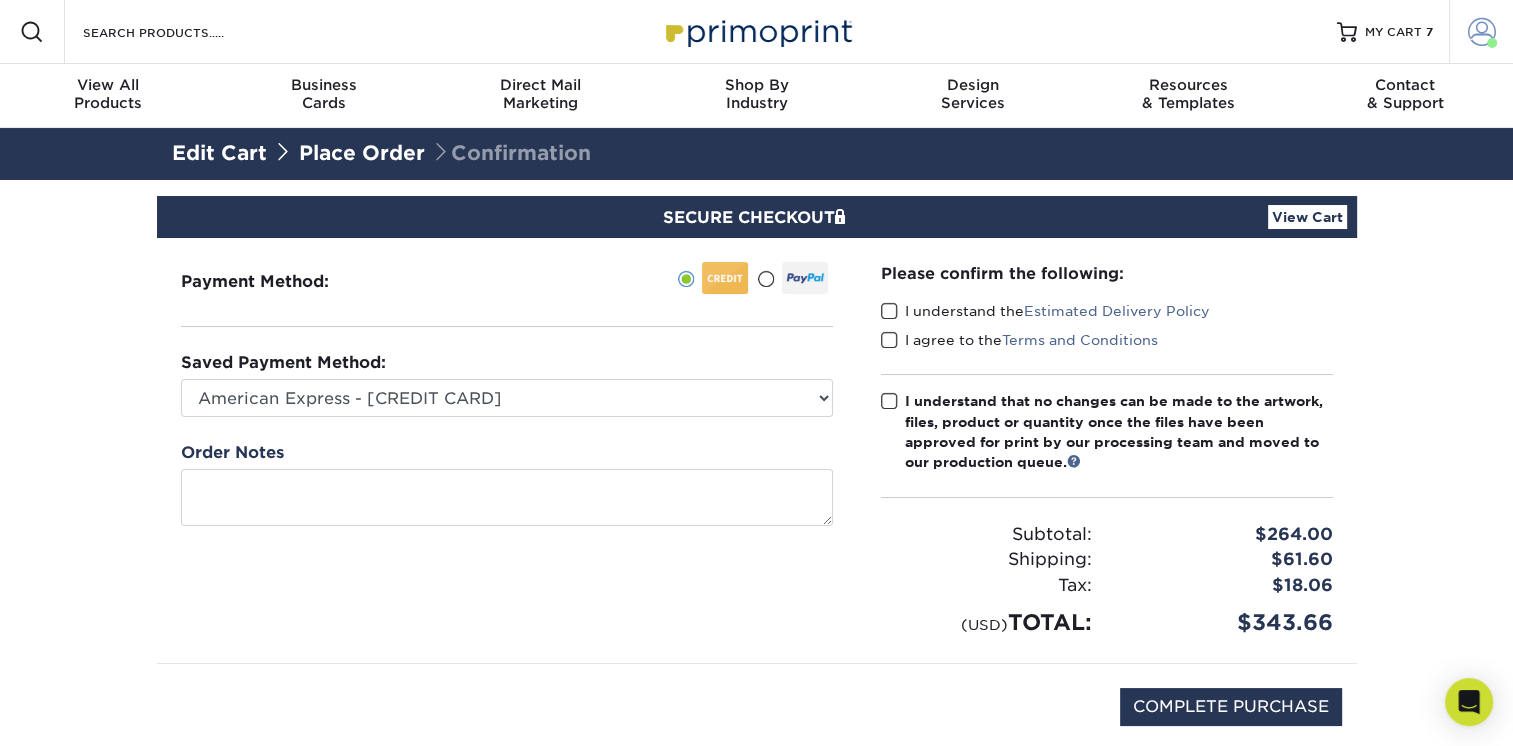 click at bounding box center (1482, 32) 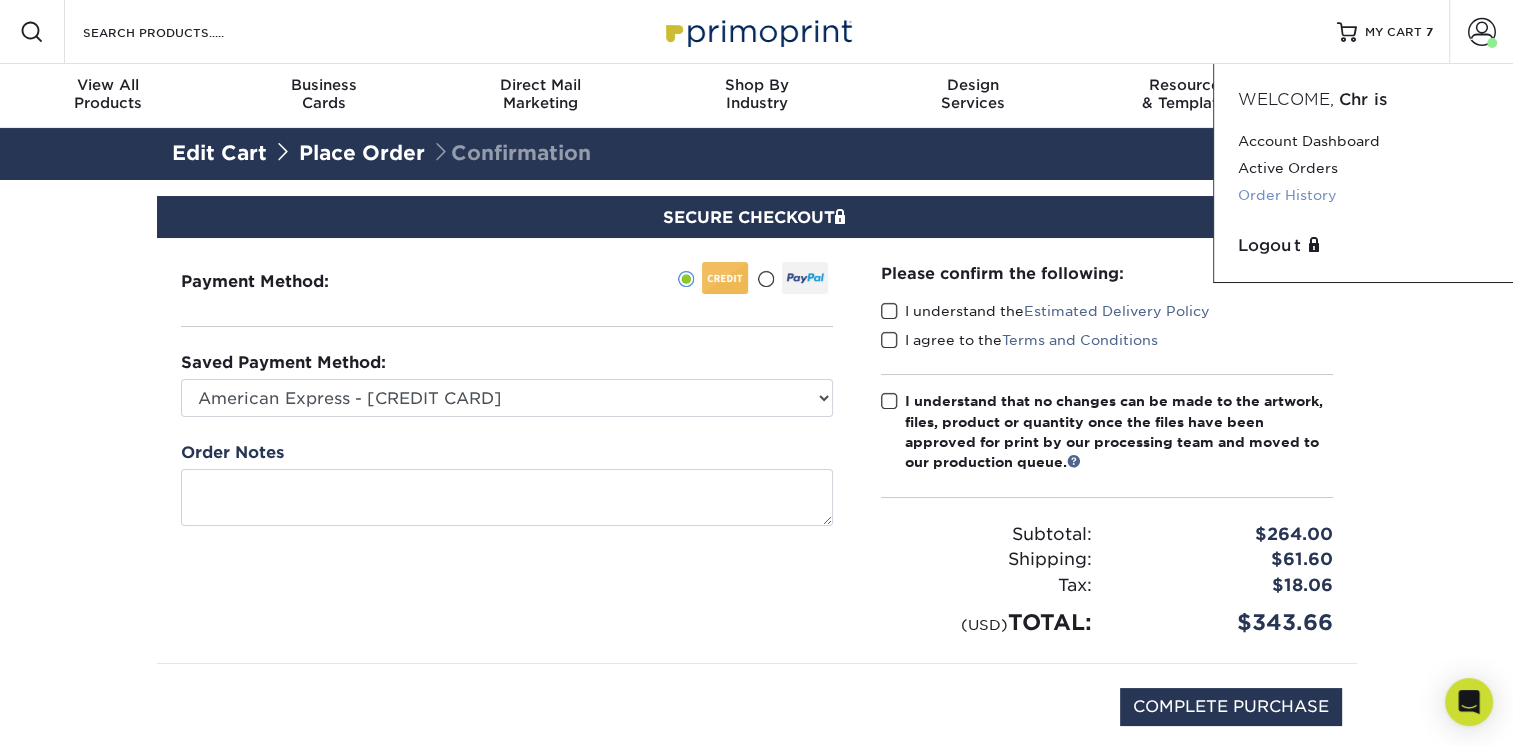 click on "Order History" at bounding box center (1363, 195) 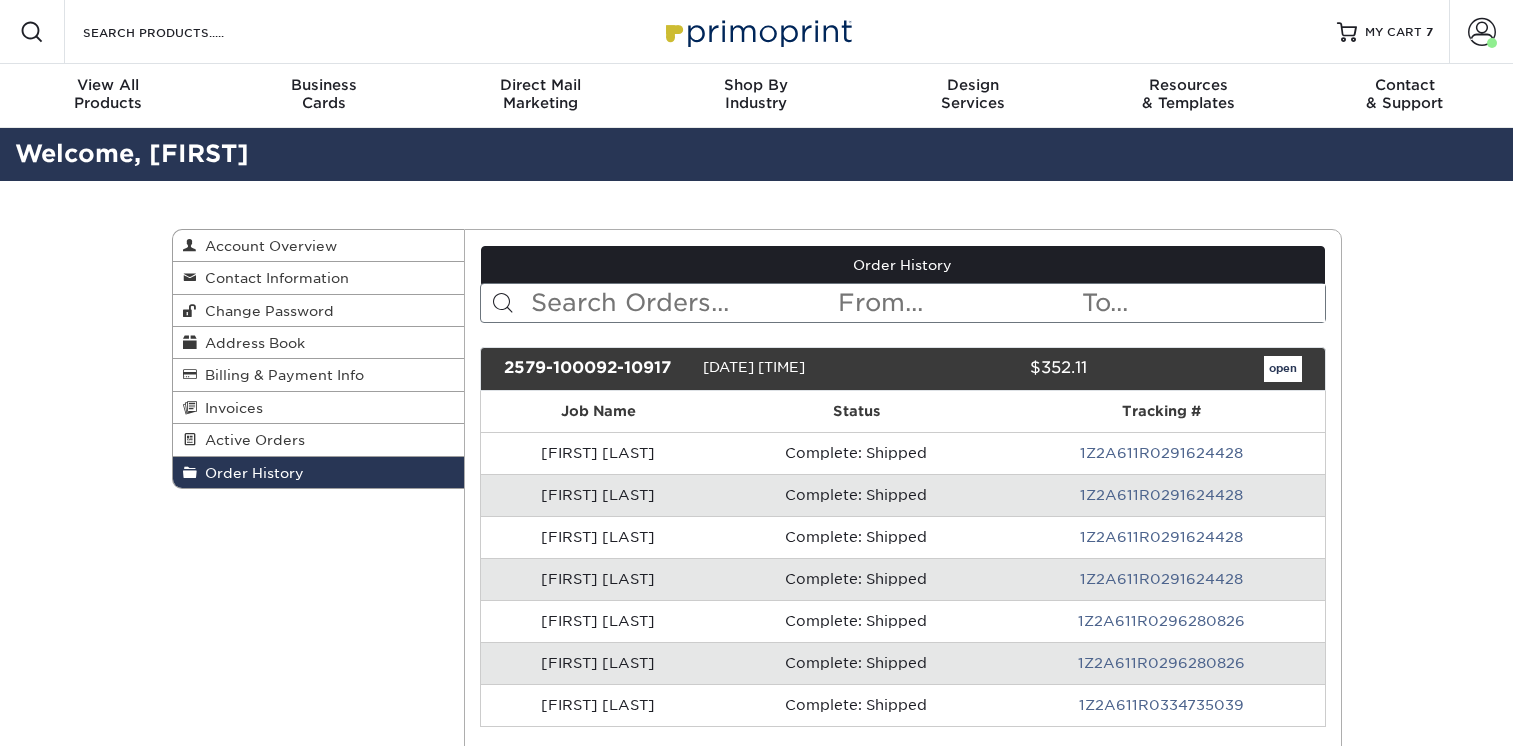 scroll, scrollTop: 0, scrollLeft: 0, axis: both 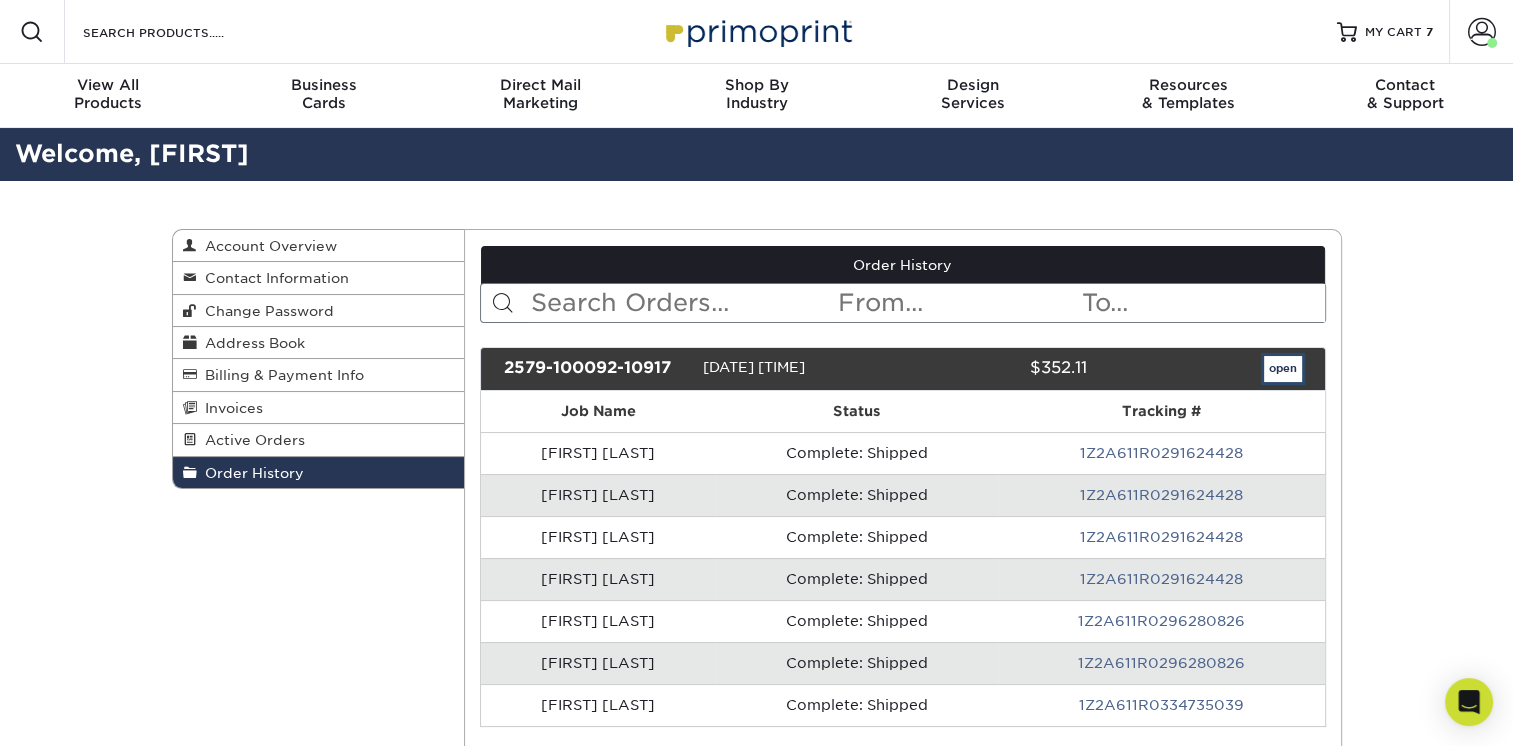 click on "open" at bounding box center [1283, 369] 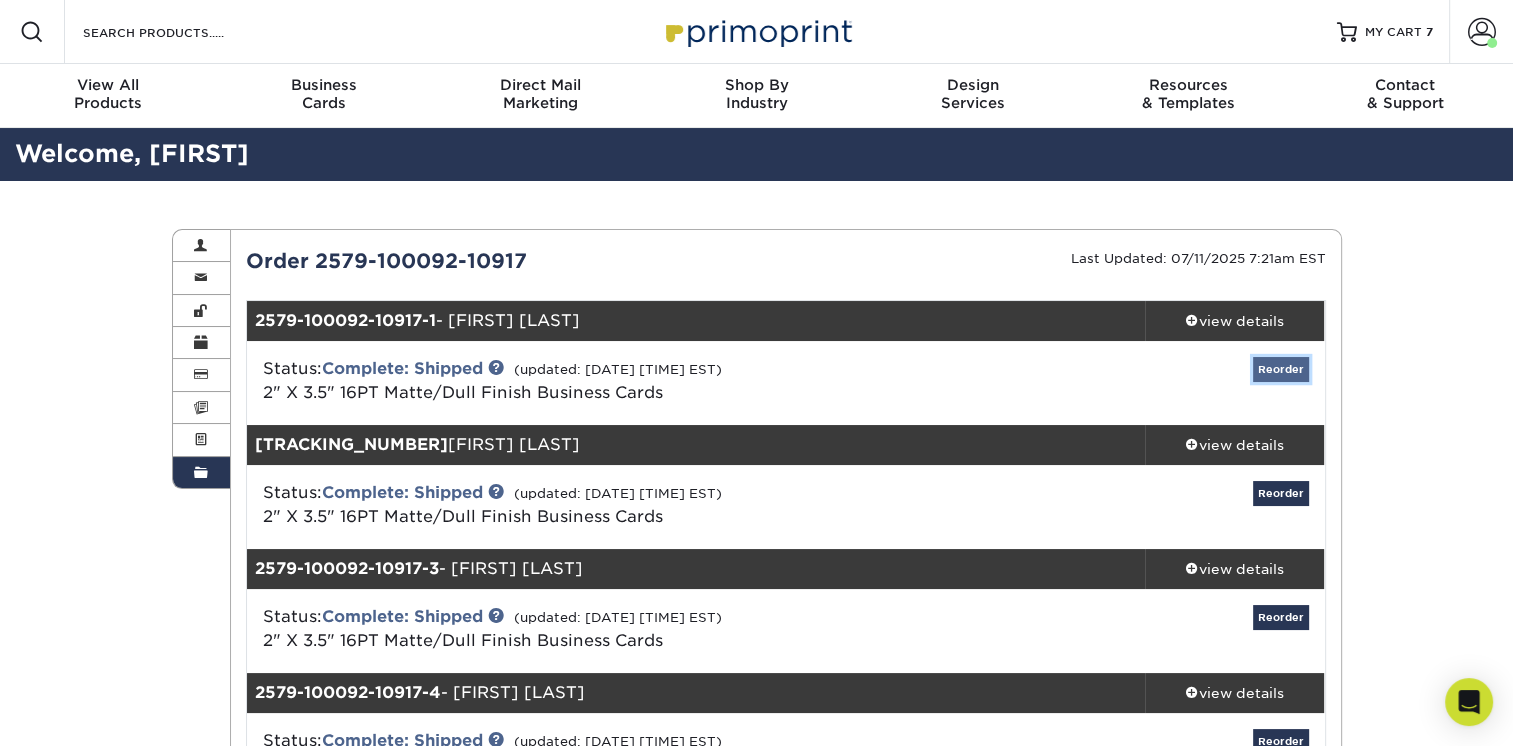 click on "Reorder" at bounding box center [1281, 369] 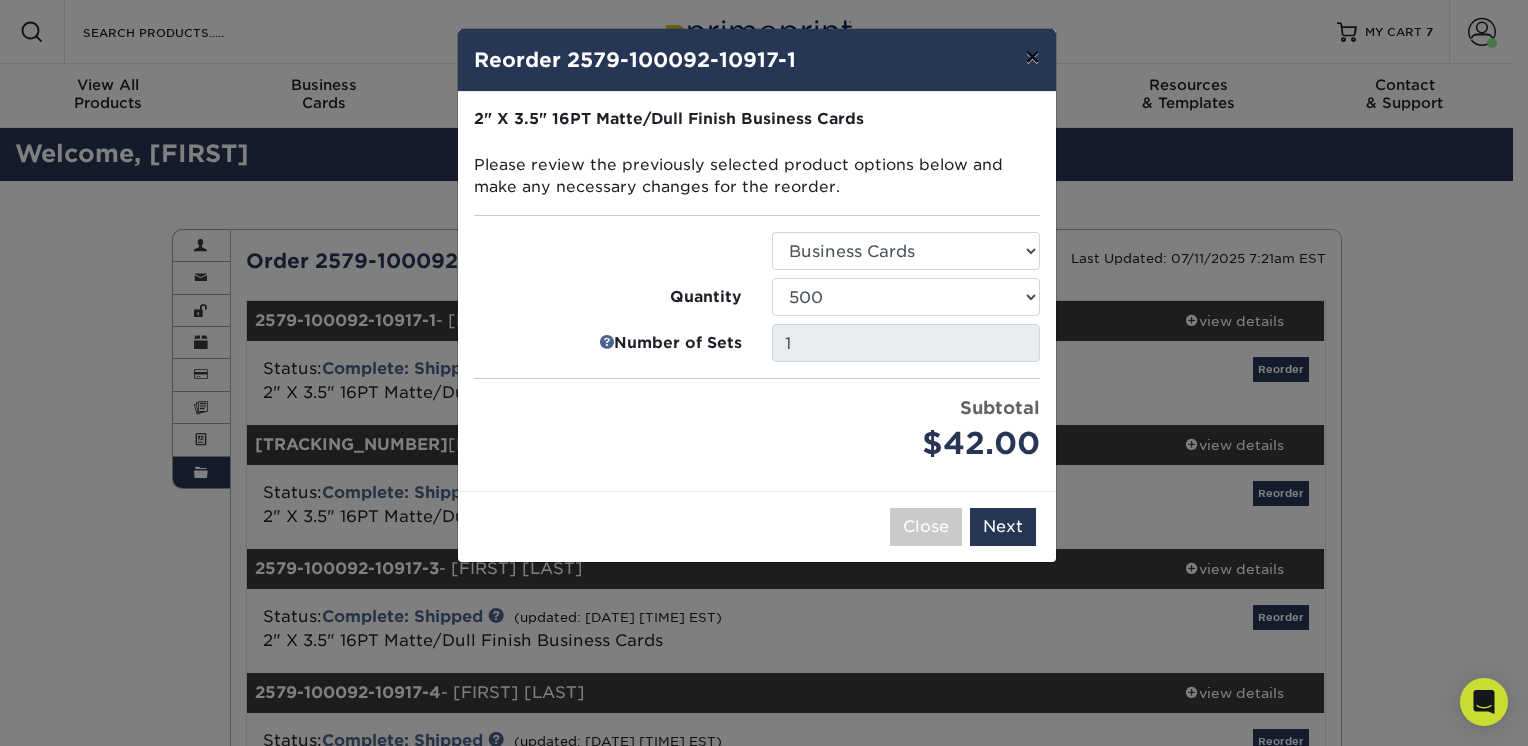 click on "×" at bounding box center [1032, 57] 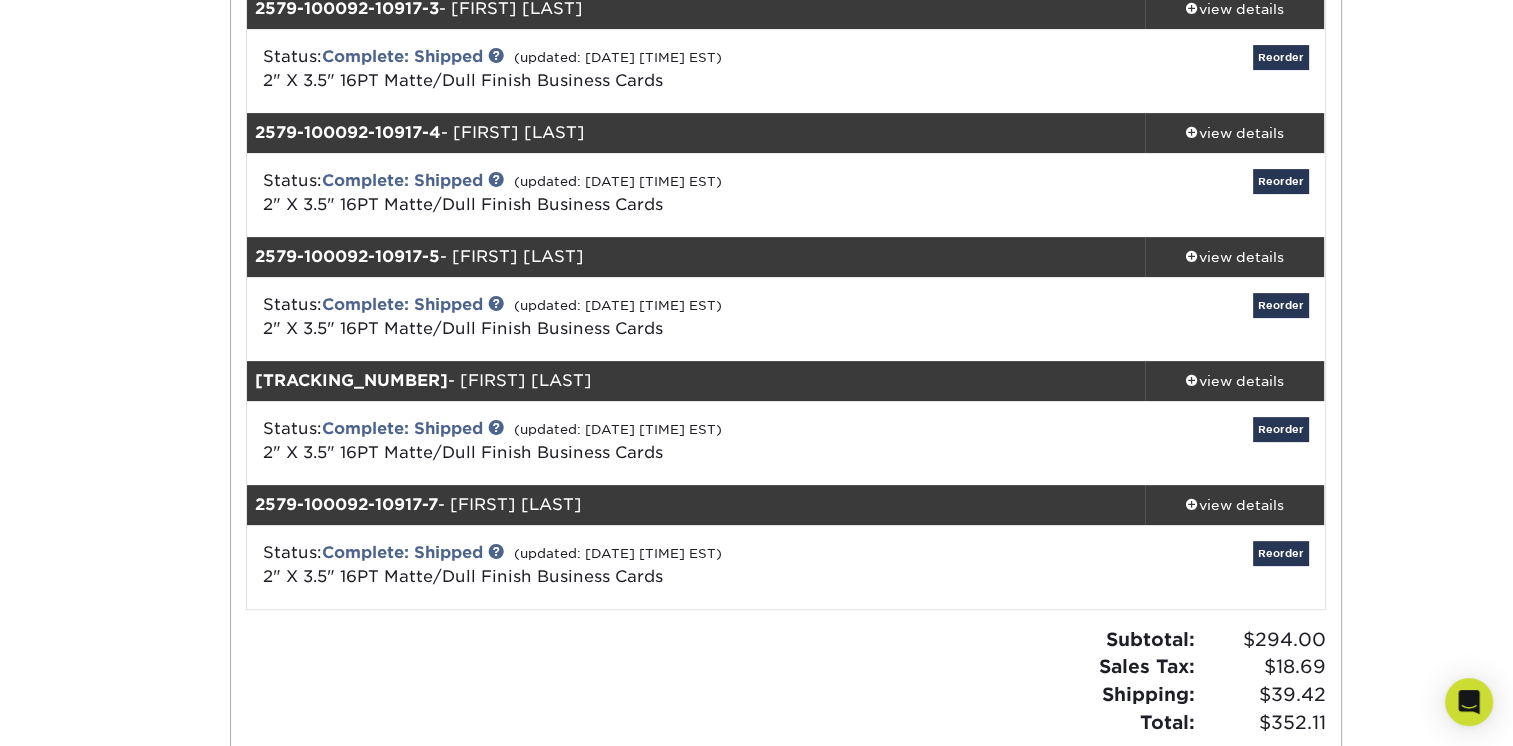 scroll, scrollTop: 0, scrollLeft: 0, axis: both 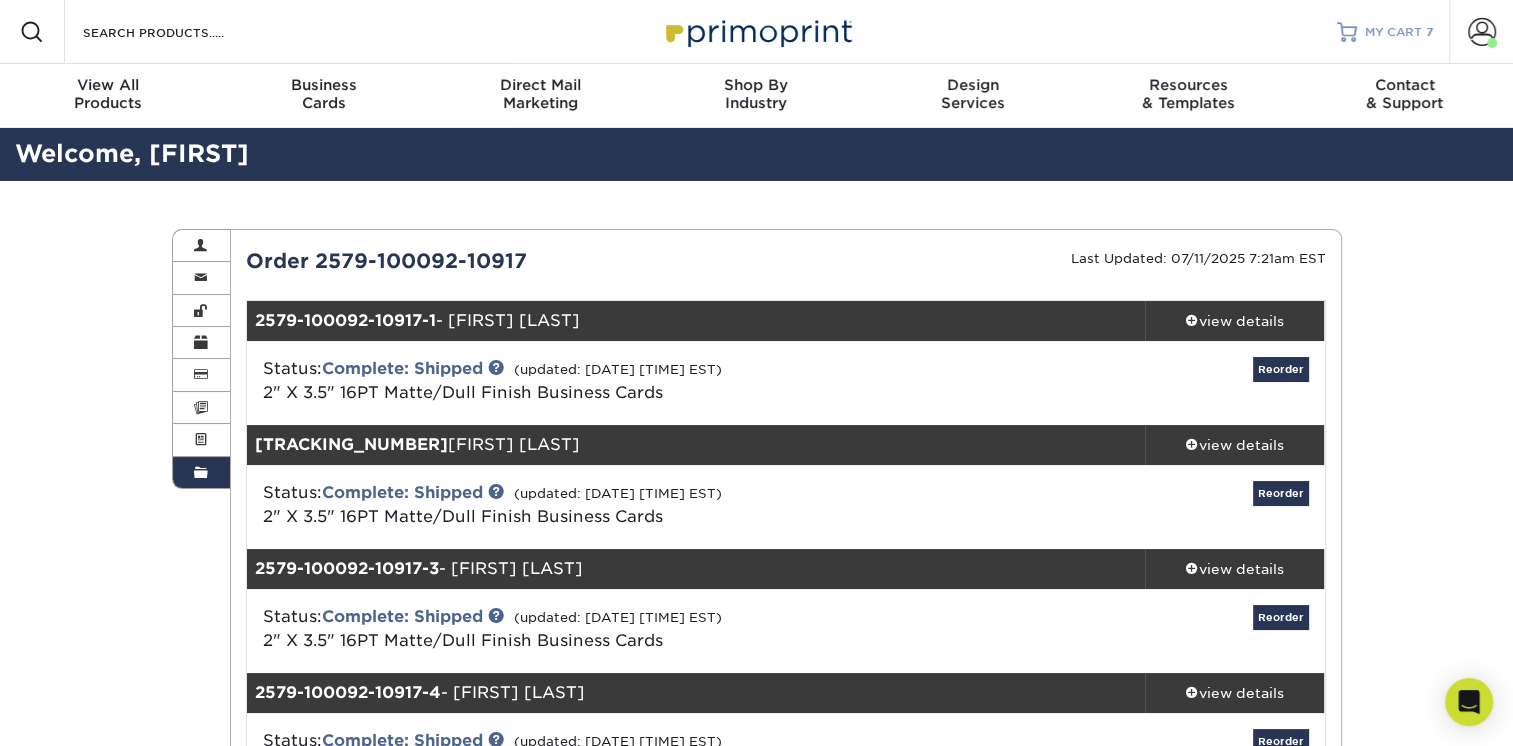 click on "MY CART   7" at bounding box center (1385, 32) 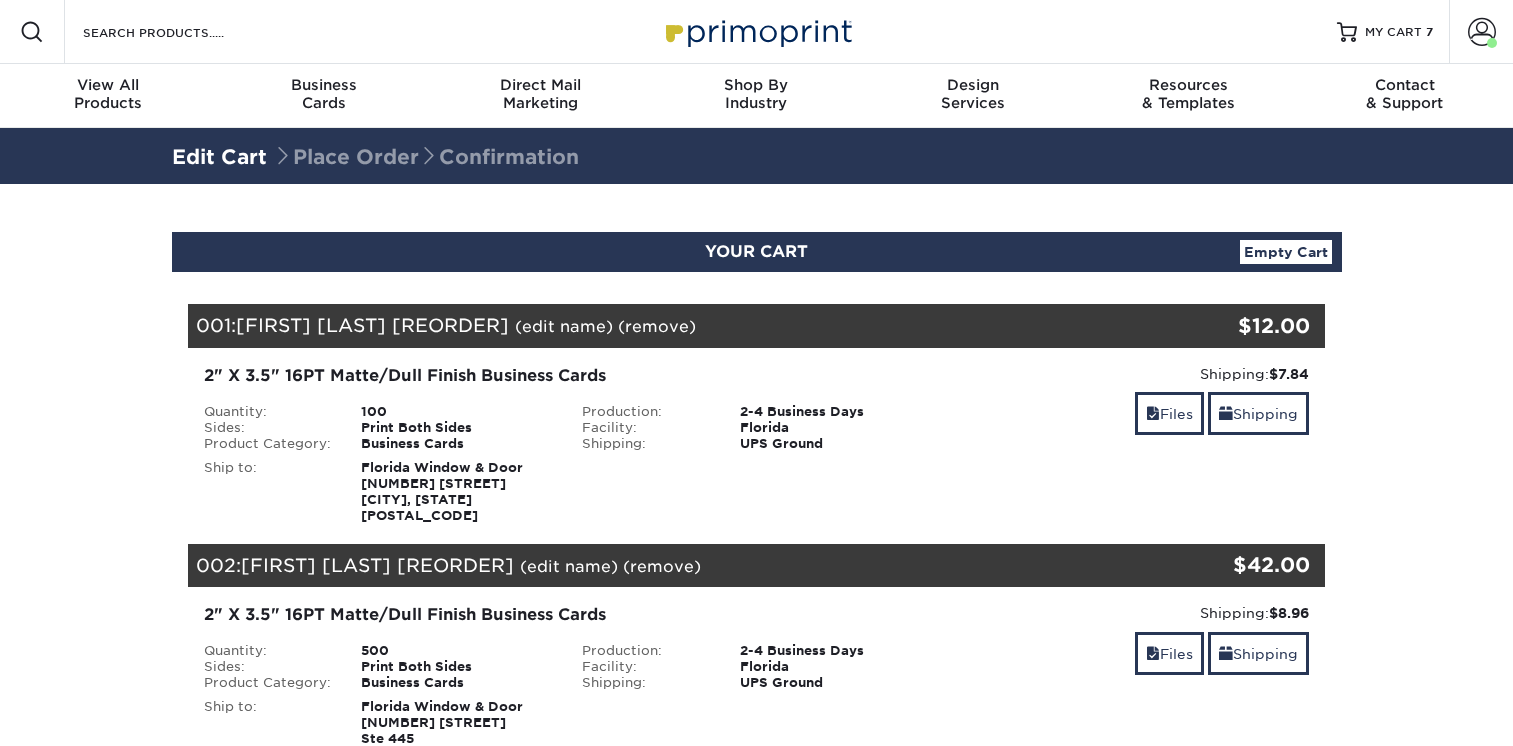 scroll, scrollTop: 0, scrollLeft: 0, axis: both 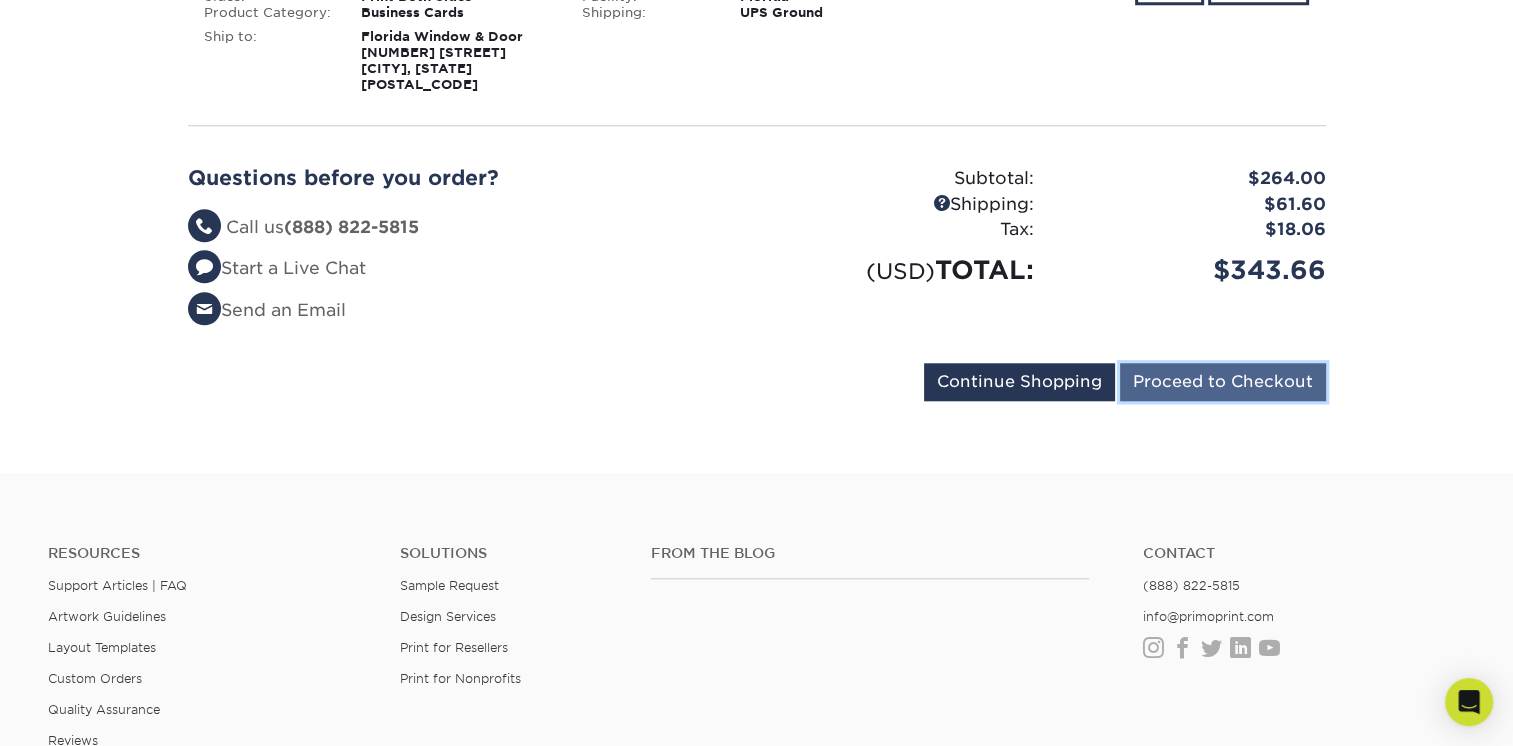 click on "Proceed to Checkout" at bounding box center (1223, 382) 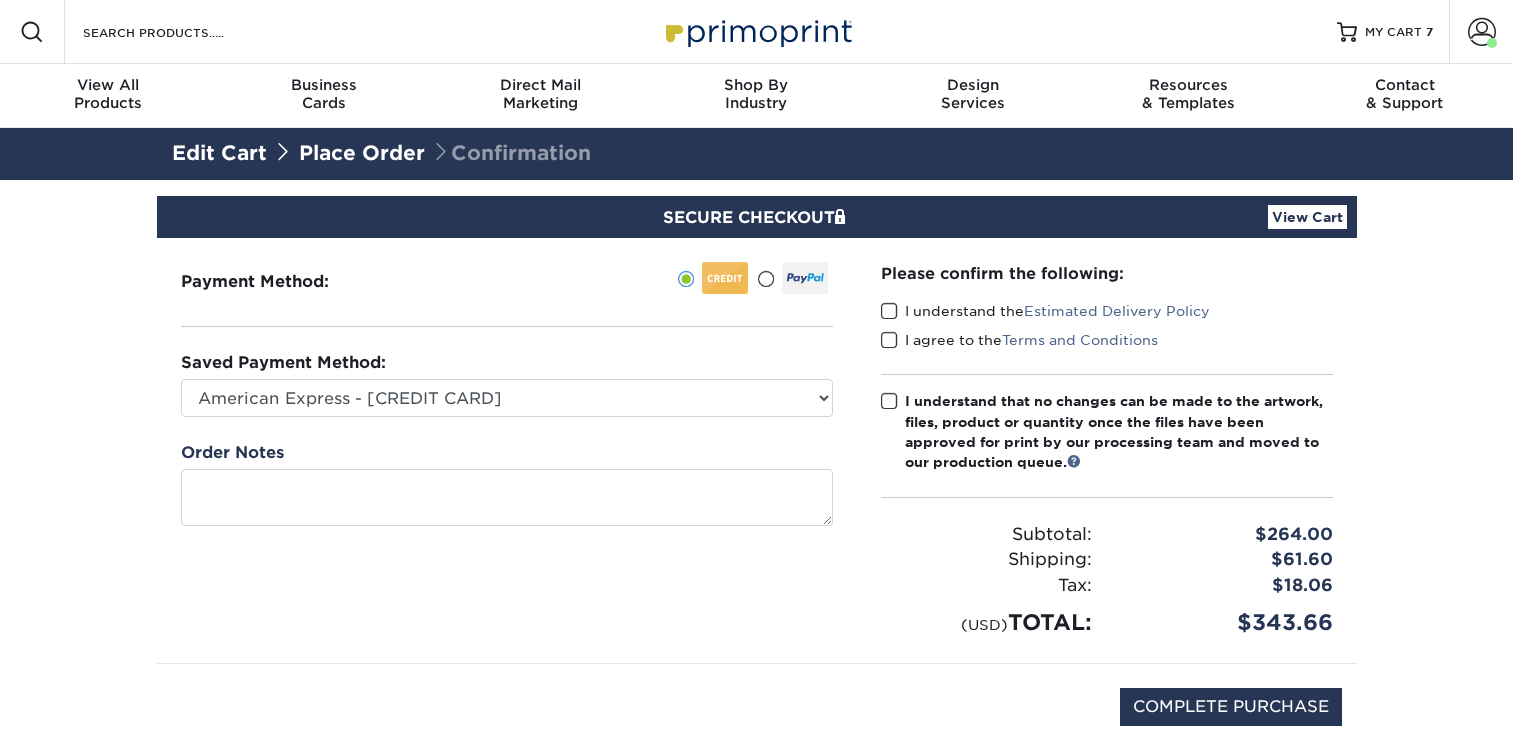 scroll, scrollTop: 0, scrollLeft: 0, axis: both 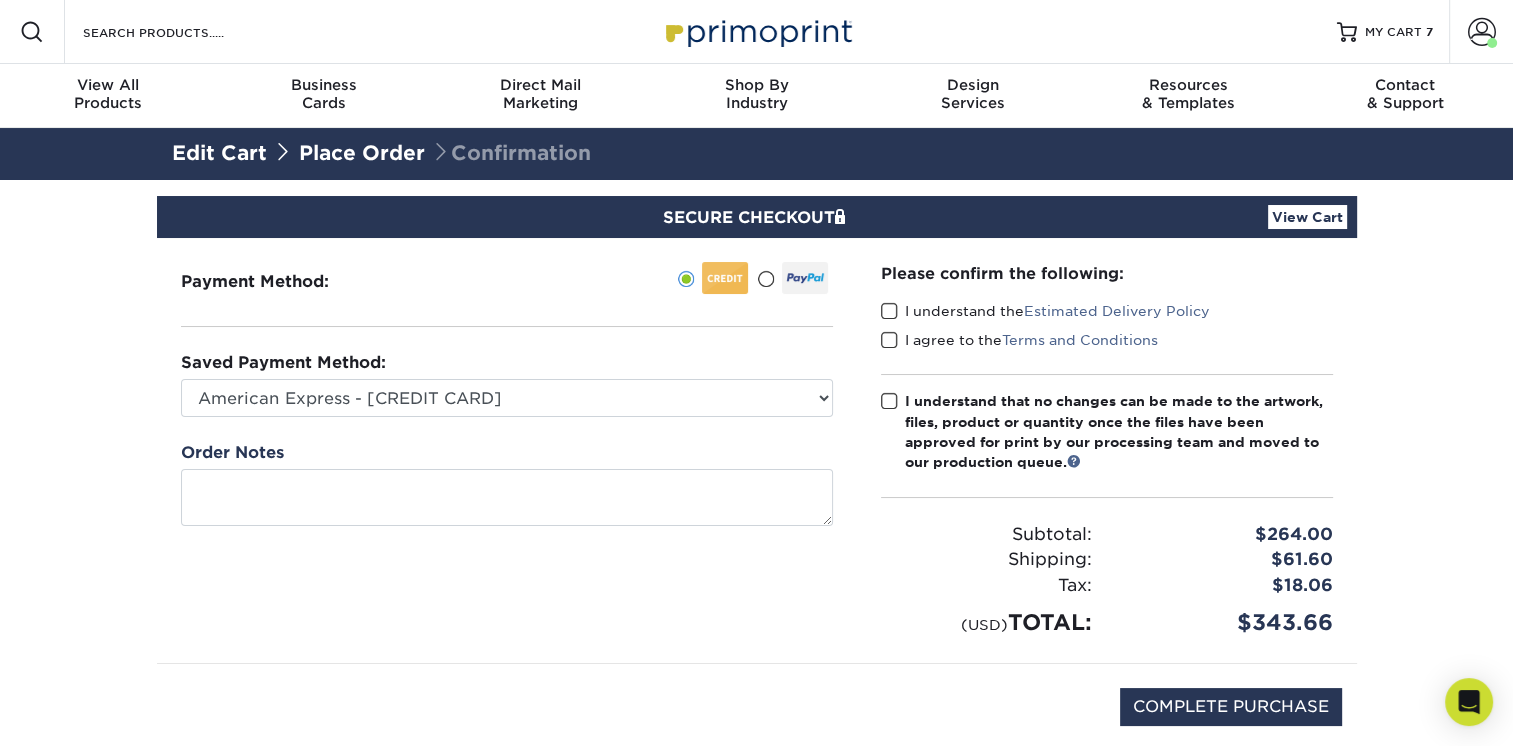 click at bounding box center (889, 401) 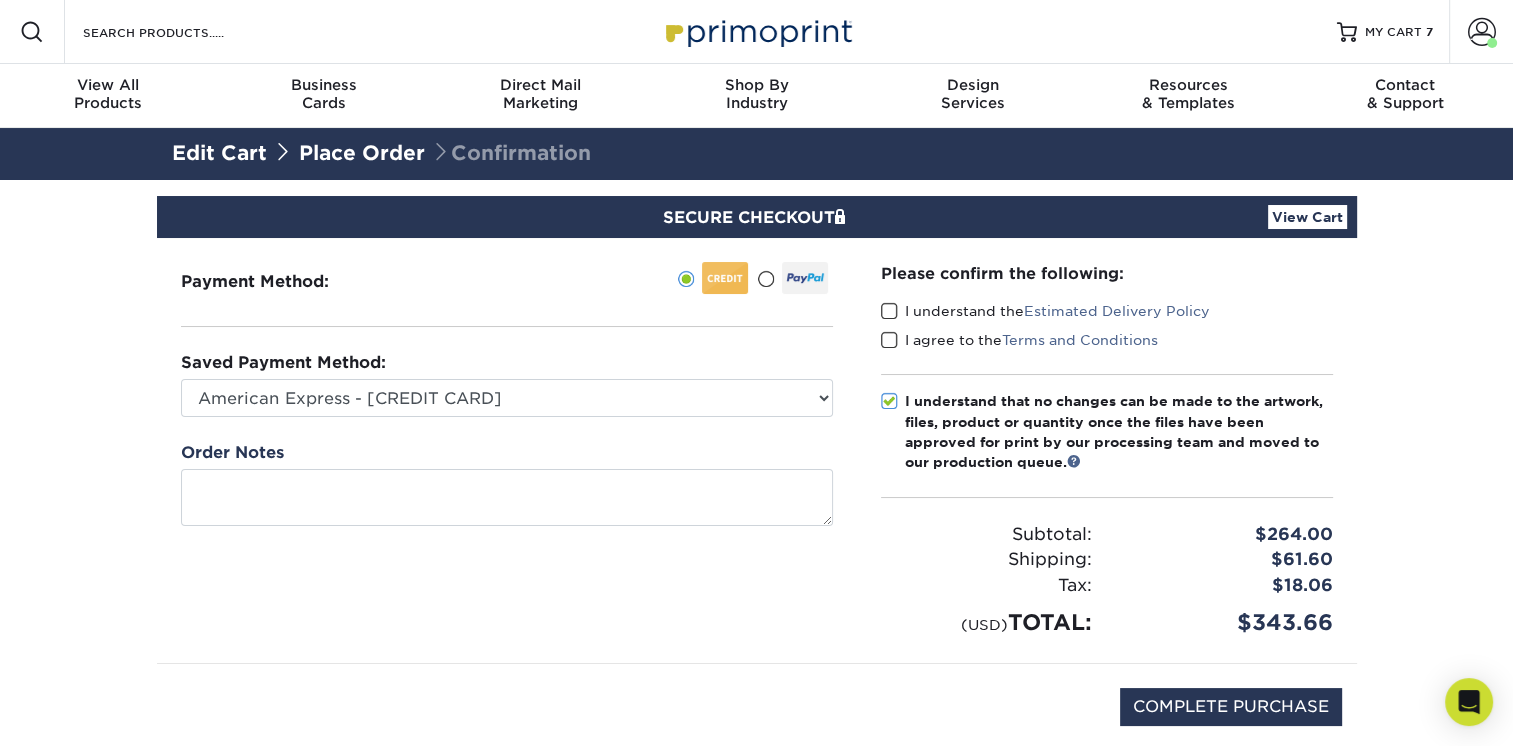 click at bounding box center (889, 340) 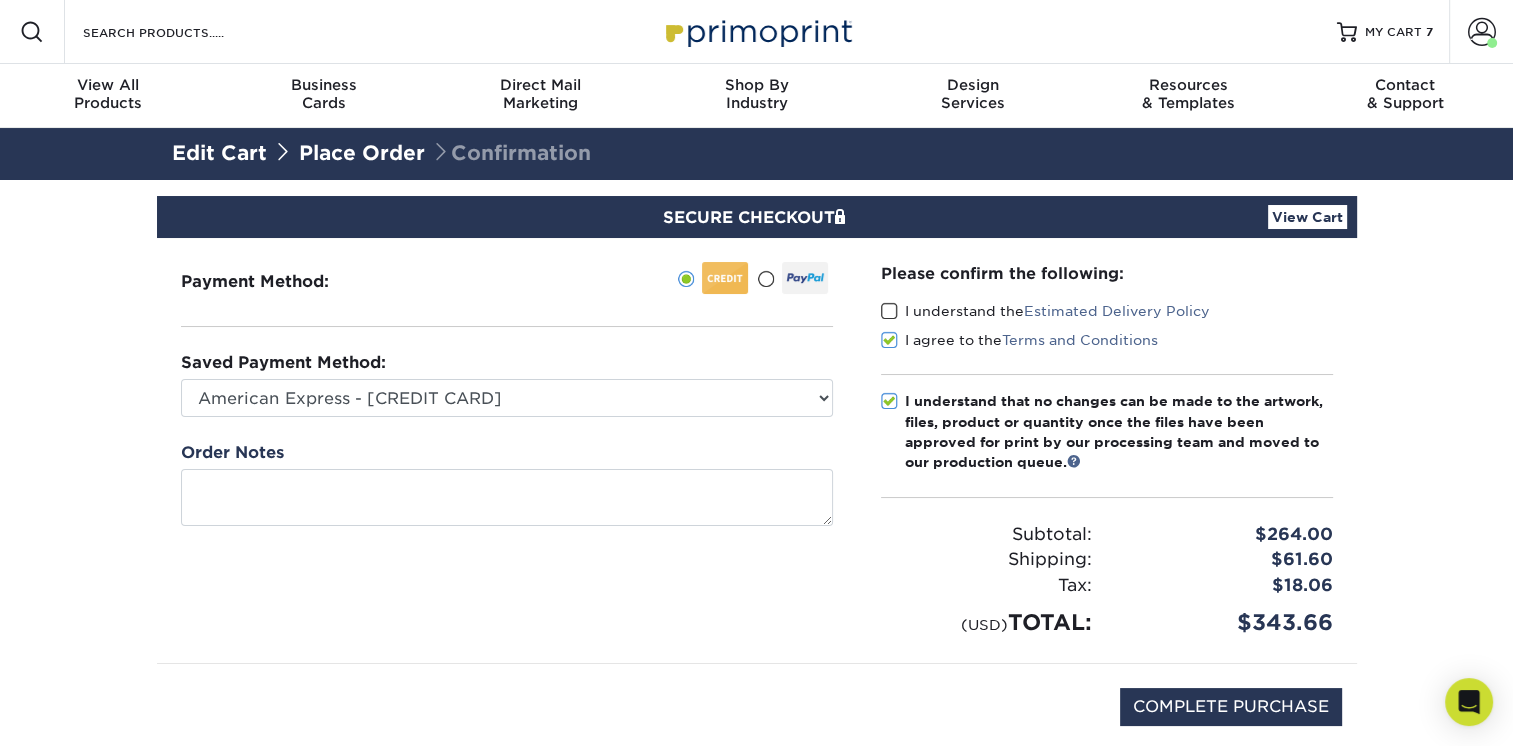 click on "I understand the  Estimated Delivery Policy" at bounding box center [1045, 311] 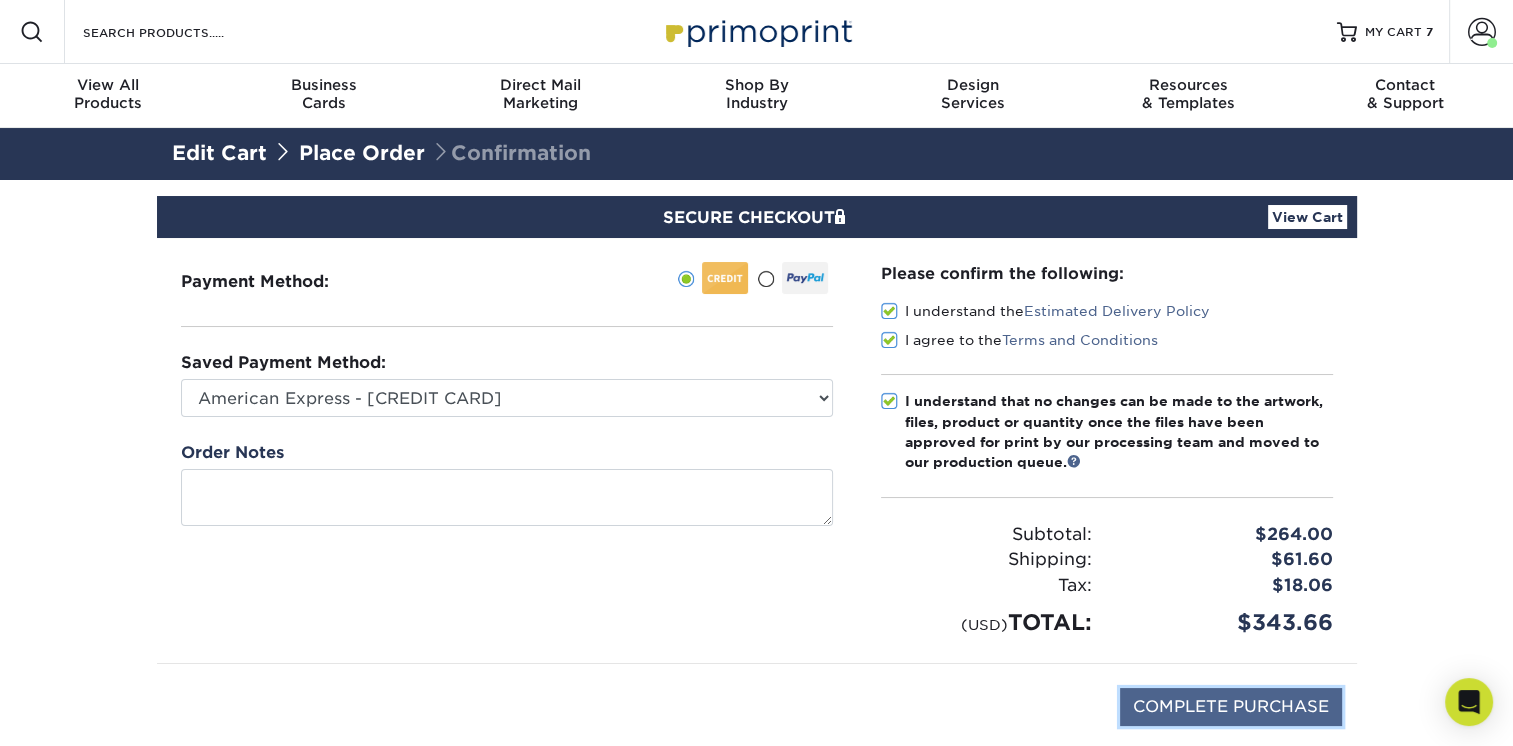click on "COMPLETE PURCHASE" at bounding box center [1231, 707] 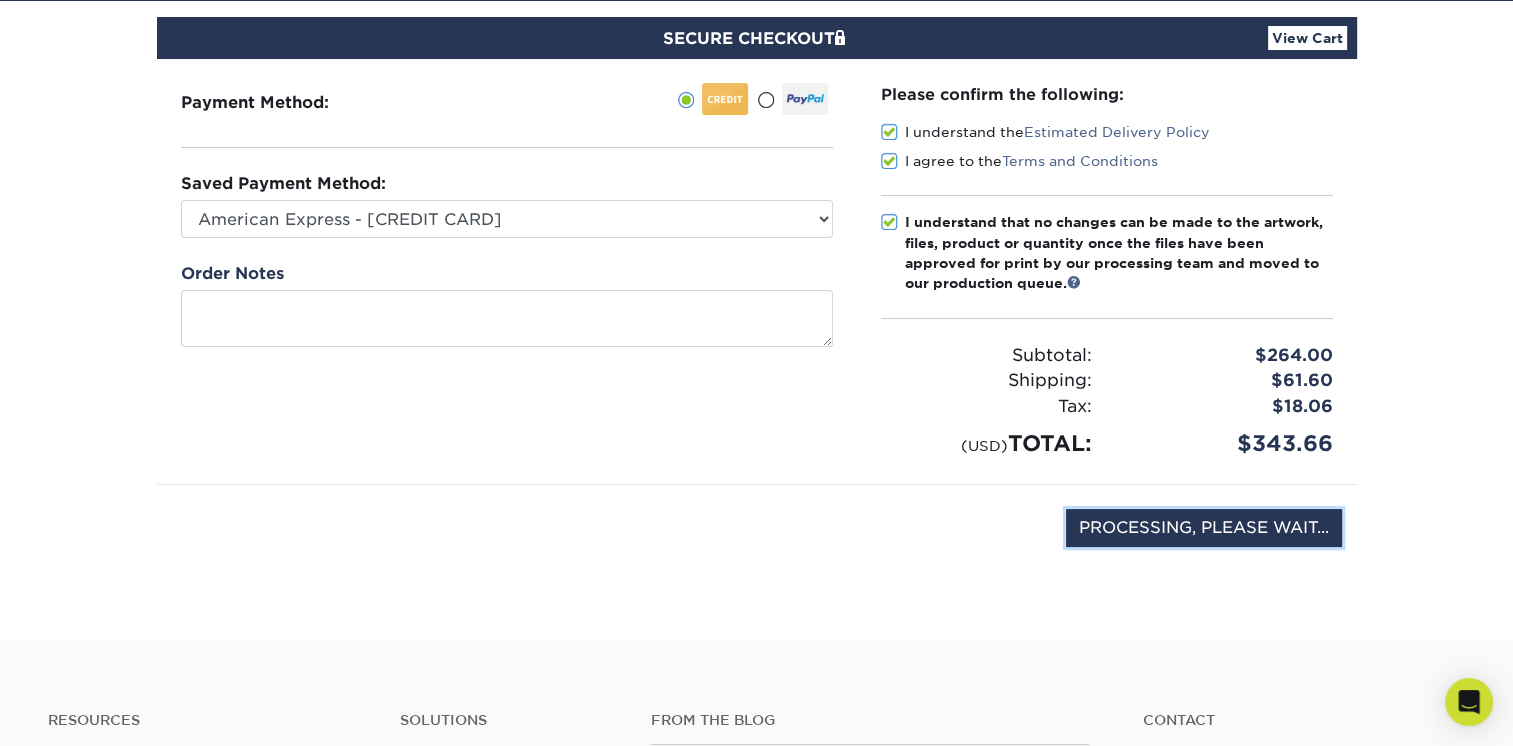 scroll, scrollTop: 200, scrollLeft: 0, axis: vertical 